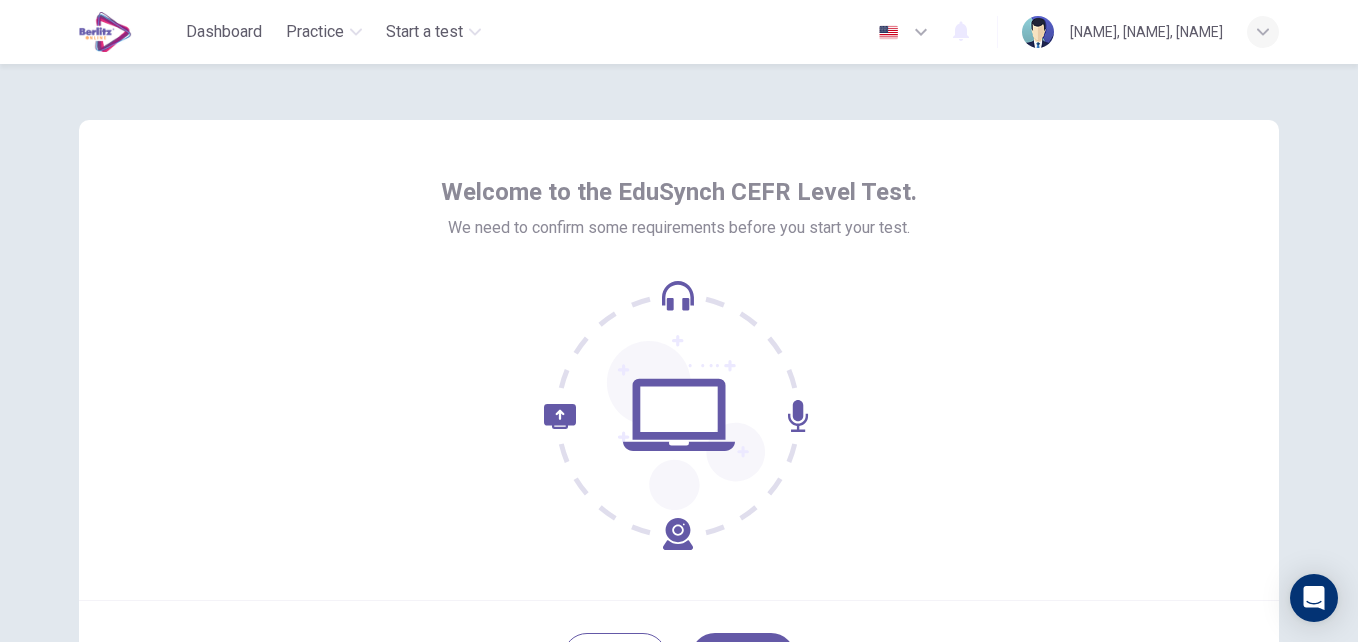 scroll, scrollTop: 0, scrollLeft: 0, axis: both 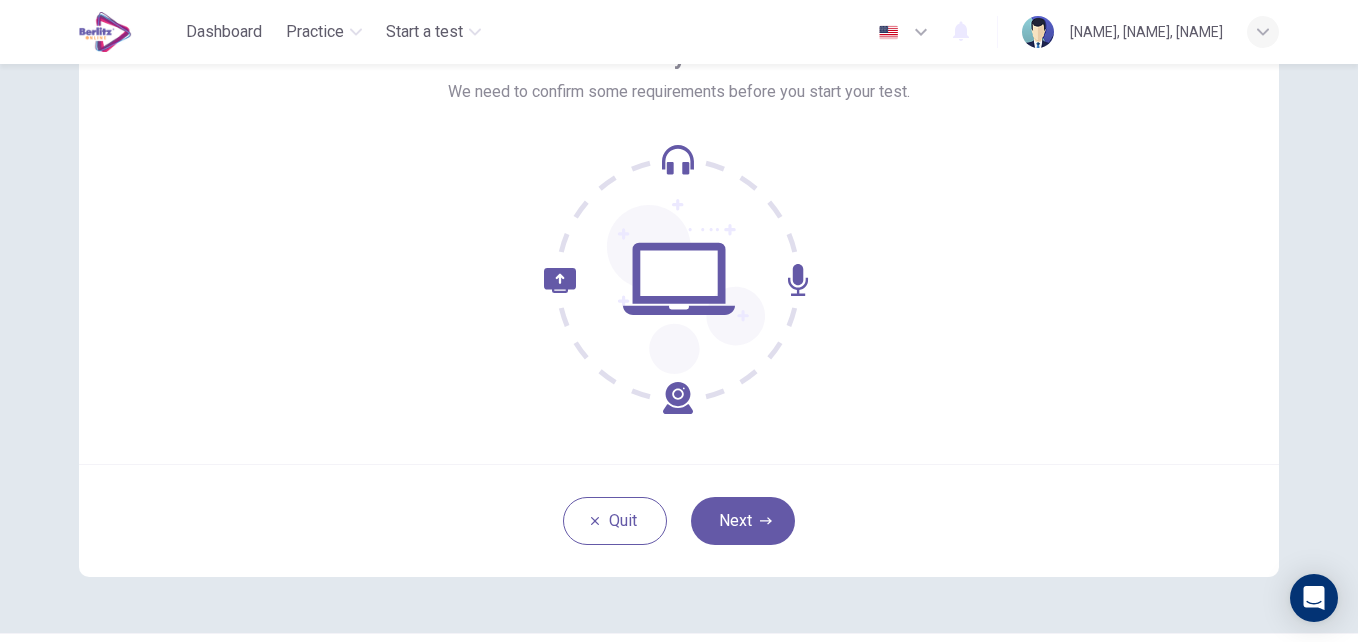 click 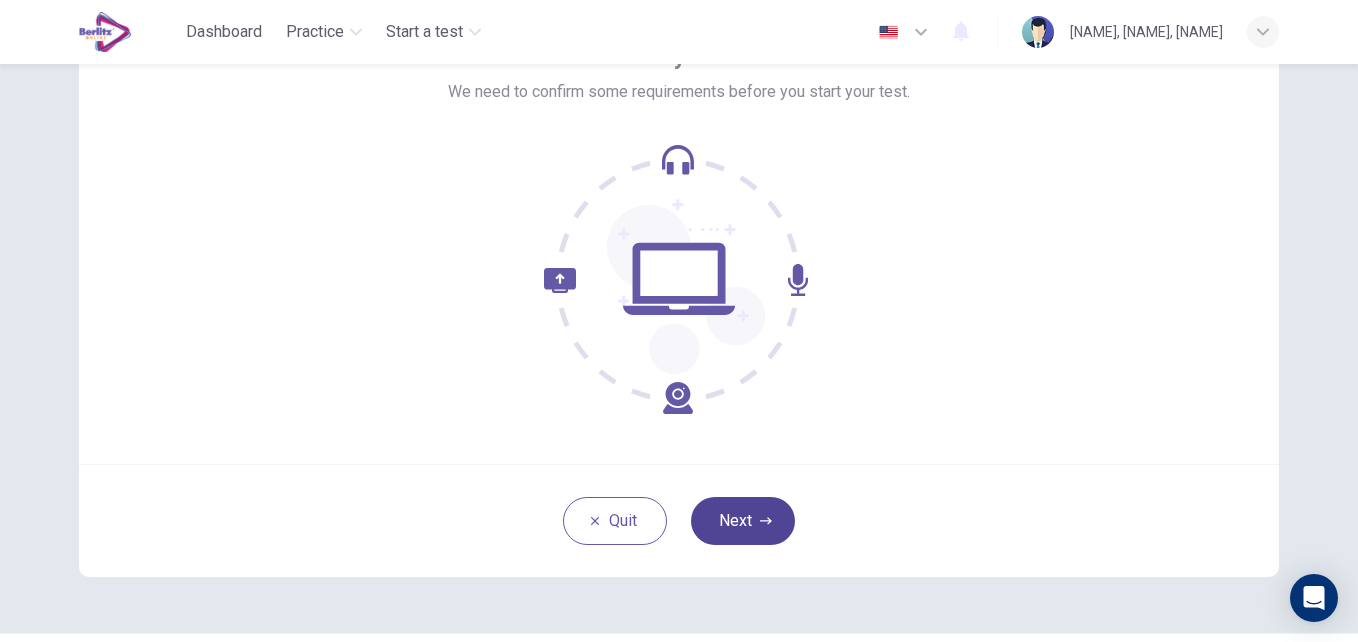 click on "Next" at bounding box center (743, 521) 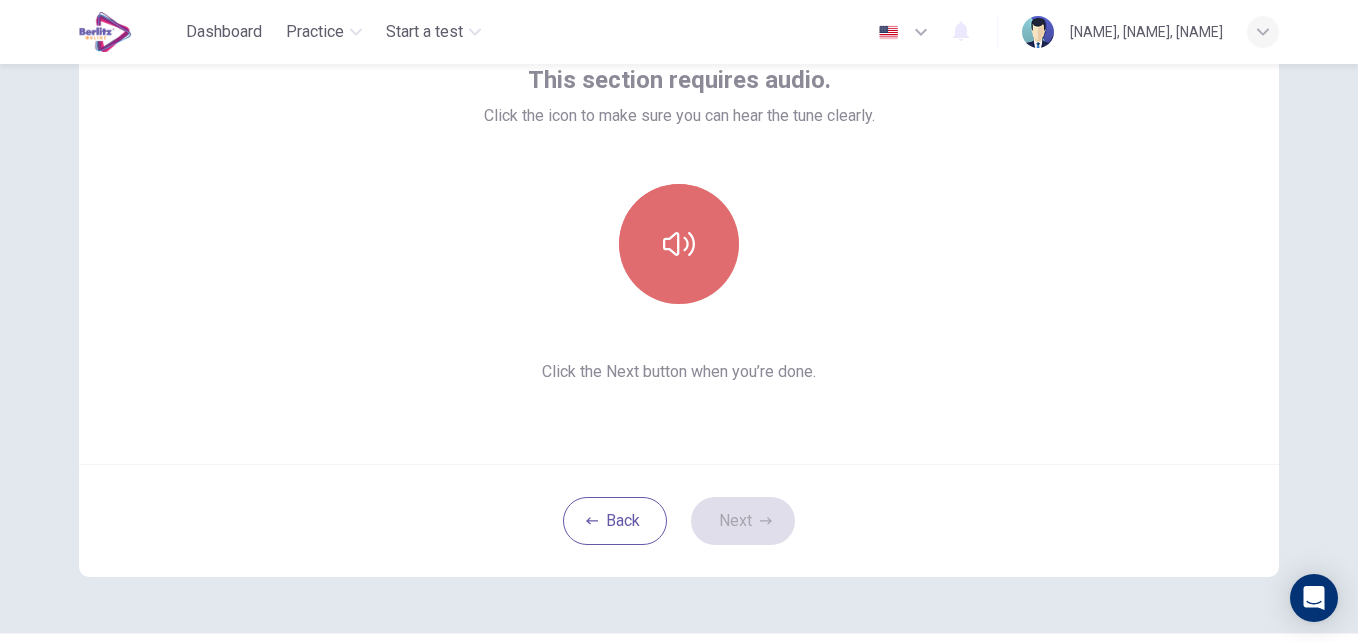 click at bounding box center [679, 244] 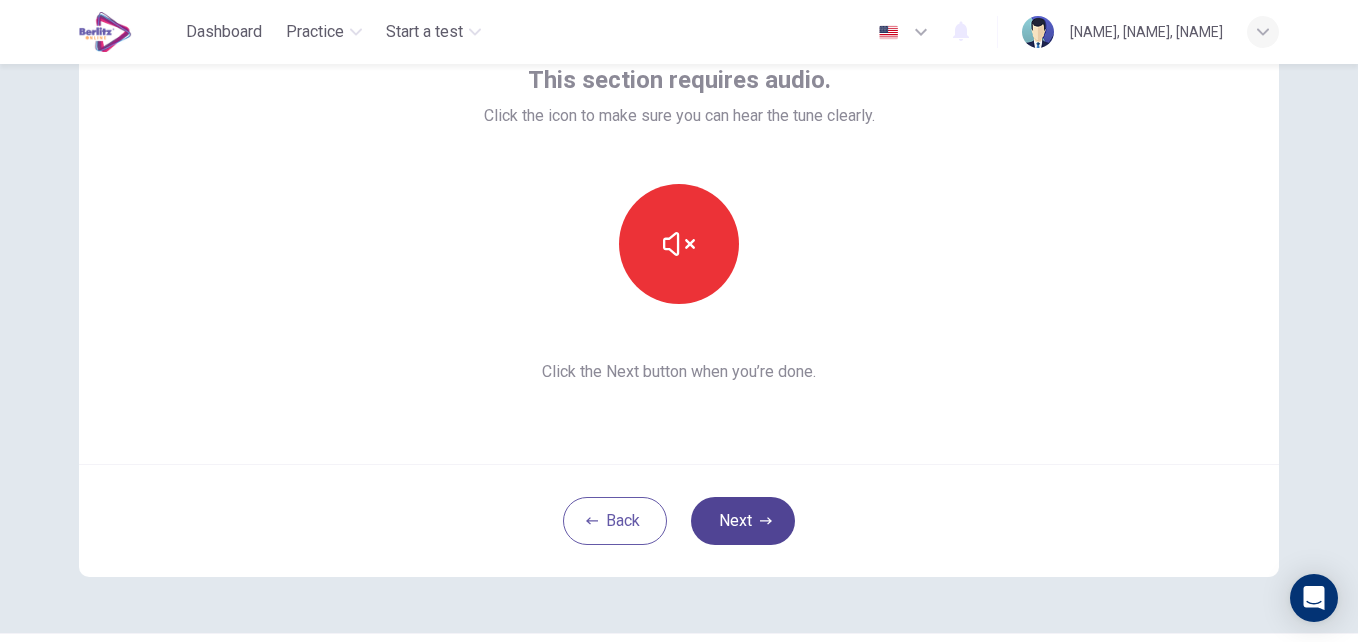 click 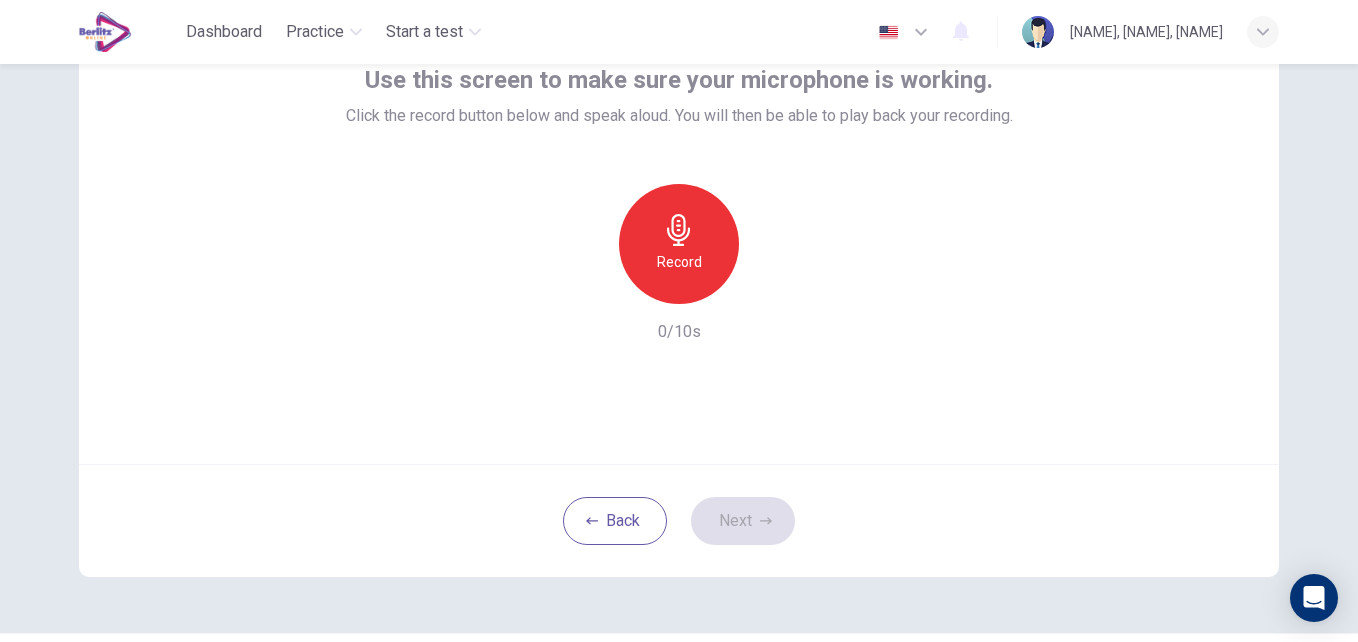 click 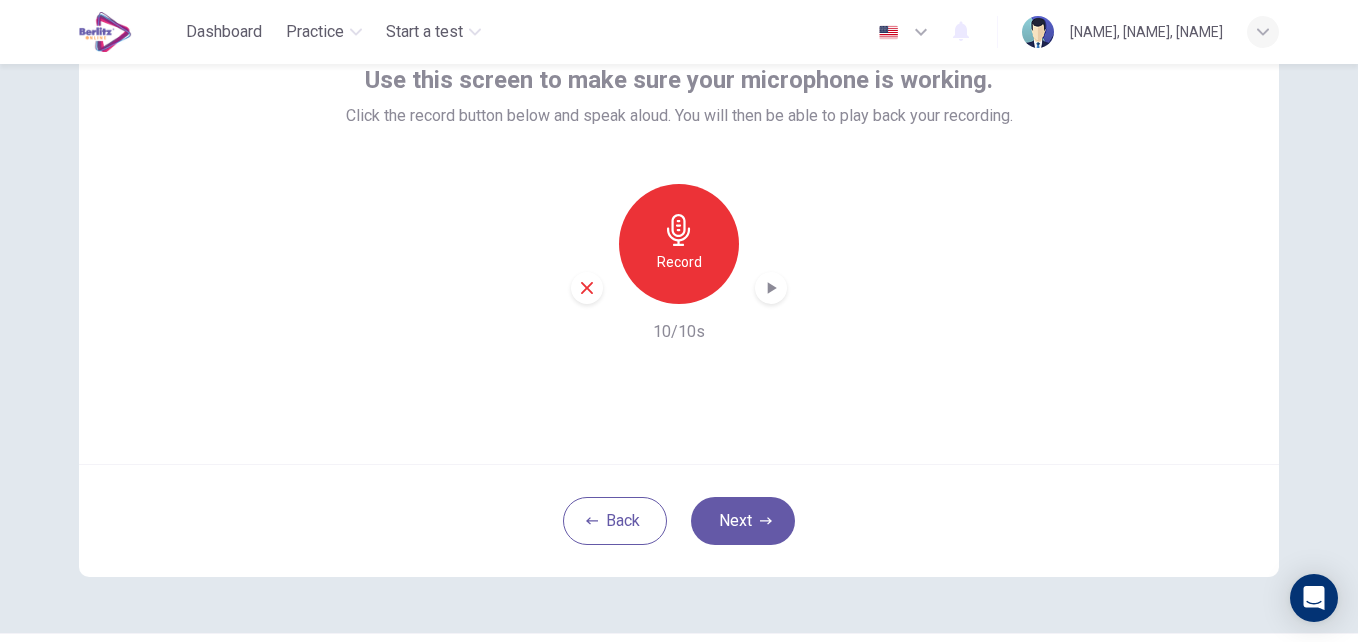 click 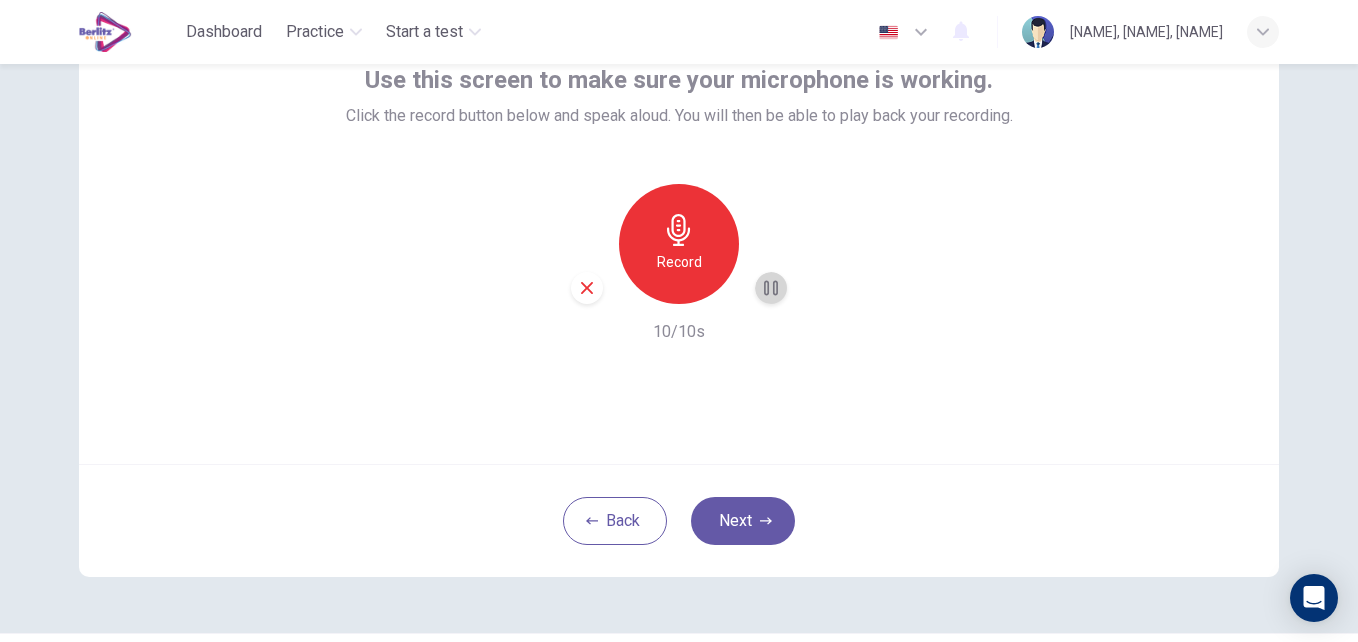 click 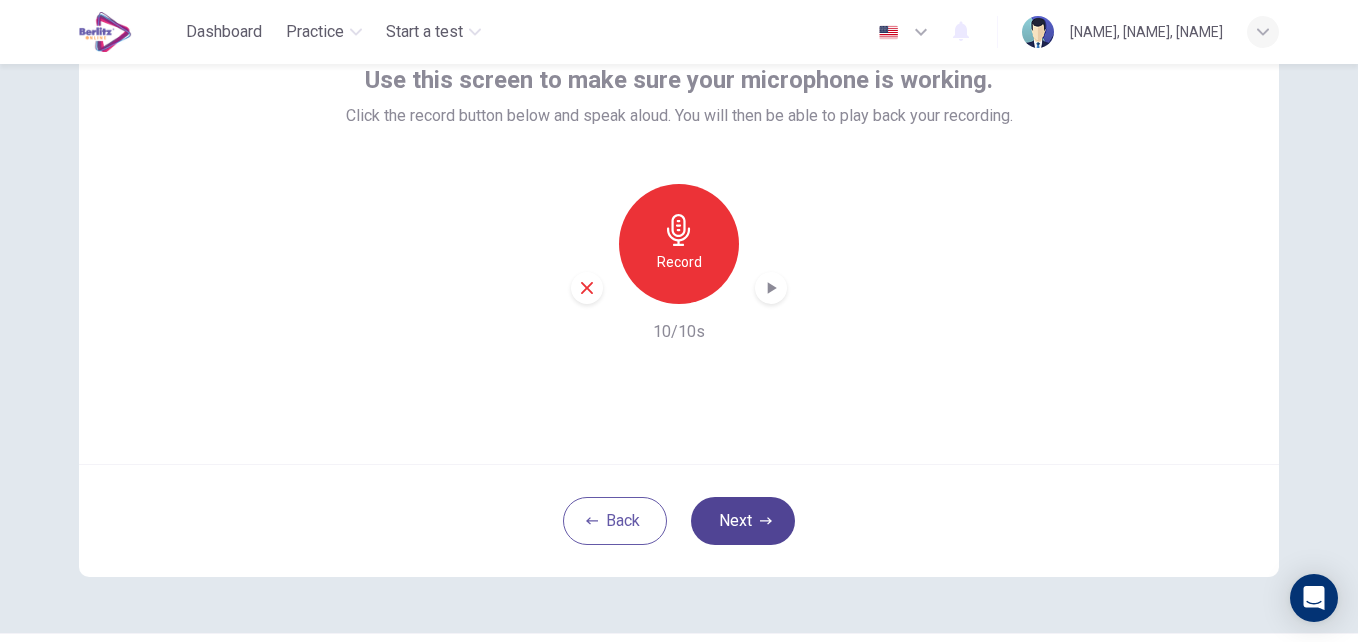 click on "Next" at bounding box center (743, 521) 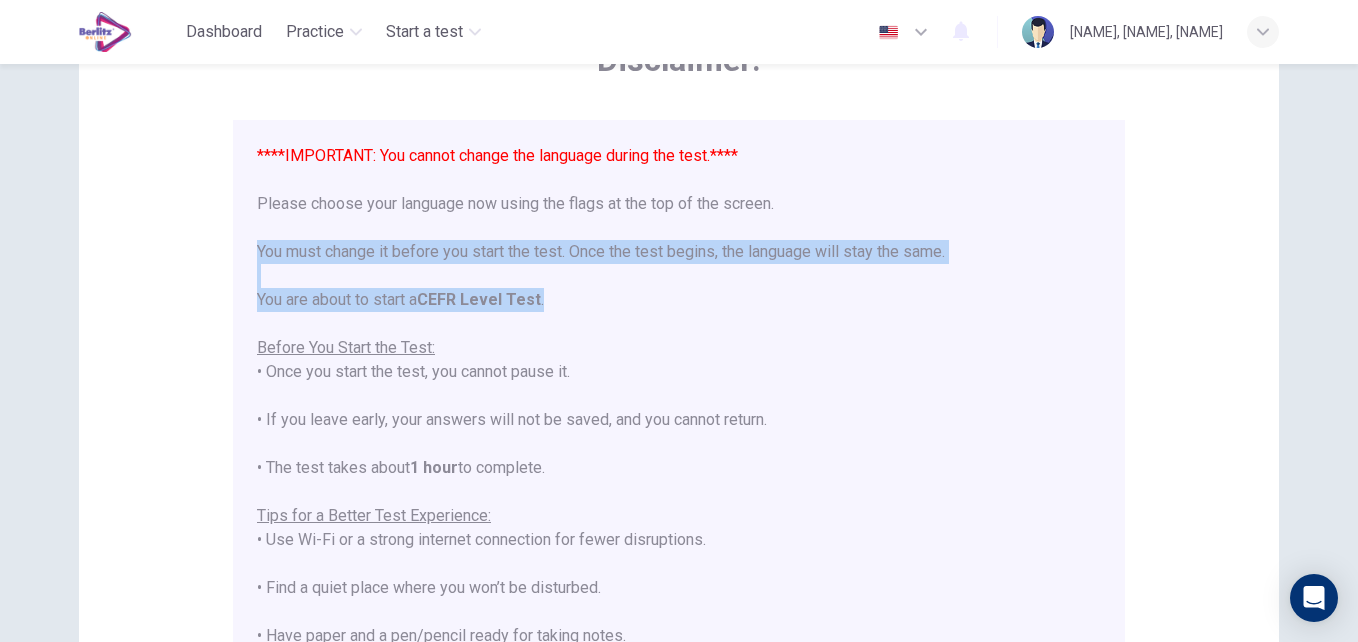 drag, startPoint x: 1091, startPoint y: 263, endPoint x: 1096, endPoint y: 299, distance: 36.345562 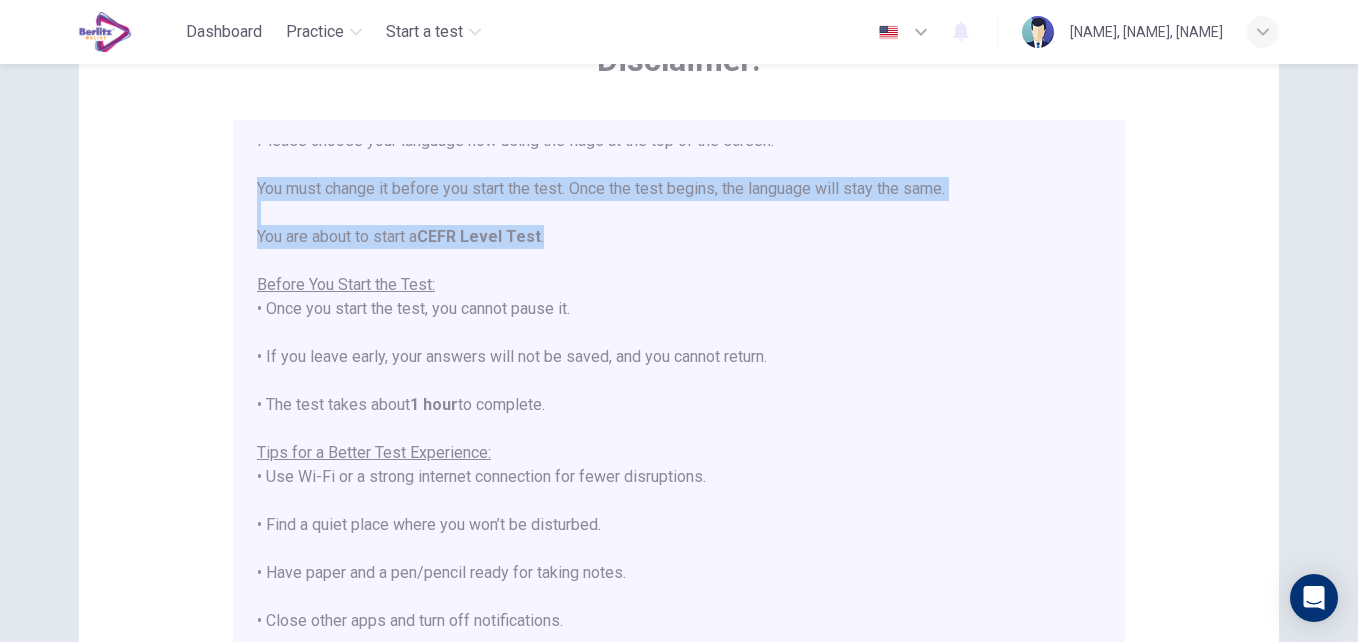 scroll, scrollTop: 191, scrollLeft: 0, axis: vertical 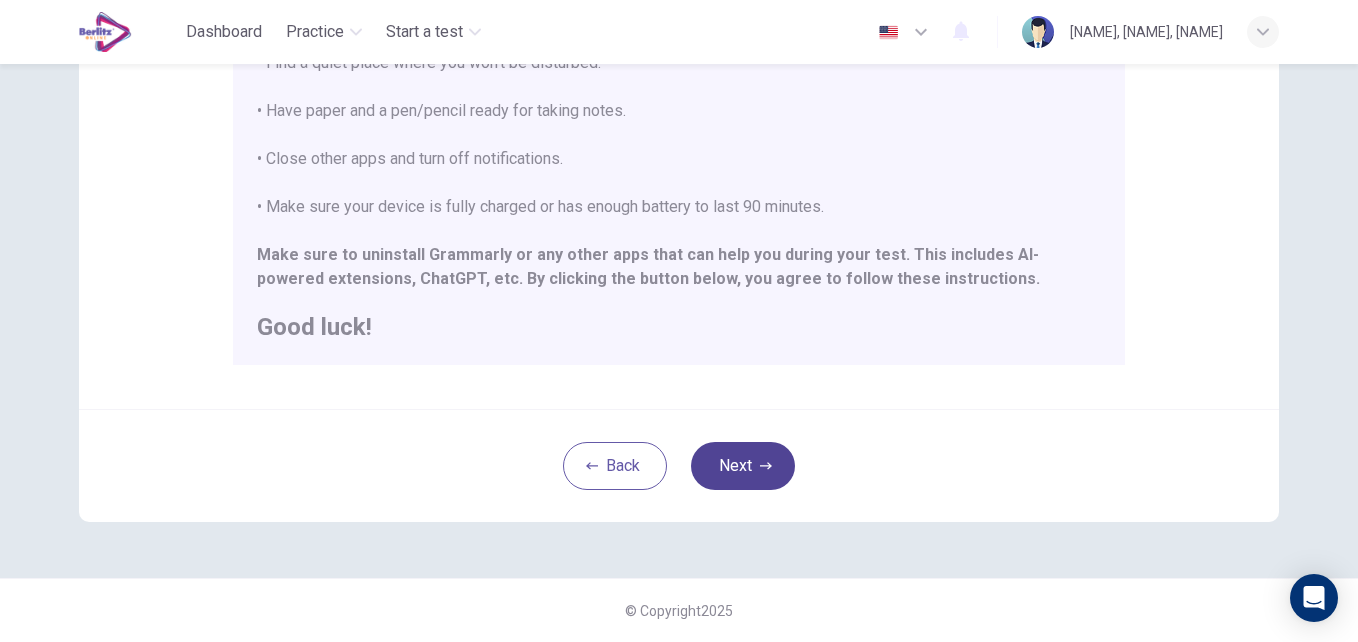 click on "Next" at bounding box center (743, 466) 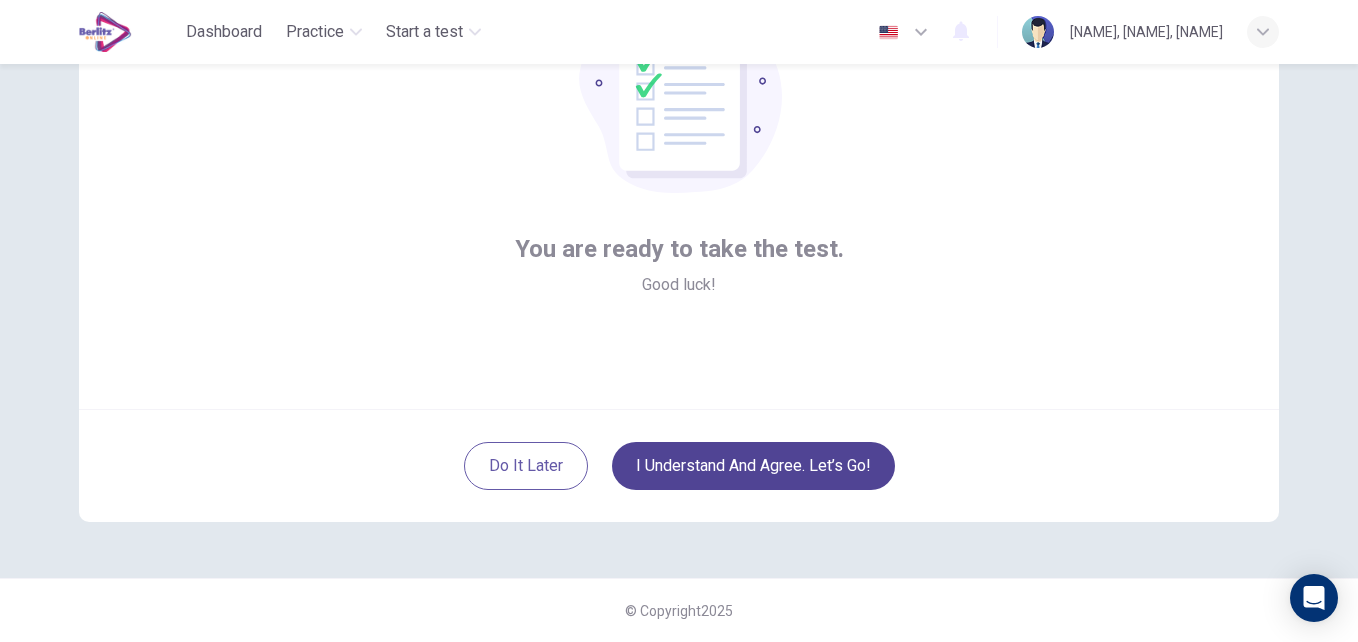 scroll, scrollTop: 191, scrollLeft: 0, axis: vertical 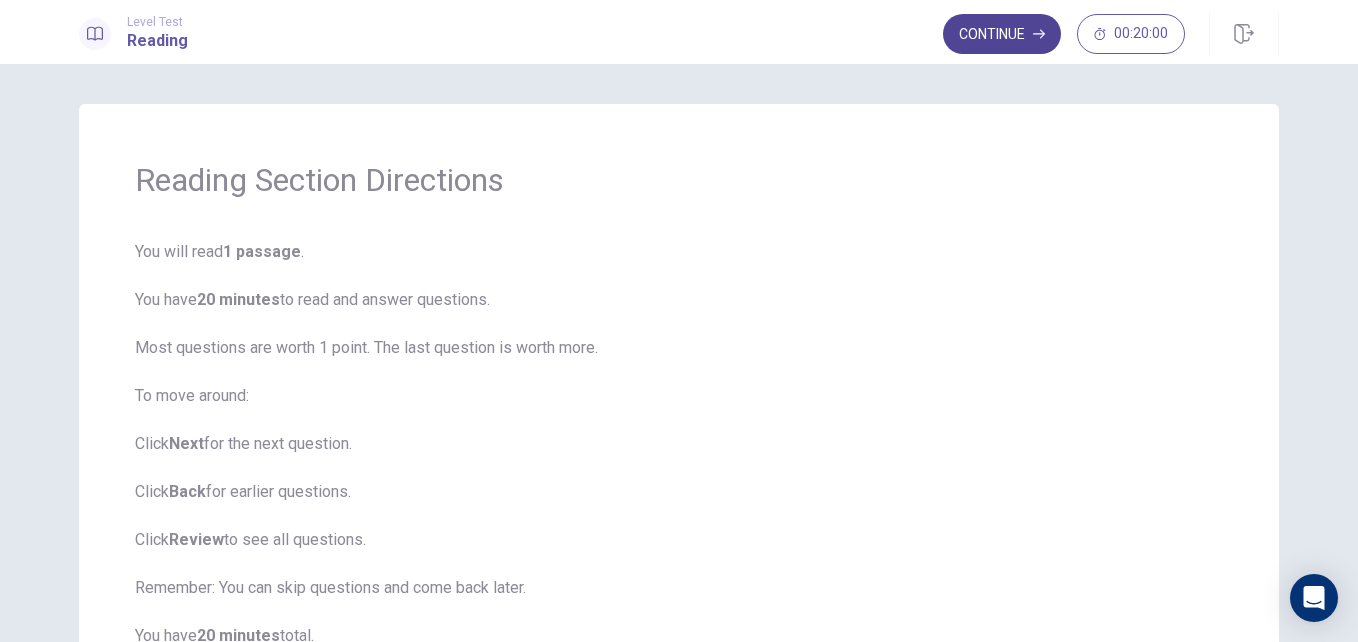 click on "Continue" at bounding box center (1002, 34) 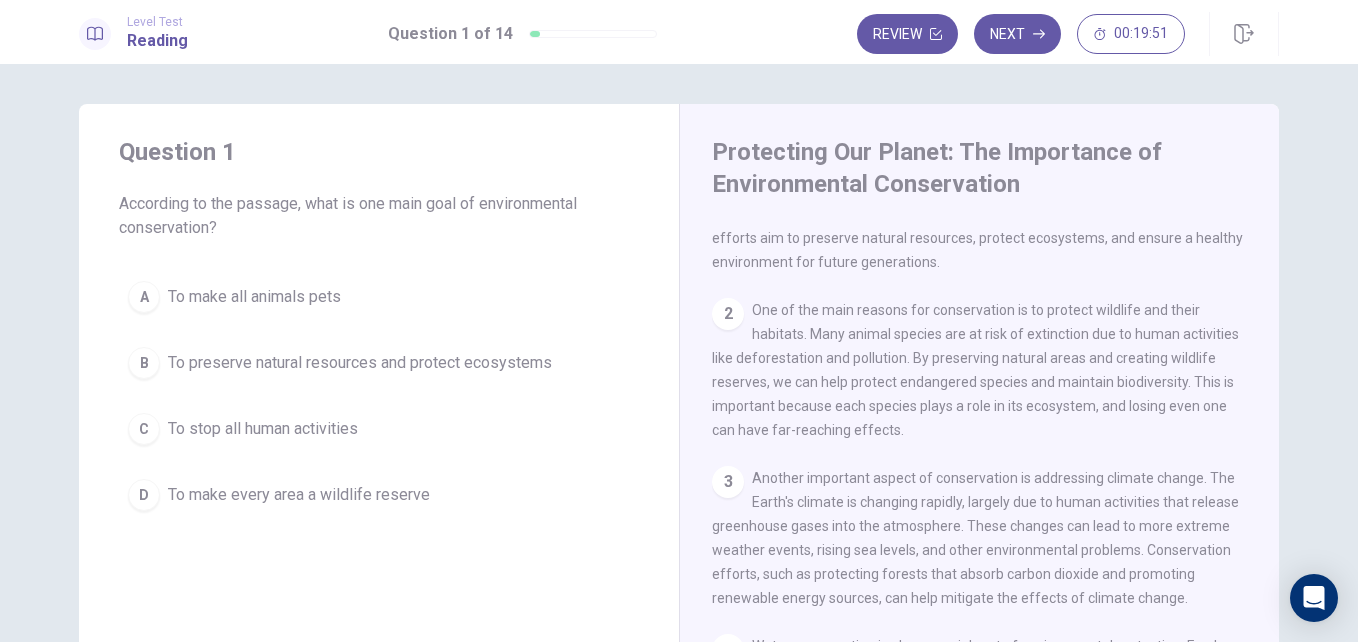 scroll, scrollTop: 0, scrollLeft: 0, axis: both 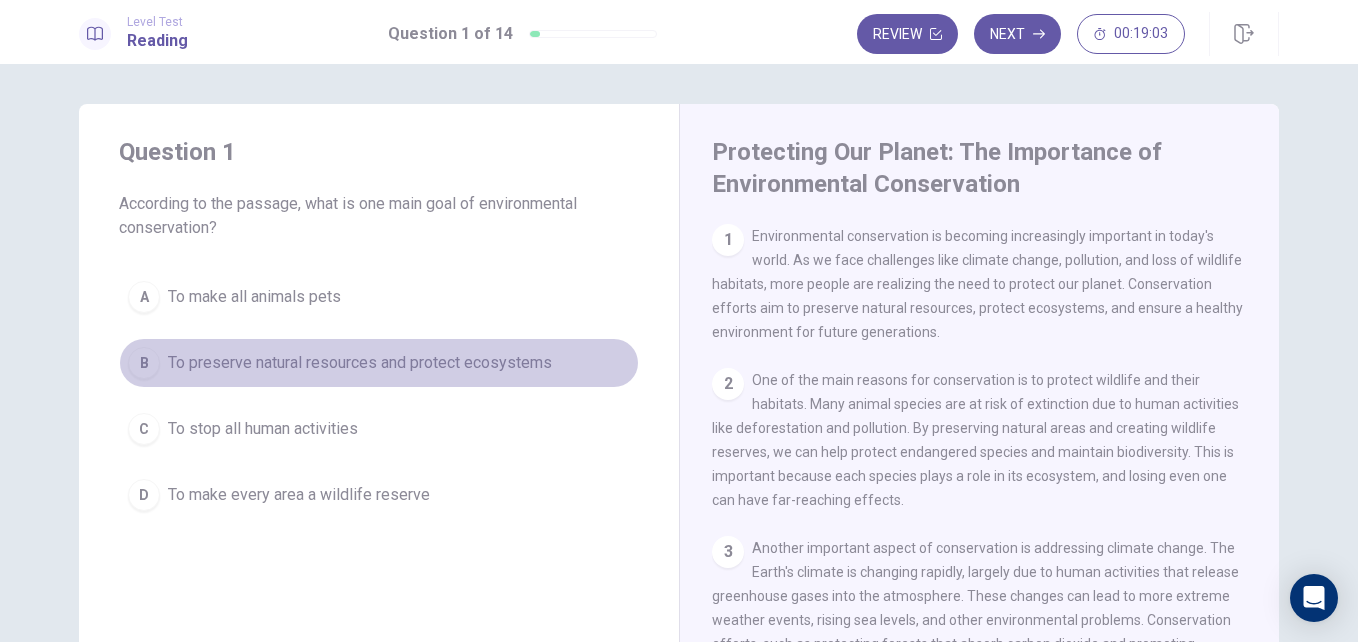 click on "To preserve natural resources and protect ecosystems" at bounding box center [360, 363] 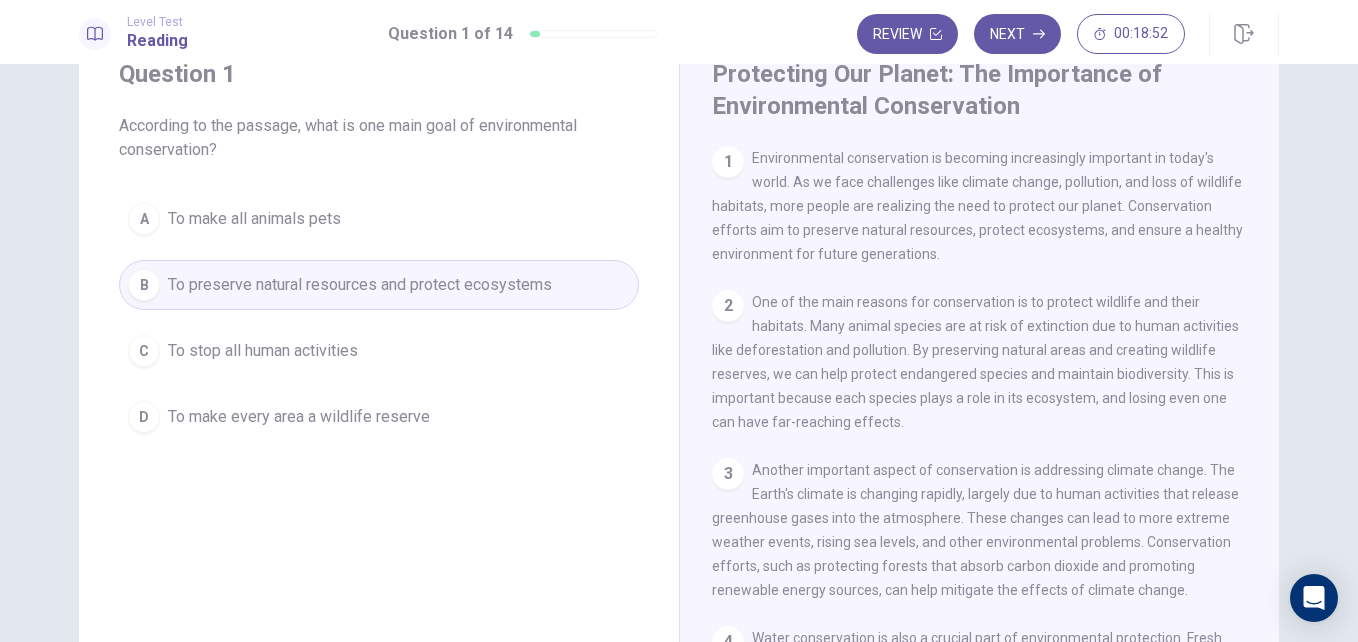 scroll, scrollTop: 80, scrollLeft: 0, axis: vertical 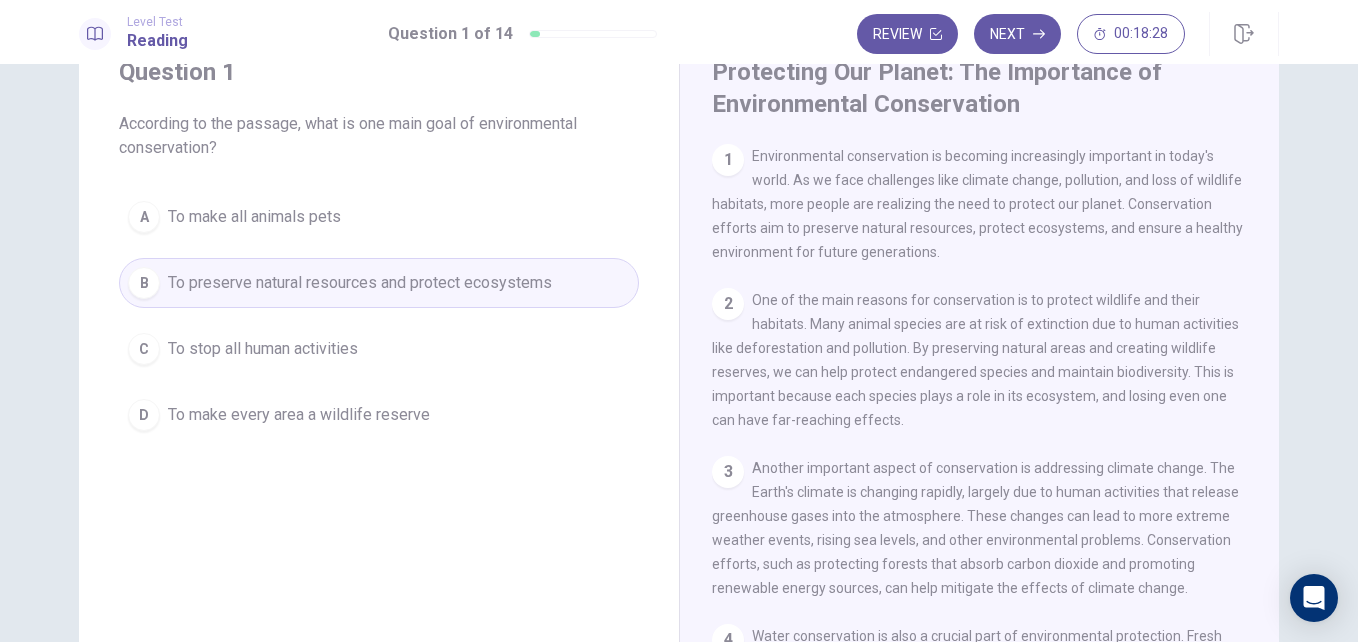 click on "To make every area a wildlife reserve" at bounding box center (299, 415) 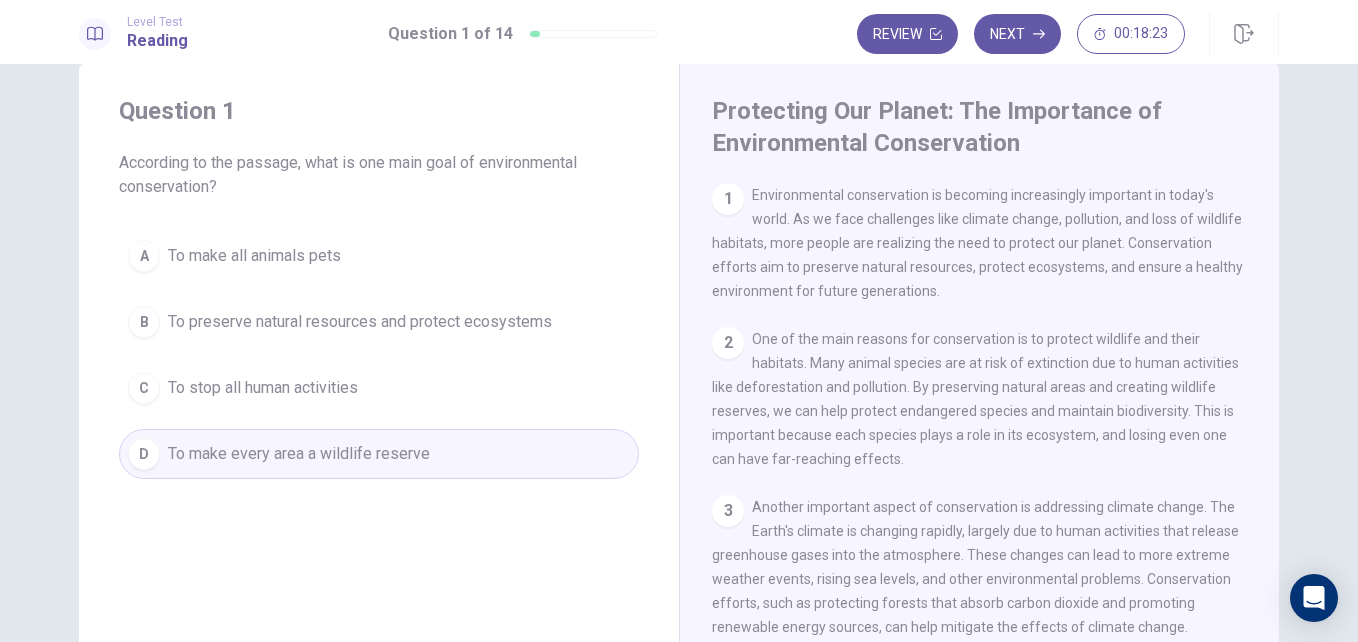 scroll, scrollTop: 14, scrollLeft: 0, axis: vertical 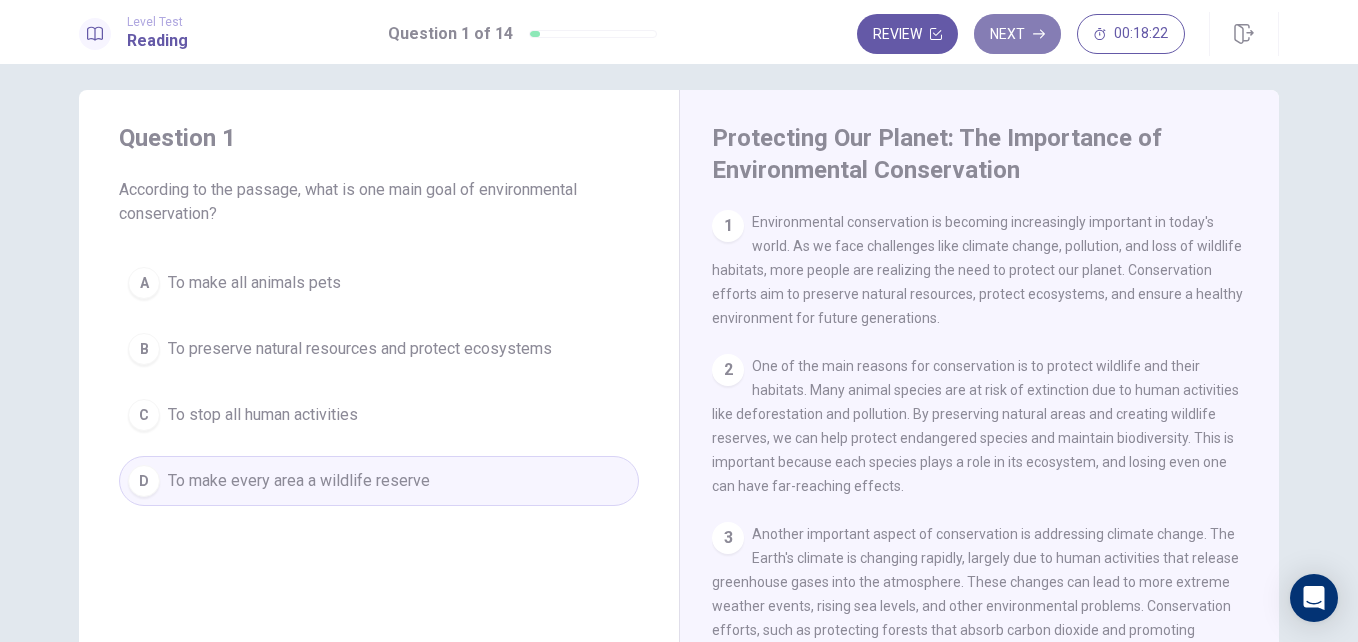 click on "Next" at bounding box center [1017, 34] 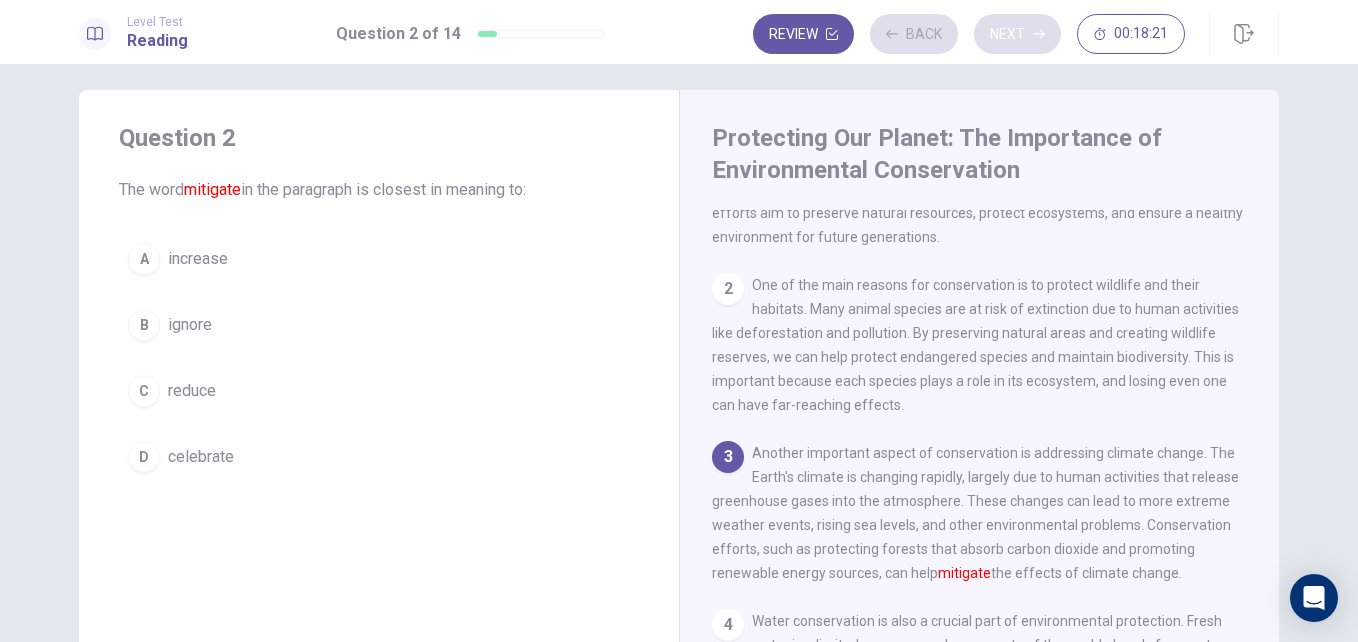 scroll, scrollTop: 98, scrollLeft: 0, axis: vertical 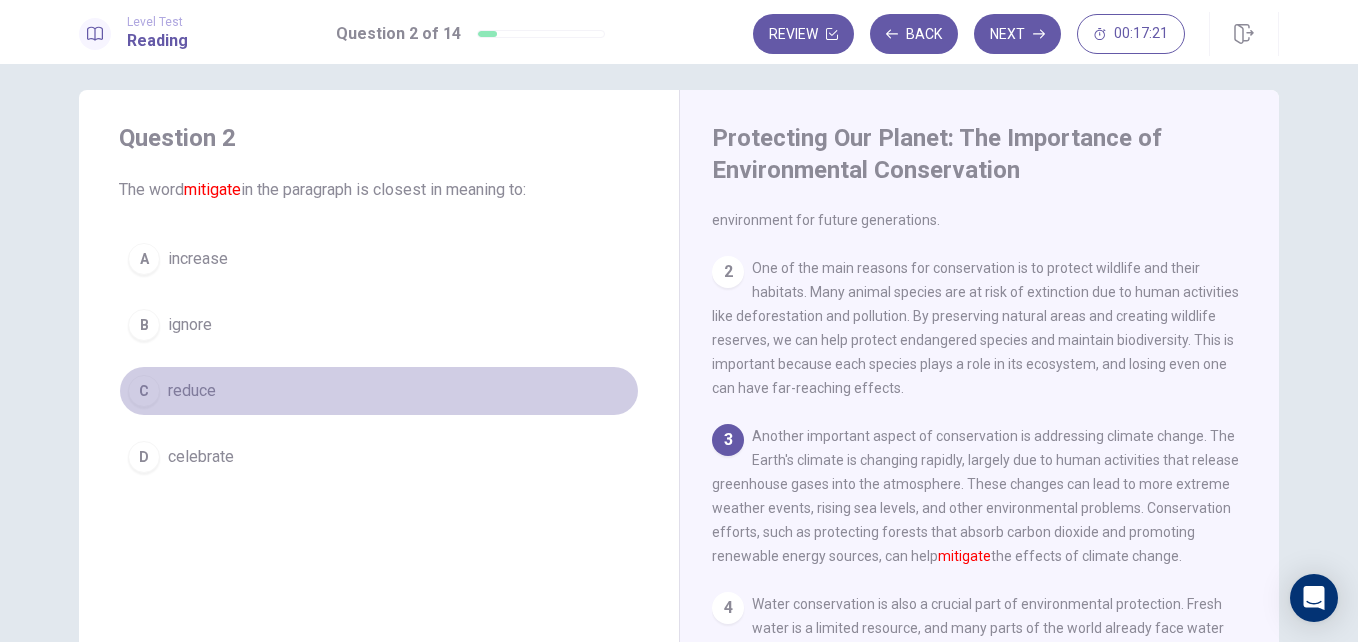 click on "C reduce" at bounding box center [379, 391] 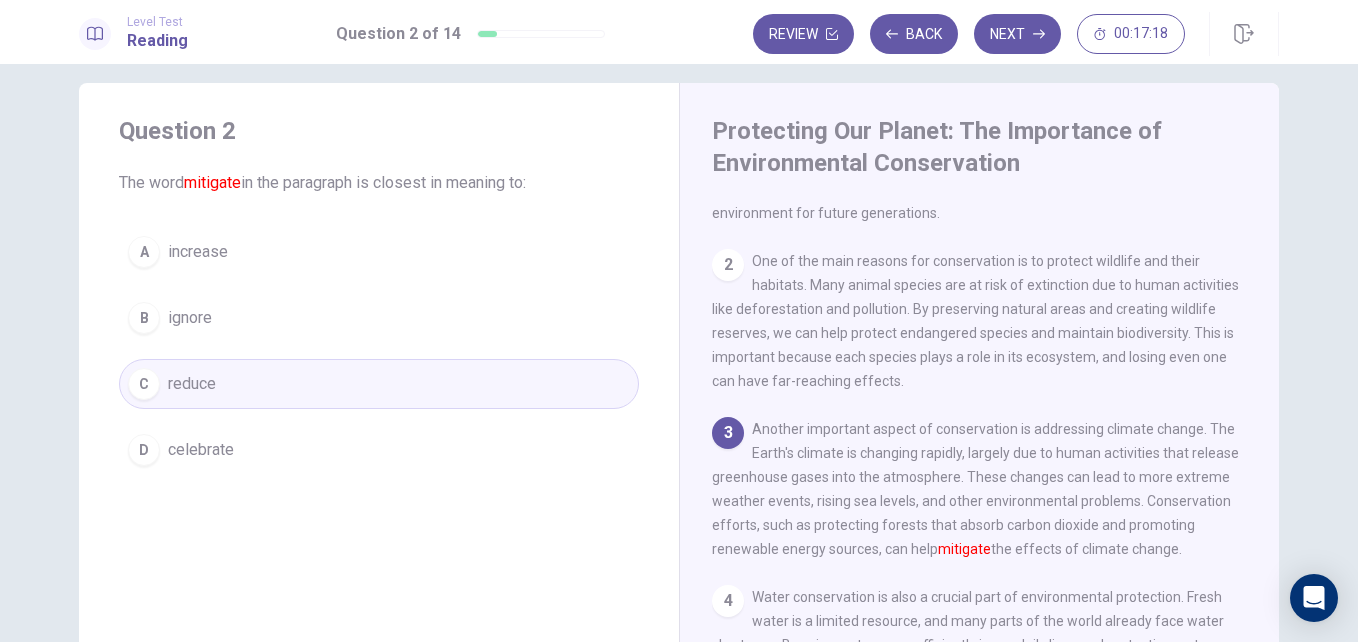 scroll, scrollTop: 0, scrollLeft: 0, axis: both 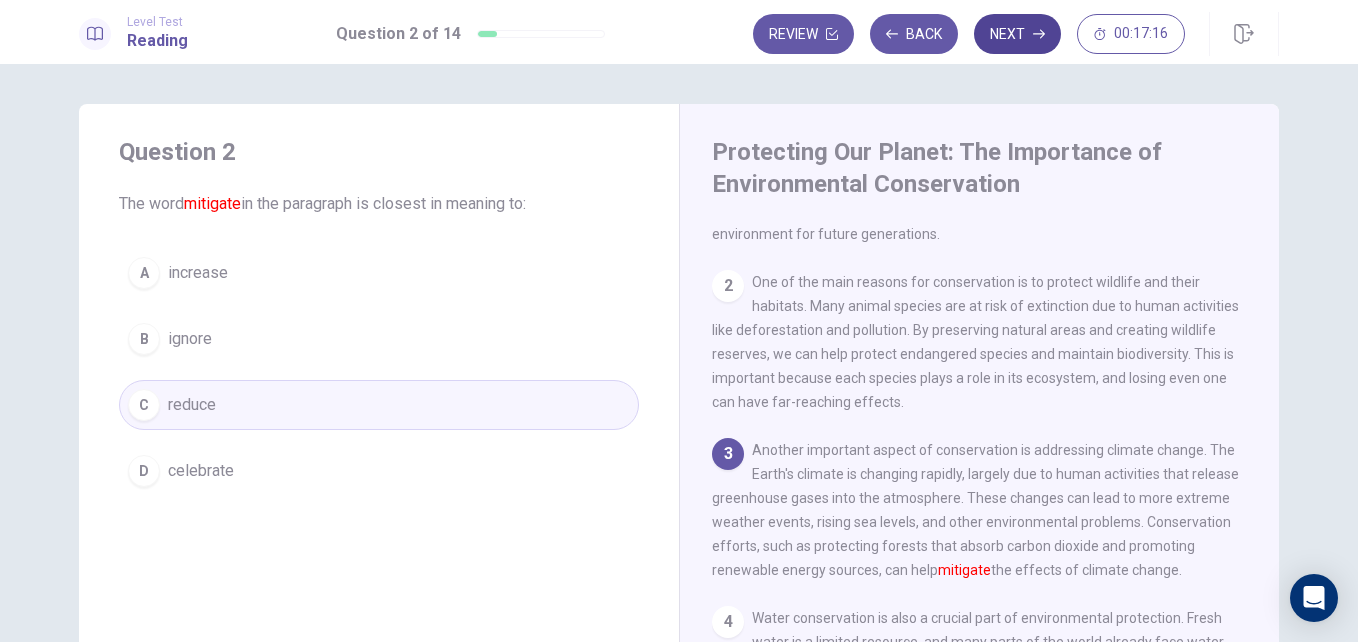click on "Next" at bounding box center (1017, 34) 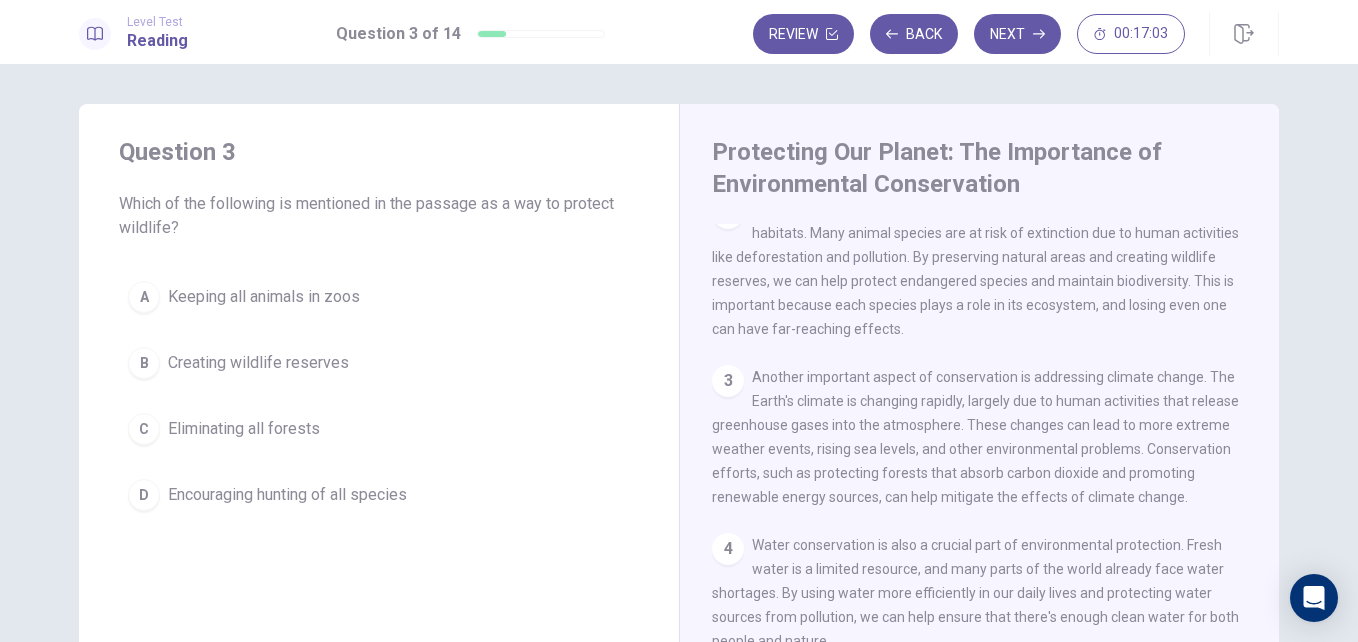 scroll, scrollTop: 183, scrollLeft: 0, axis: vertical 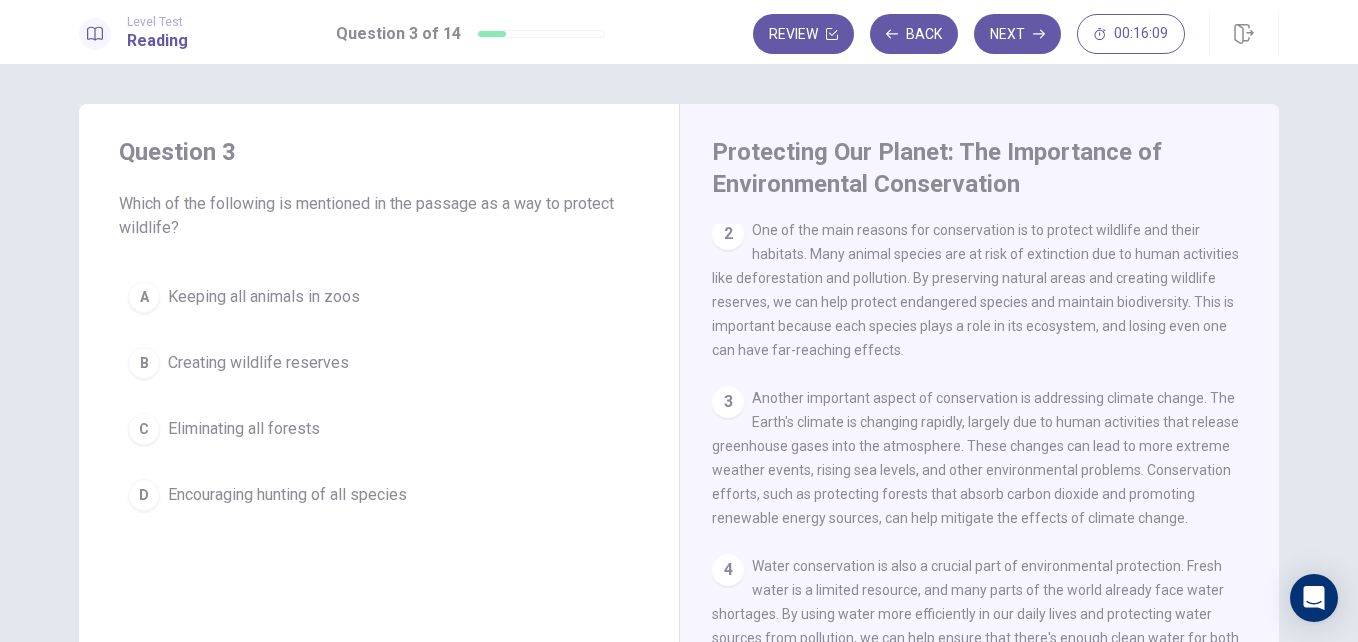 click on "Creating wildlife reserves" at bounding box center (258, 363) 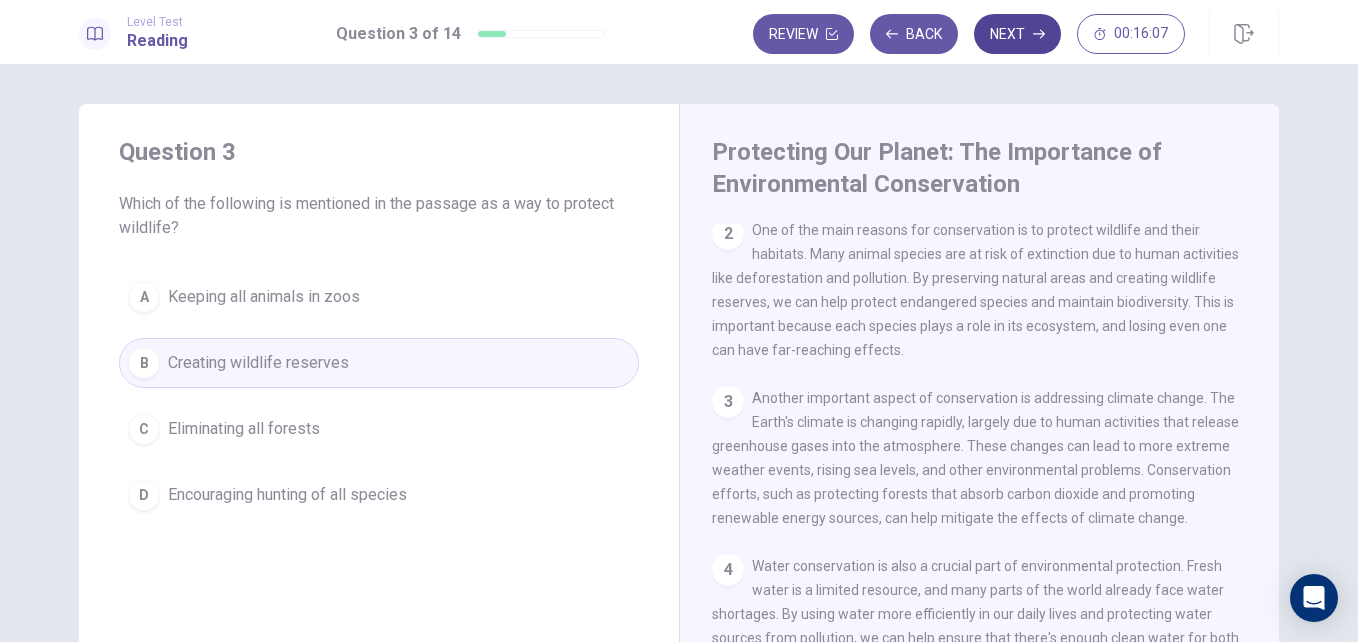 click on "Next" at bounding box center [1017, 34] 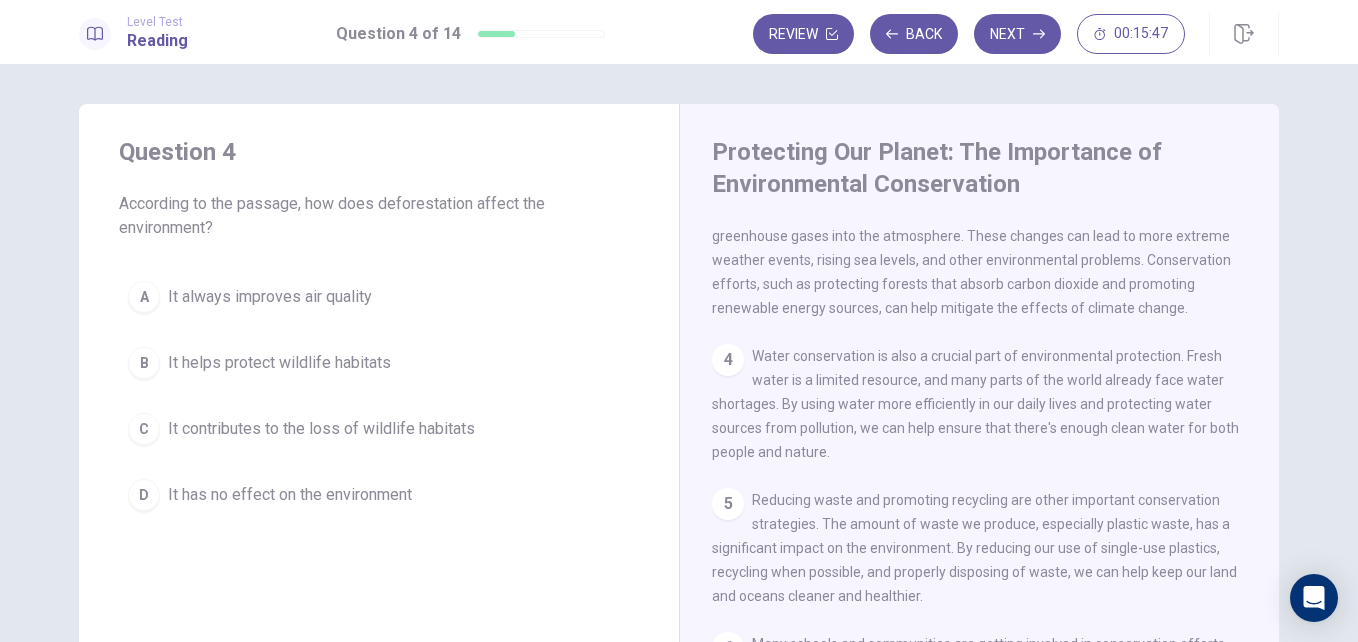 scroll, scrollTop: 368, scrollLeft: 0, axis: vertical 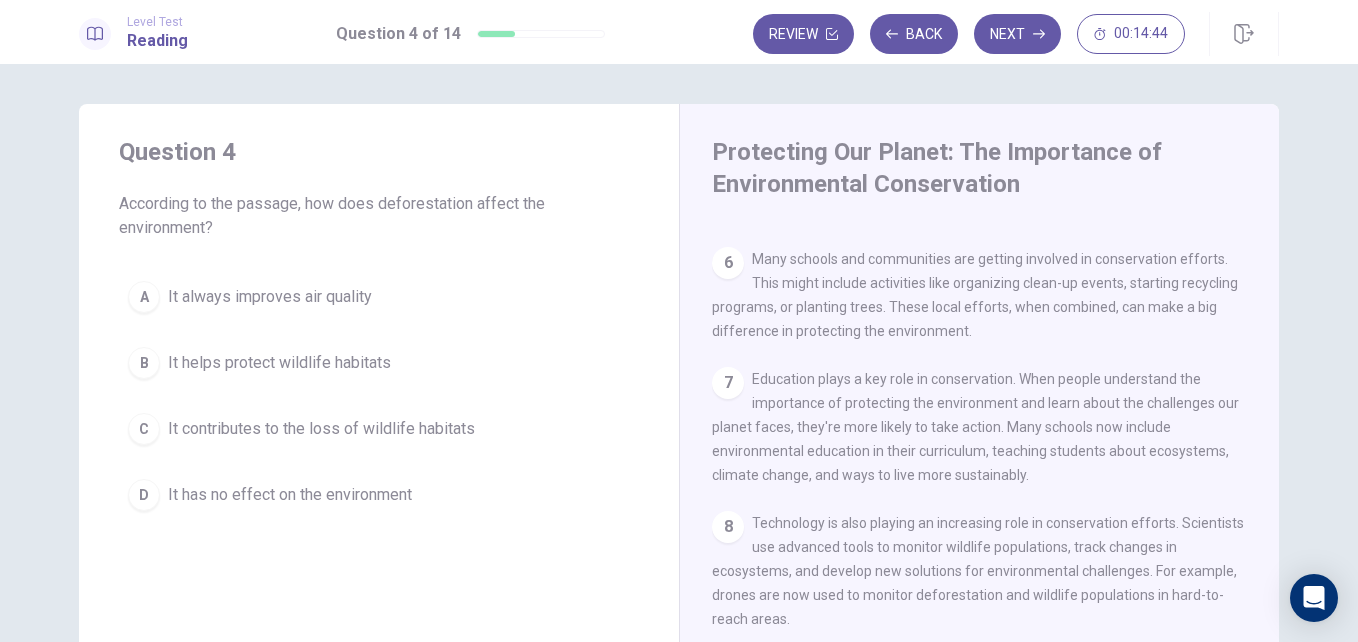 click on "1 Environmental conservation is becoming increasingly important in today's world. As we face challenges like climate change, pollution, and loss of wildlife habitats, more people are realizing the need to protect our planet. Conservation efforts aim to preserve natural resources, protect ecosystems, and ensure a healthy environment for future generations. 2 One of the main reasons for conservation is to protect wildlife and their habitats. Many animal species are at risk of extinction due to human activities like deforestation and pollution. By preserving natural areas and creating wildlife reserves, we can help protect endangered species and maintain biodiversity. This is important because each species plays a role in its ecosystem, and losing even one can have far-reaching effects. 3 4 5 6 7 8 9" at bounding box center (993, 511) 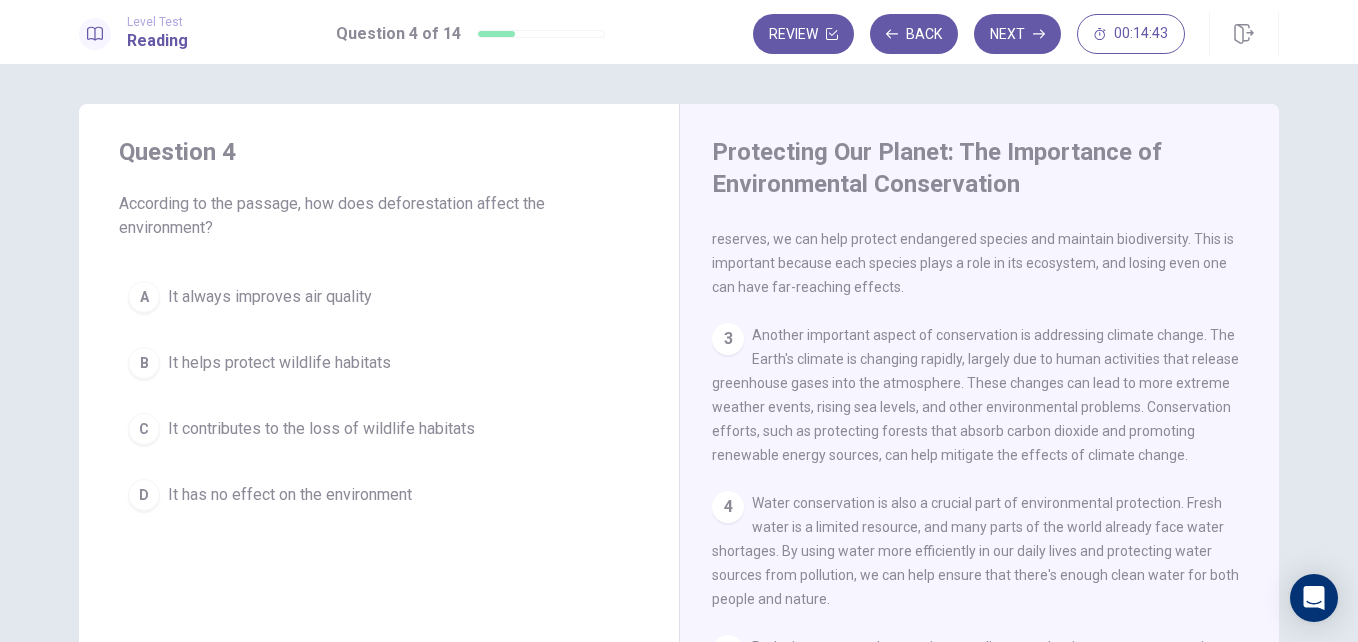scroll, scrollTop: 0, scrollLeft: 0, axis: both 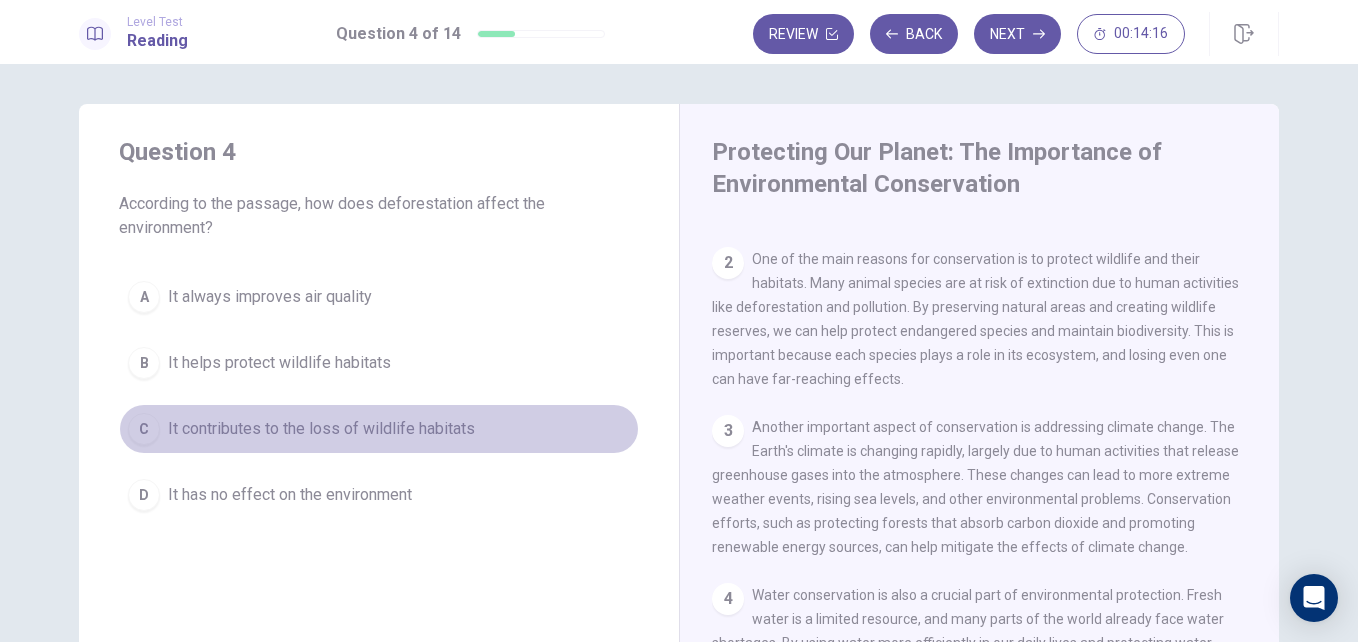 click on "C It contributes to the loss of wildlife habitats" at bounding box center (379, 429) 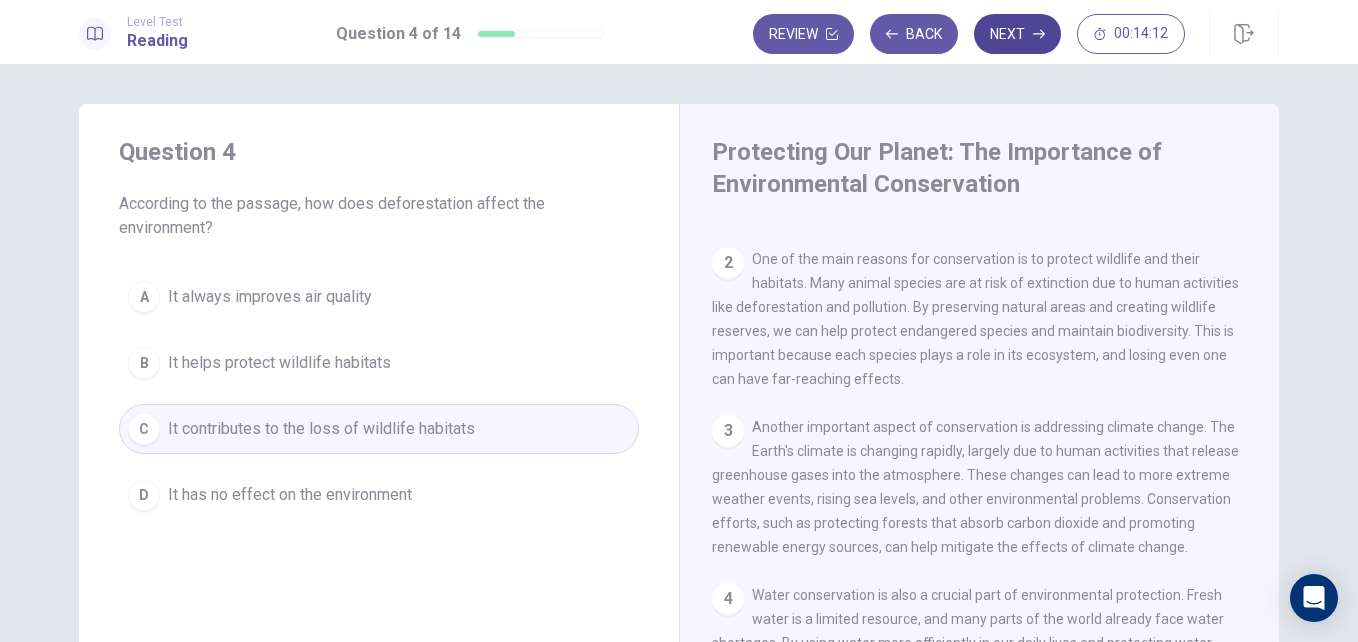 click on "Next" at bounding box center (1017, 34) 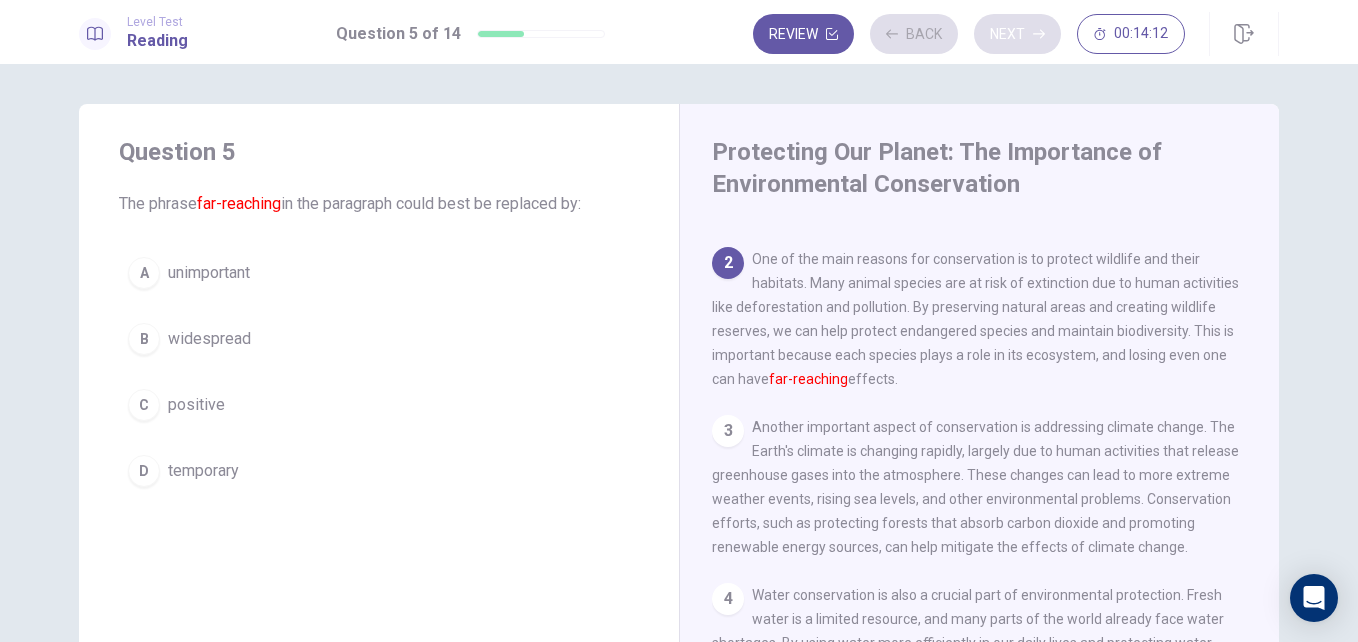 scroll, scrollTop: 149, scrollLeft: 0, axis: vertical 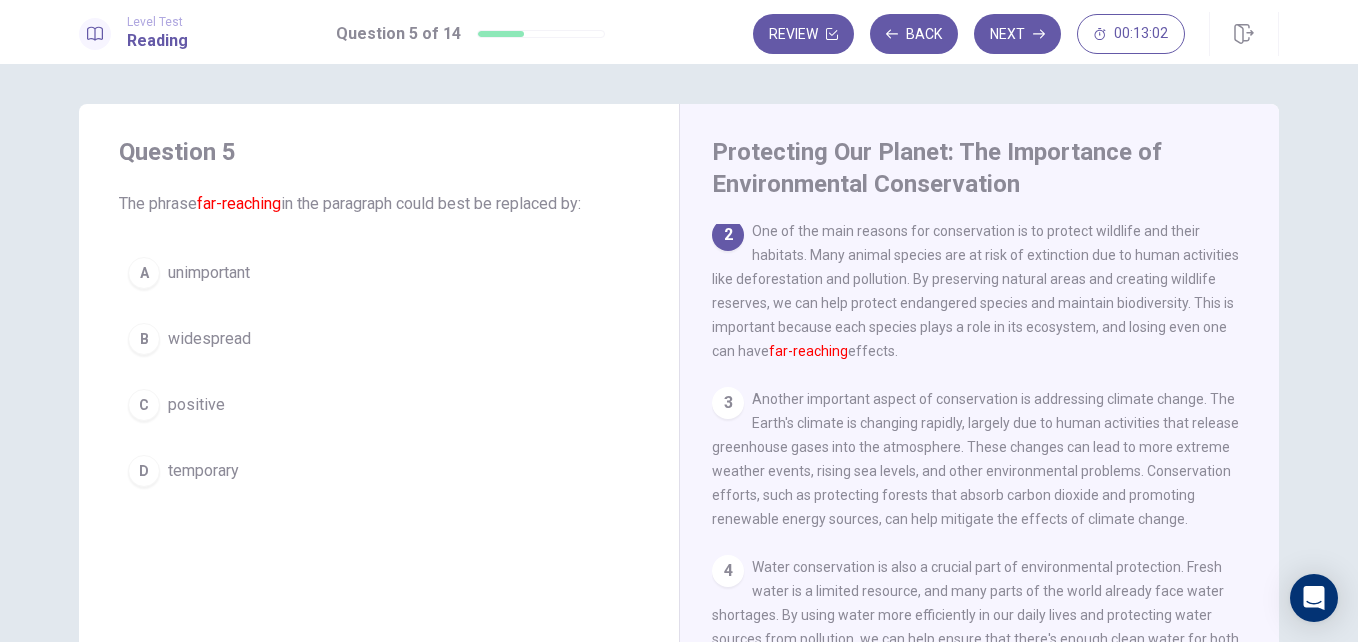 click on "widespread" at bounding box center (209, 339) 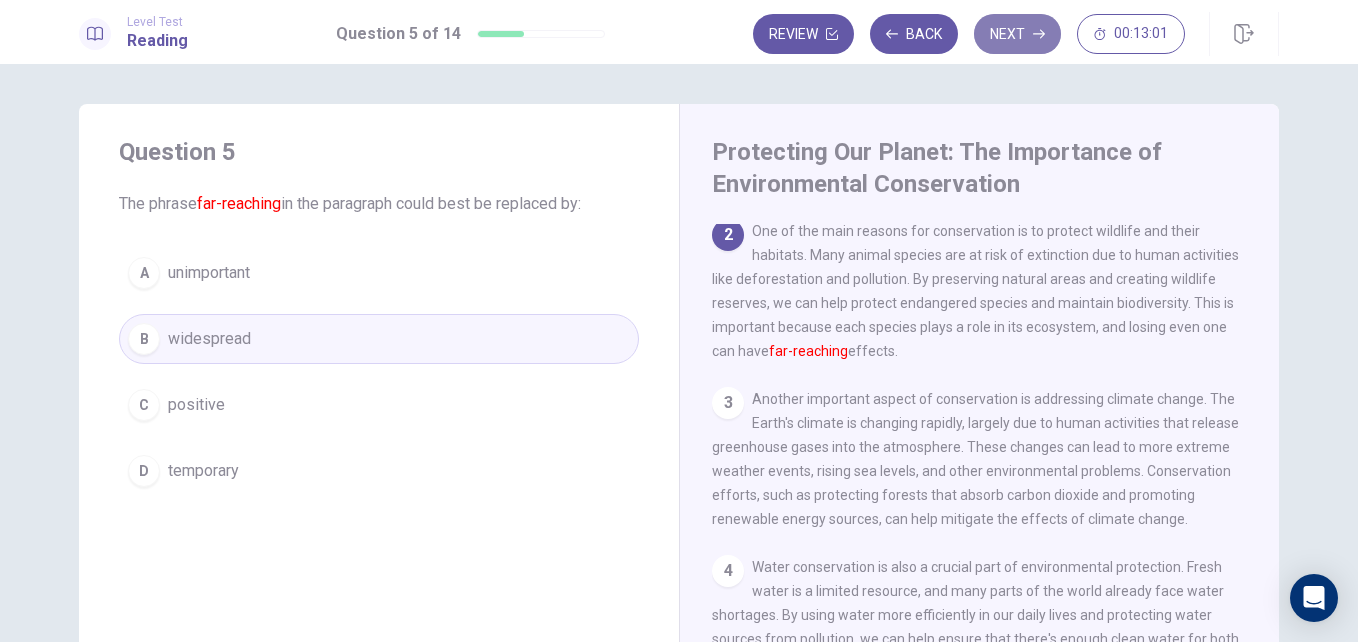 click on "Next" at bounding box center (1017, 34) 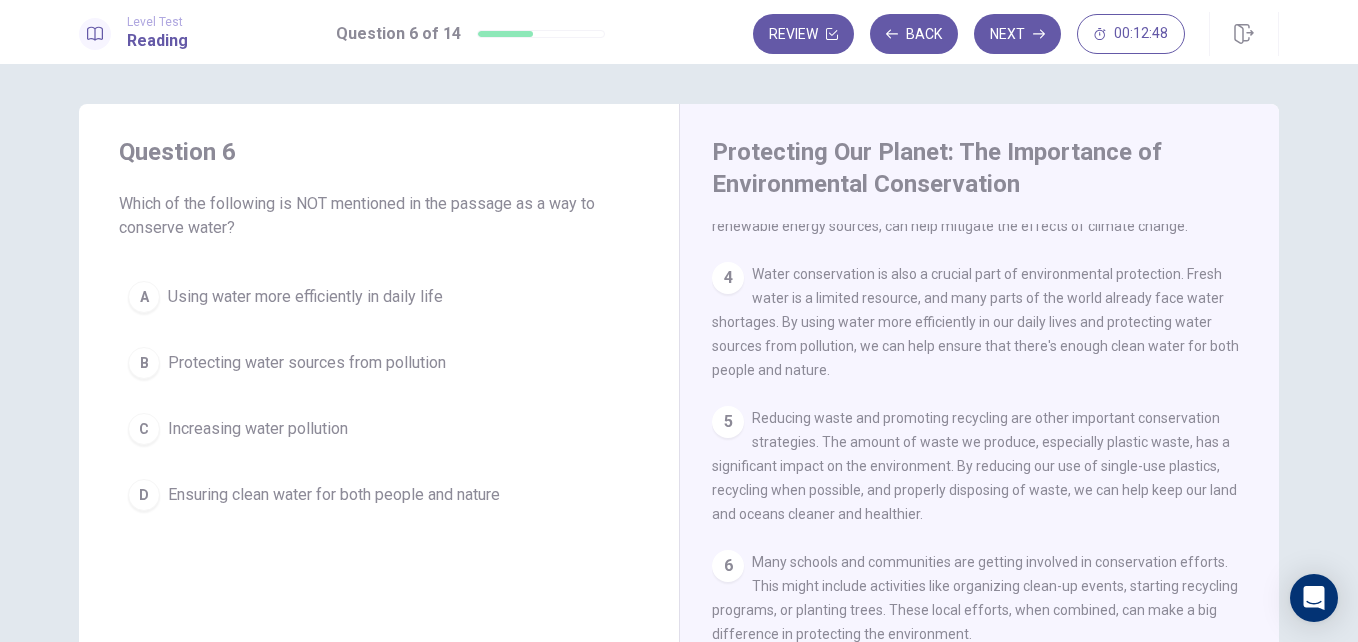 scroll, scrollTop: 452, scrollLeft: 0, axis: vertical 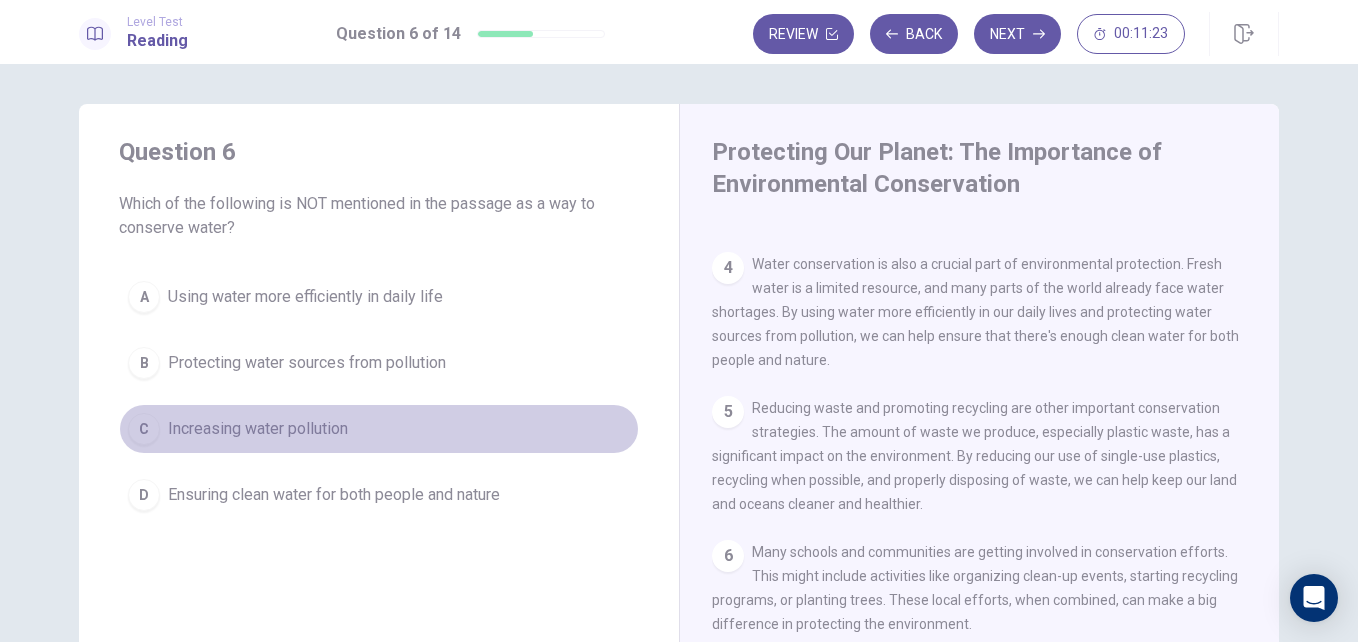 click on "Increasing water pollution" at bounding box center (258, 429) 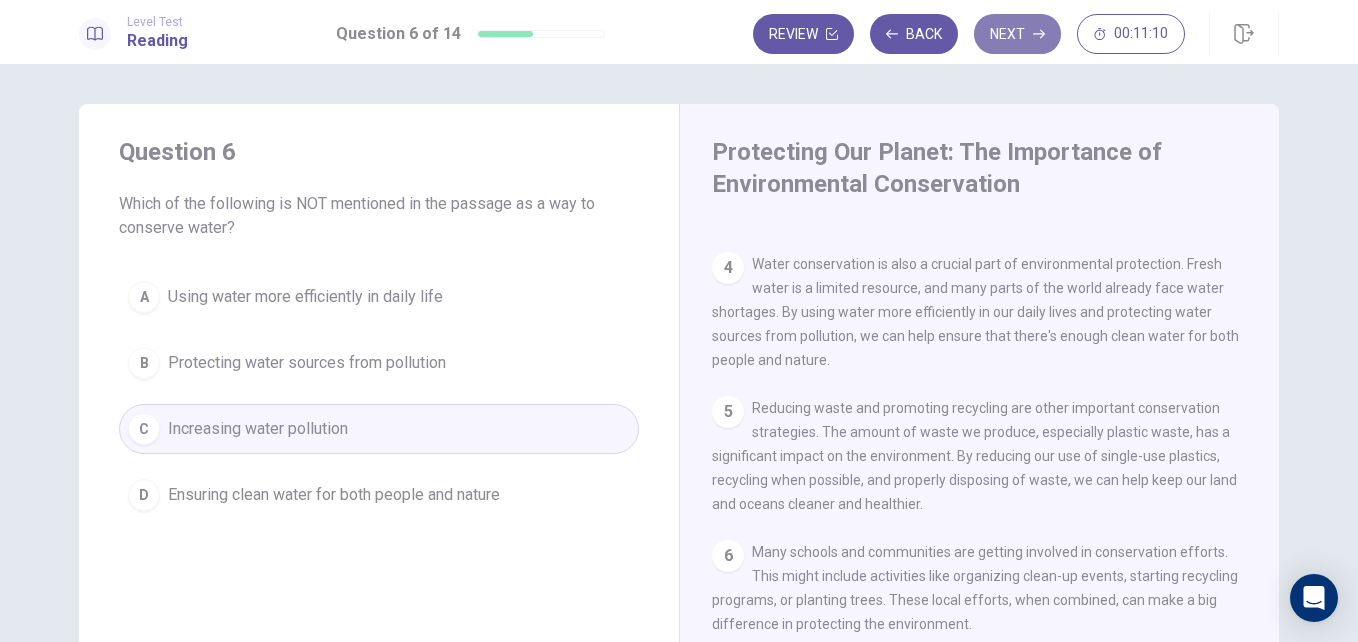 click 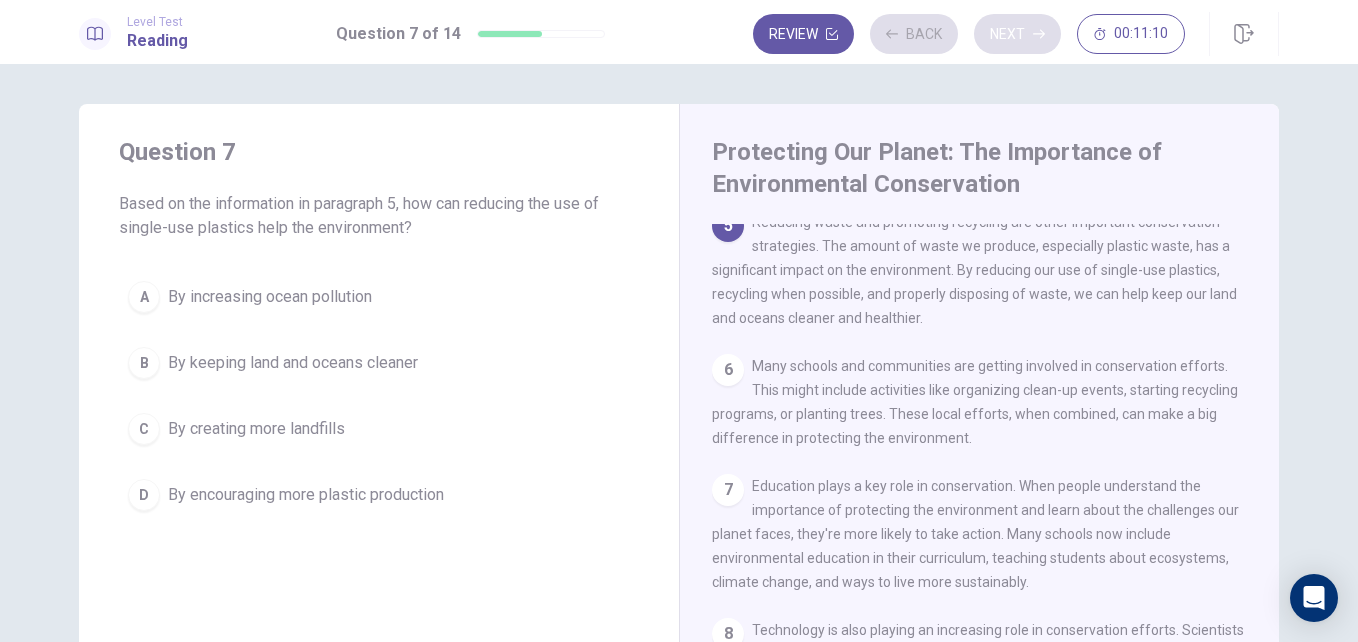 scroll, scrollTop: 646, scrollLeft: 0, axis: vertical 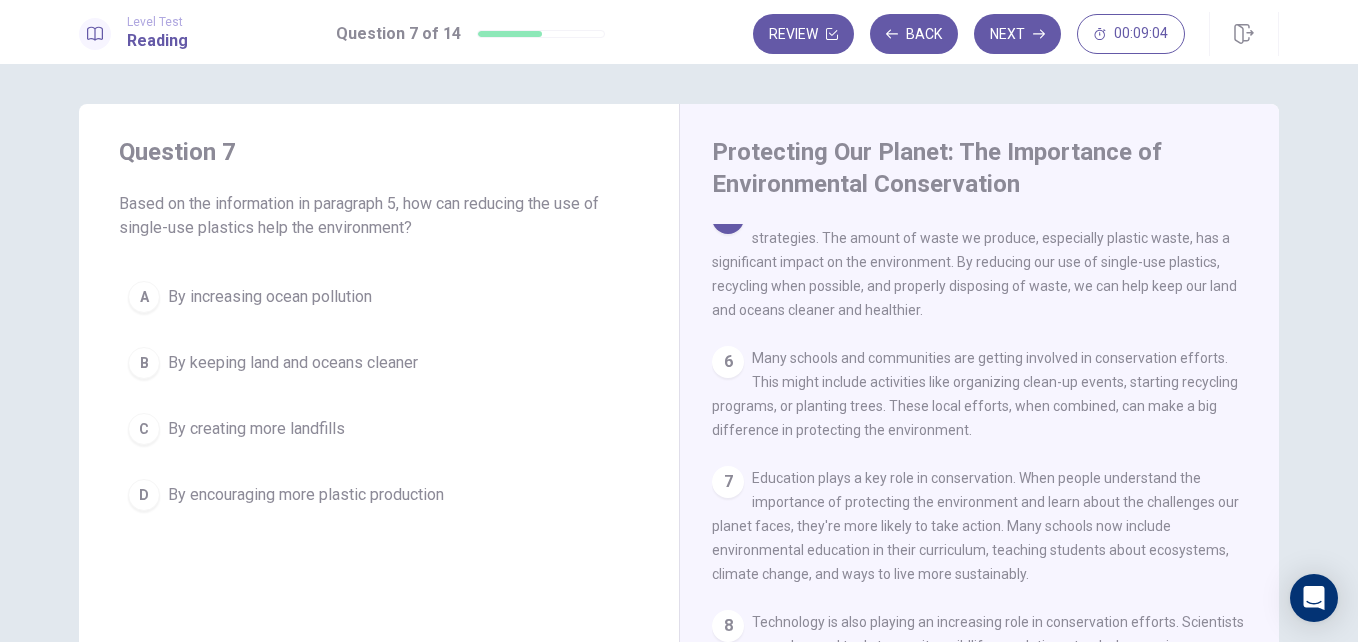 click on "By encouraging more plastic production" at bounding box center [306, 495] 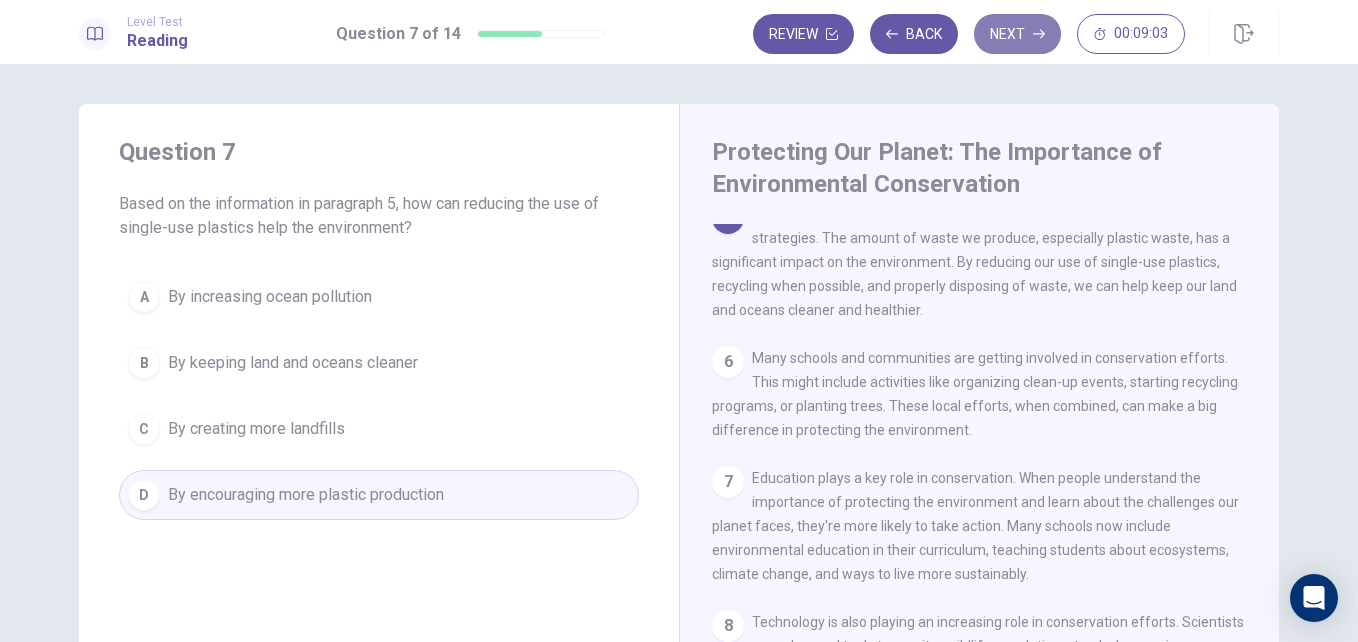 click on "Next" at bounding box center (1017, 34) 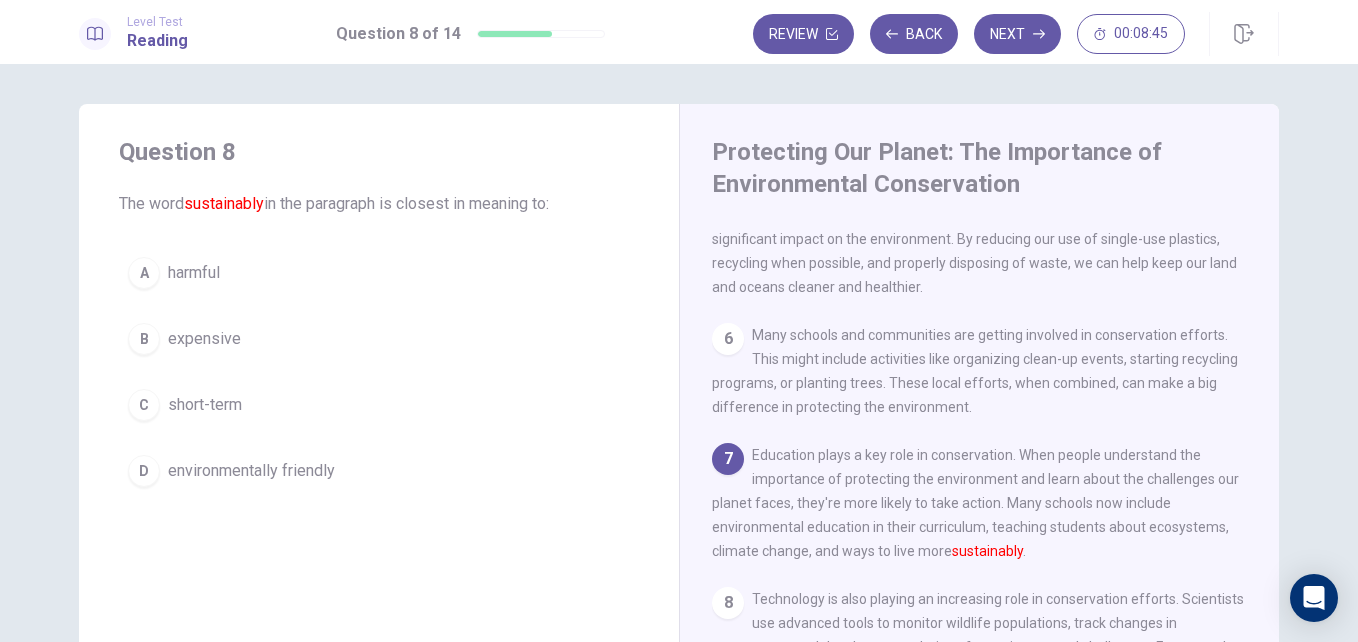 click on "environmentally friendly" at bounding box center (251, 471) 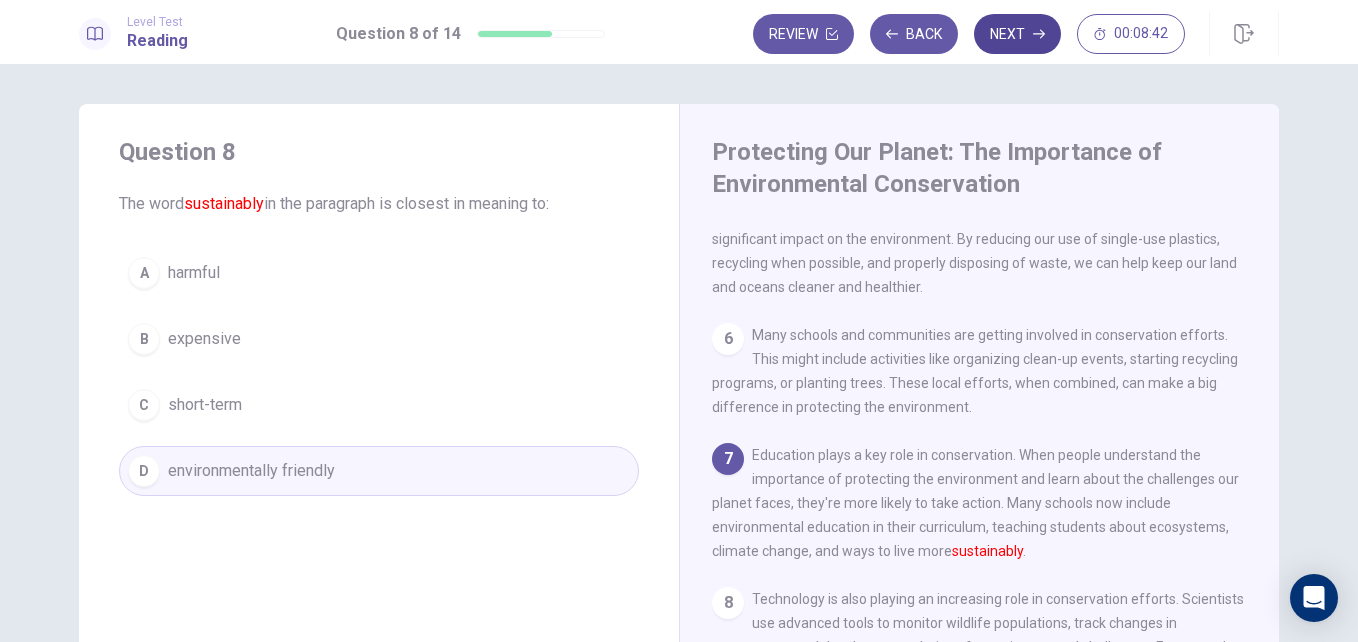 click on "Next" at bounding box center [1017, 34] 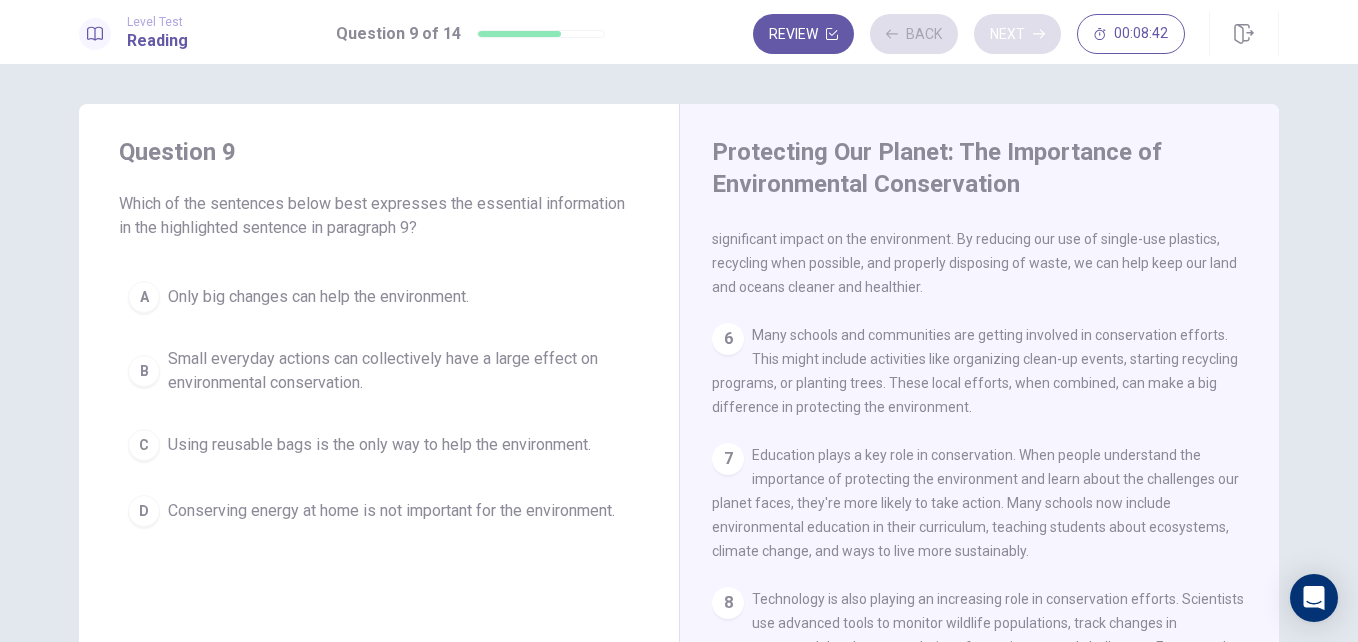 scroll, scrollTop: 791, scrollLeft: 0, axis: vertical 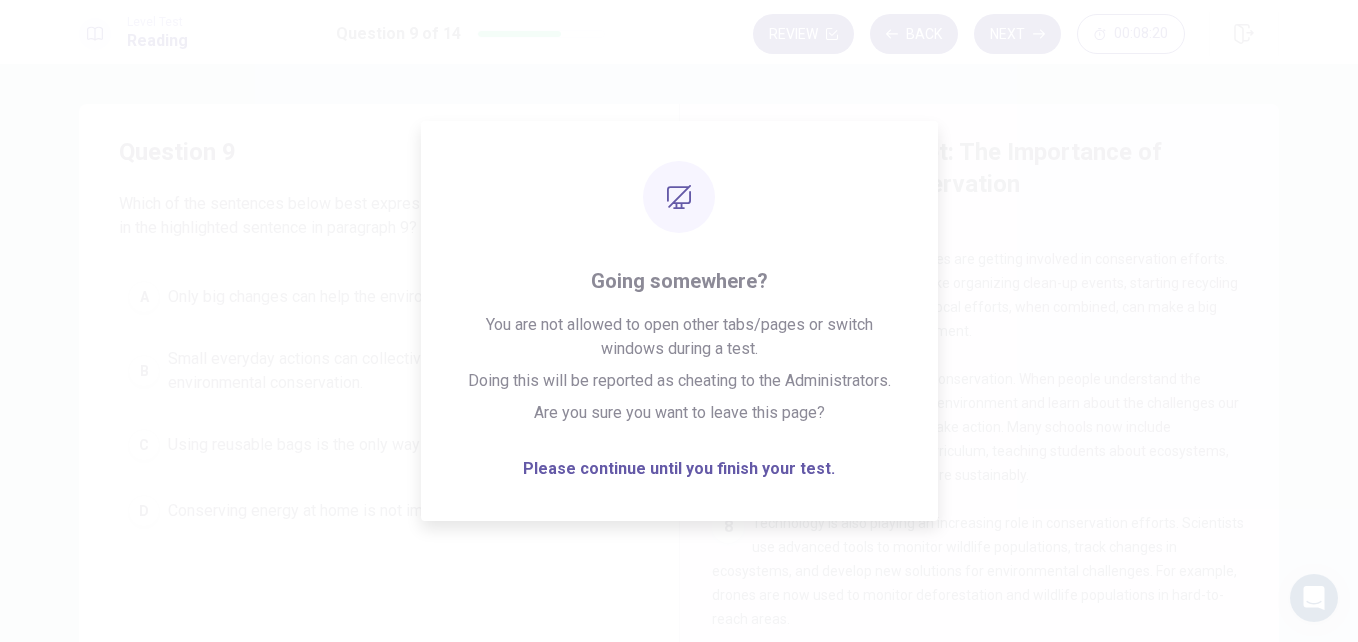drag, startPoint x: 1347, startPoint y: 362, endPoint x: 1355, endPoint y: 429, distance: 67.47592 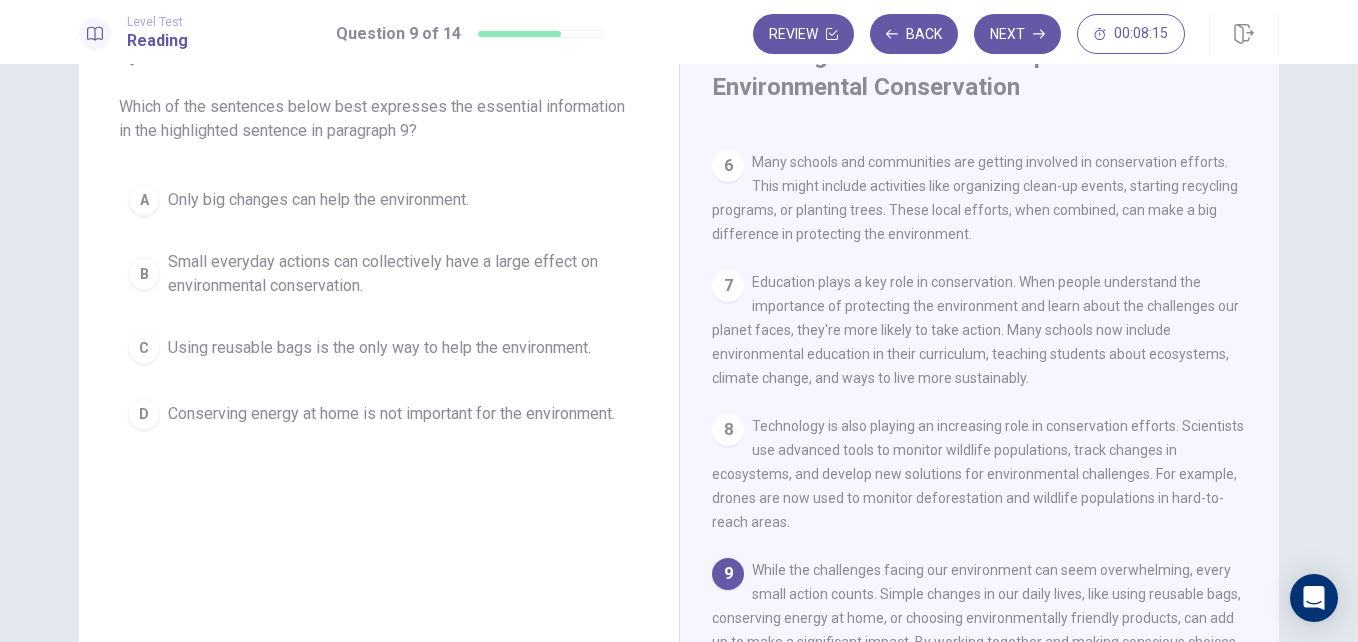 scroll, scrollTop: 92, scrollLeft: 0, axis: vertical 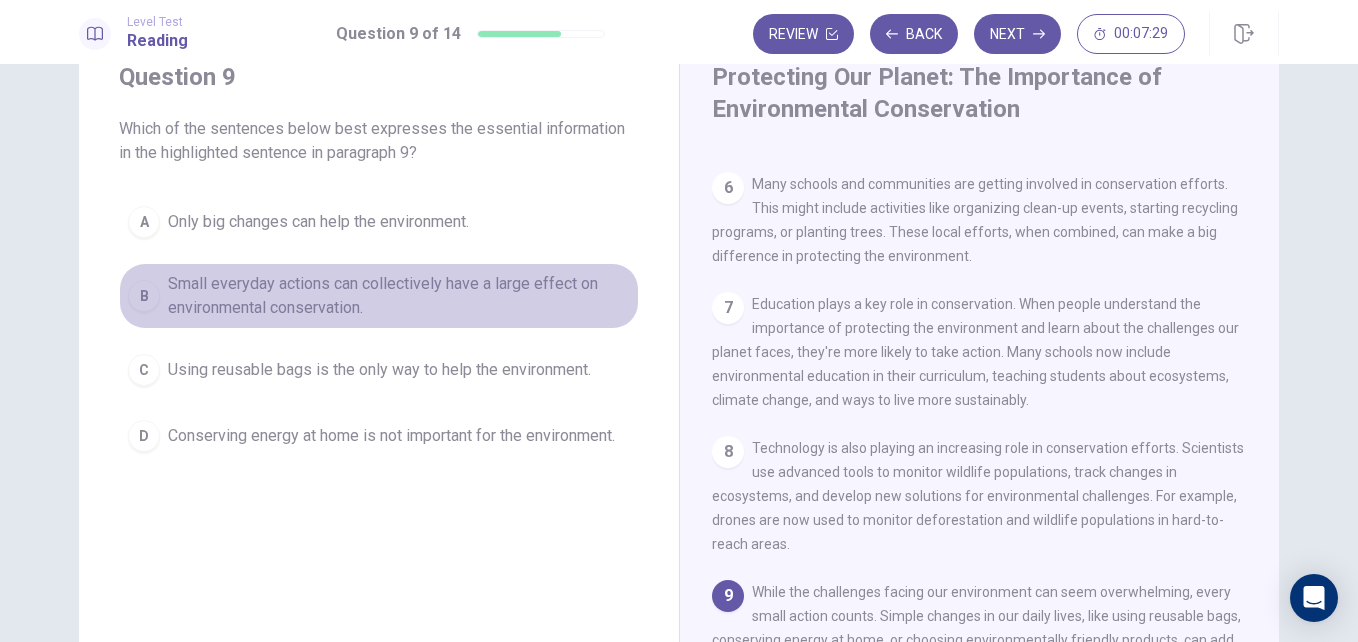 click on "Small everyday actions can collectively have a large effect on environmental conservation." at bounding box center [399, 296] 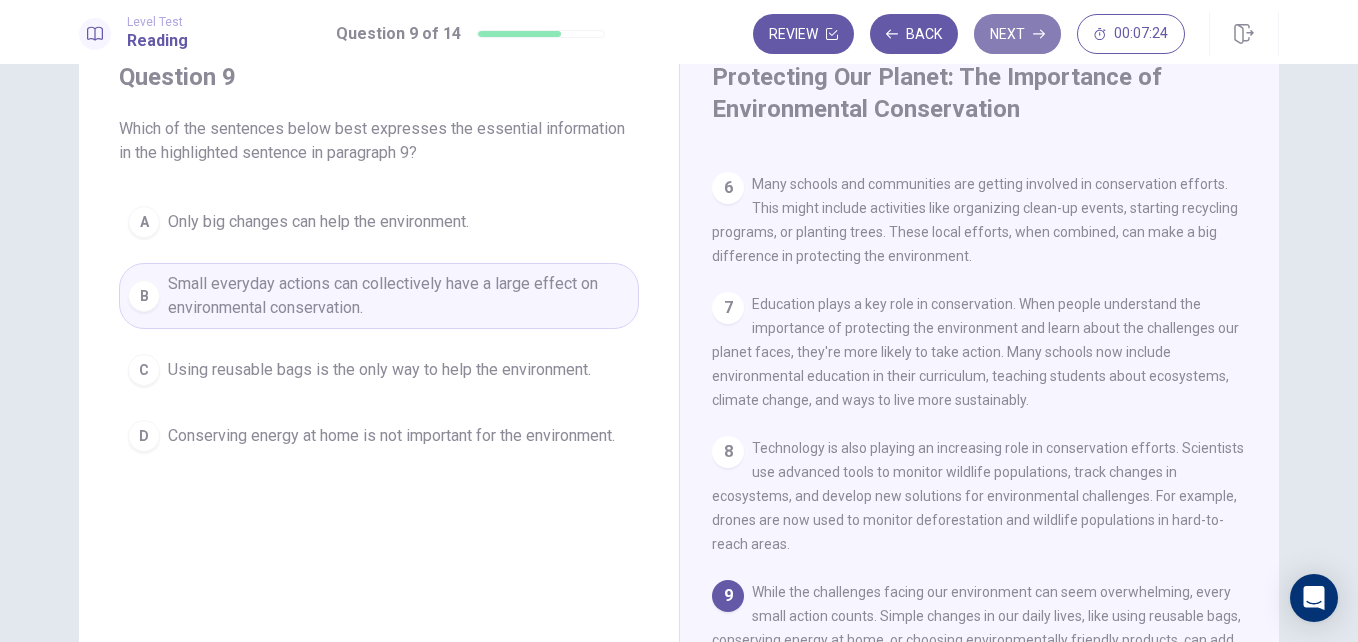 click on "Next" at bounding box center [1017, 34] 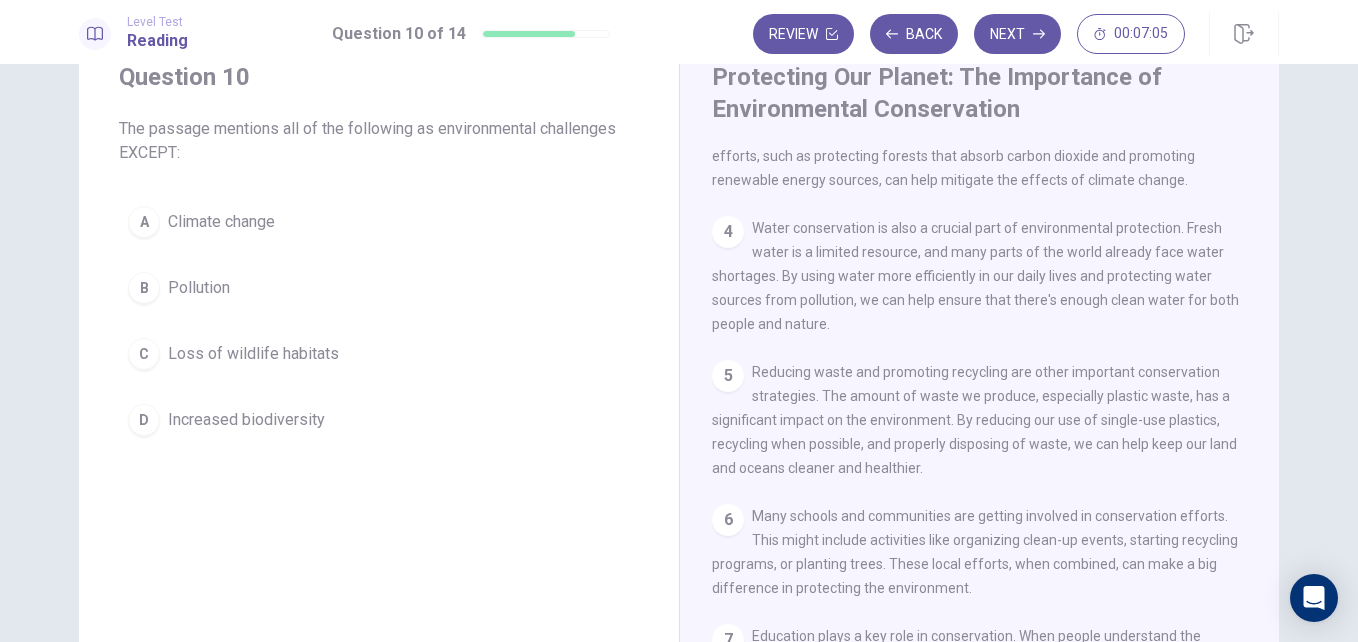 scroll, scrollTop: 0, scrollLeft: 0, axis: both 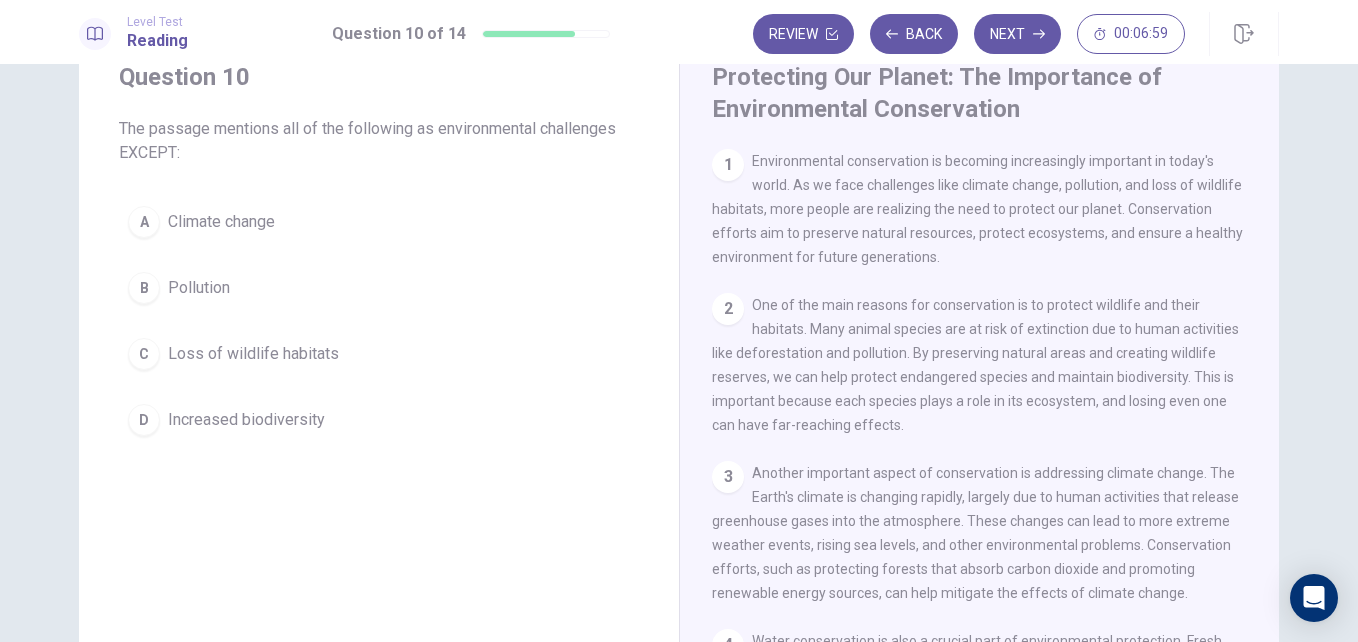 click on "Increased biodiversity" at bounding box center (246, 420) 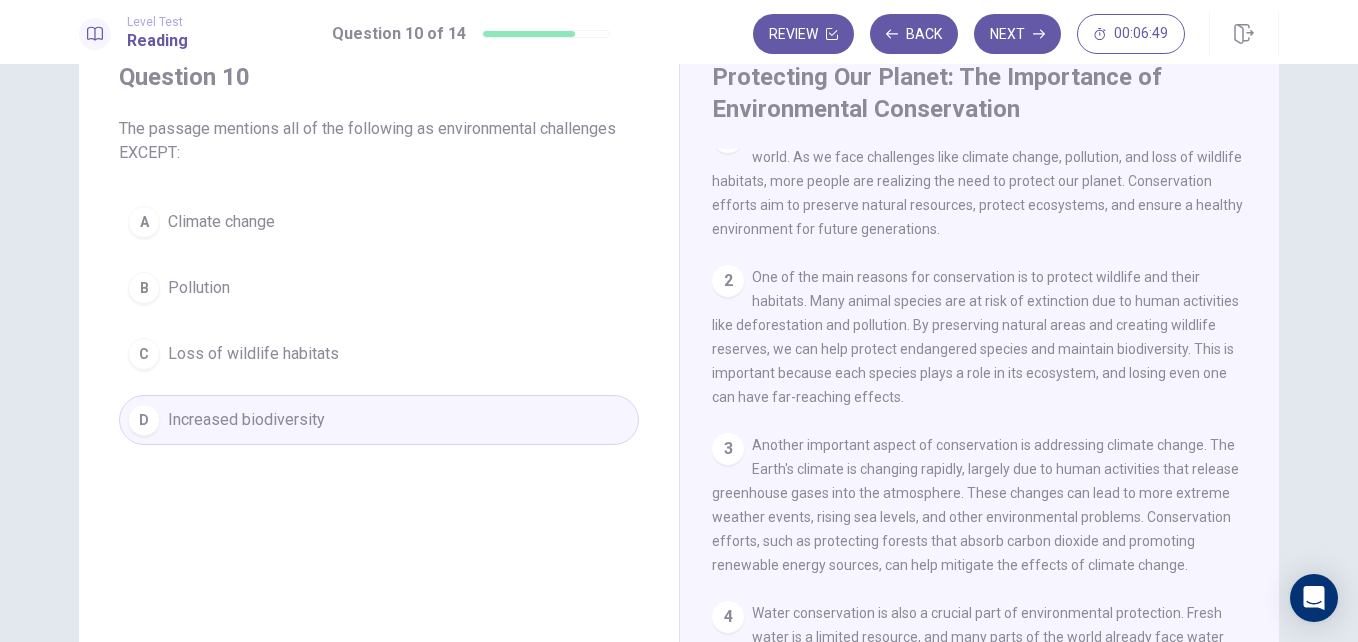scroll, scrollTop: 30, scrollLeft: 0, axis: vertical 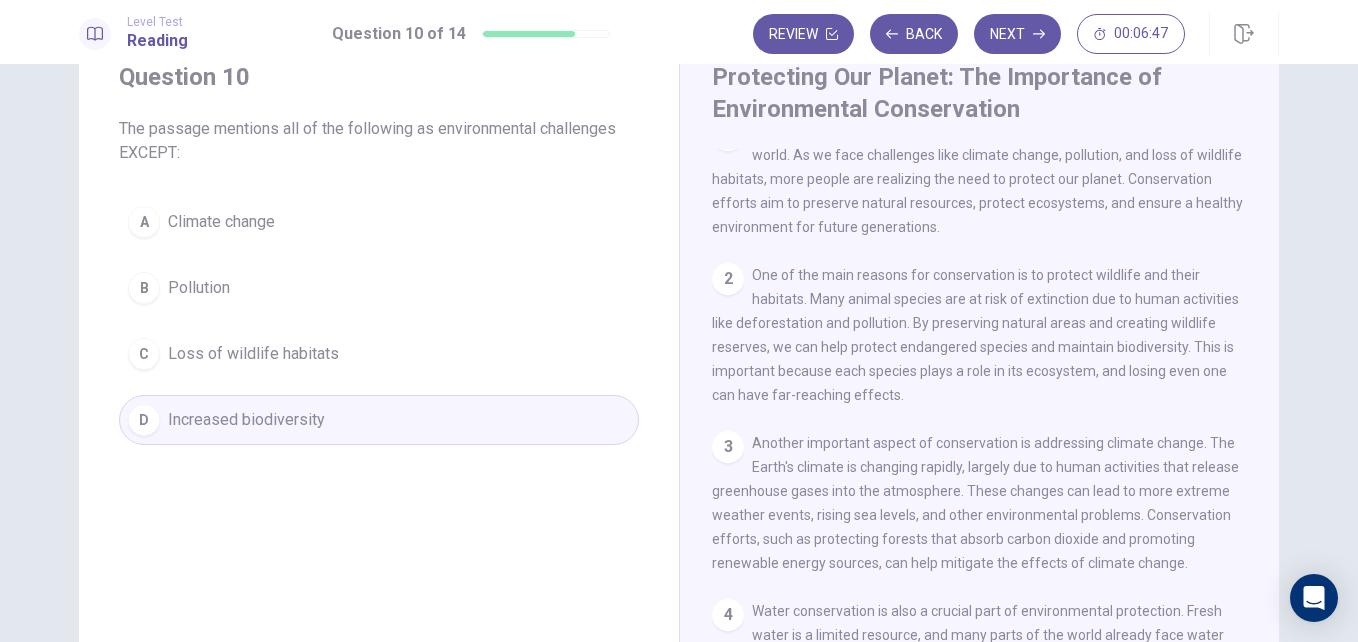 click on "Climate change" at bounding box center [221, 222] 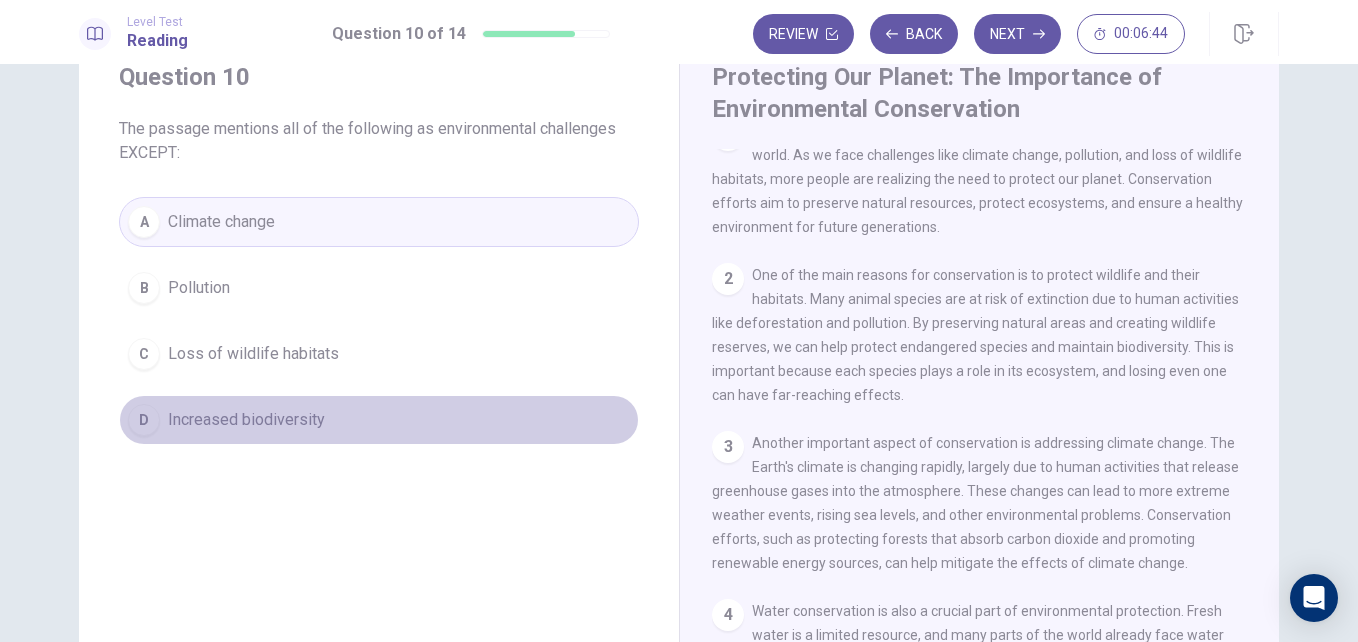 click on "Increased biodiversity" at bounding box center [246, 420] 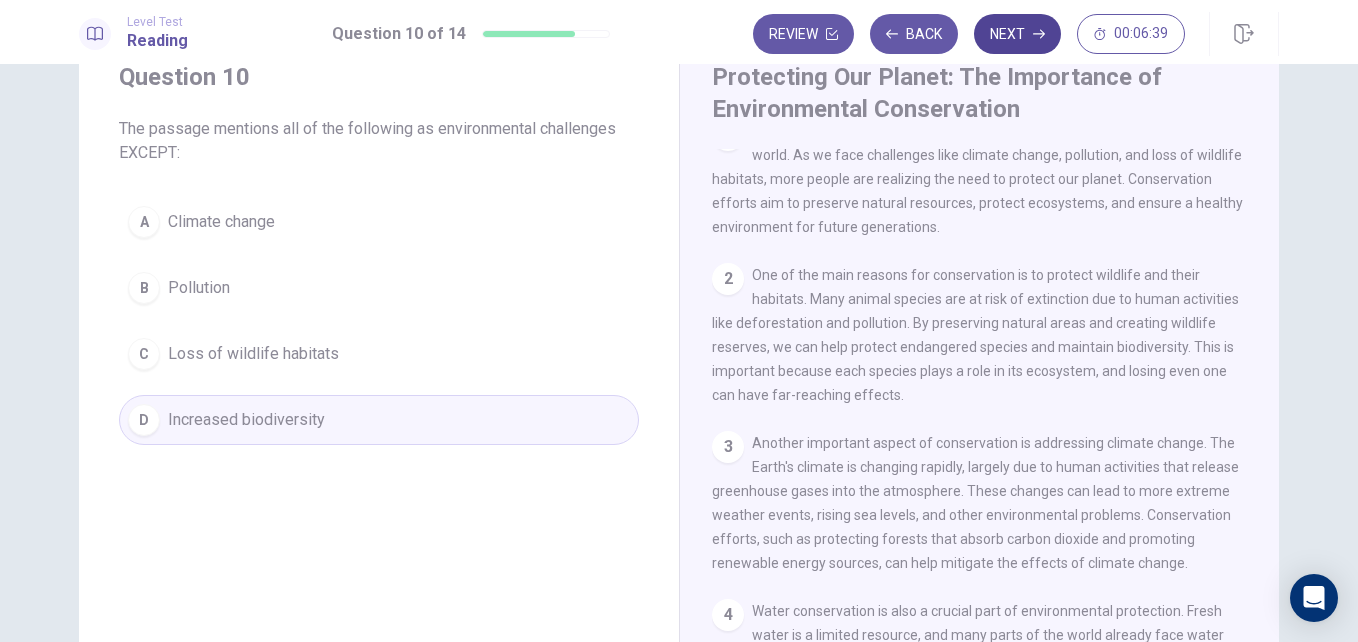 click on "Next" at bounding box center [1017, 34] 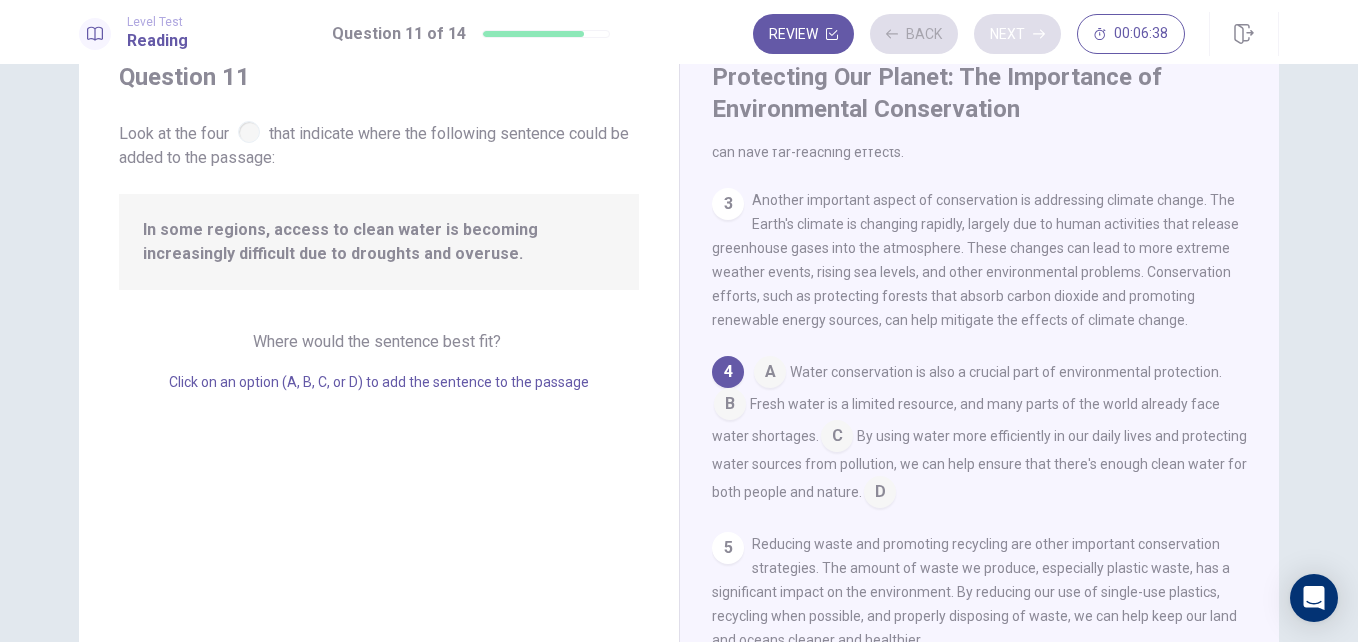 scroll, scrollTop: 274, scrollLeft: 0, axis: vertical 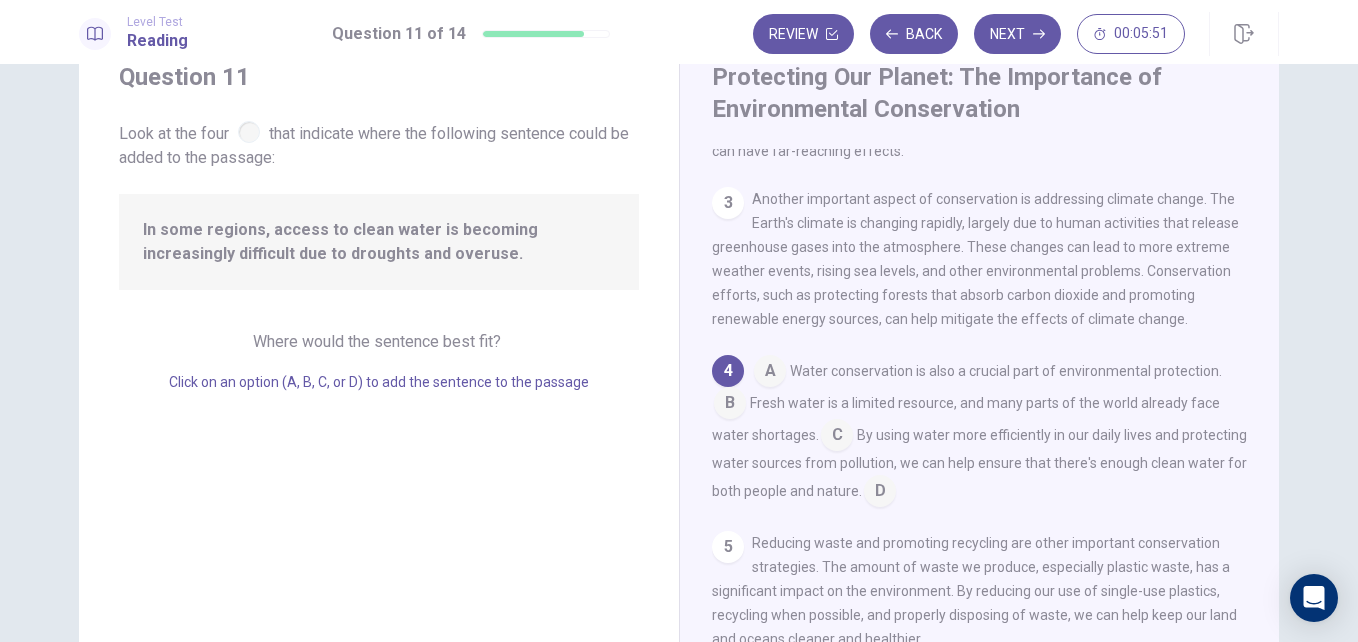 click at bounding box center (730, 405) 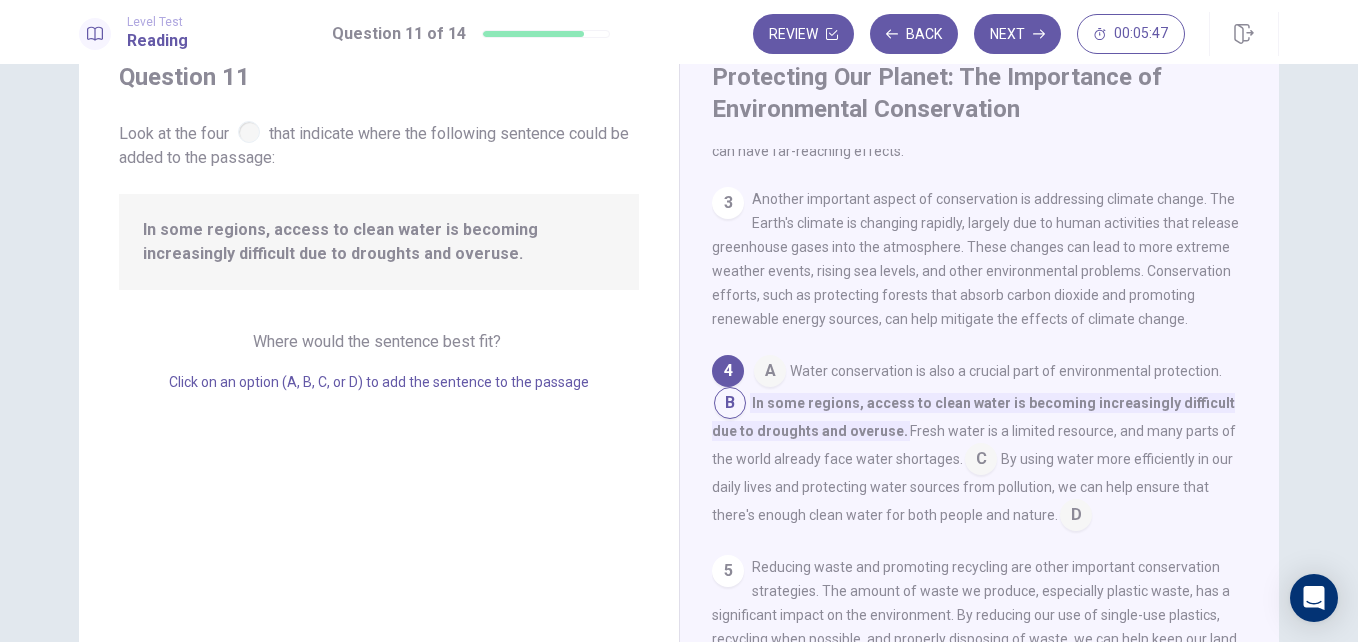 click at bounding box center [730, 405] 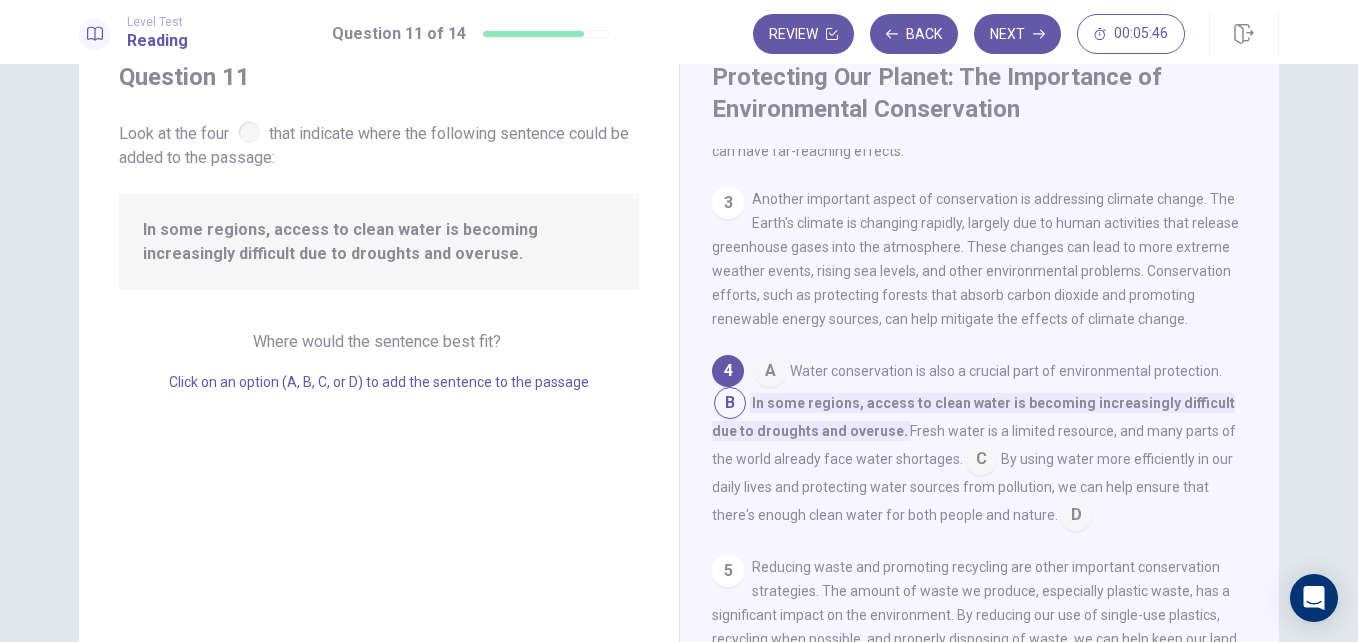 click at bounding box center [730, 405] 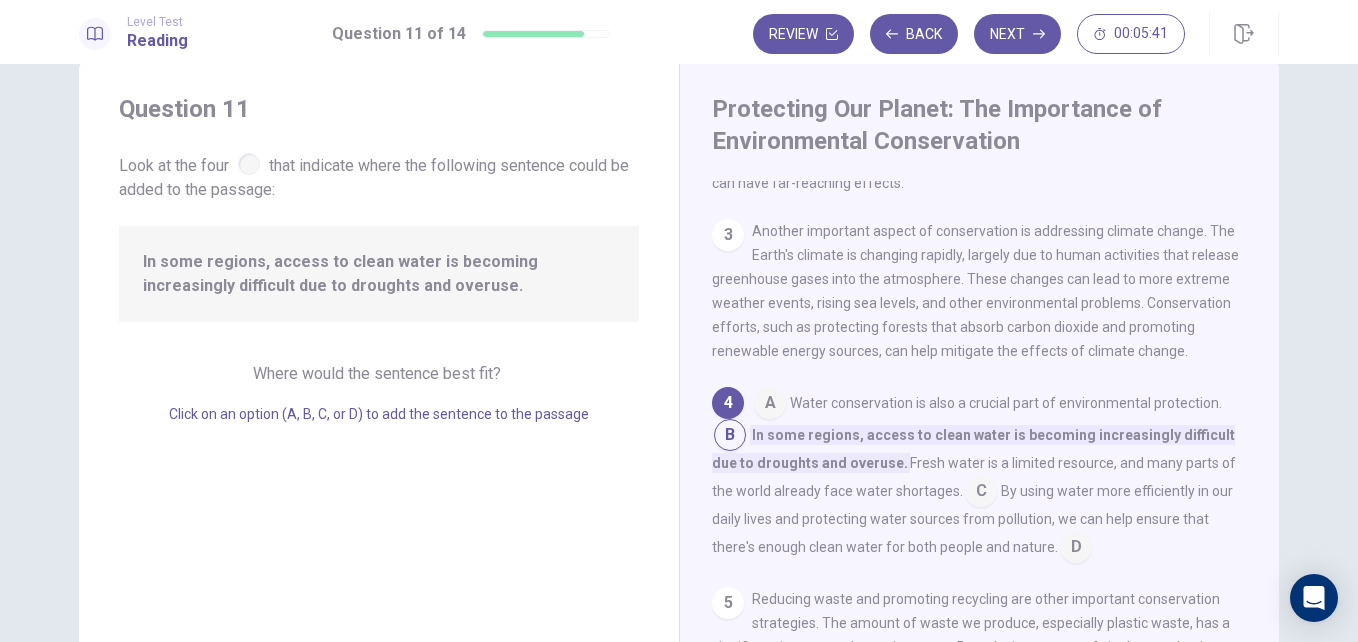 scroll, scrollTop: 32, scrollLeft: 0, axis: vertical 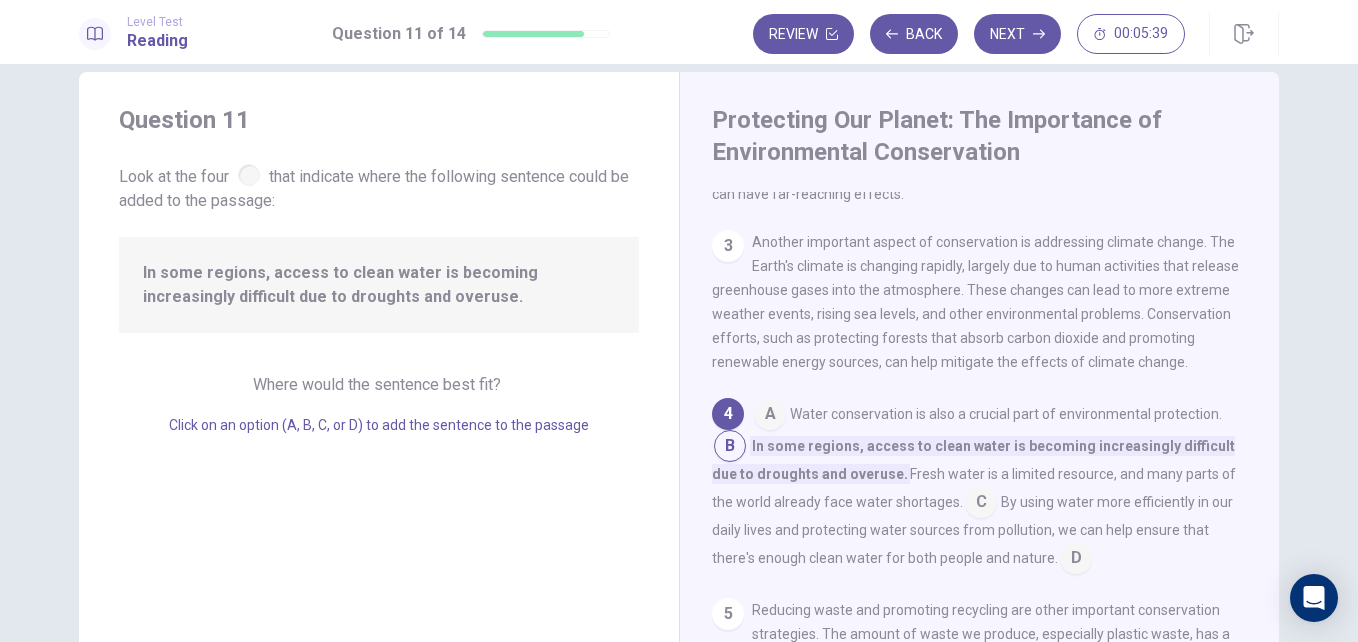 click at bounding box center (249, 175) 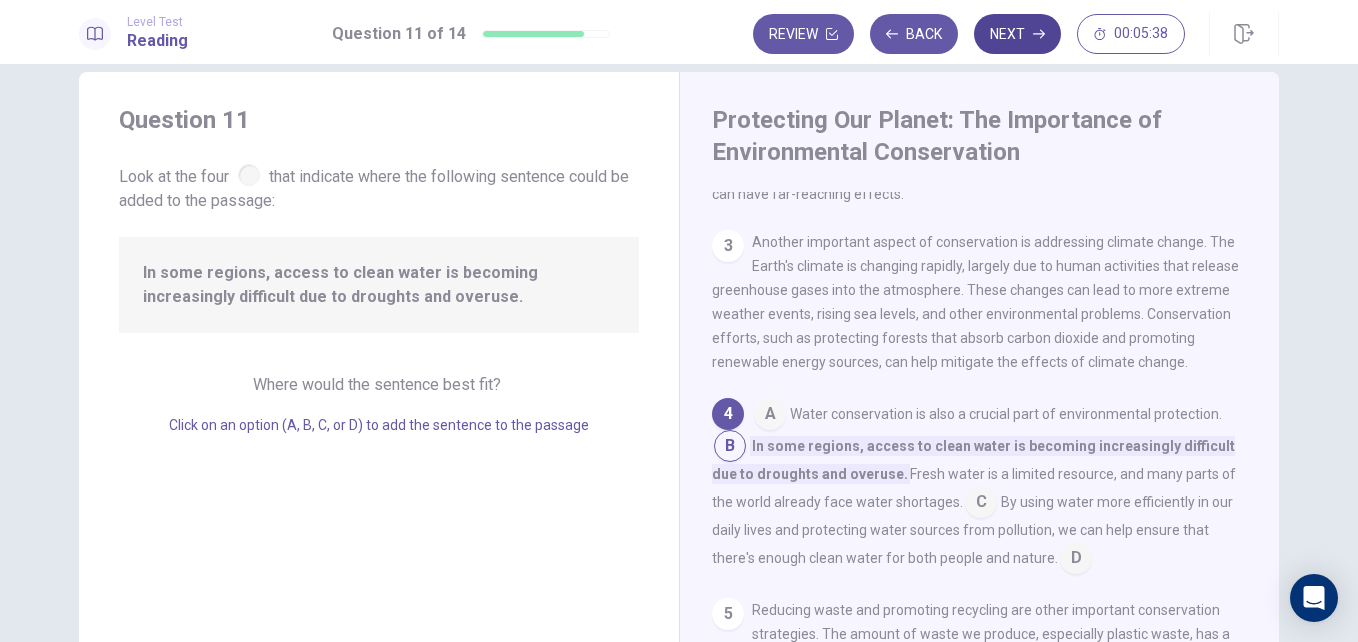click on "Next" at bounding box center (1017, 34) 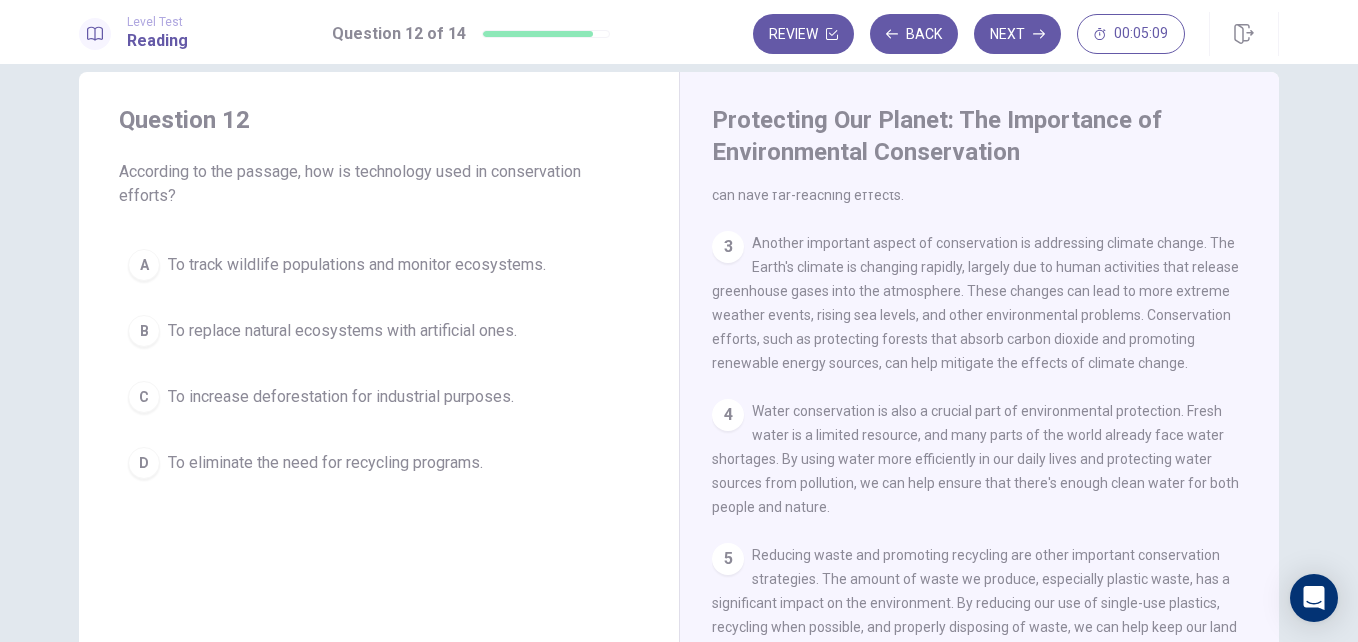 scroll, scrollTop: 275, scrollLeft: 0, axis: vertical 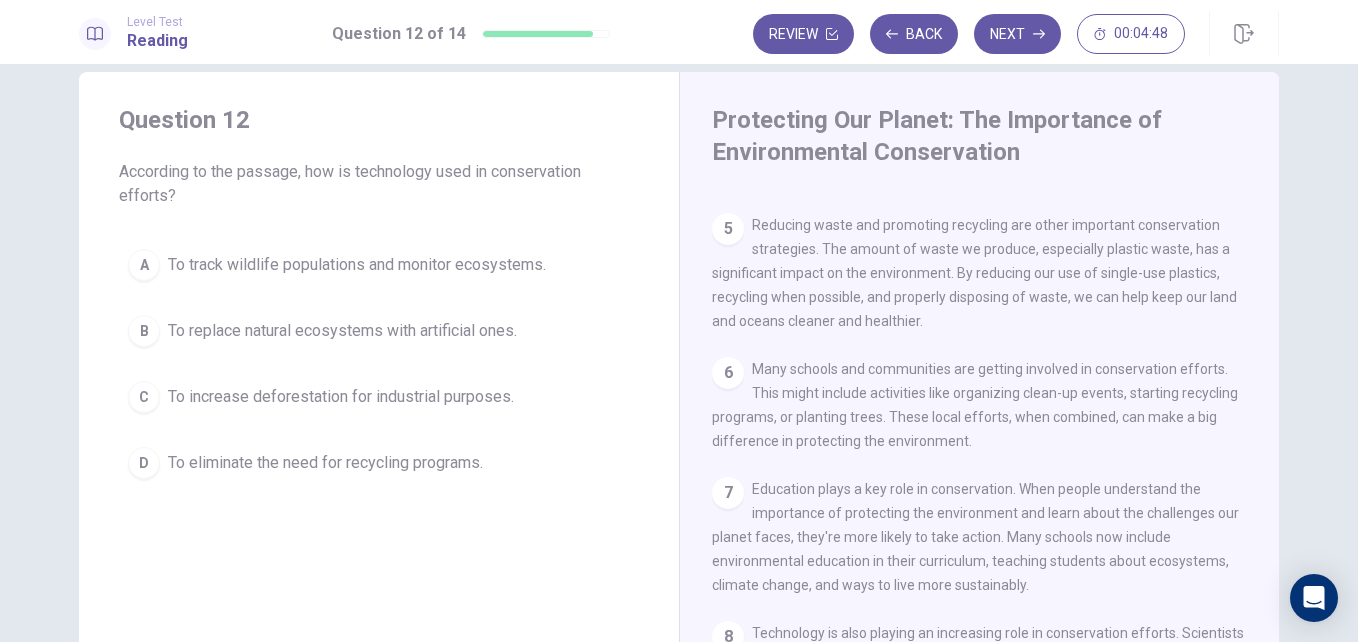 drag, startPoint x: 1269, startPoint y: 502, endPoint x: 1268, endPoint y: 556, distance: 54.00926 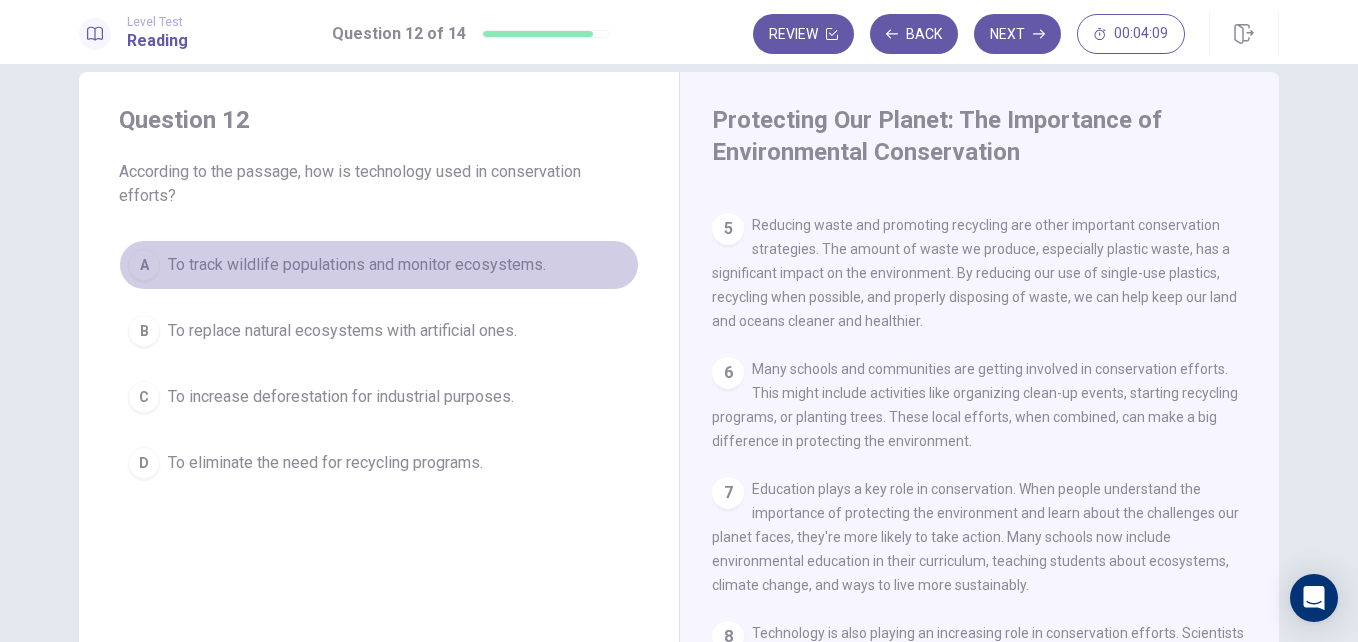 click on "To track wildlife populations and monitor ecosystems." at bounding box center (357, 265) 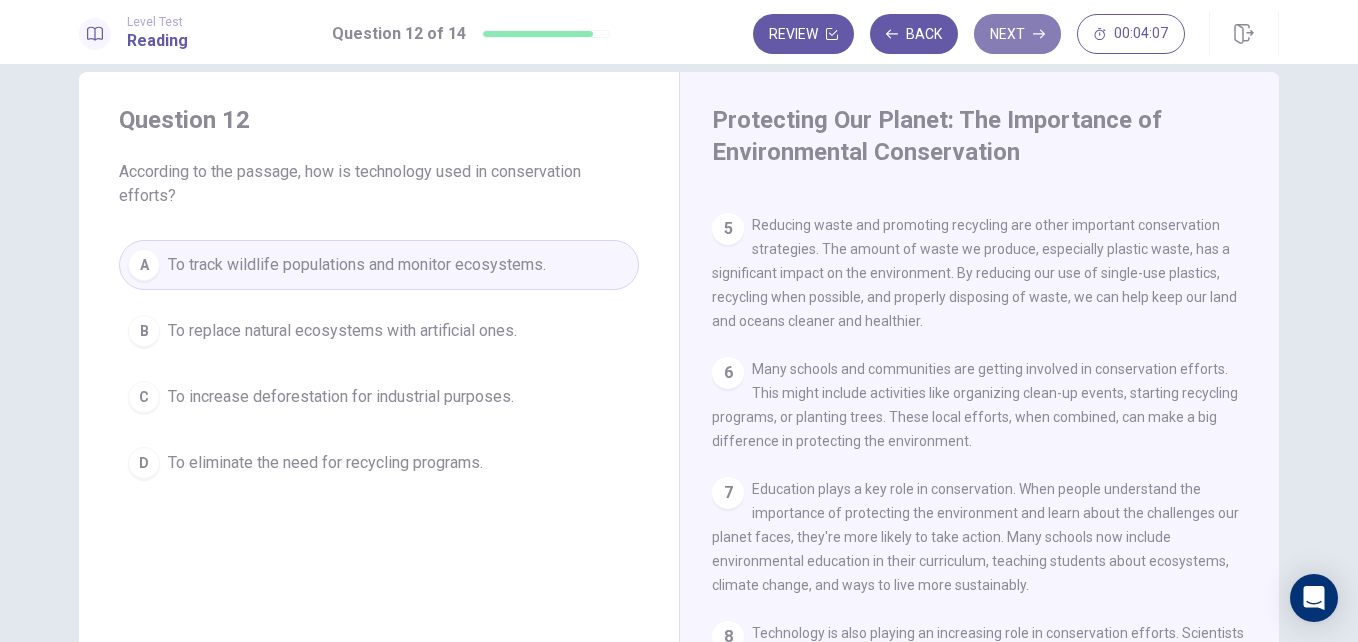 click on "Next" at bounding box center [1017, 34] 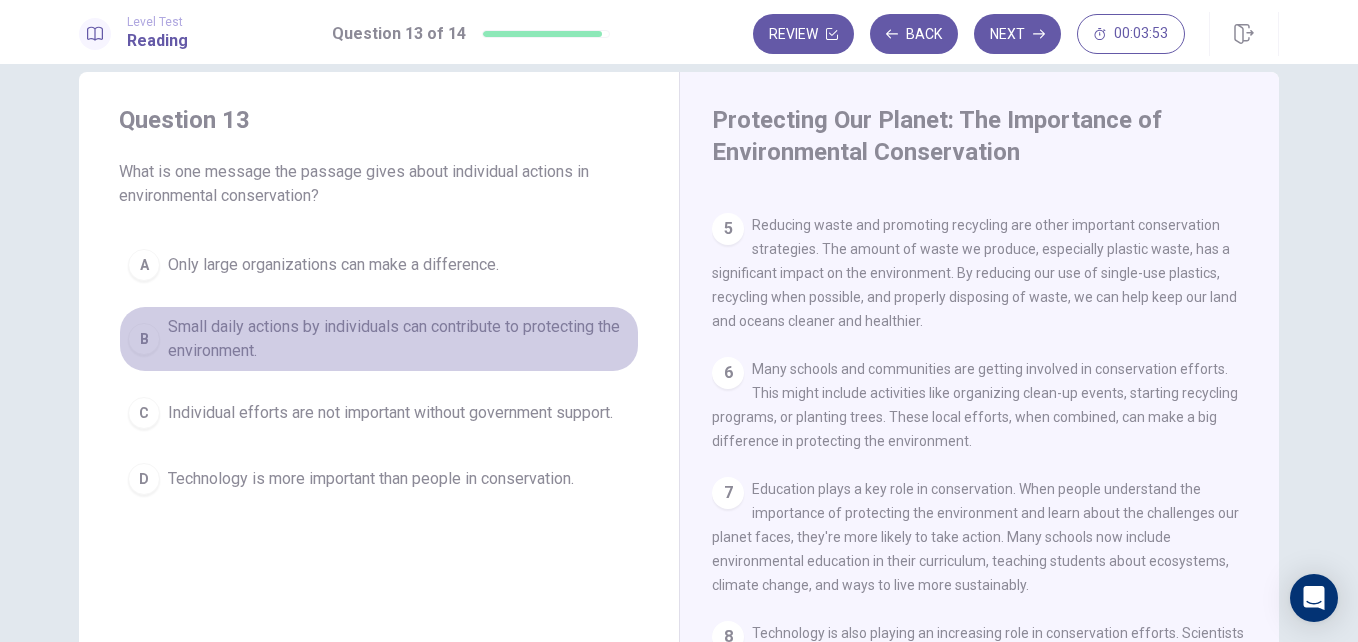 click on "Small daily actions by individuals can contribute to protecting the environment." at bounding box center (399, 339) 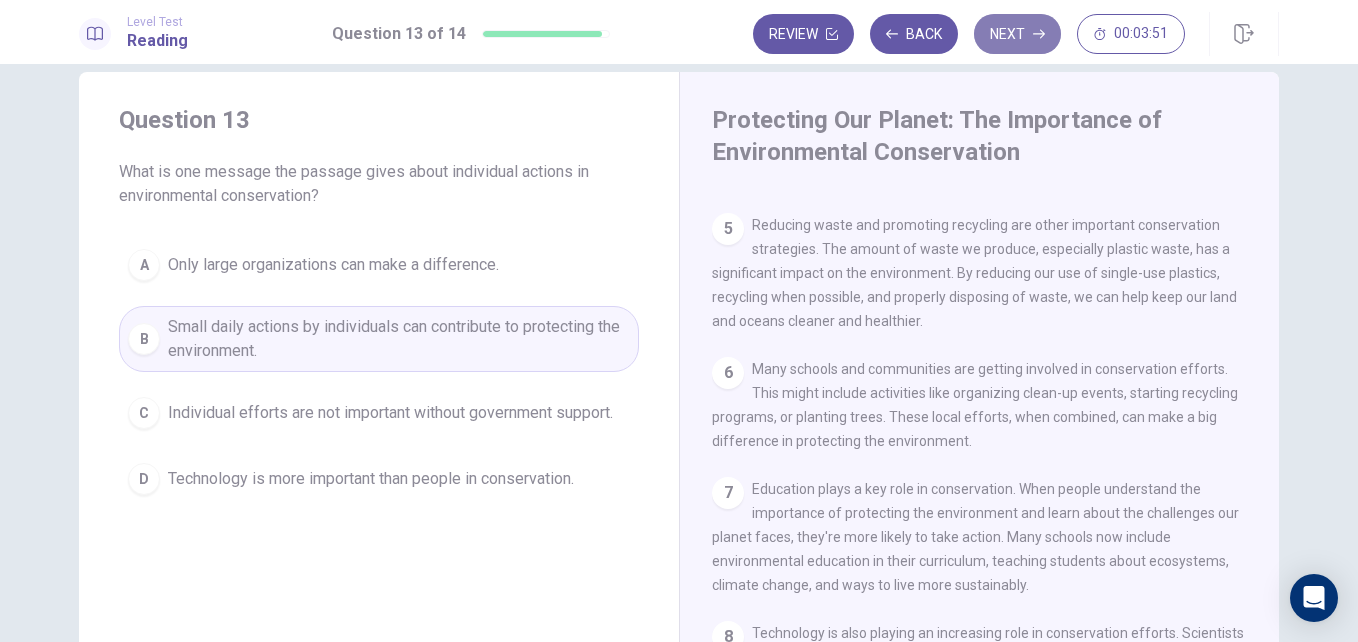 click on "Next" at bounding box center (1017, 34) 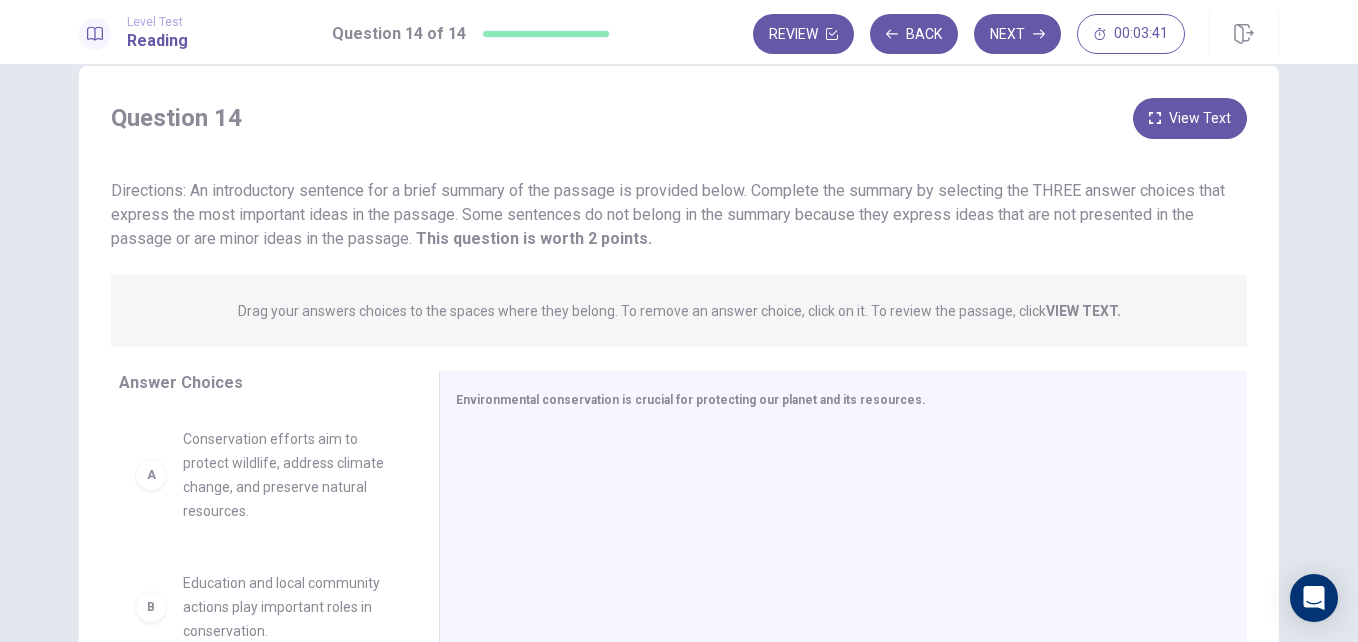 scroll, scrollTop: 29, scrollLeft: 0, axis: vertical 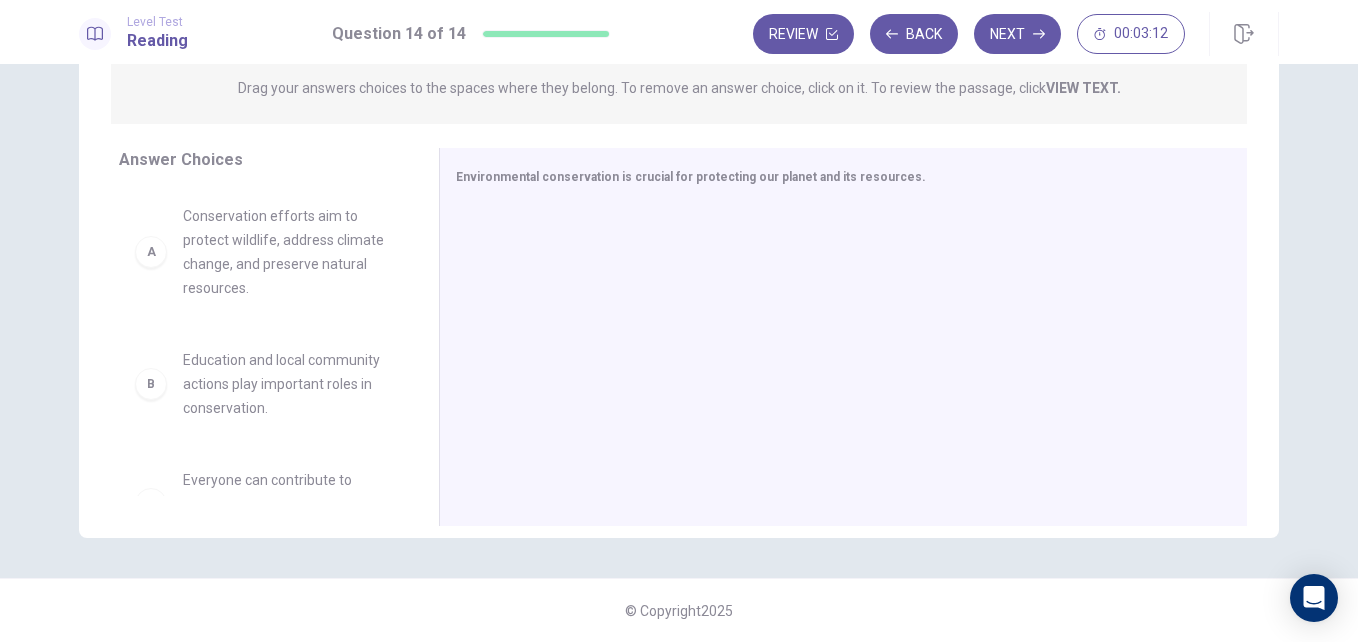 click on "Conservation efforts aim to protect wildlife, address climate change, and preserve natural resources." at bounding box center [287, 252] 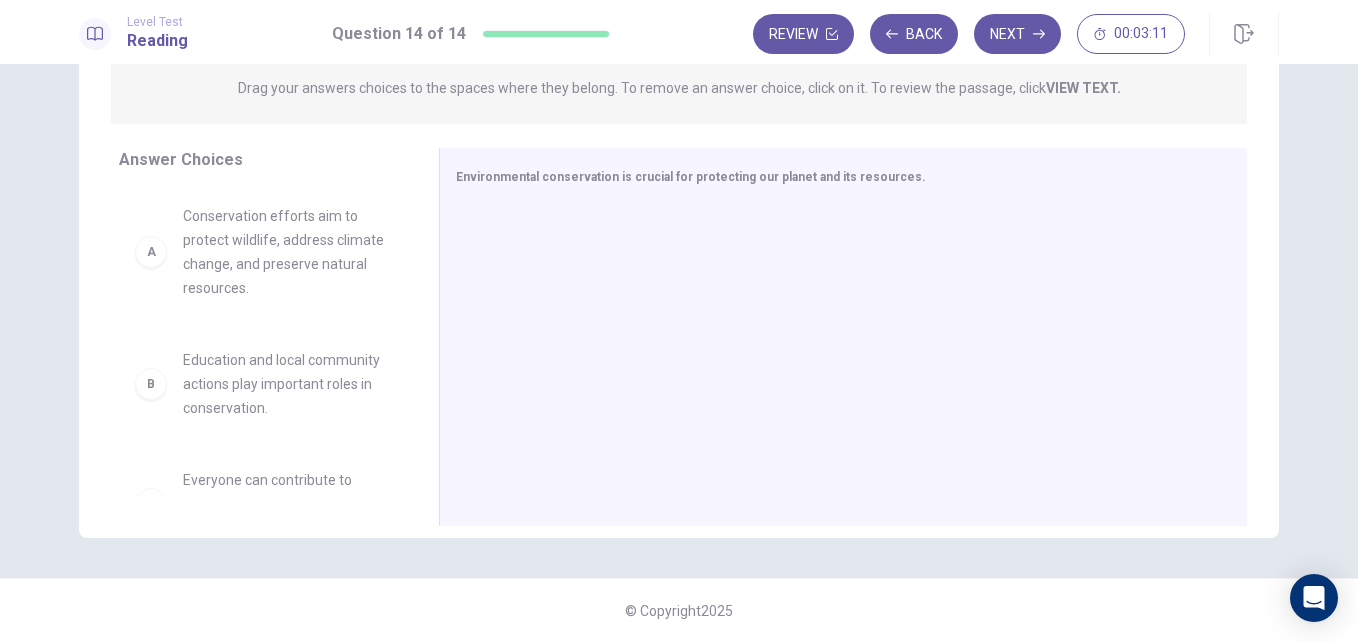 click on "Conservation efforts aim to protect wildlife, address climate change, and preserve natural resources." at bounding box center (287, 252) 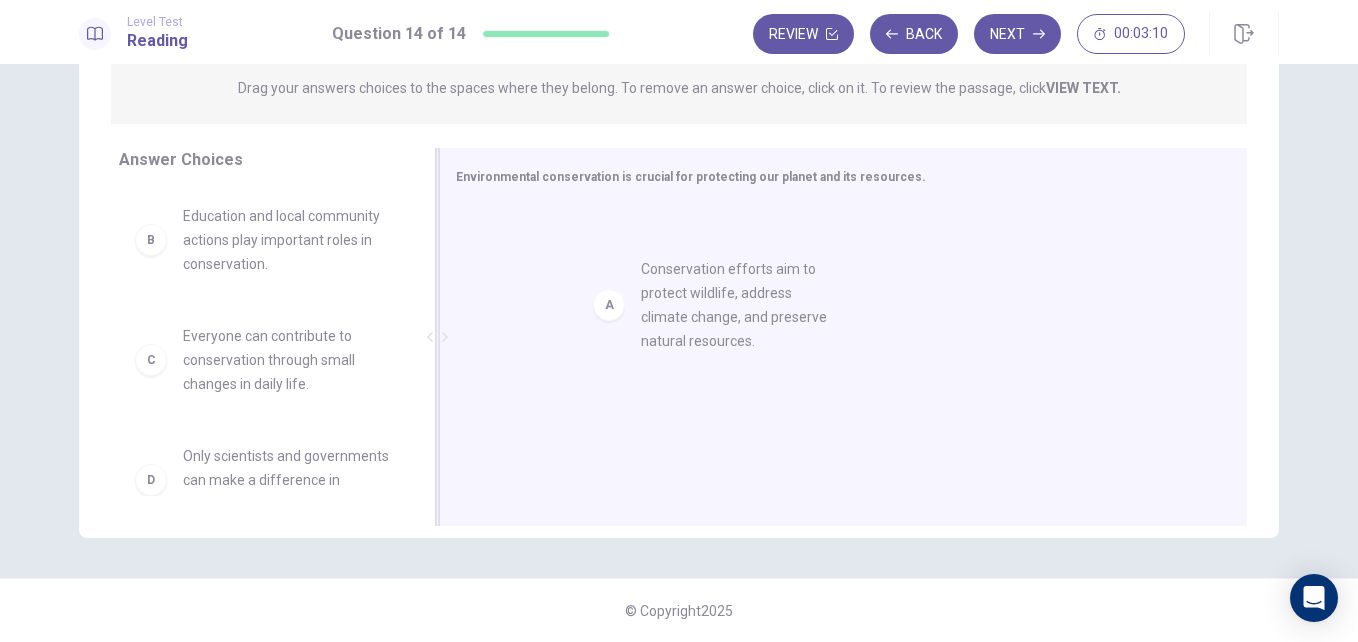 drag, startPoint x: 162, startPoint y: 245, endPoint x: 631, endPoint y: 299, distance: 472.0985 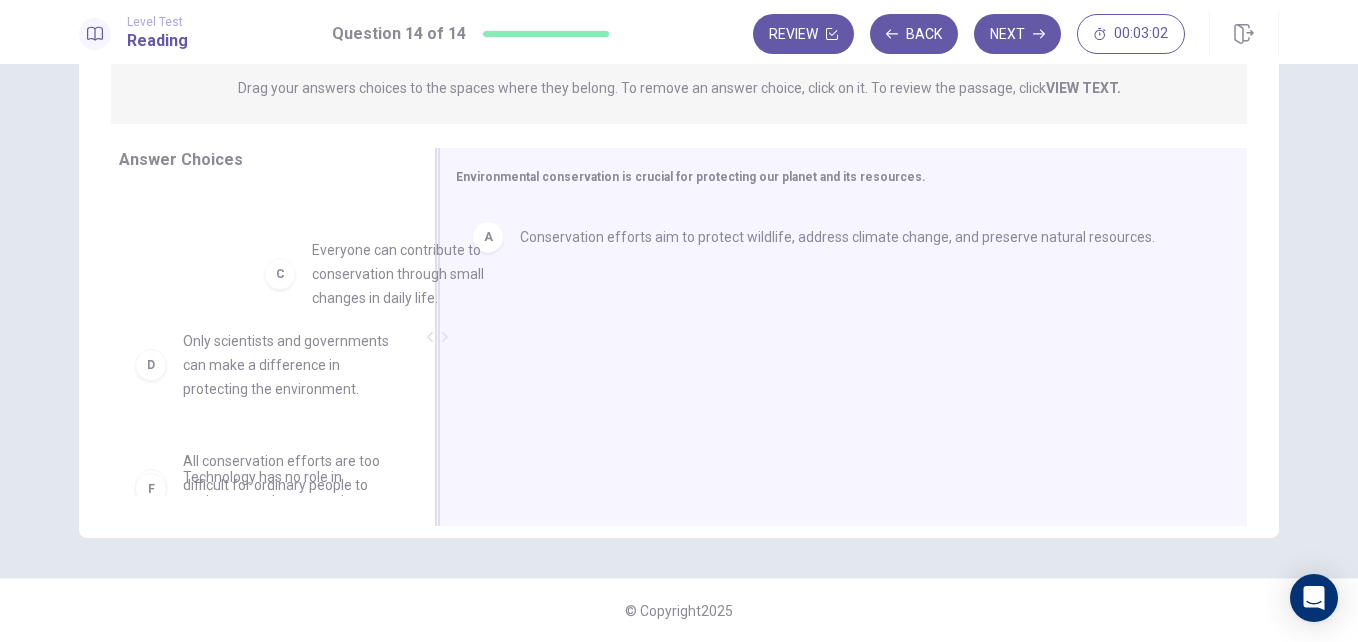 scroll, scrollTop: 97, scrollLeft: 0, axis: vertical 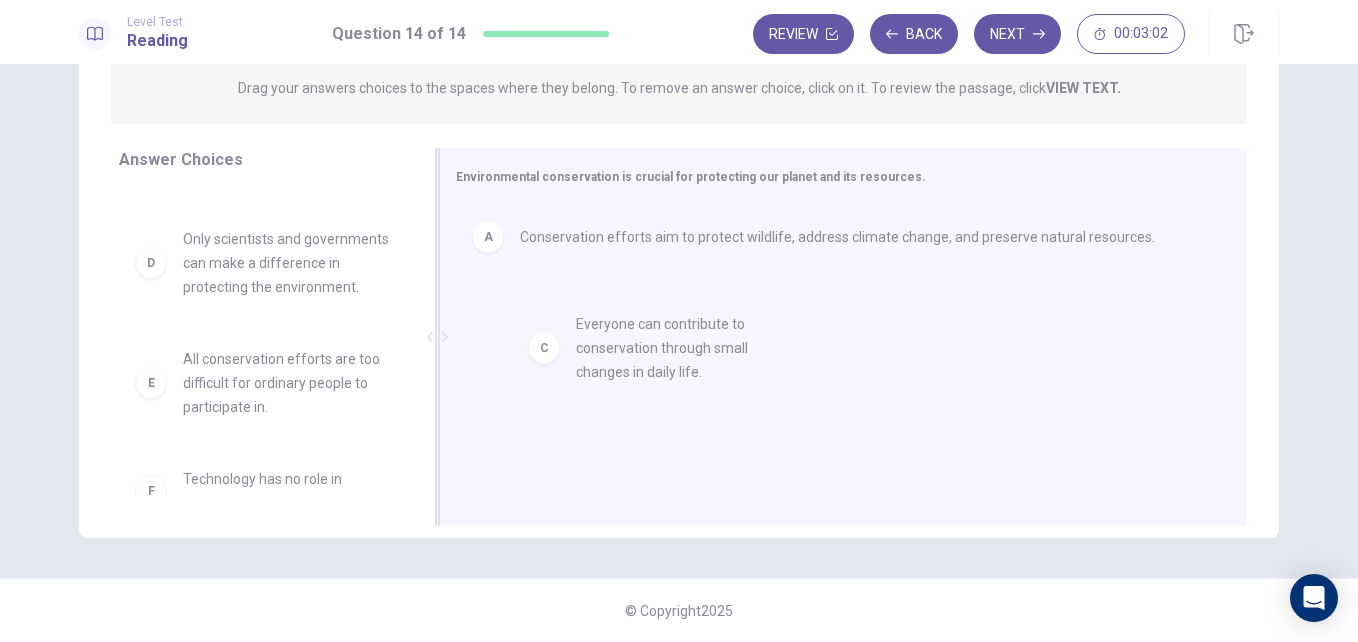 drag, startPoint x: 279, startPoint y: 273, endPoint x: 687, endPoint y: 363, distance: 417.80856 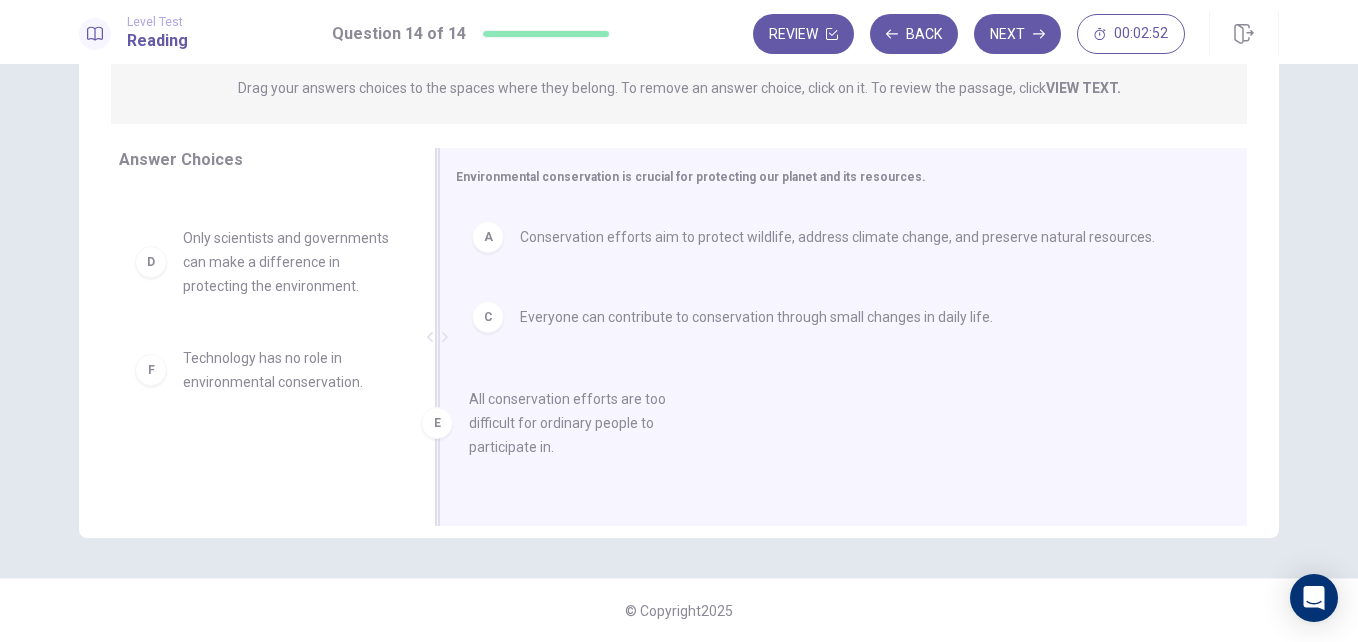 drag, startPoint x: 284, startPoint y: 426, endPoint x: 606, endPoint y: 437, distance: 322.18784 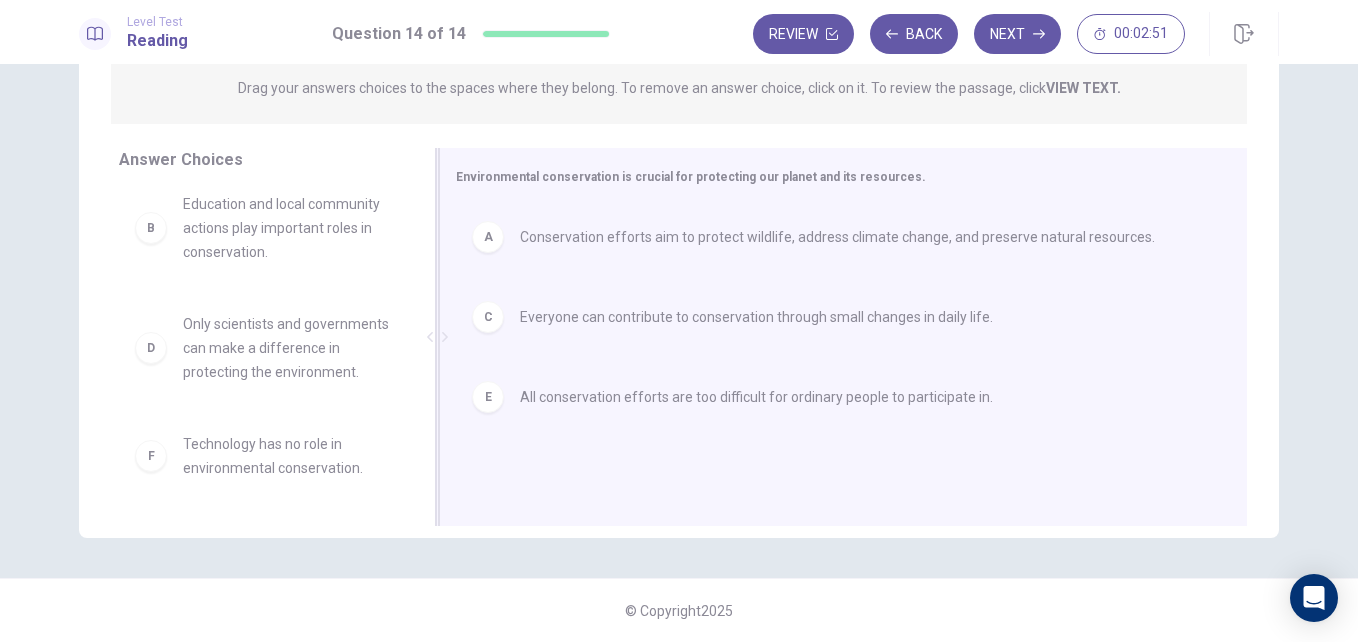 scroll, scrollTop: 36, scrollLeft: 0, axis: vertical 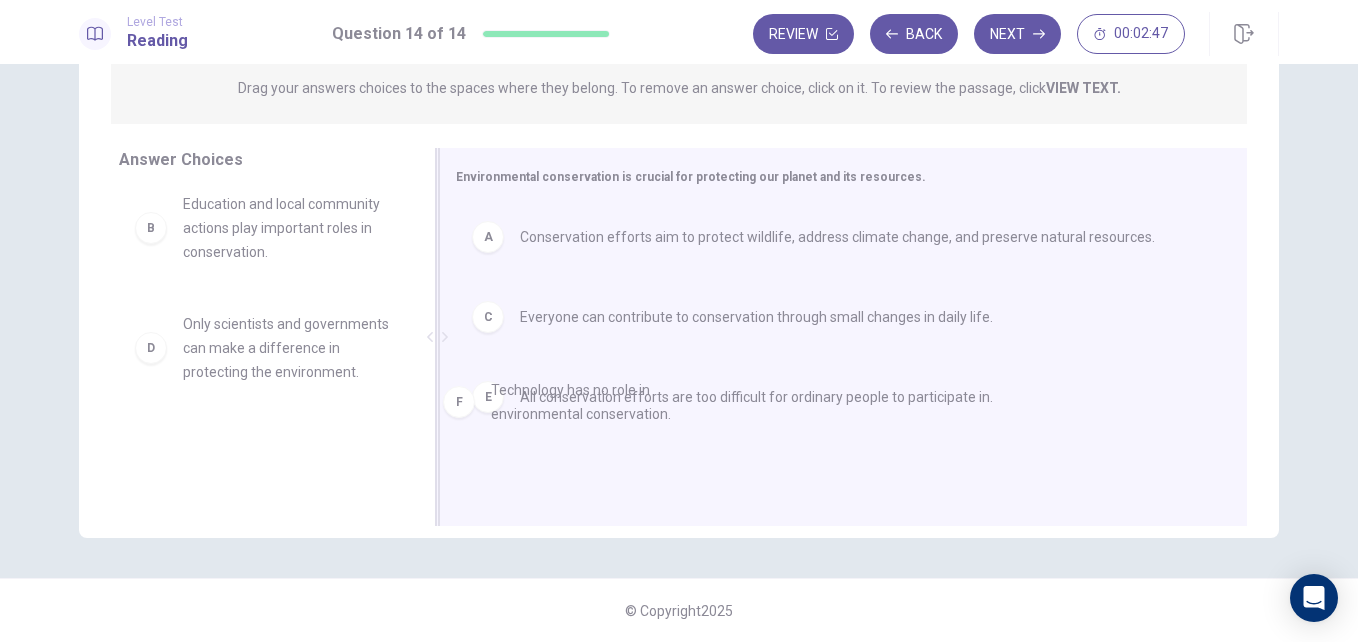 drag, startPoint x: 270, startPoint y: 465, endPoint x: 664, endPoint y: 395, distance: 400.16995 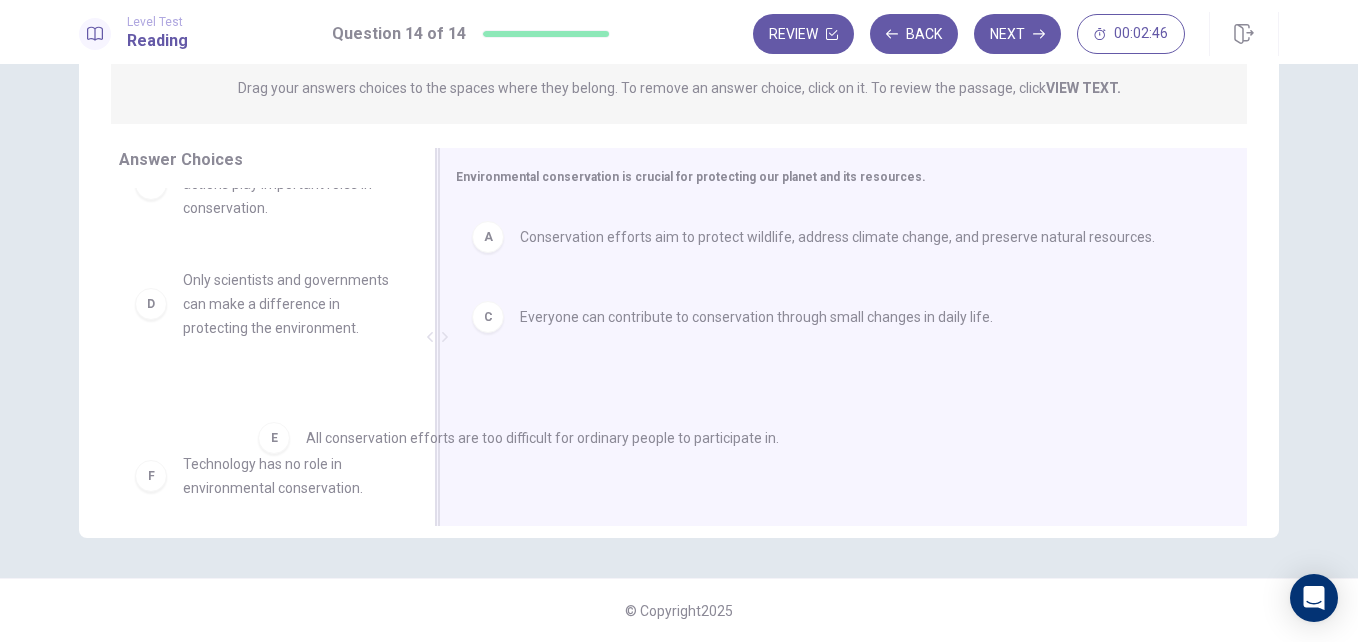 drag, startPoint x: 643, startPoint y: 406, endPoint x: 293, endPoint y: 441, distance: 351.74564 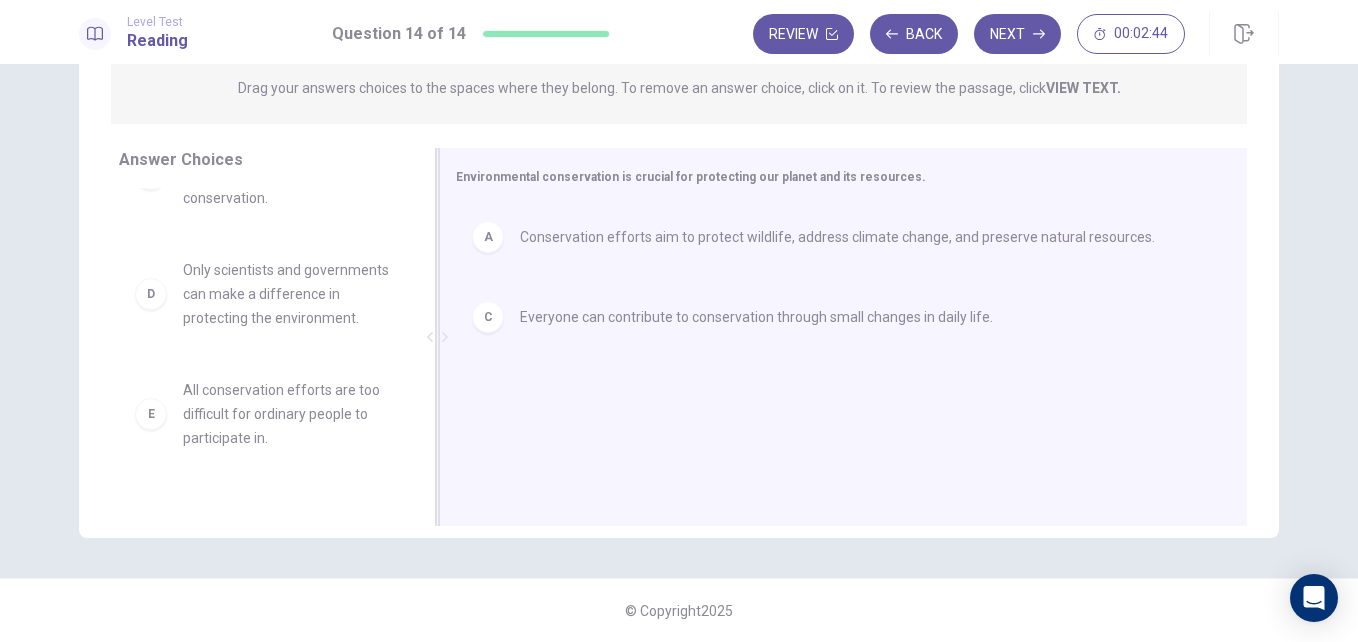 drag, startPoint x: 407, startPoint y: 339, endPoint x: 422, endPoint y: 465, distance: 126.88972 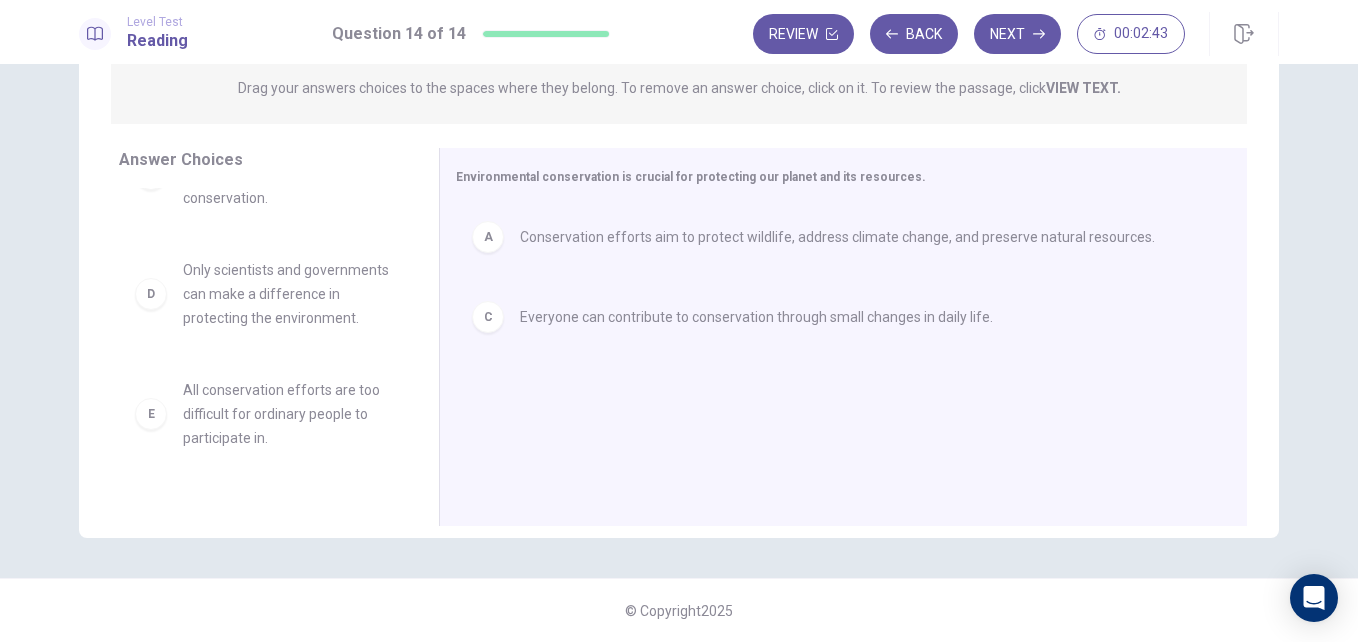 scroll, scrollTop: 156, scrollLeft: 0, axis: vertical 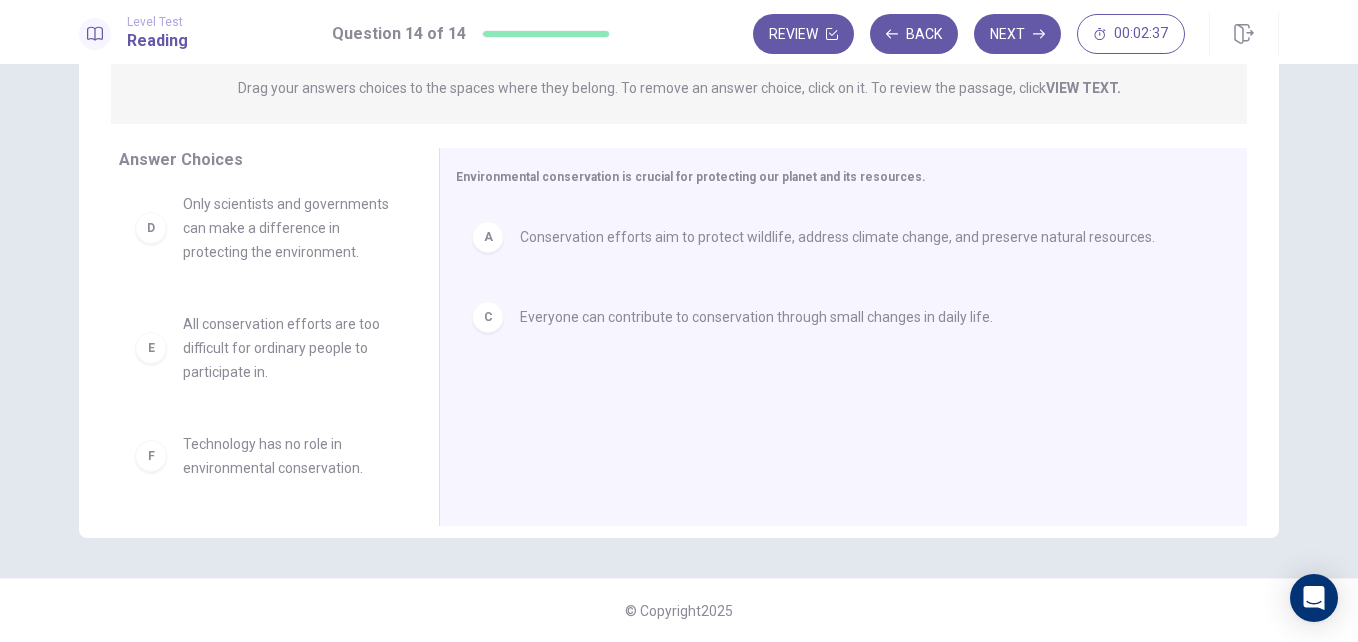 click on "All conservation efforts are too difficult for ordinary people to participate in." at bounding box center (287, 348) 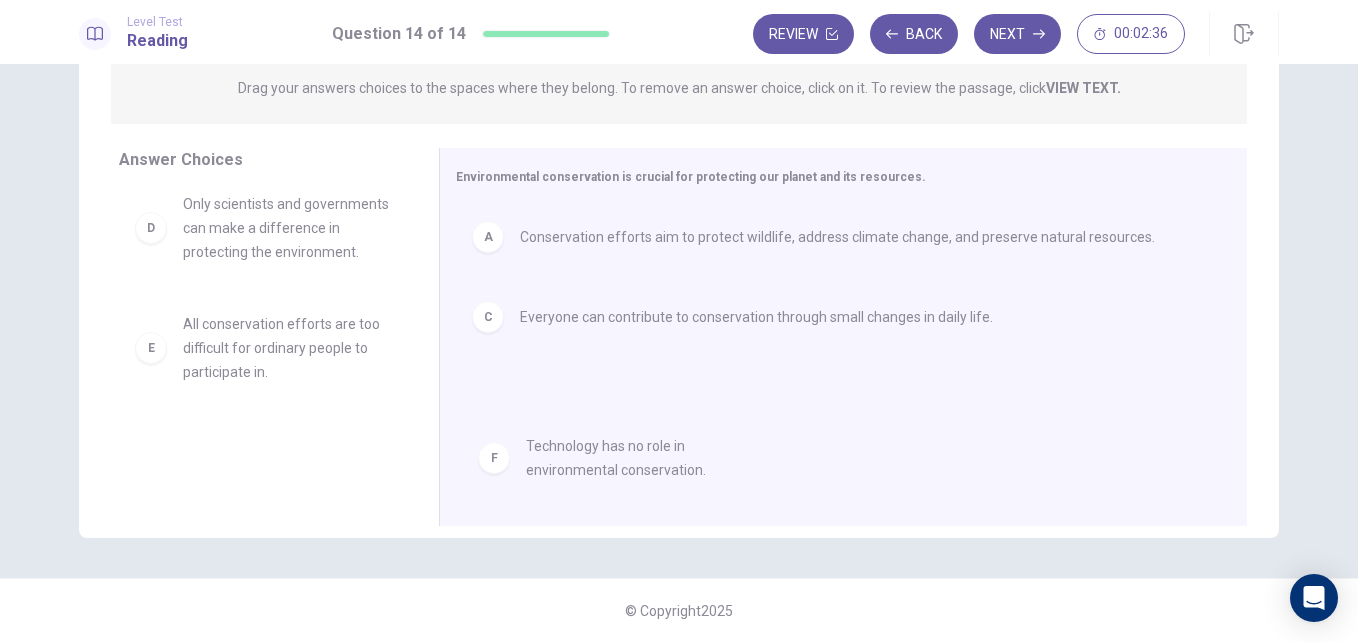 drag, startPoint x: 283, startPoint y: 455, endPoint x: 648, endPoint y: 457, distance: 365.0055 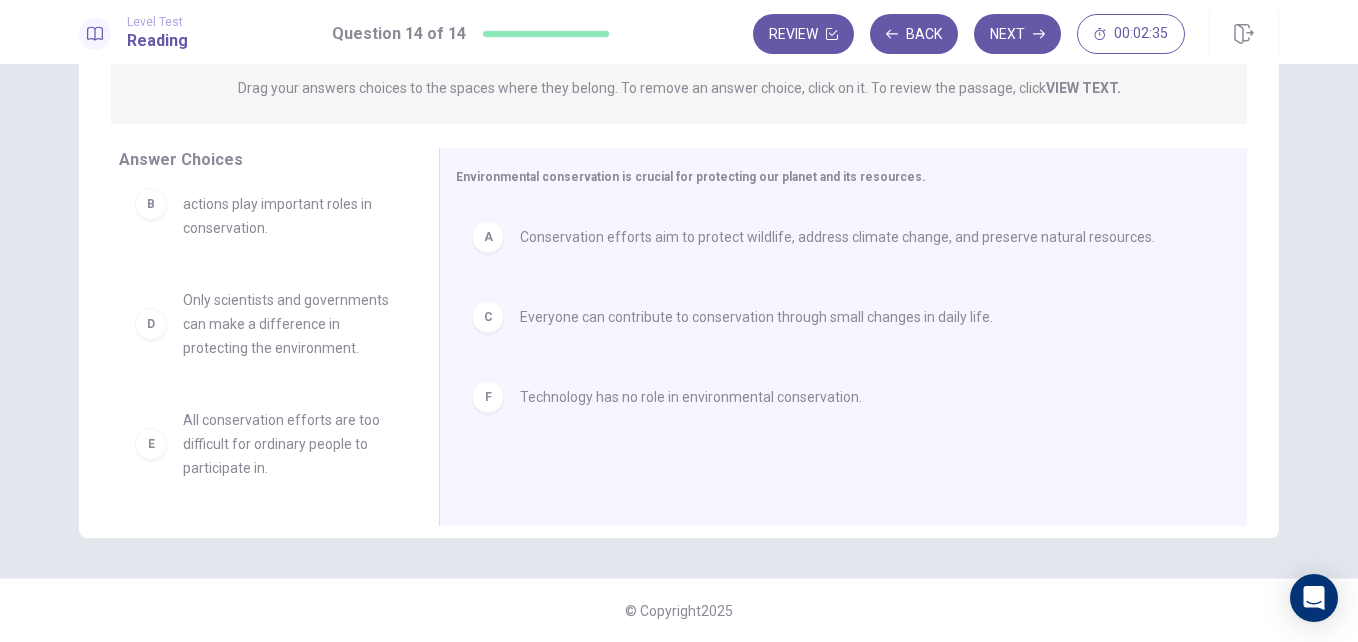scroll, scrollTop: 60, scrollLeft: 0, axis: vertical 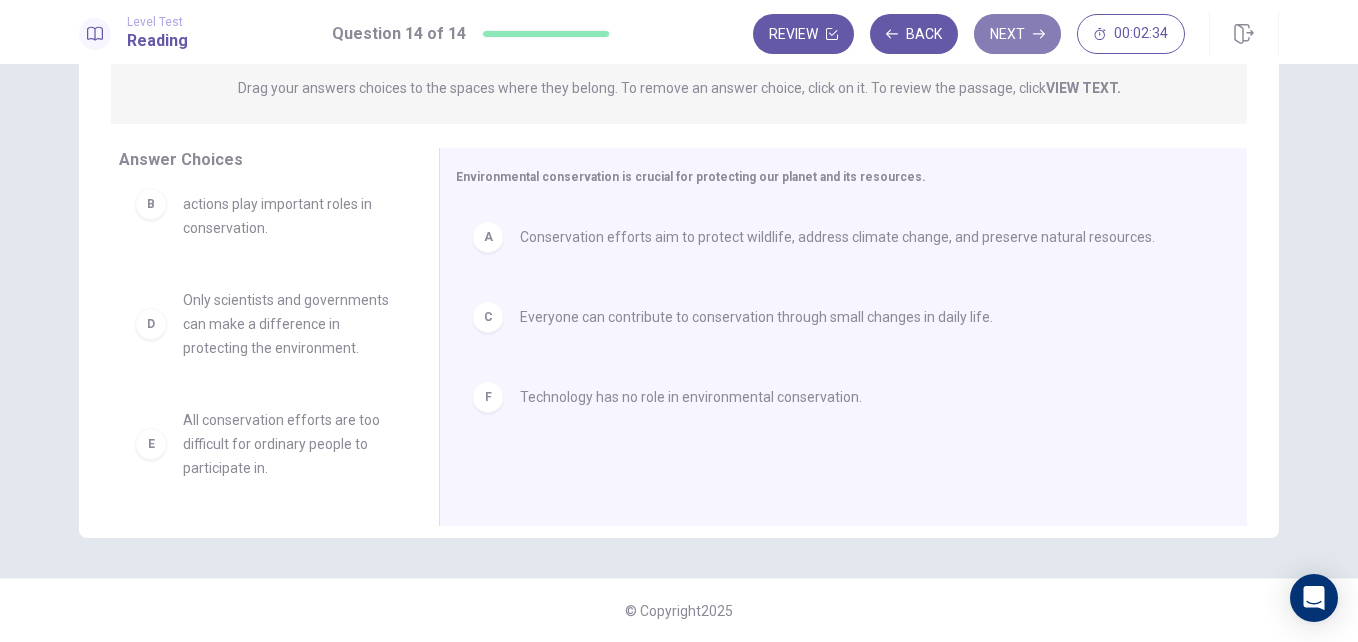 click on "Next" at bounding box center (1017, 34) 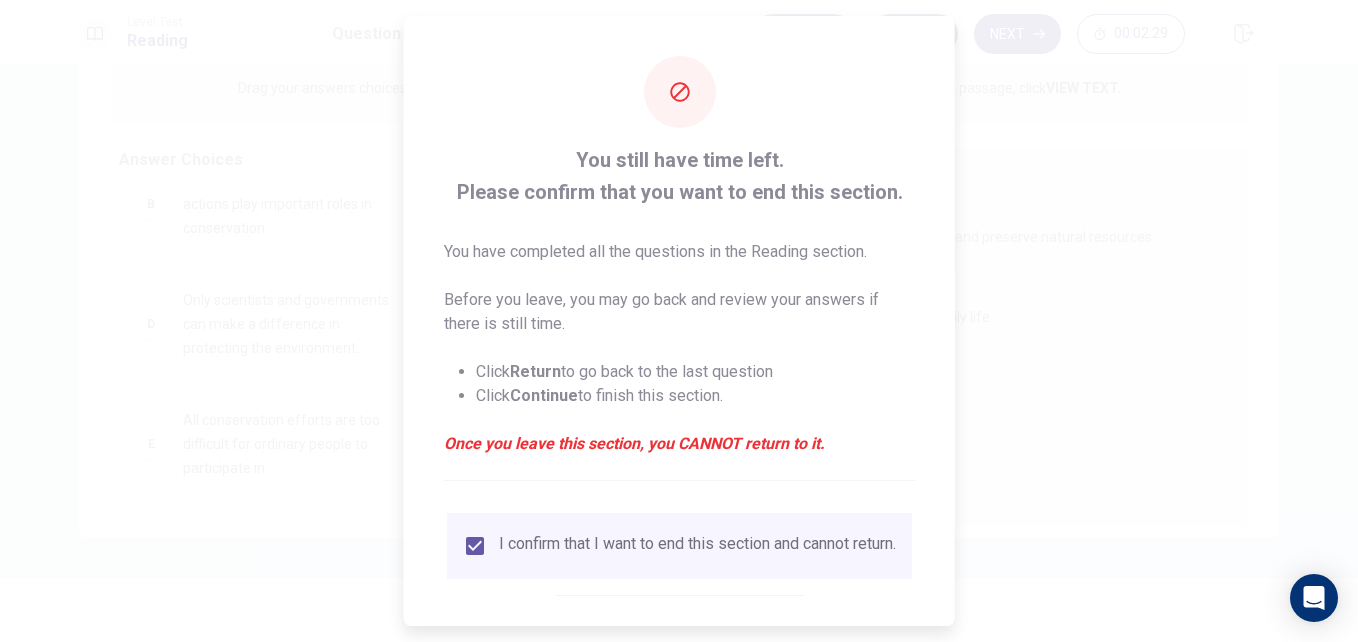 scroll, scrollTop: 104, scrollLeft: 0, axis: vertical 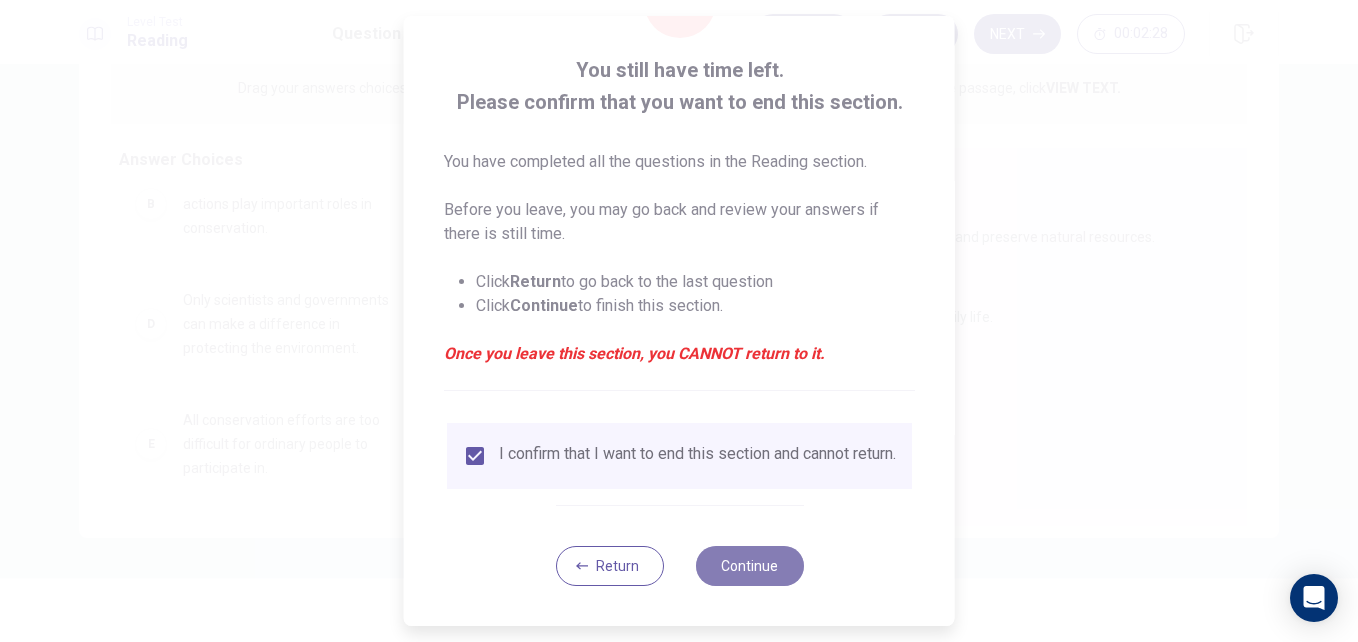 click on "Continue" at bounding box center (749, 566) 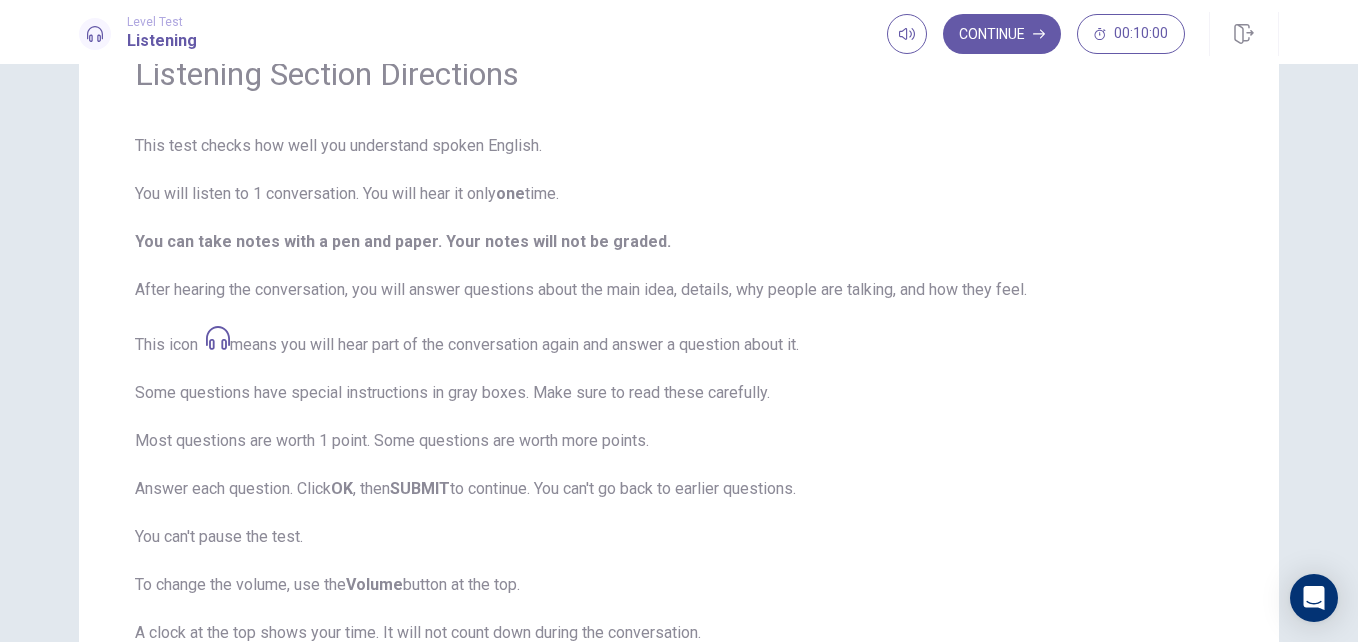 scroll, scrollTop: 104, scrollLeft: 0, axis: vertical 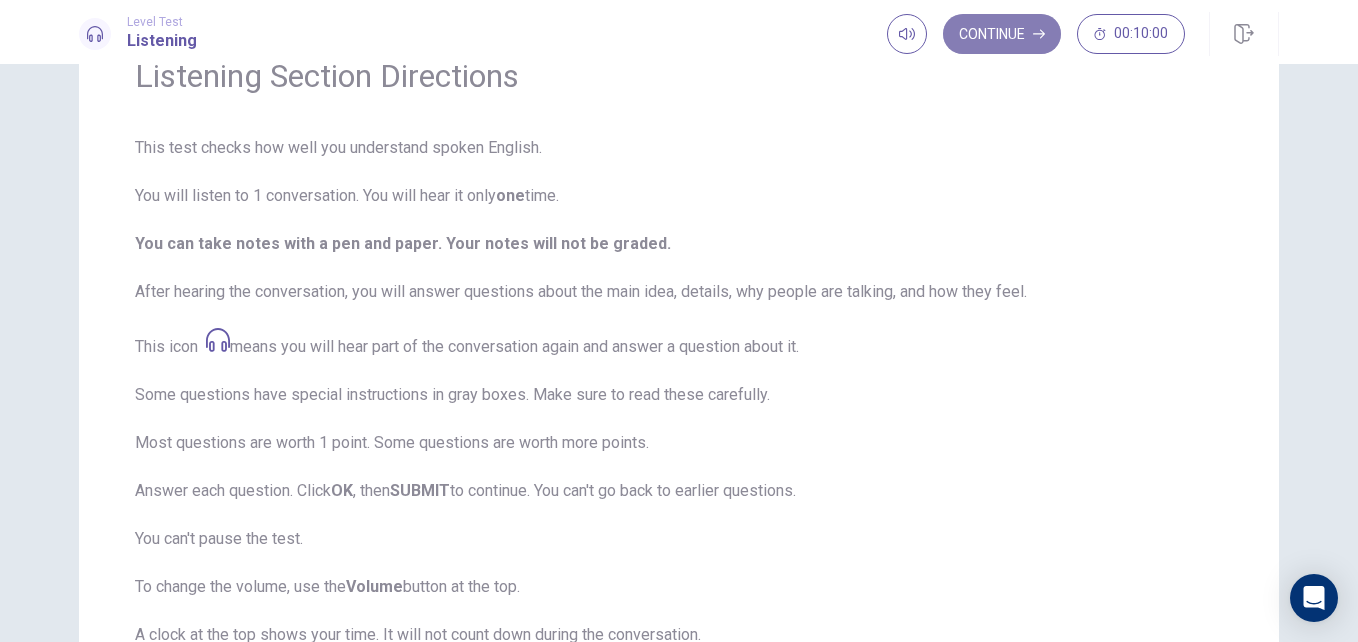 click on "Continue" at bounding box center (1002, 34) 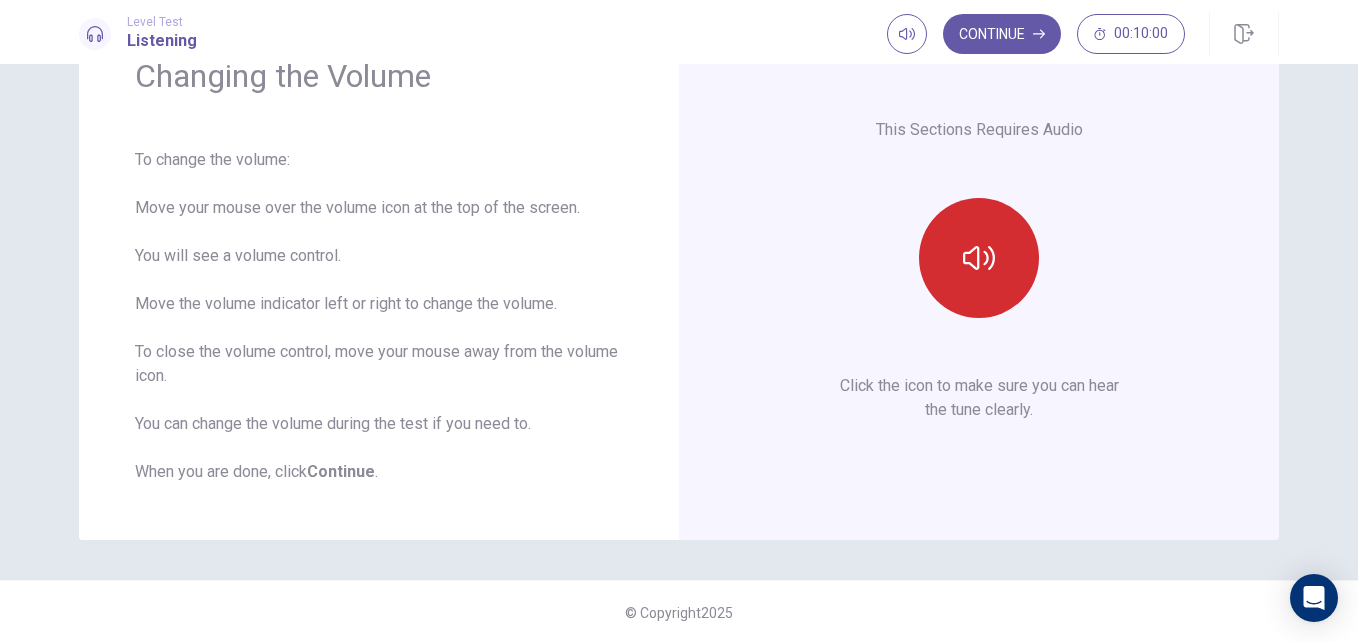 click at bounding box center (979, 258) 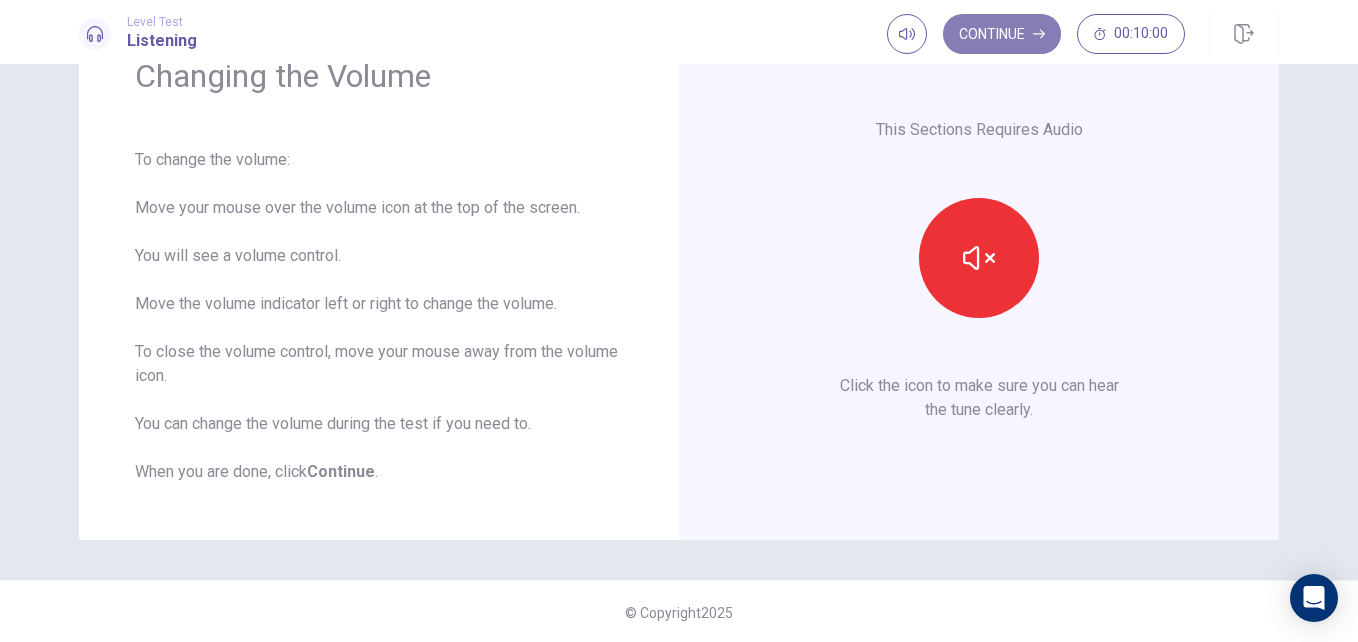click on "Continue" at bounding box center [1002, 34] 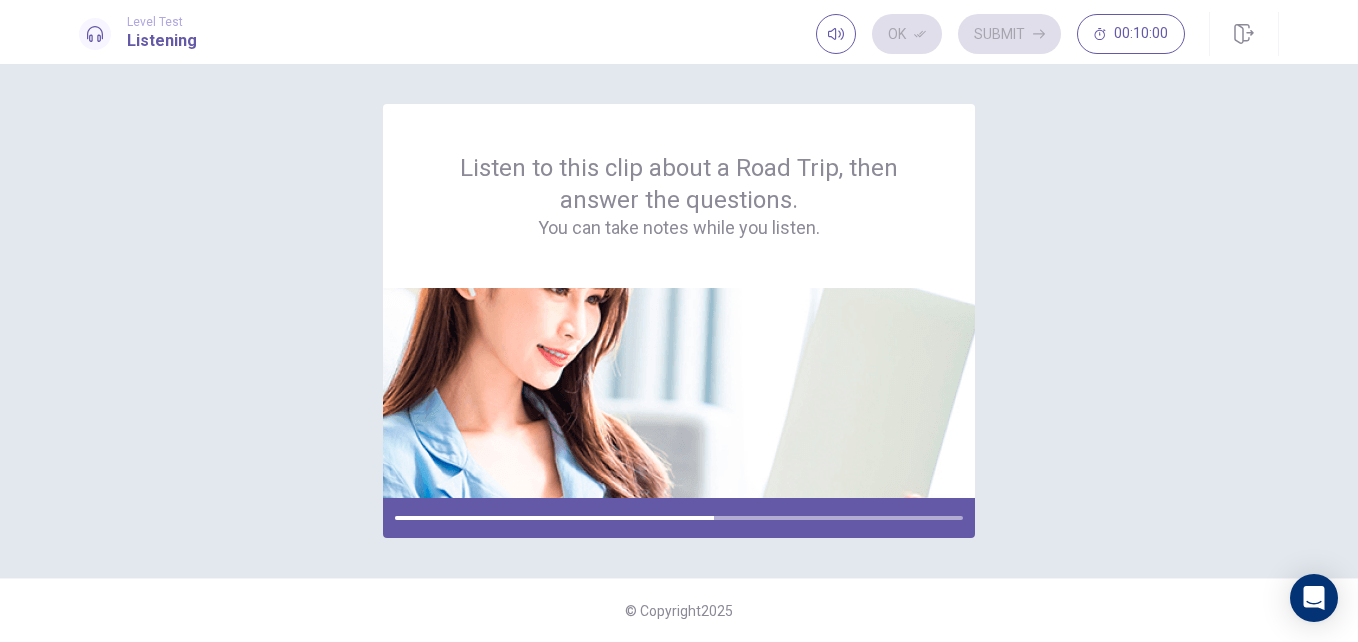 click on "Listen to this clip about a Road Trip, then answer the questions.  You can take notes while you listen." at bounding box center [679, 321] 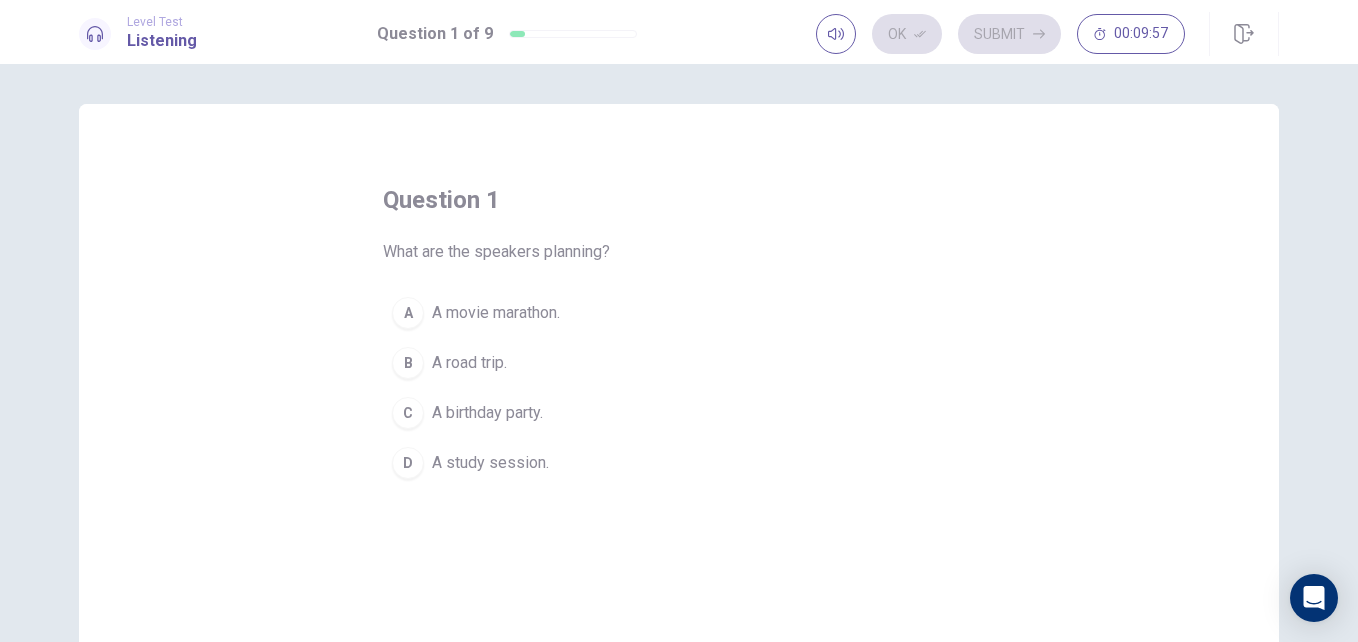 click on "A road trip." at bounding box center [469, 363] 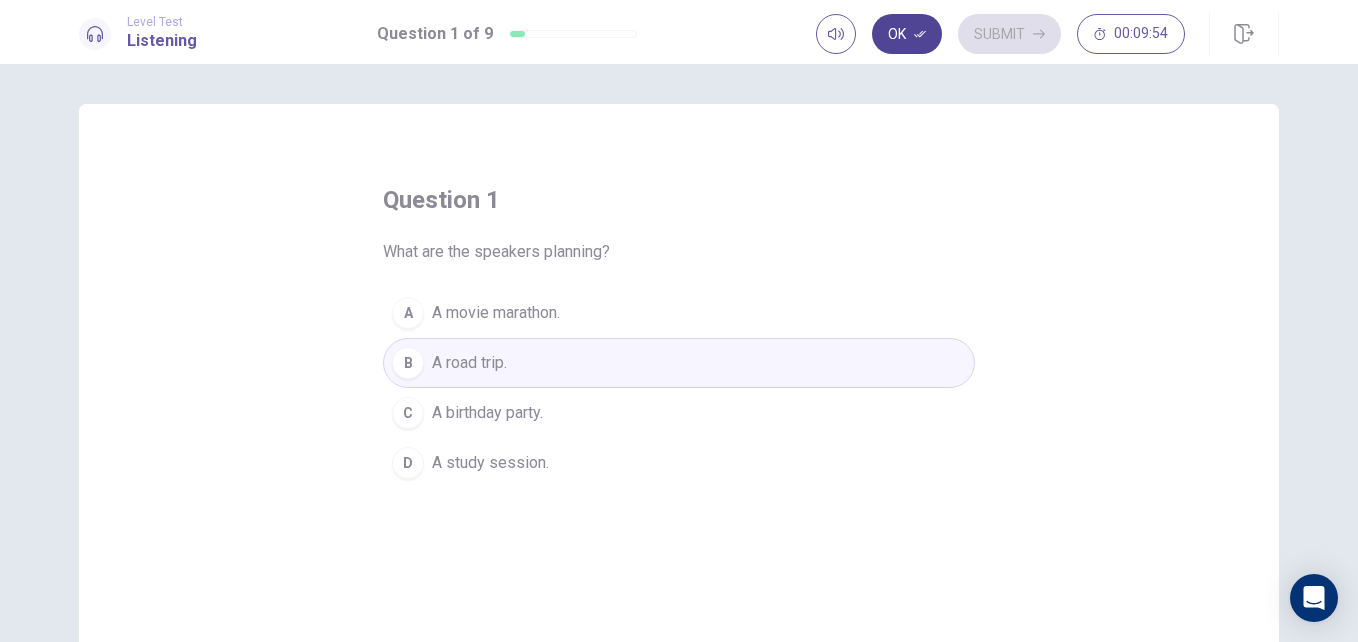 click on "Ok" at bounding box center (907, 34) 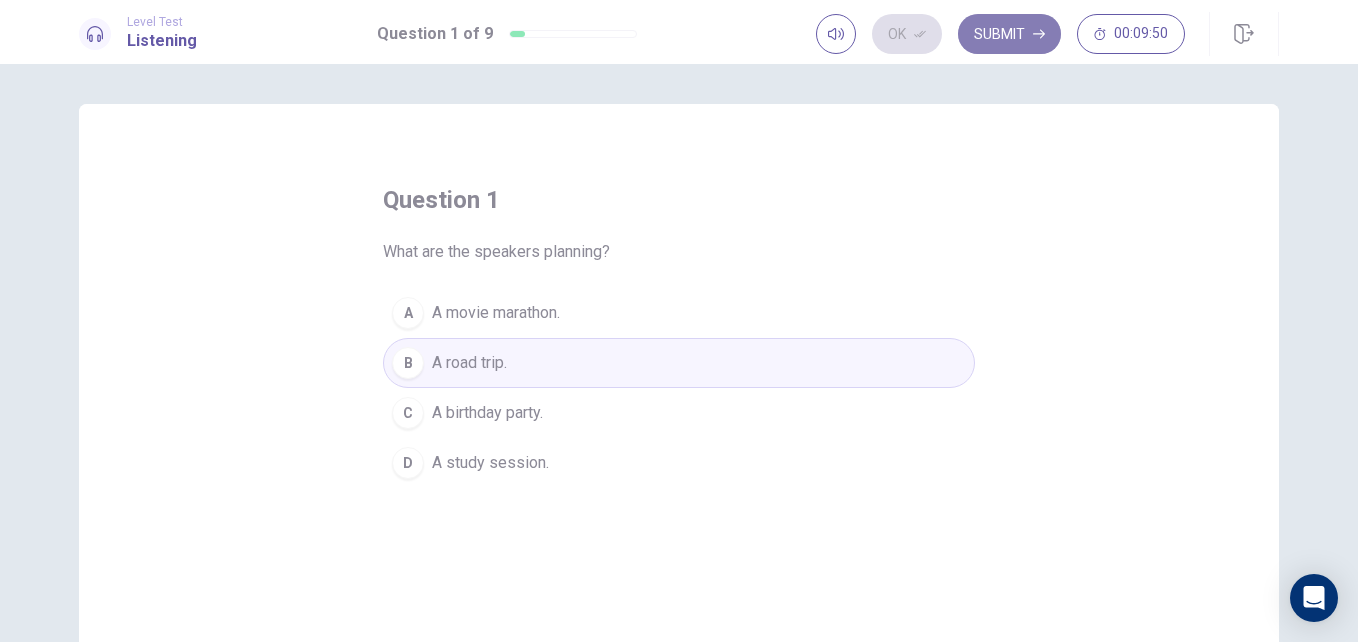 click on "Submit" at bounding box center [1009, 34] 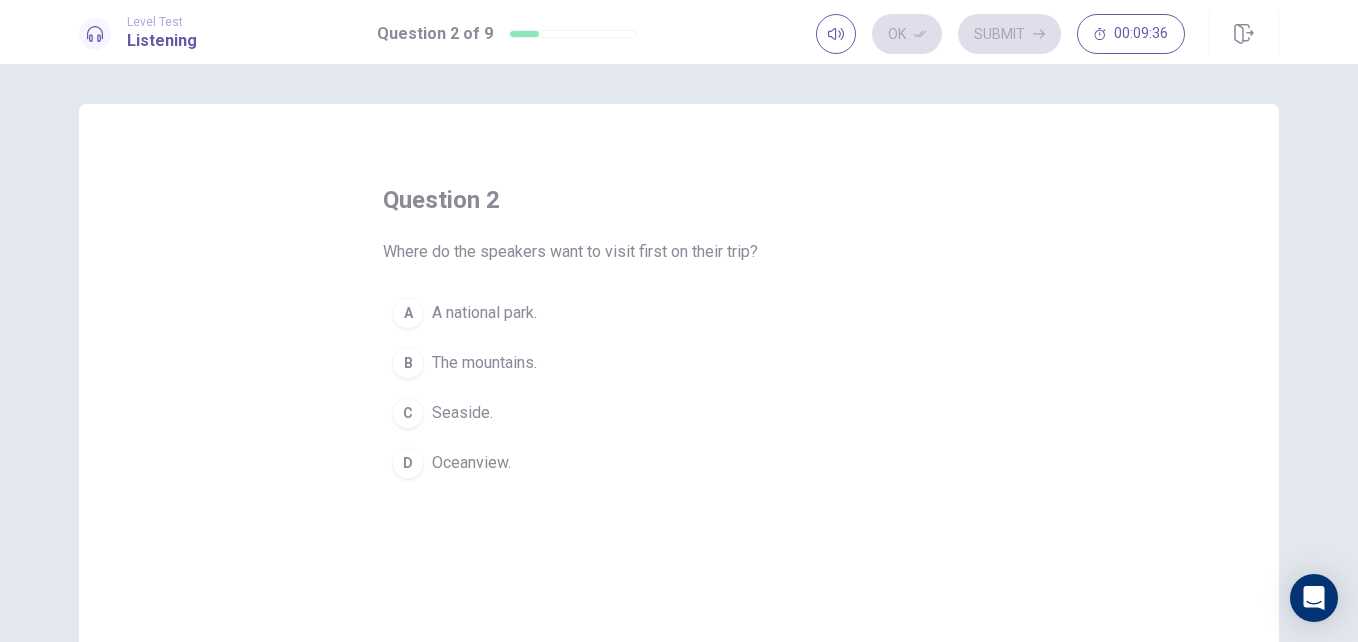 click on "Oceanview." at bounding box center [471, 463] 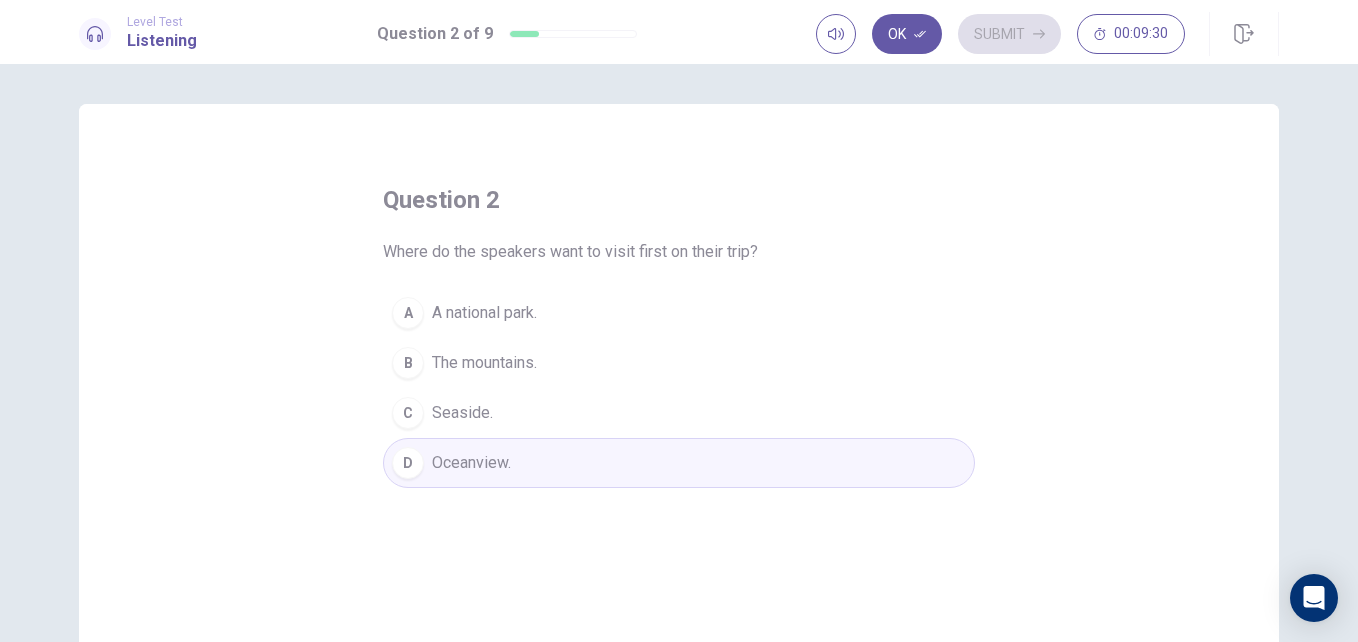 click on "C  Seaside." at bounding box center [679, 413] 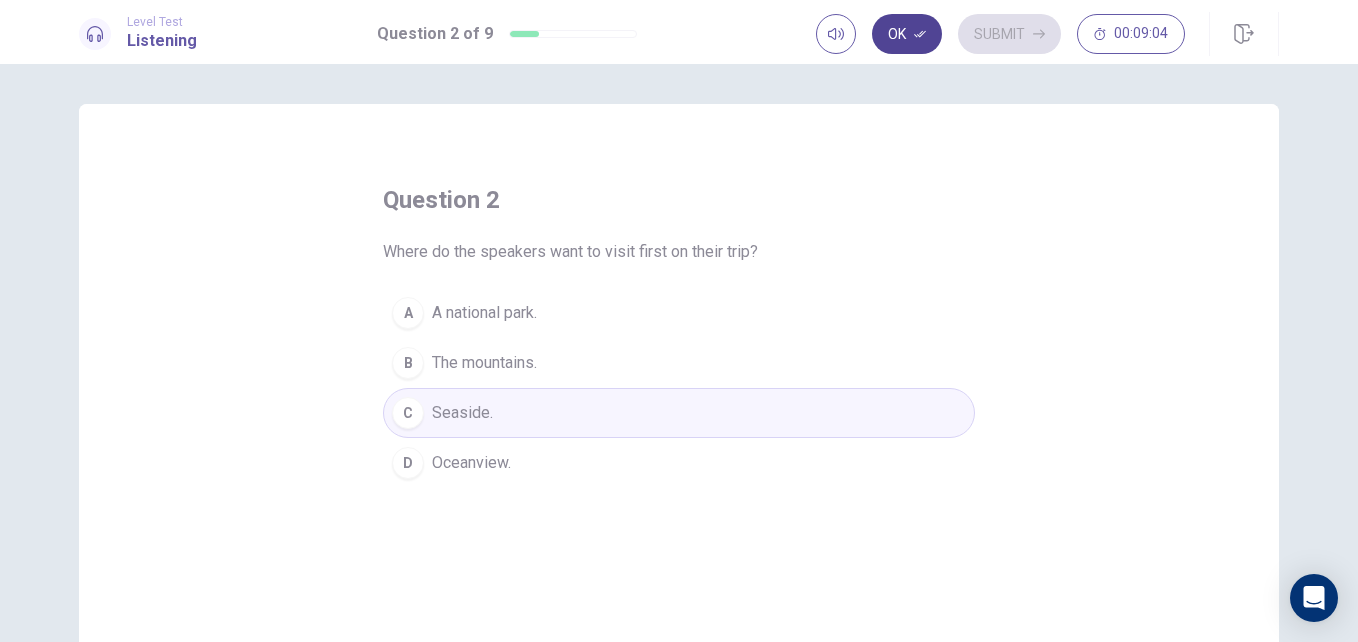 click on "Ok" at bounding box center (907, 34) 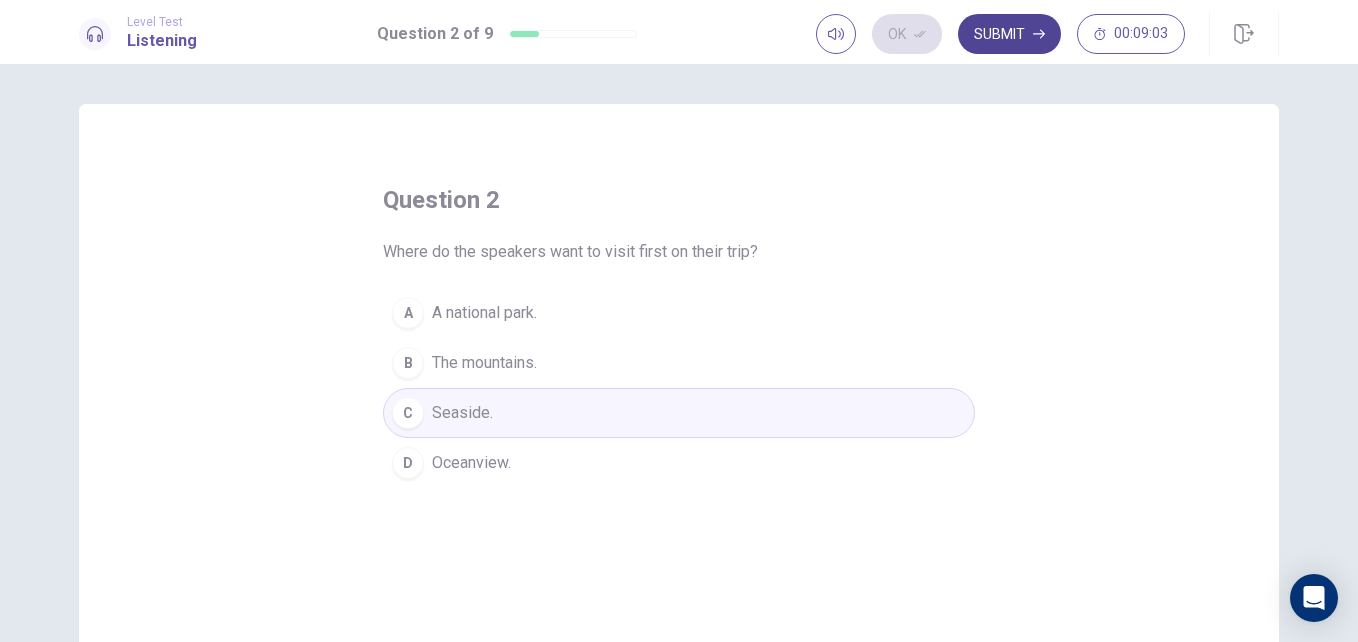 click on "Submit" at bounding box center [1009, 34] 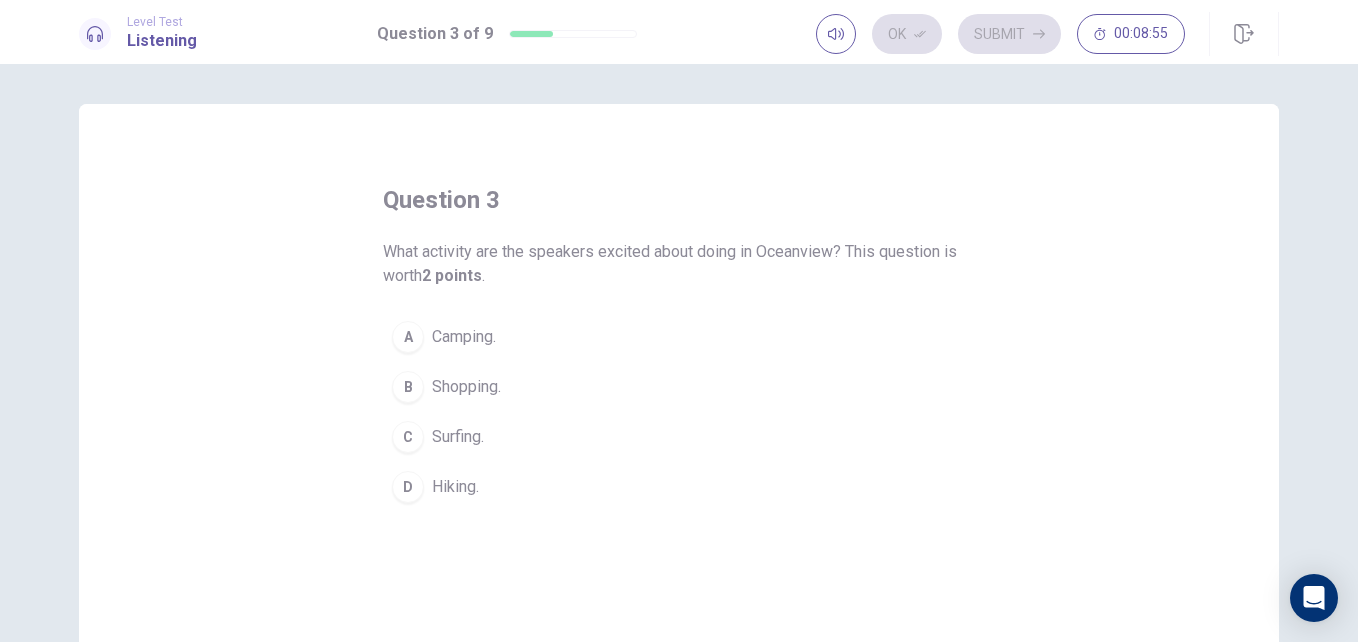 click on "Ok Submit [TIME]" at bounding box center [1000, 34] 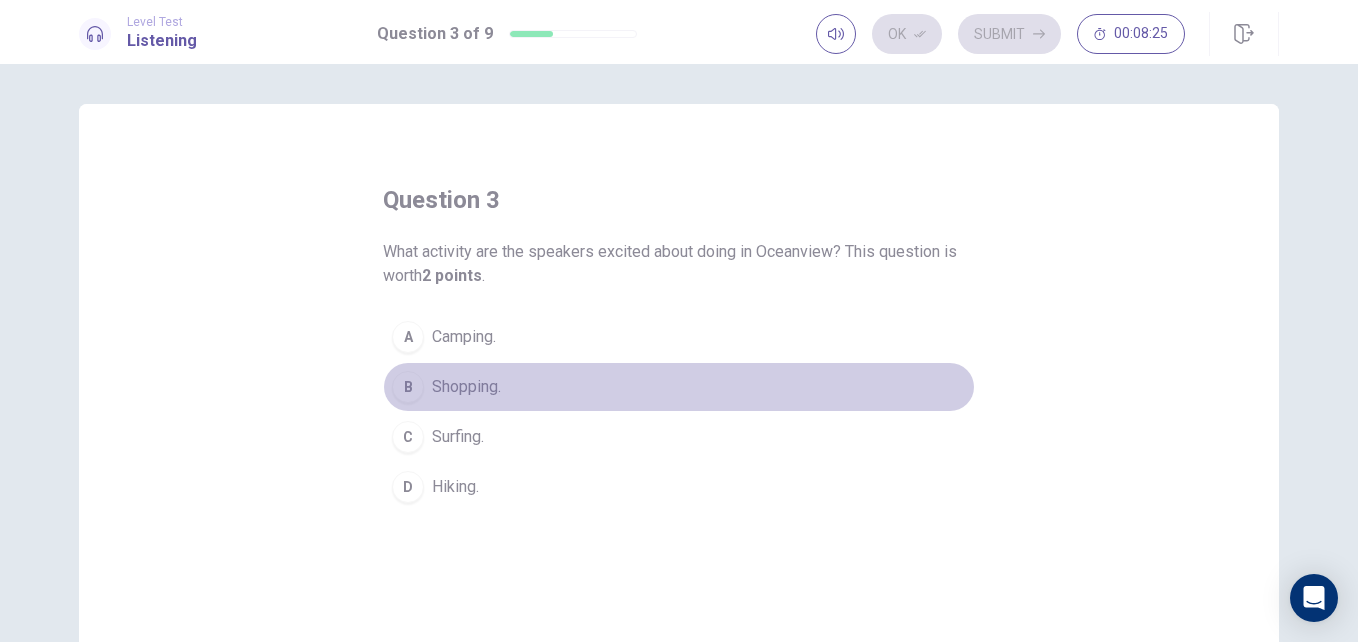 click on "Shopping." at bounding box center (466, 387) 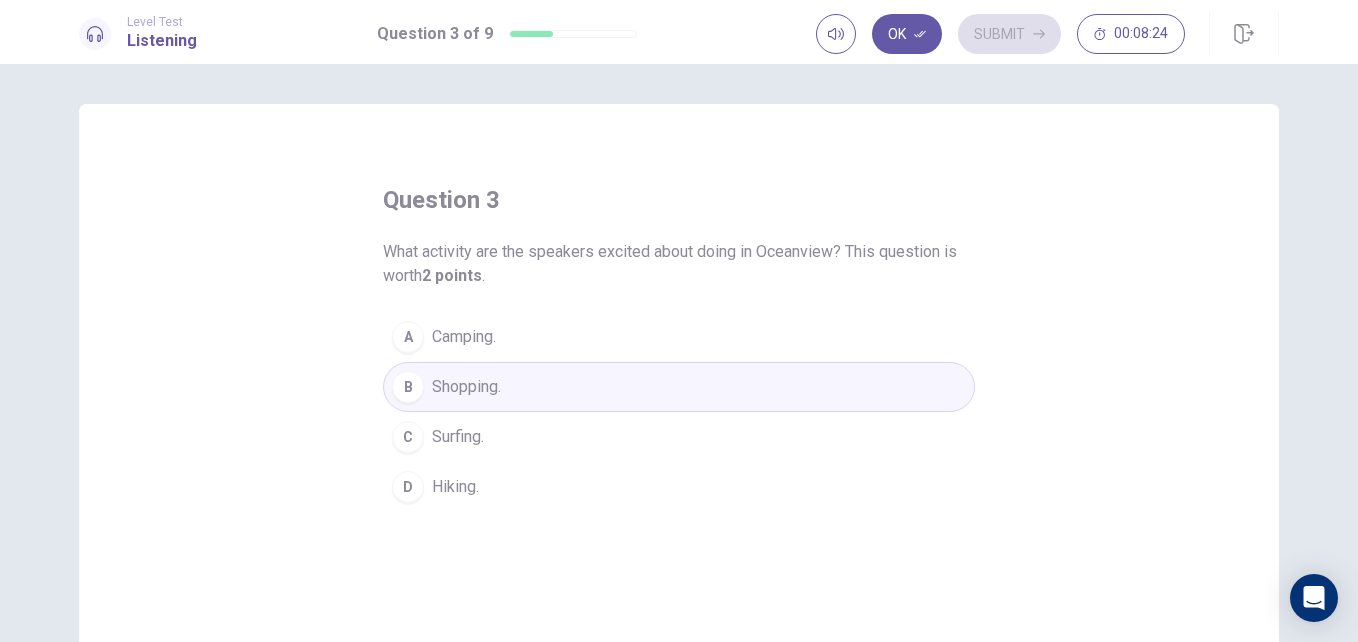 click on "Ok" at bounding box center [907, 34] 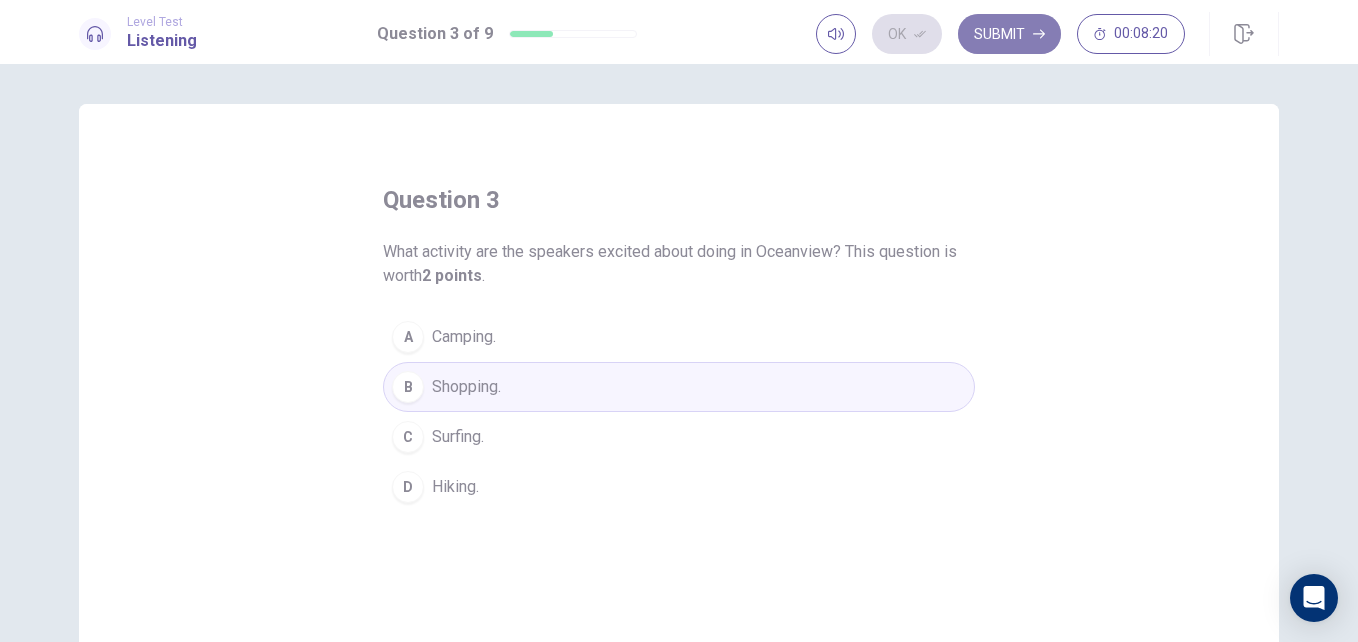 click on "Submit" at bounding box center (1009, 34) 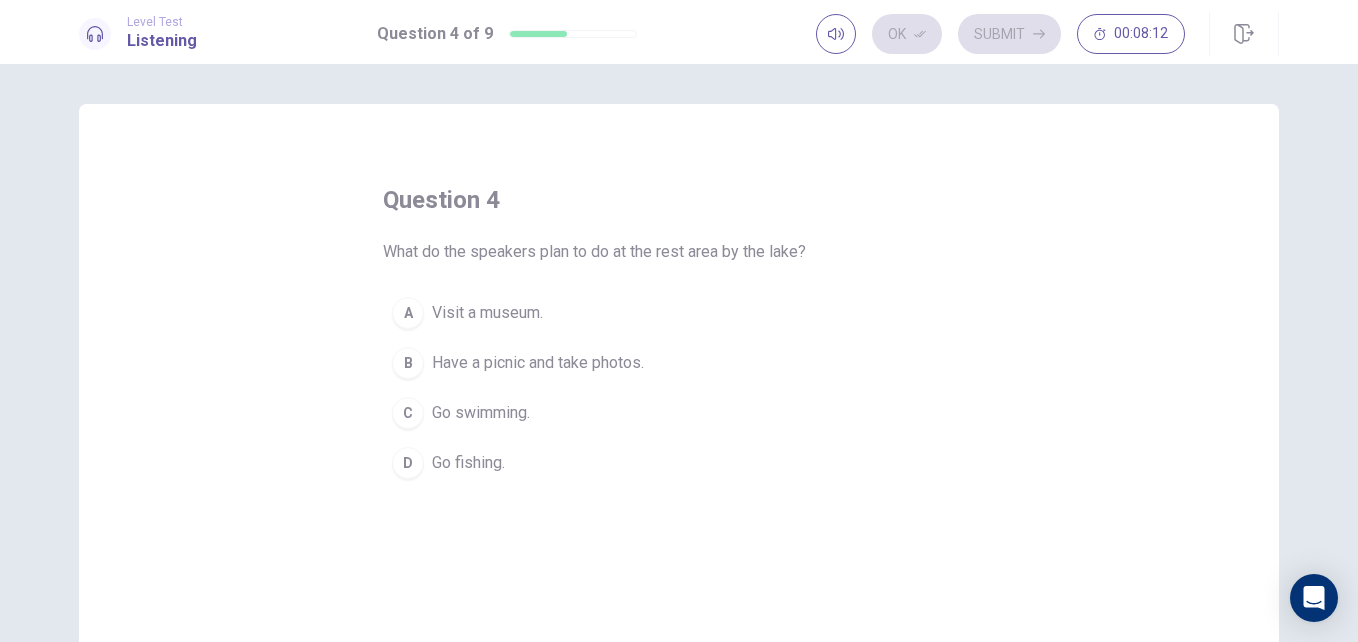 click on "Have a picnic and take photos." at bounding box center (538, 363) 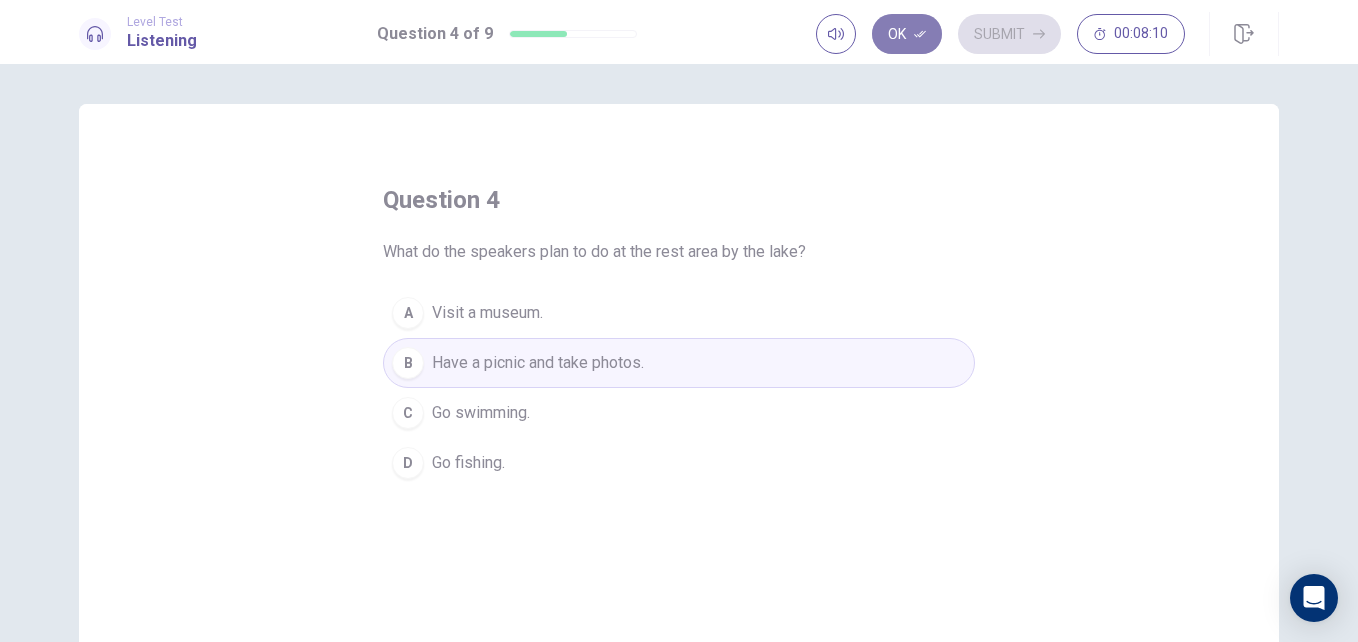 click on "Ok" at bounding box center [907, 34] 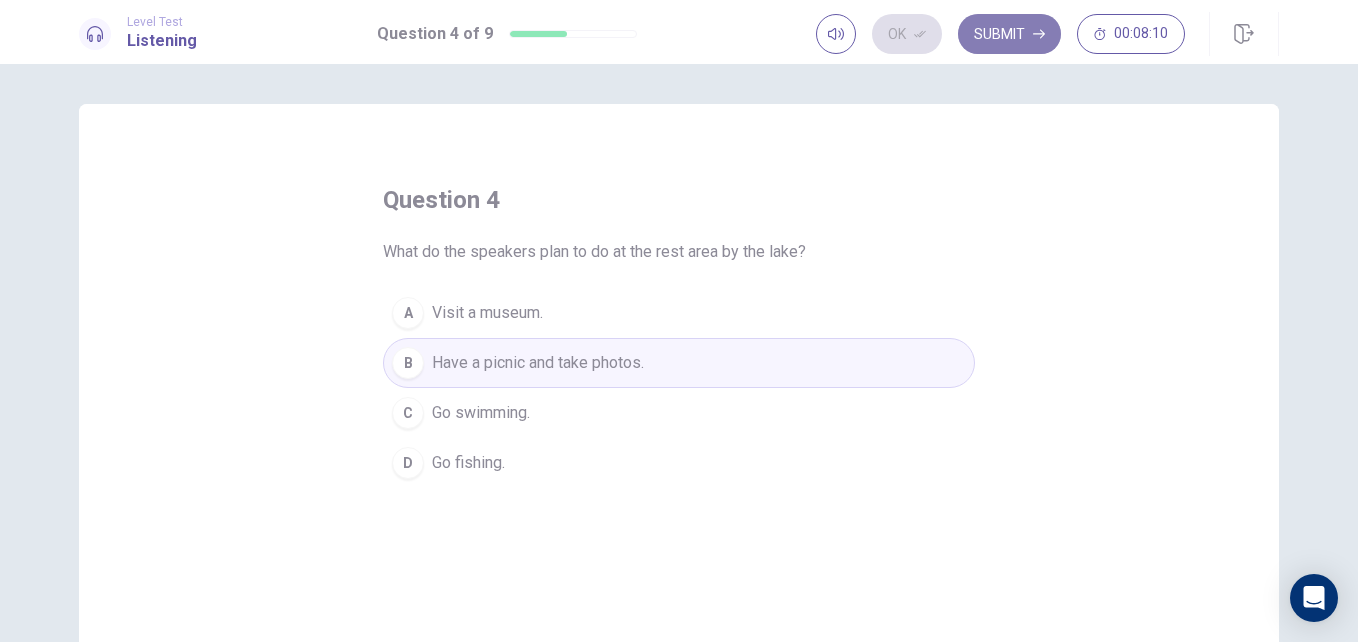 click on "Submit" at bounding box center (1009, 34) 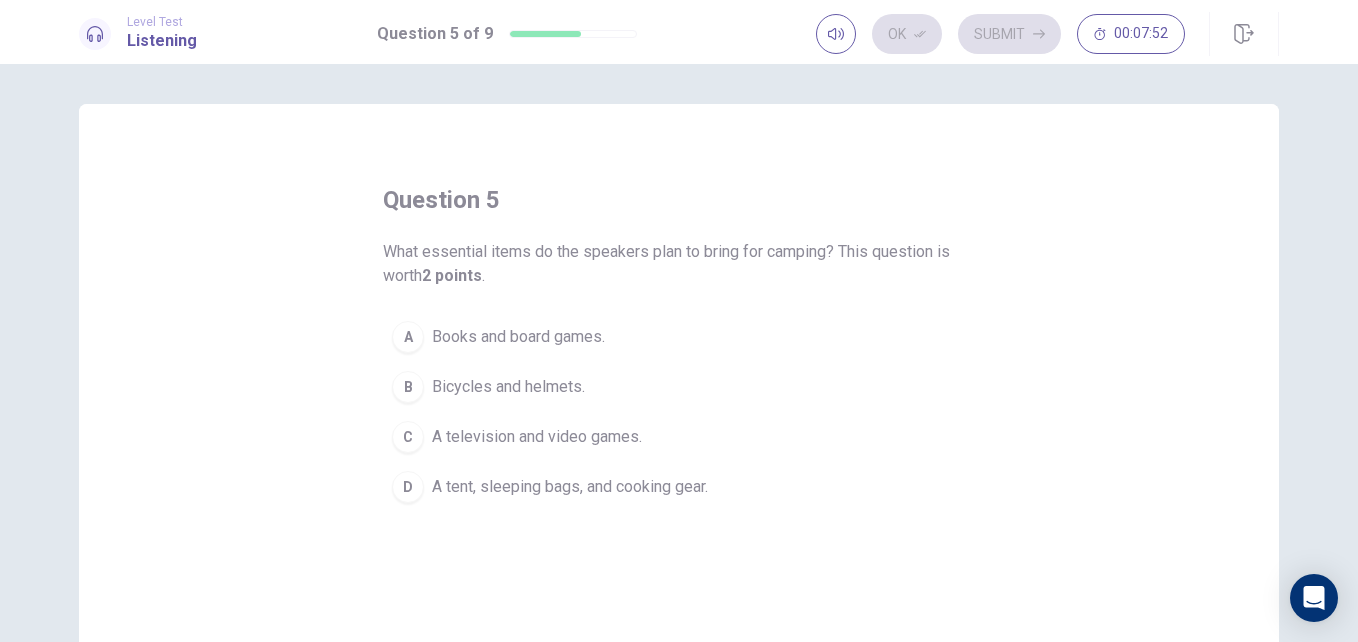 click on "A tent, sleeping bags, and cooking gear." at bounding box center [570, 487] 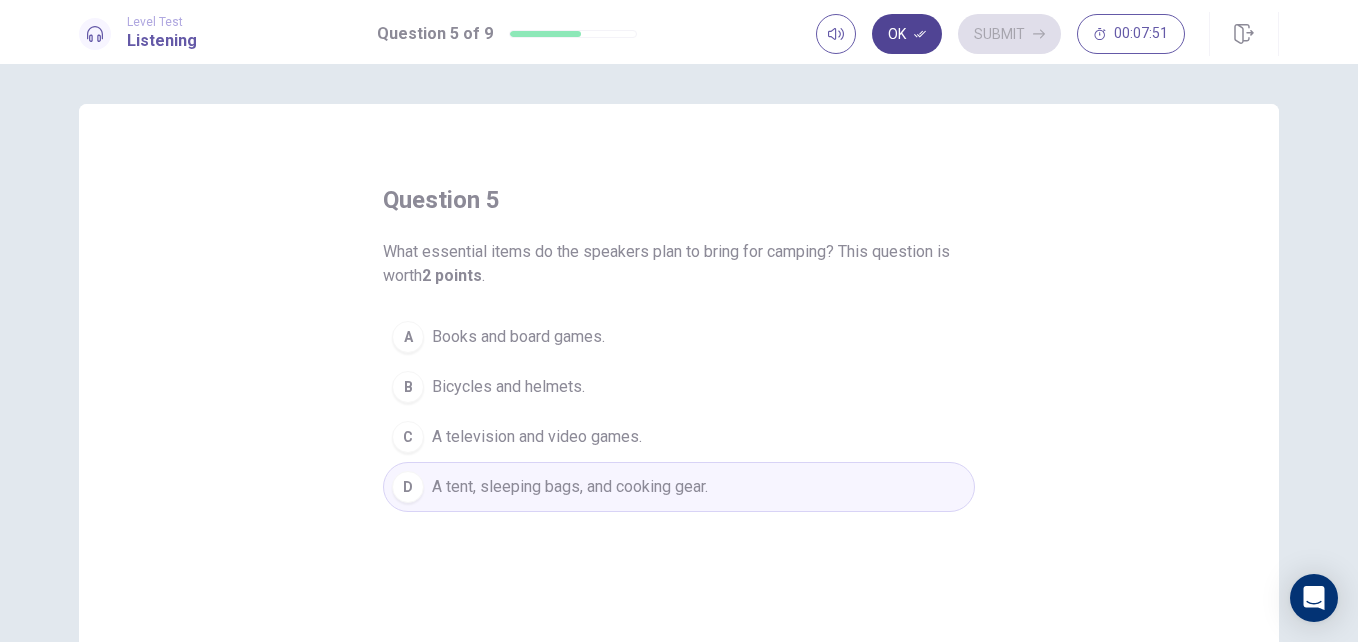 click 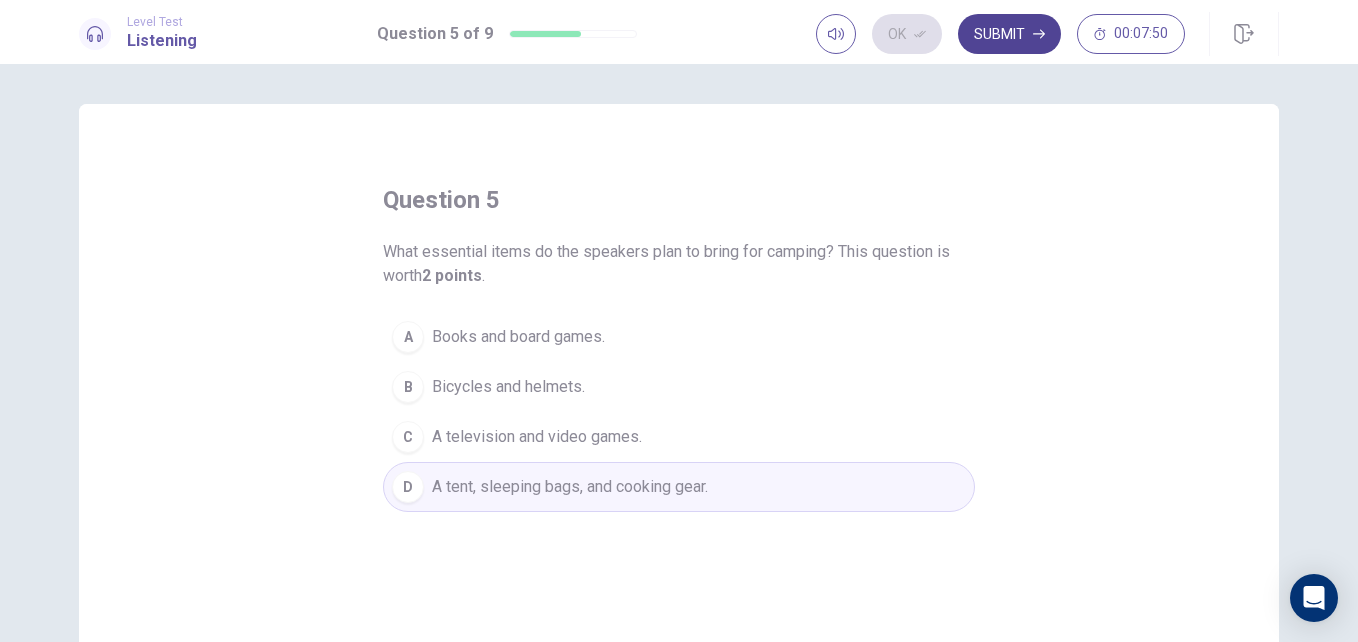 click on "Submit" at bounding box center (1009, 34) 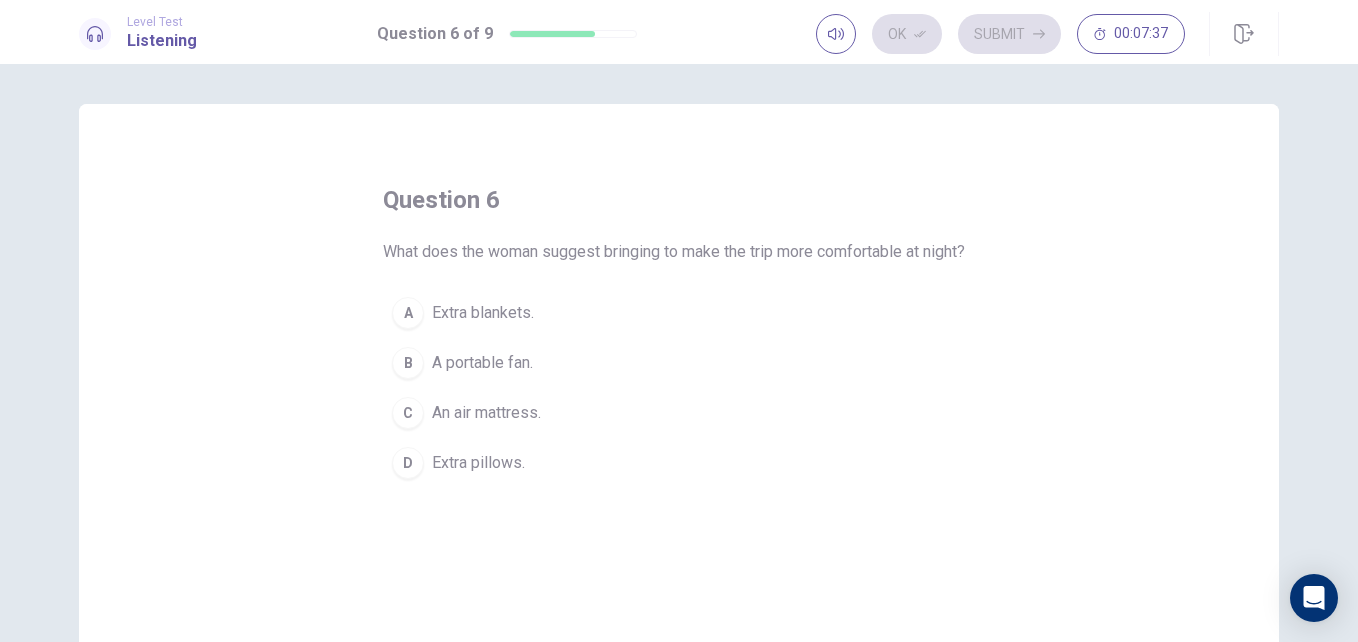 click on "A portable fan." at bounding box center (482, 363) 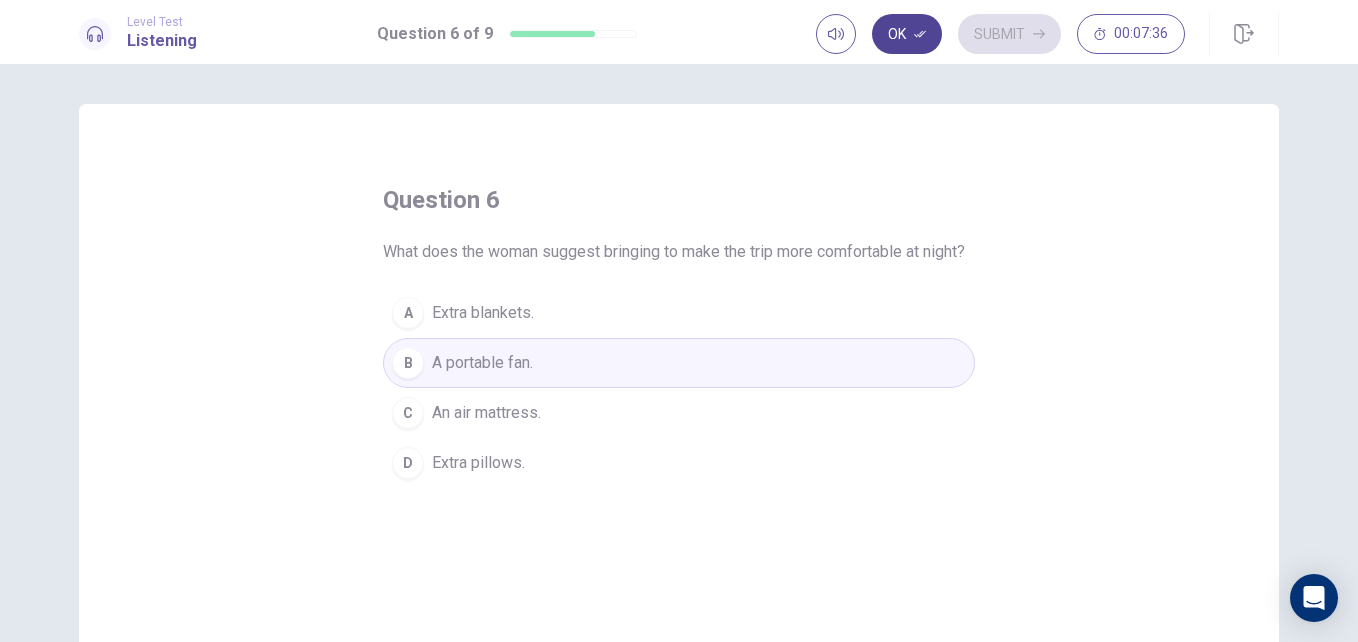 click 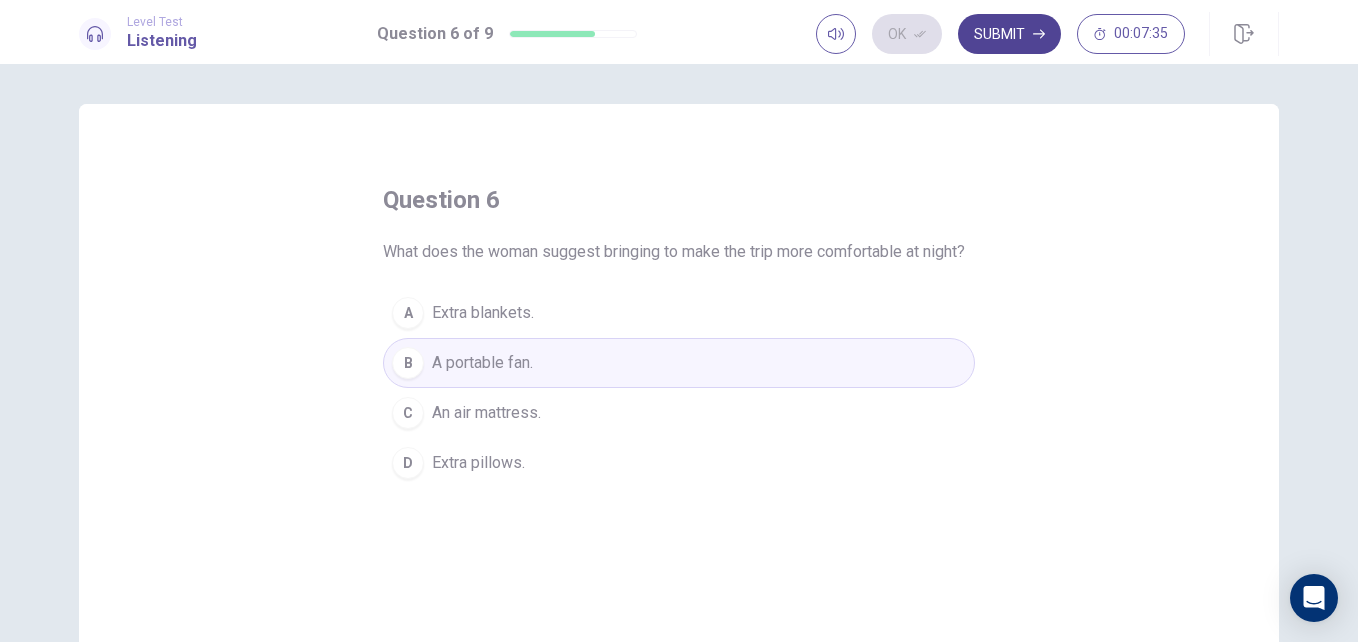 click on "Submit" at bounding box center [1009, 34] 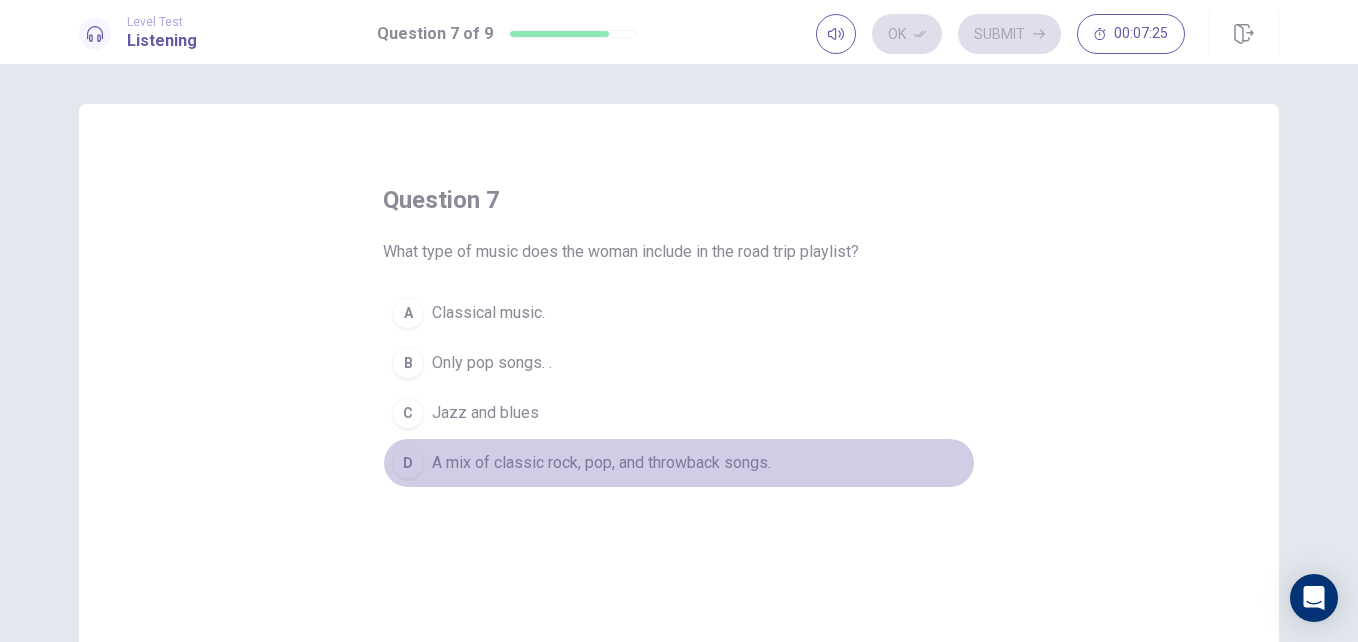 click on "A mix of classic rock, pop, and throwback songs." at bounding box center (601, 463) 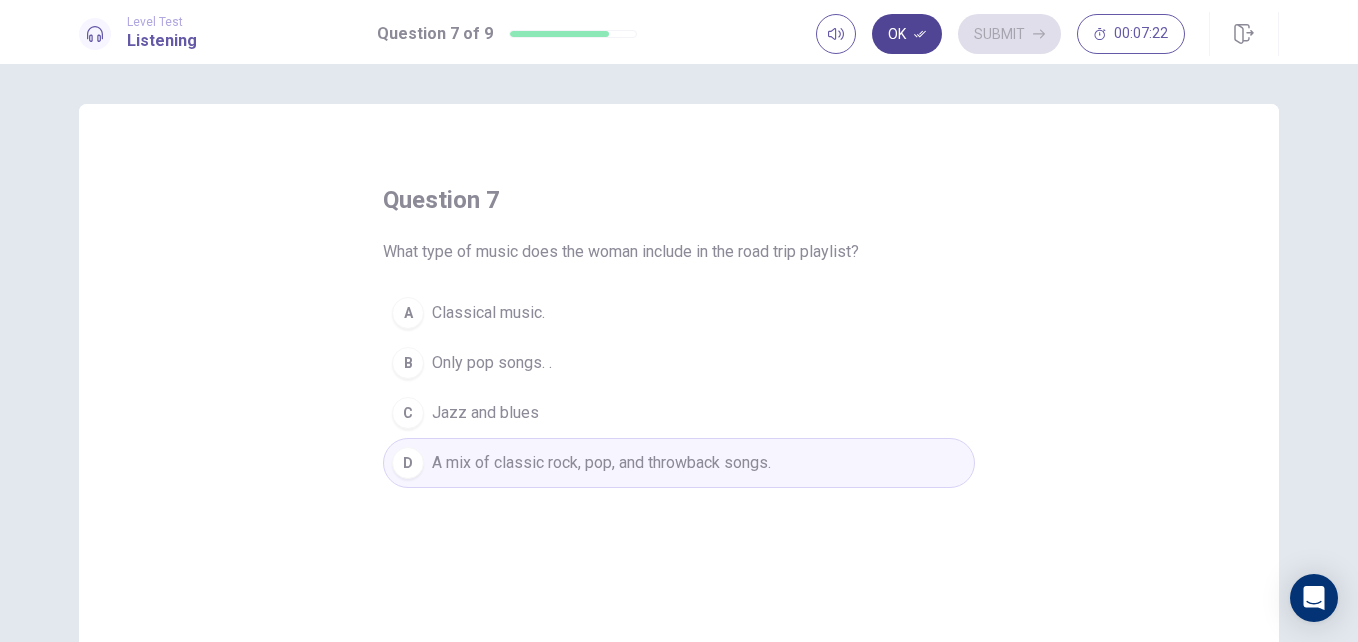 click on "Ok" at bounding box center (907, 34) 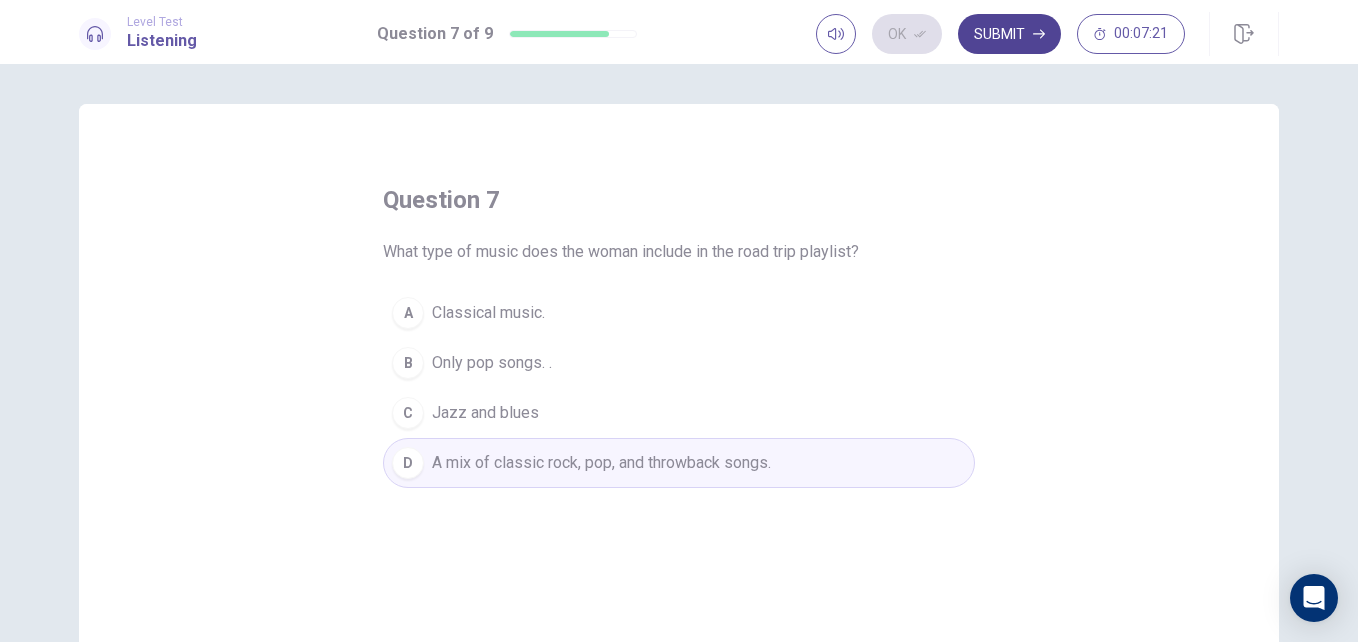 click on "Submit" at bounding box center [1009, 34] 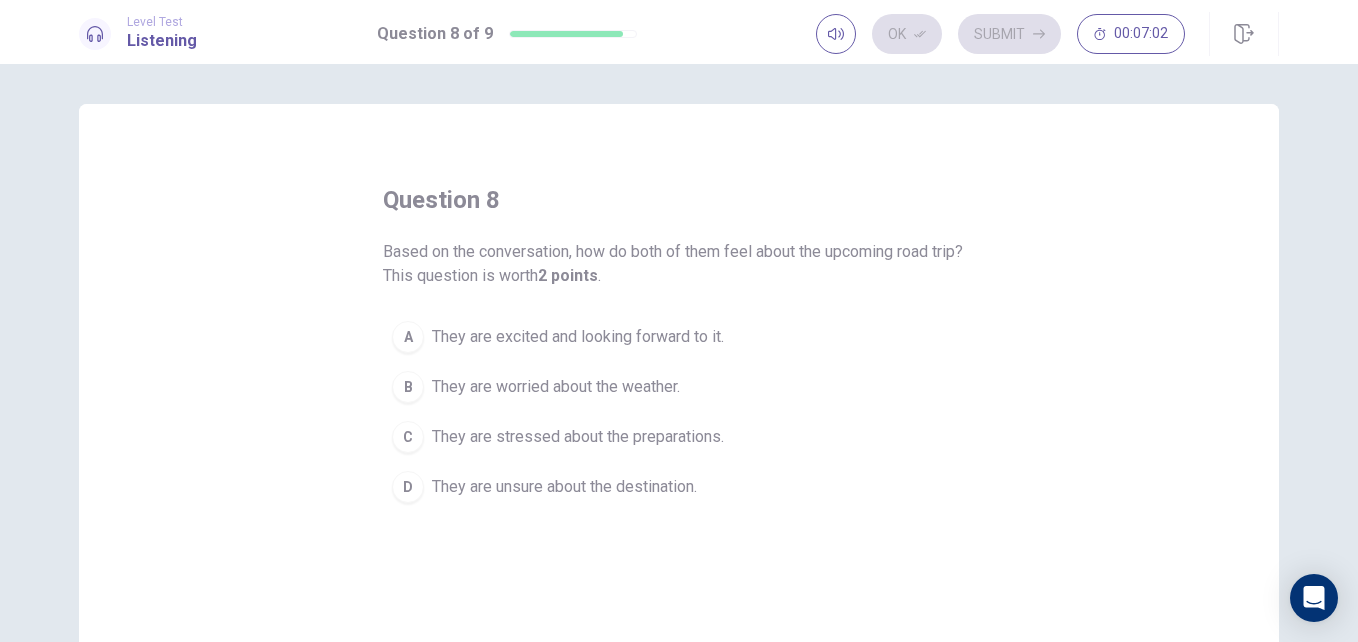 click on "They are excited and looking forward to it." at bounding box center (578, 337) 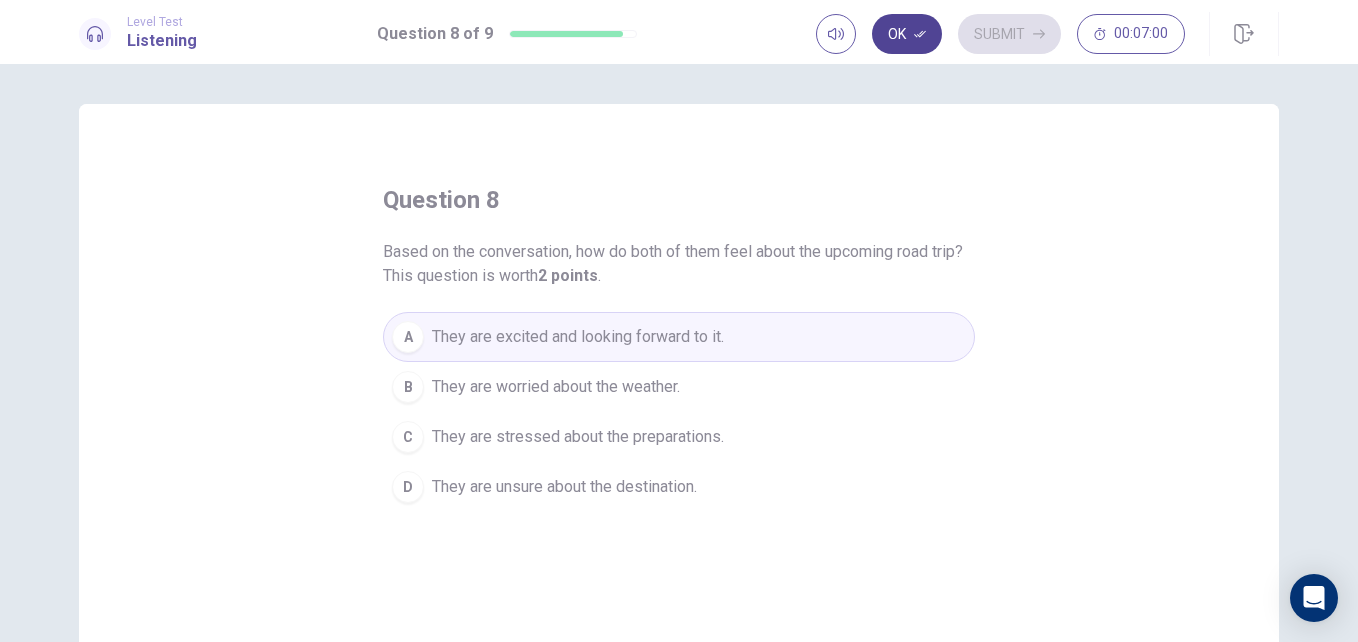 click on "Ok" at bounding box center (907, 34) 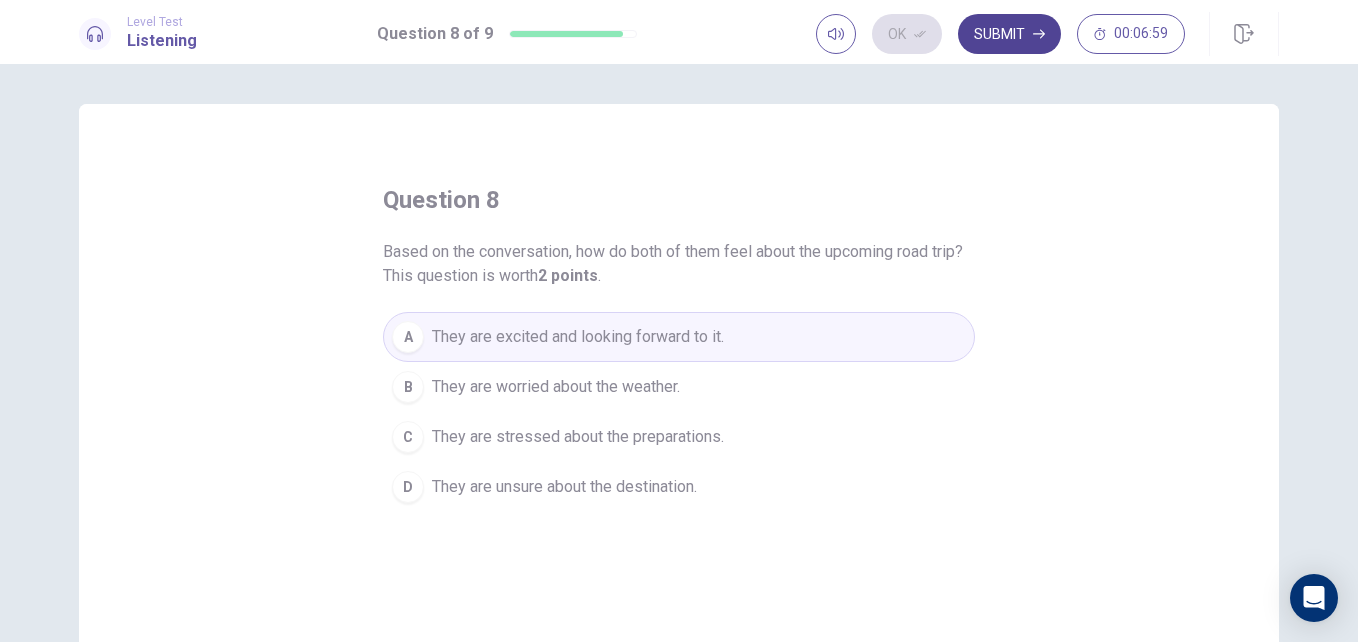 click on "Submit" at bounding box center (1009, 34) 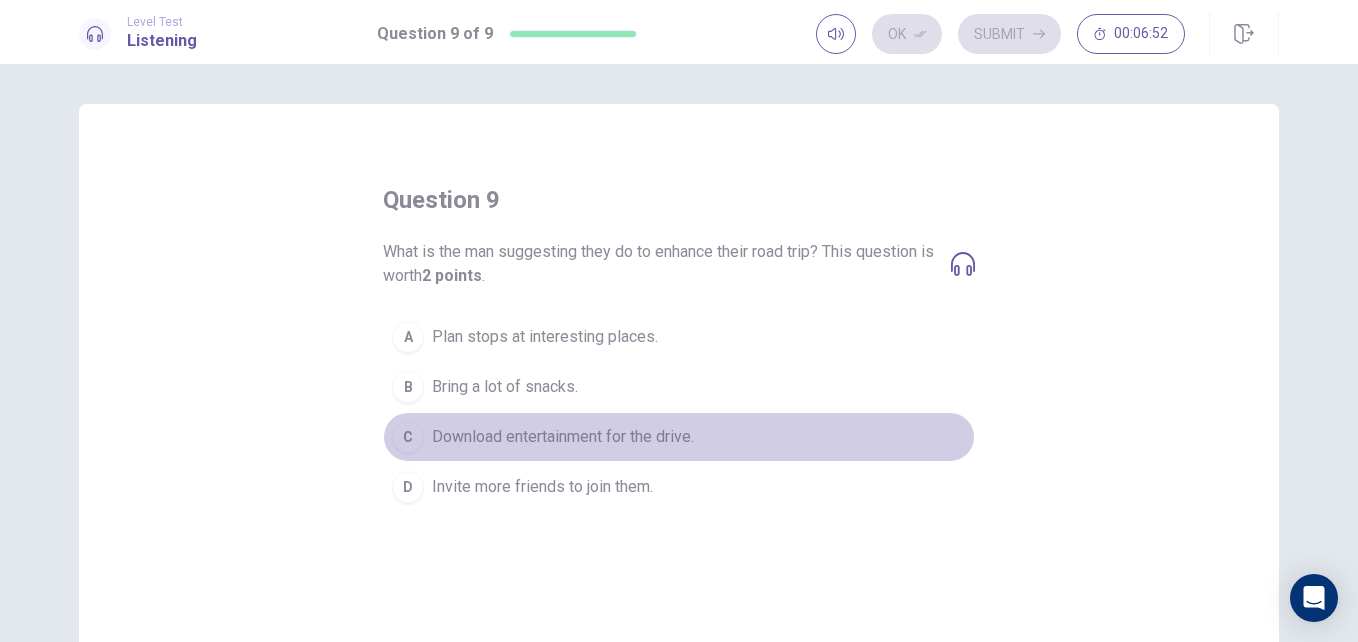 click on "Download entertainment for the drive." at bounding box center [563, 437] 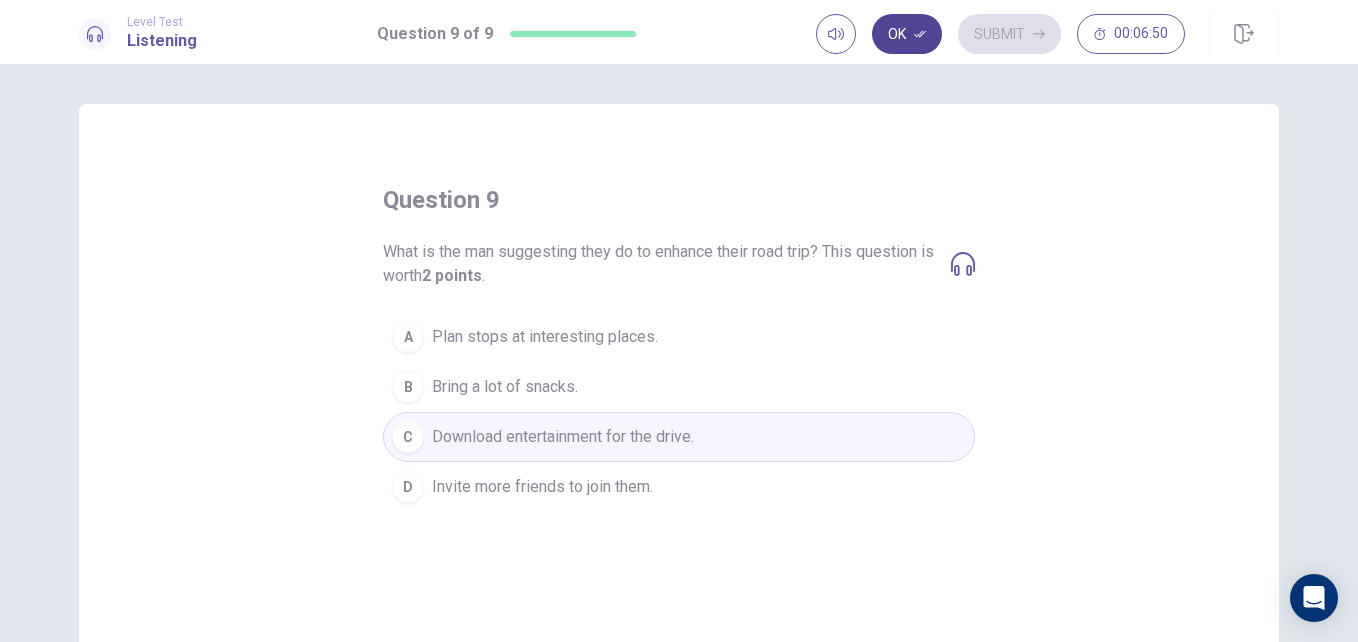 click on "Ok" at bounding box center (907, 34) 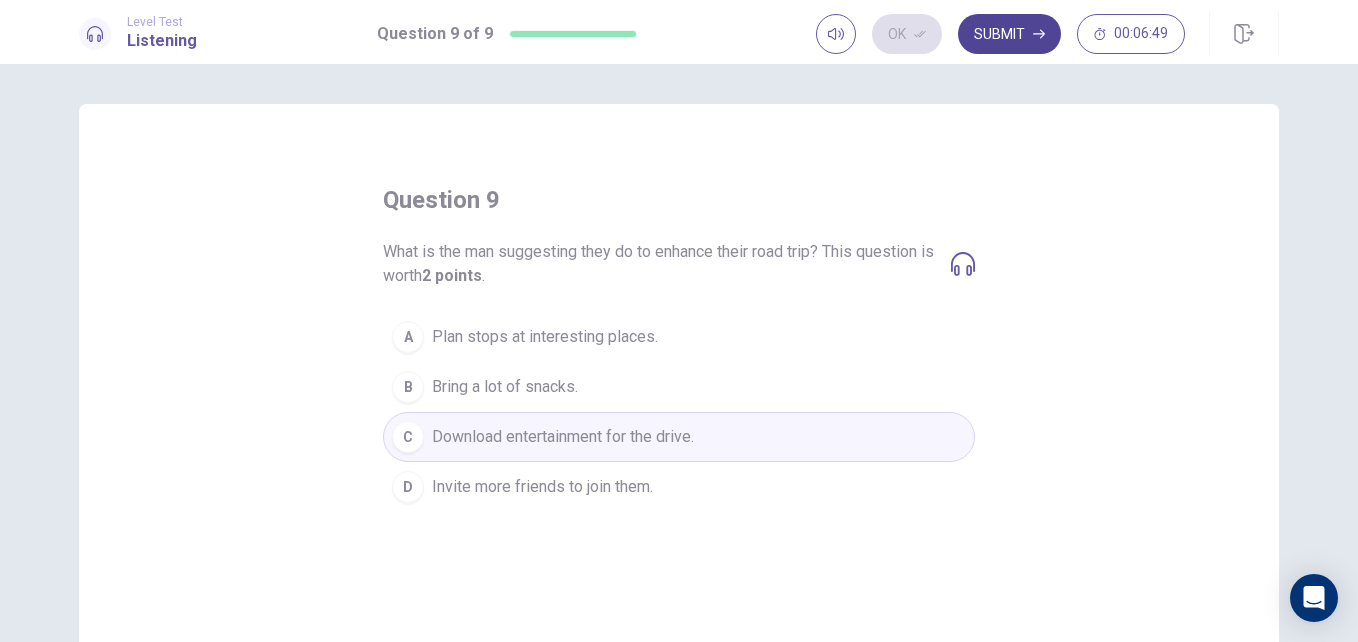click on "Submit" at bounding box center (1009, 34) 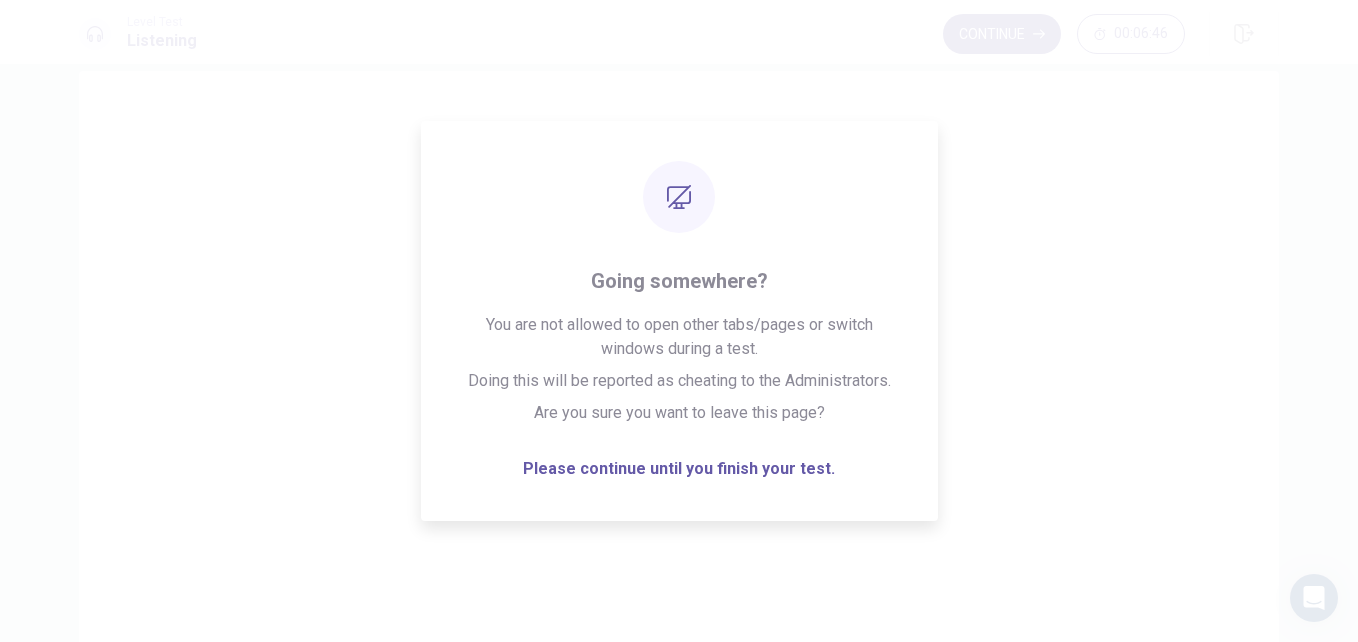 scroll, scrollTop: 36, scrollLeft: 0, axis: vertical 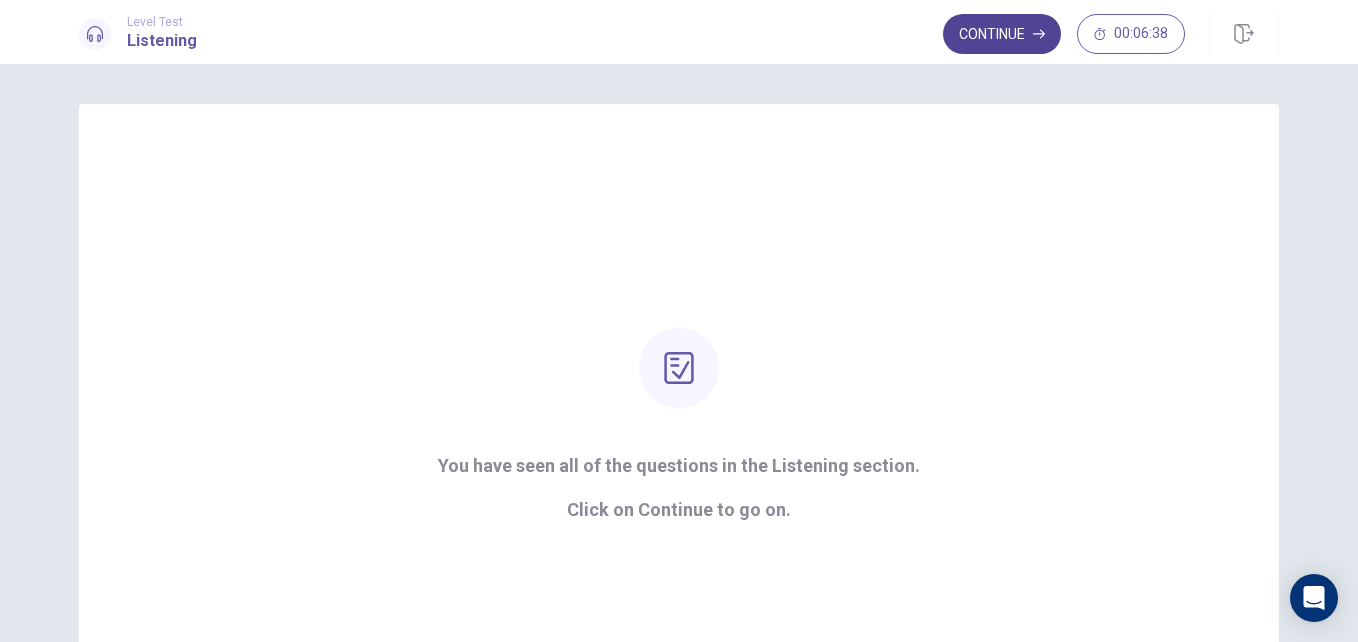 click on "Continue" at bounding box center [1002, 34] 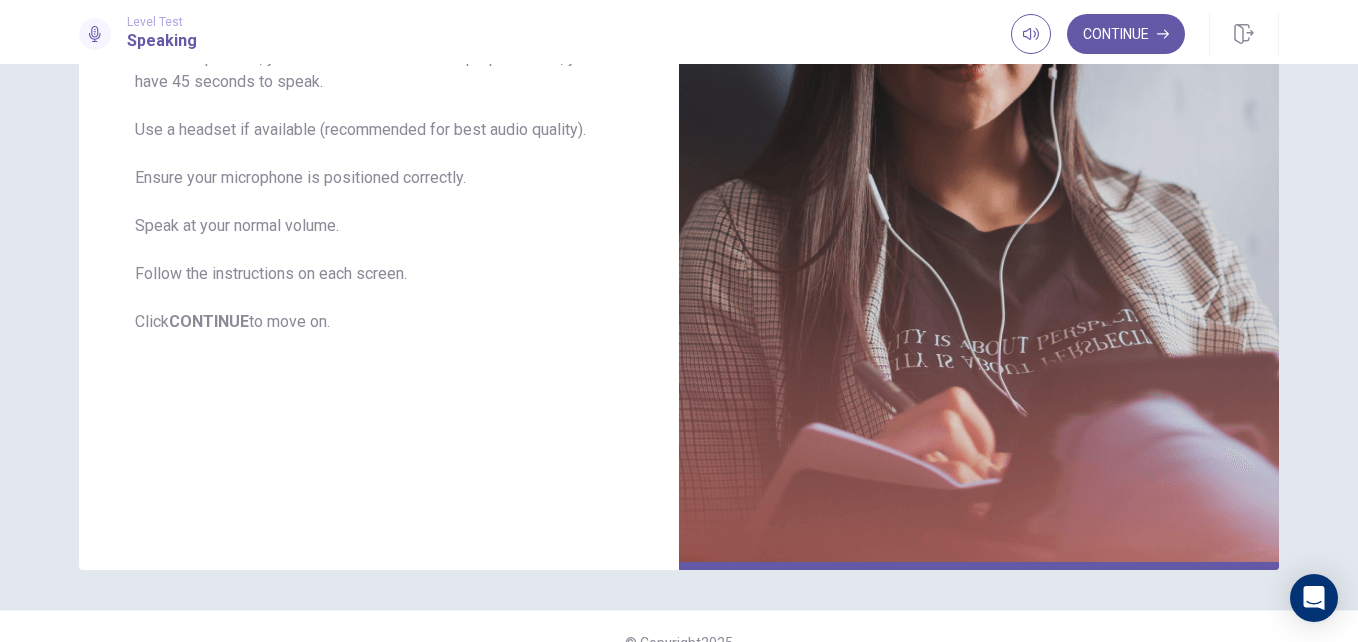 scroll, scrollTop: 0, scrollLeft: 0, axis: both 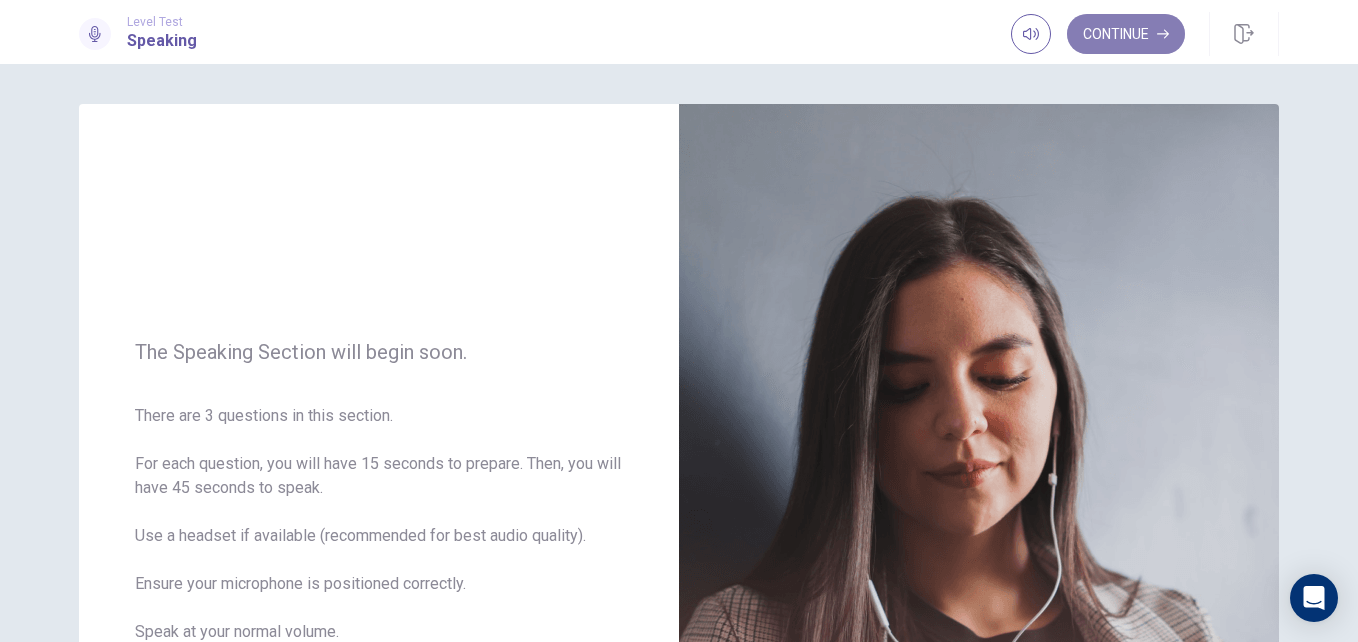 click on "Continue" at bounding box center [1126, 34] 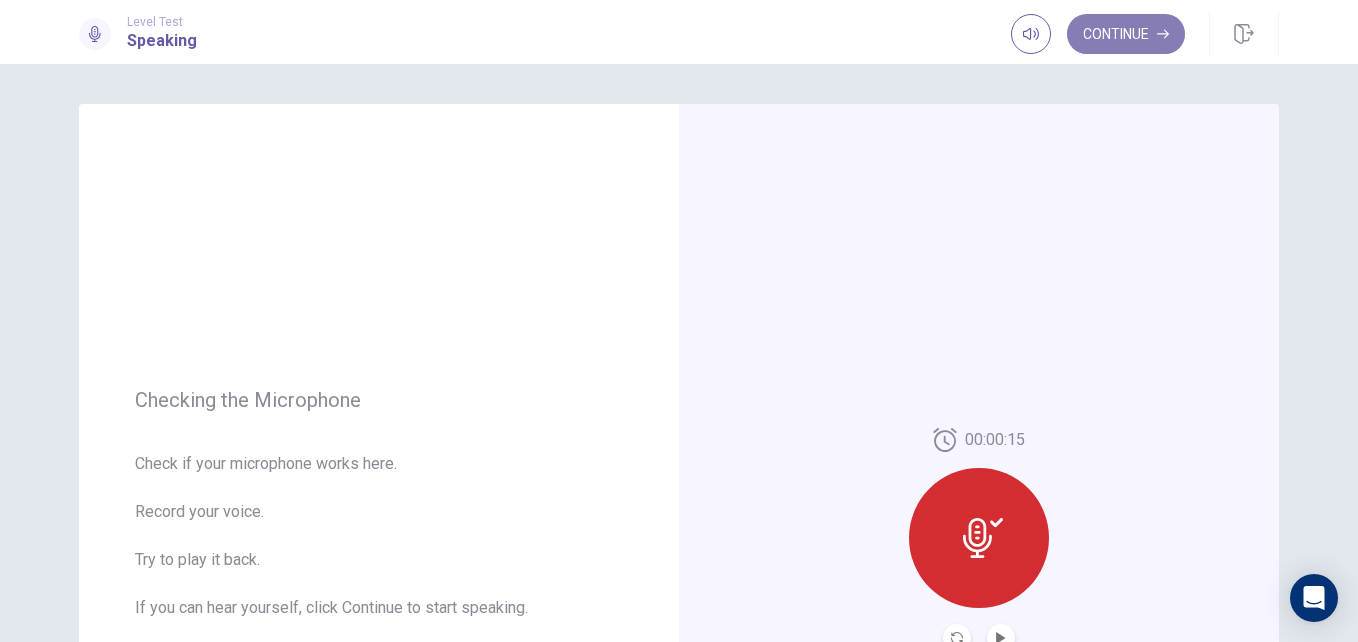 click on "Continue" at bounding box center (1126, 34) 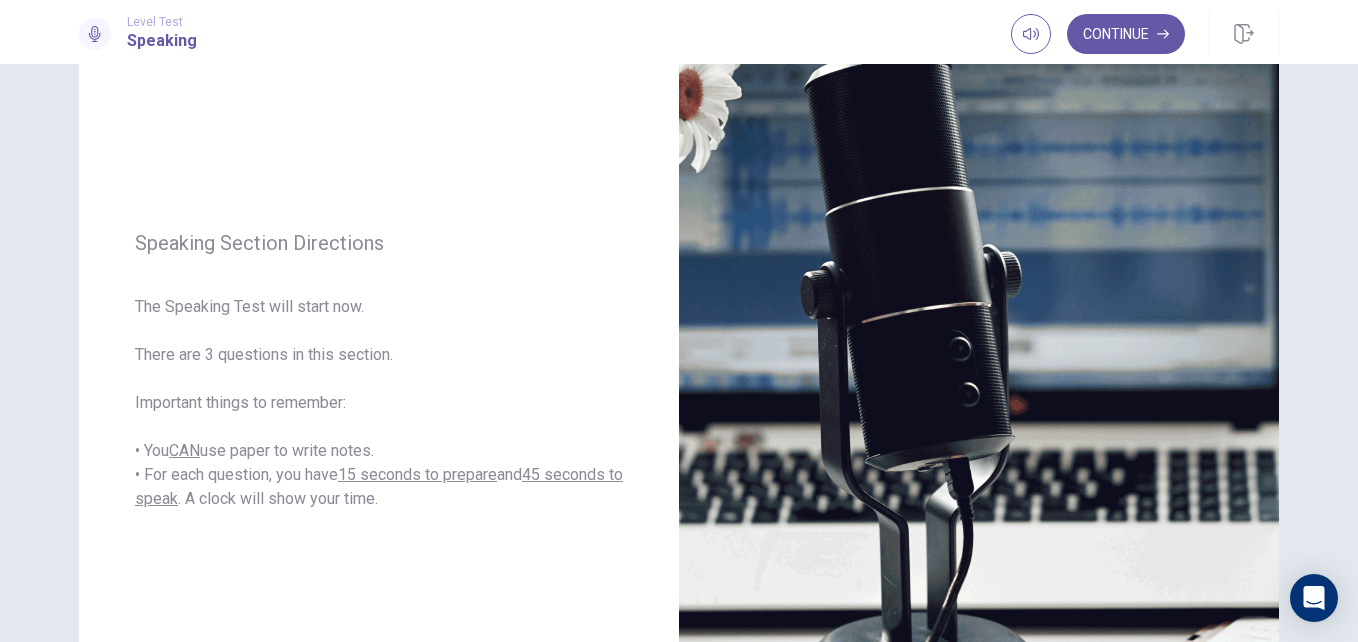 scroll, scrollTop: 0, scrollLeft: 0, axis: both 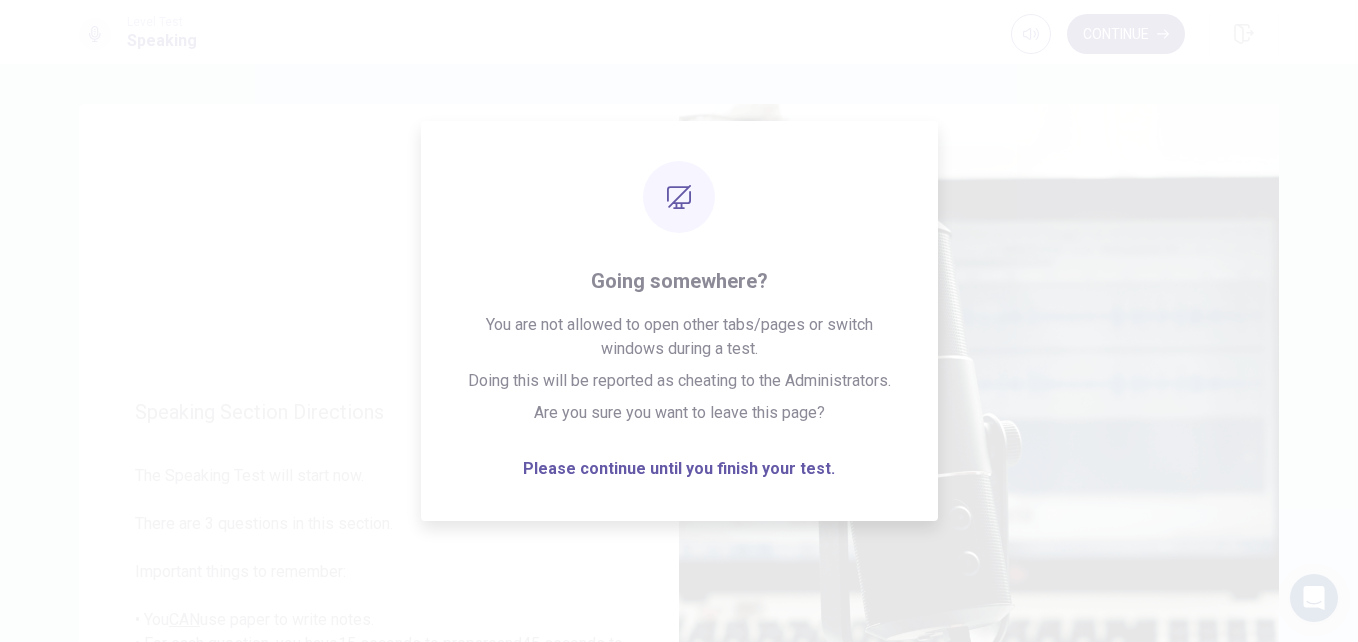 click on "Continue" at bounding box center (1126, 34) 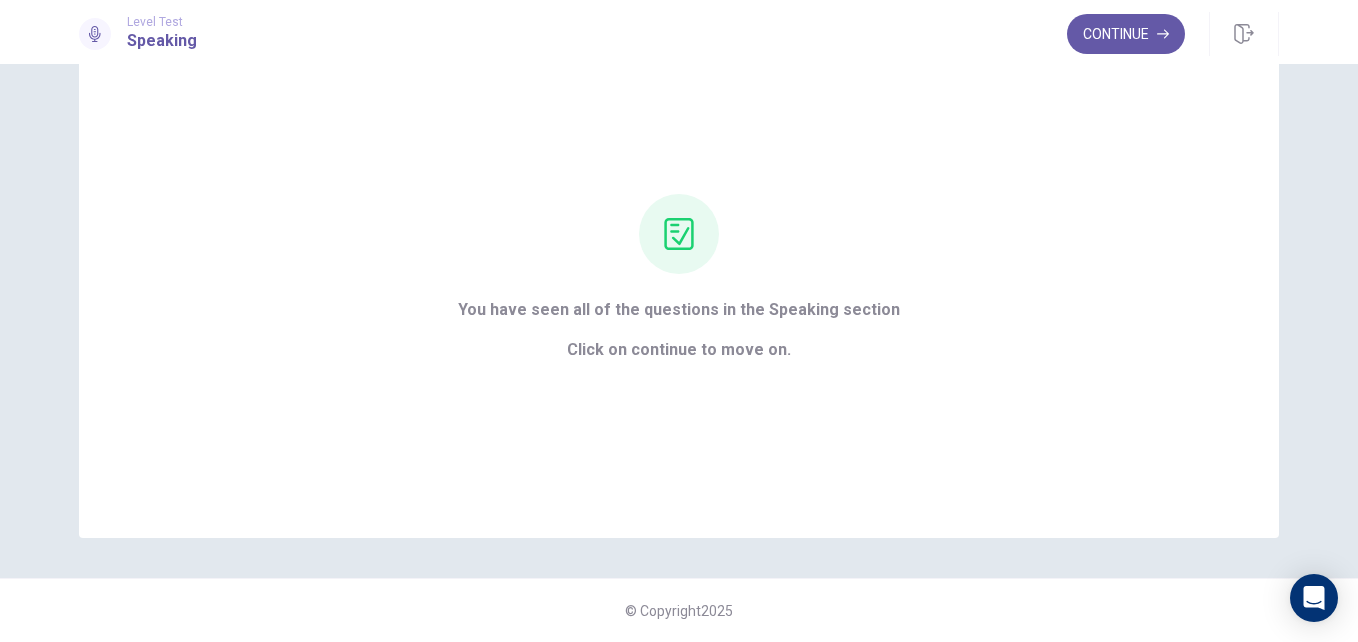 scroll, scrollTop: 86, scrollLeft: 0, axis: vertical 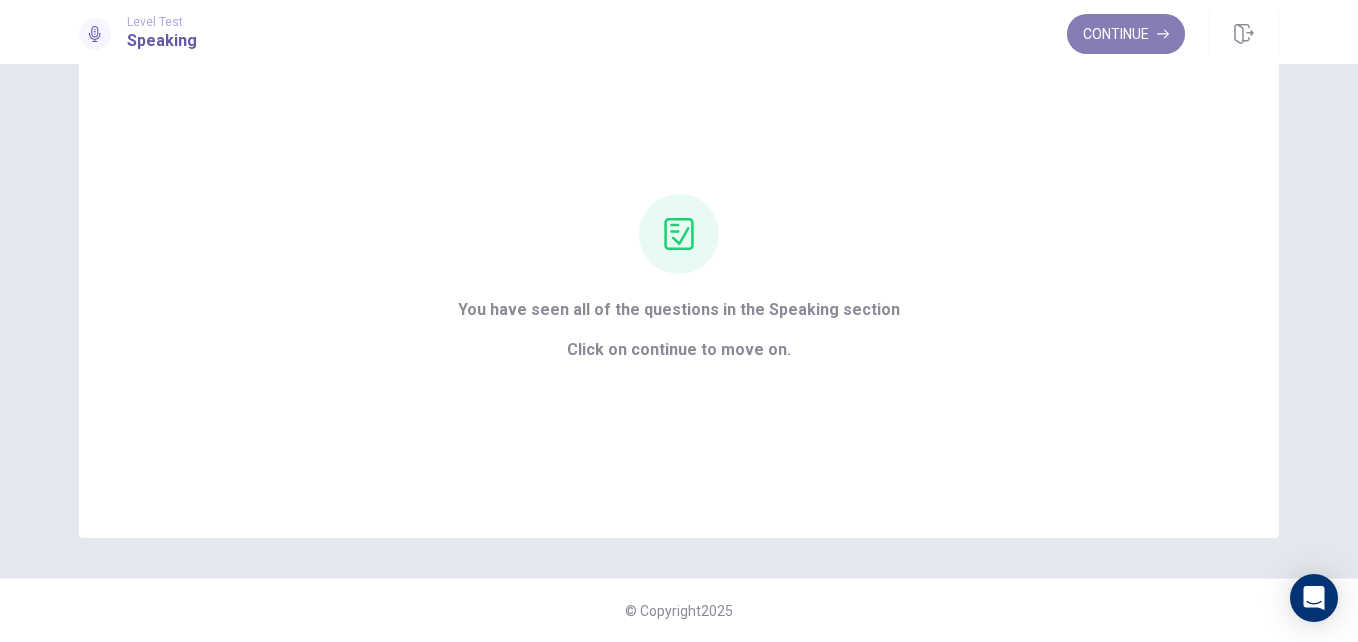click on "Continue" at bounding box center (1126, 34) 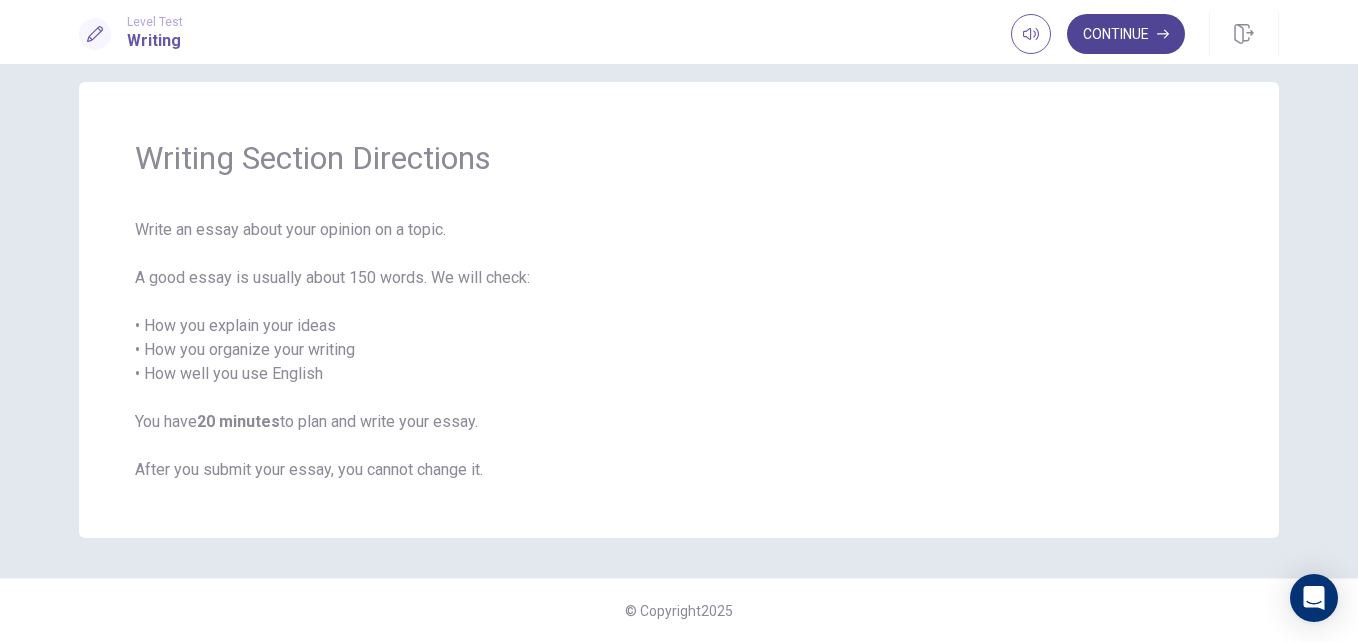 click on "Continue" at bounding box center [1126, 34] 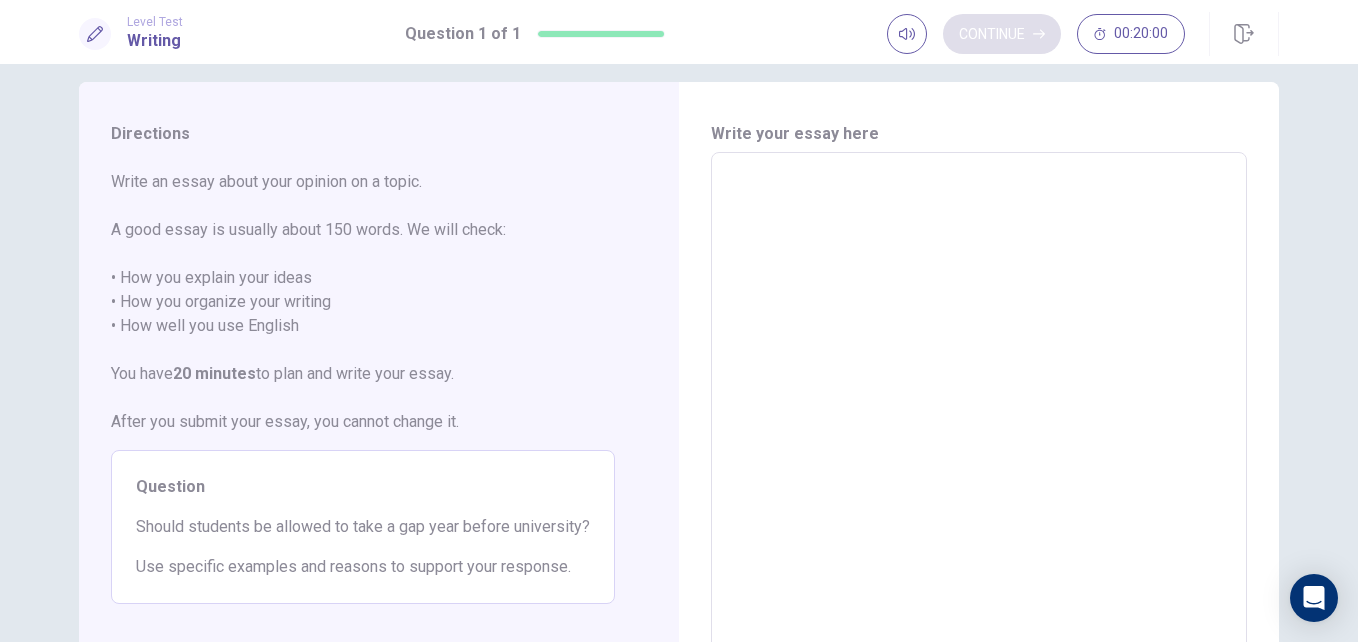 scroll, scrollTop: 128, scrollLeft: 0, axis: vertical 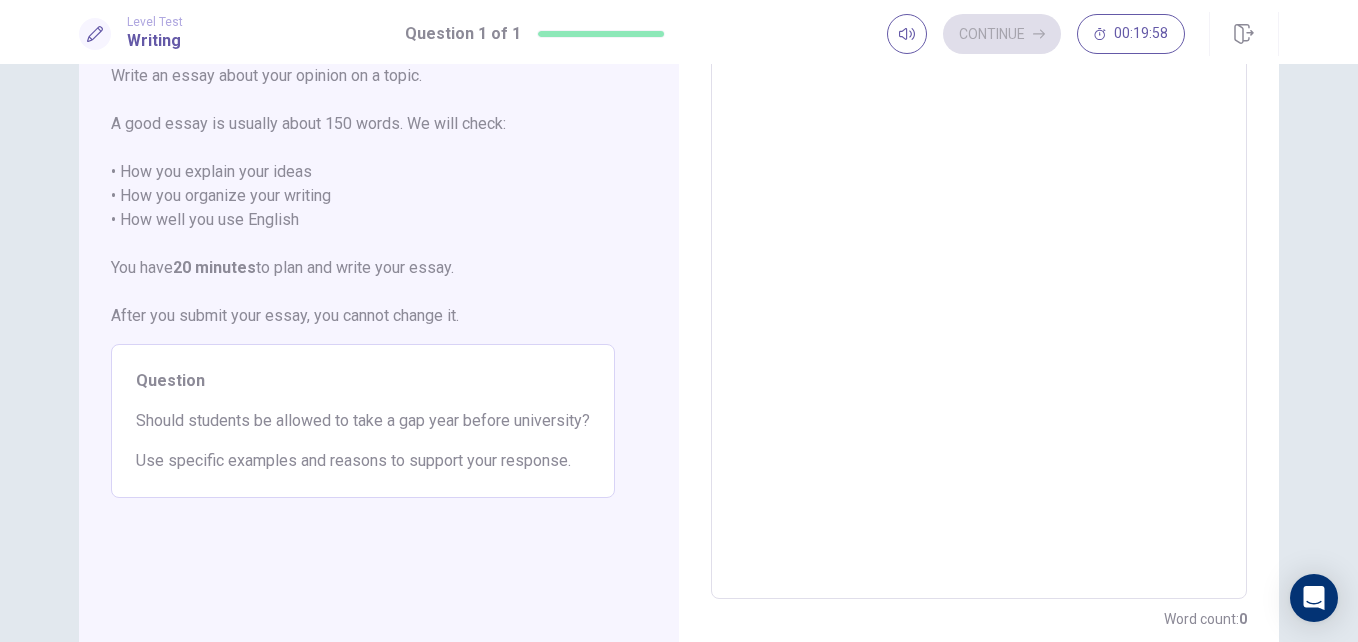 click at bounding box center [979, 323] 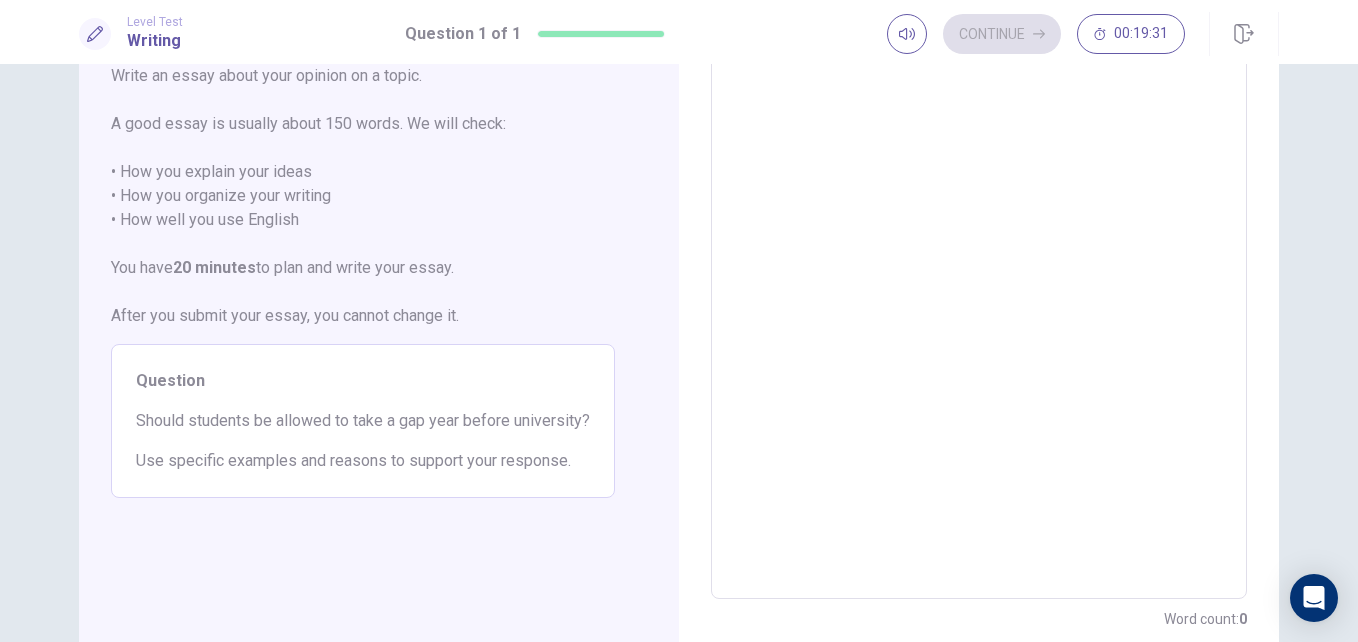 type on "*" 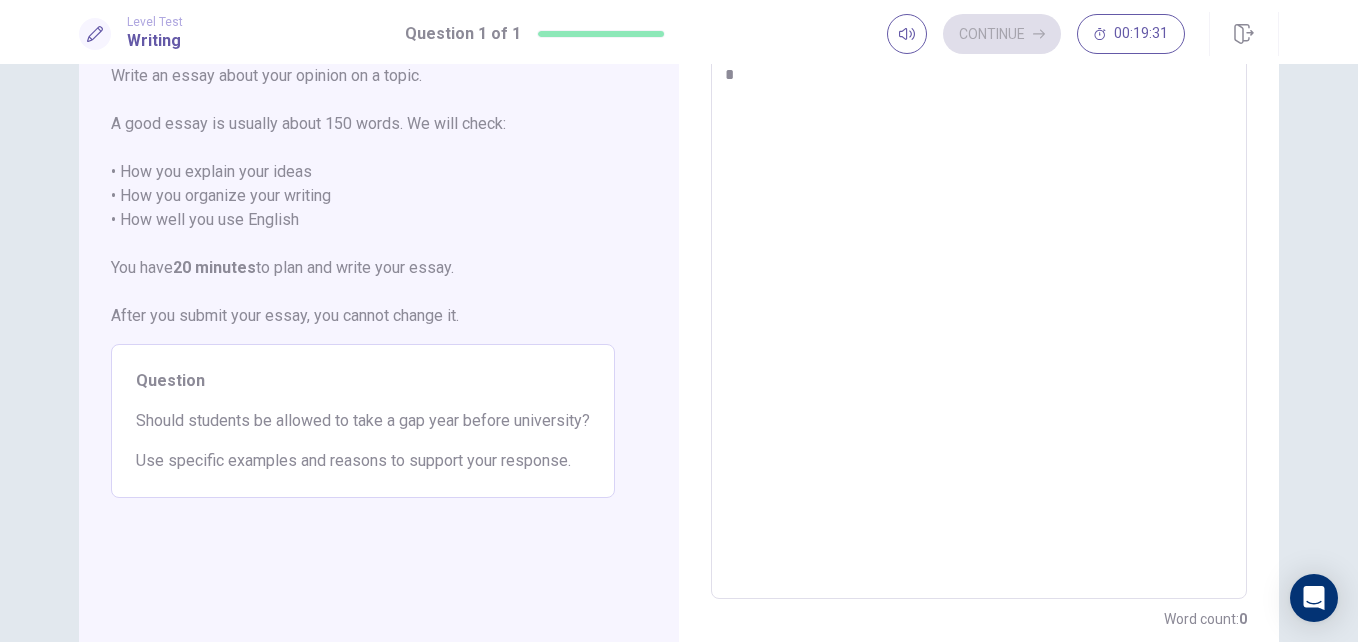 type on "*" 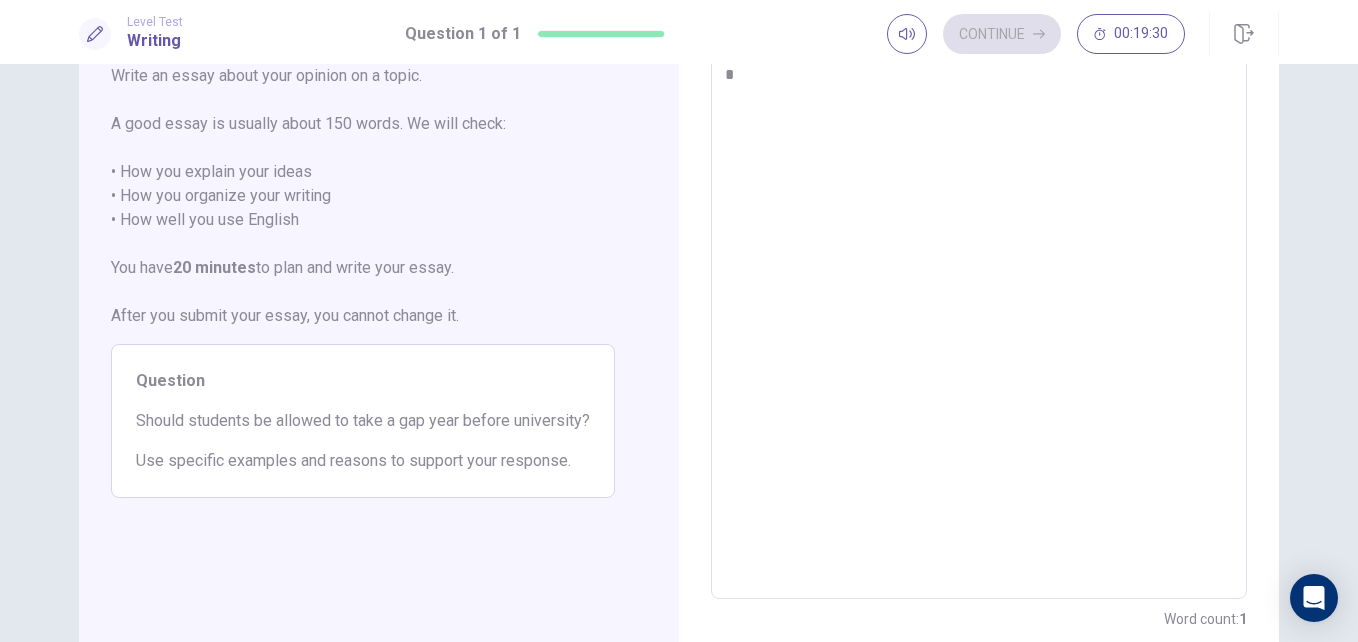 type on "*" 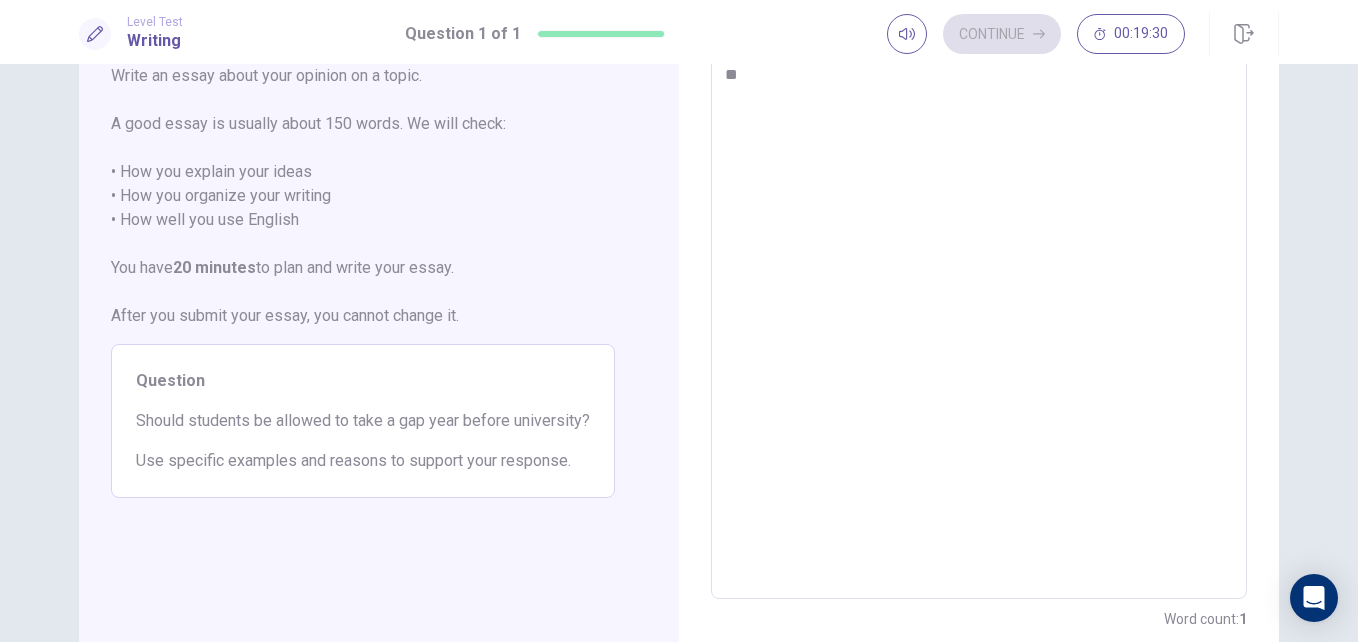 type on "*" 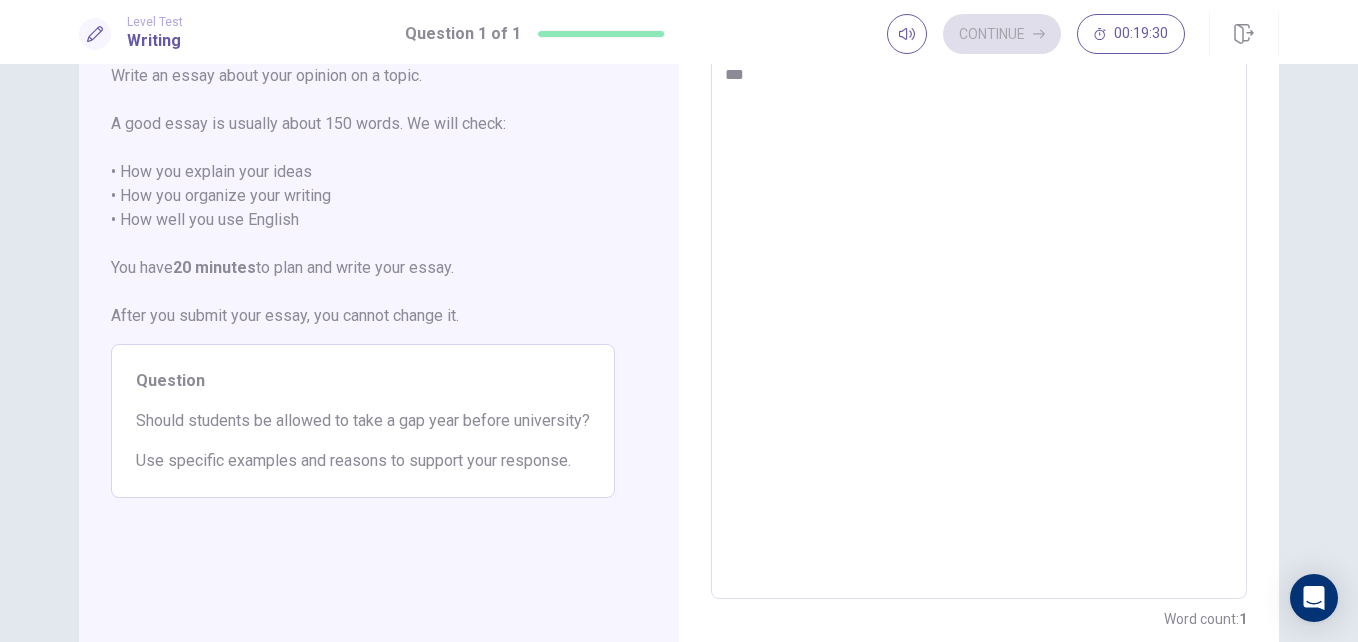 type on "*" 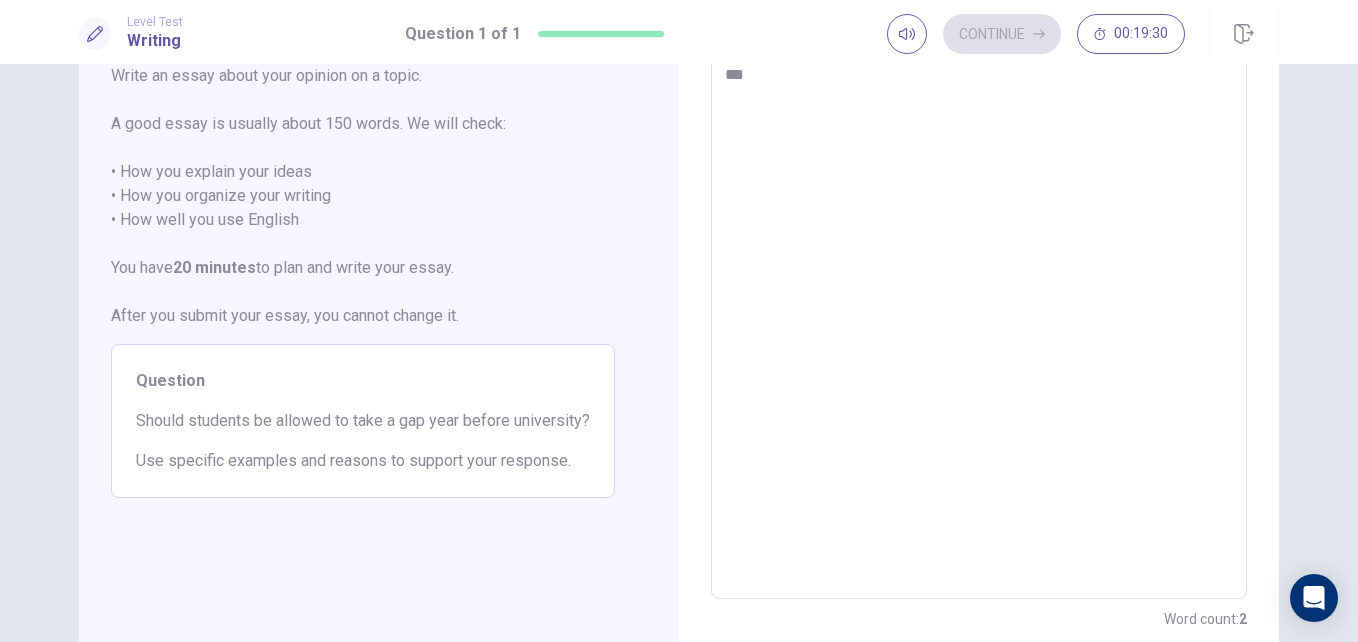 type on "****" 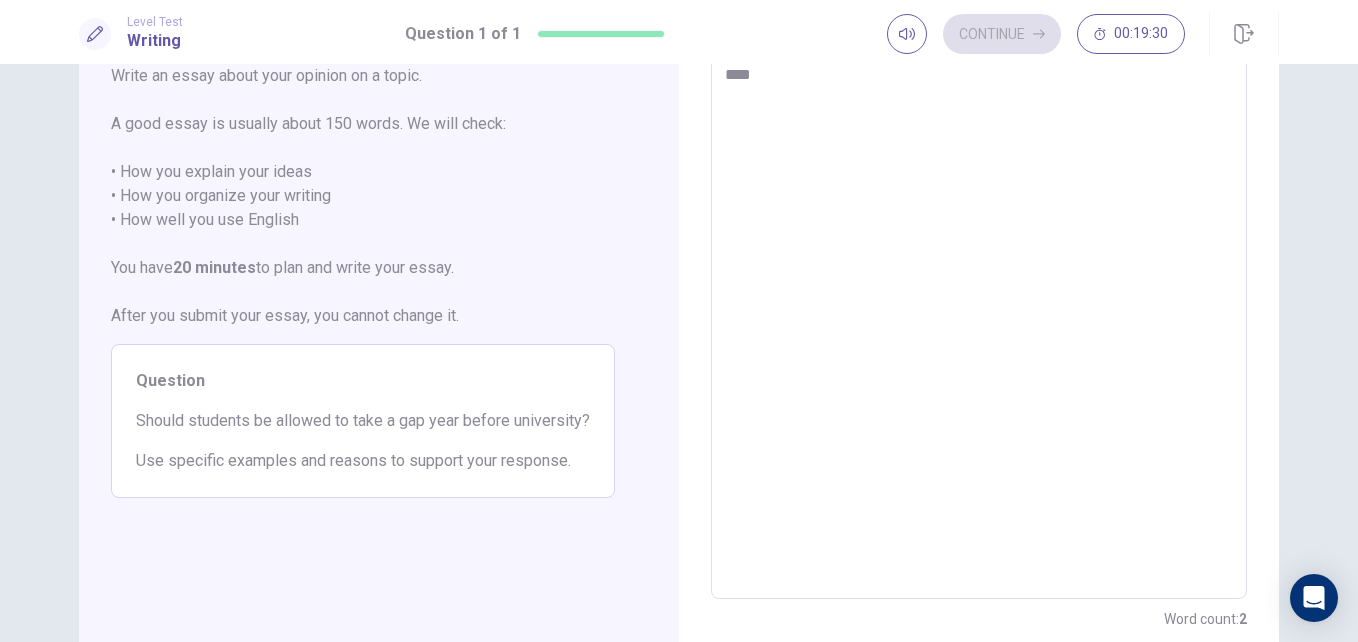 type on "*" 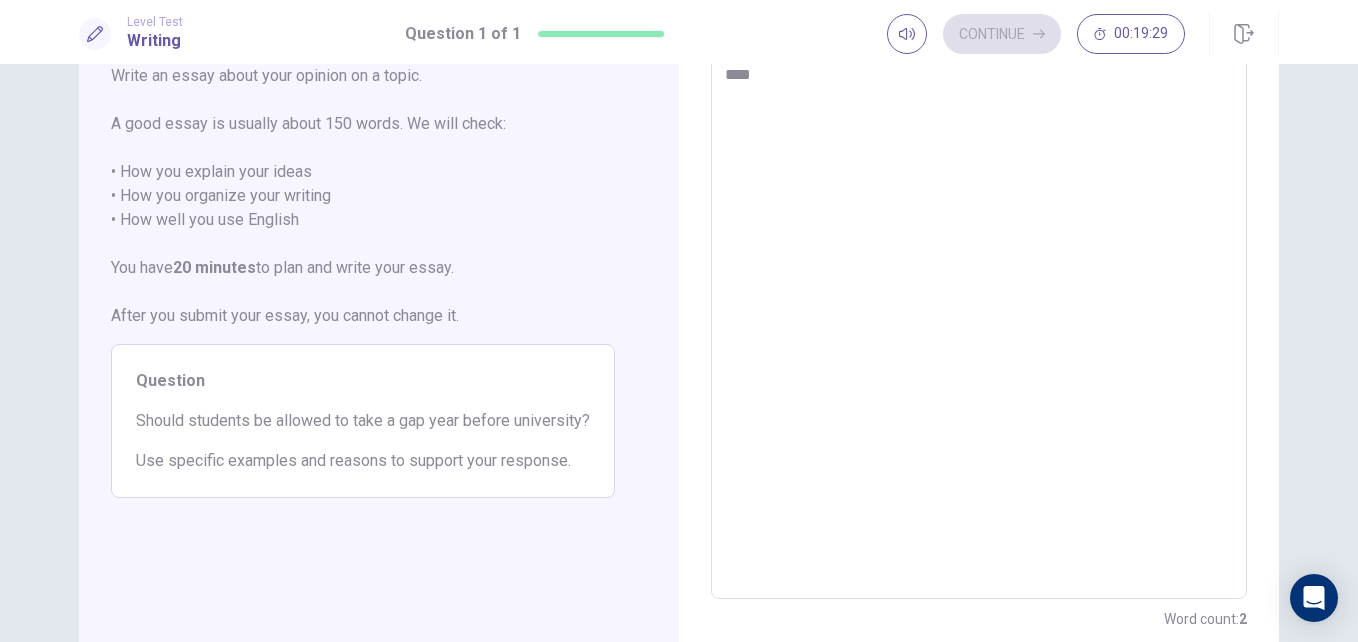 type on "*****" 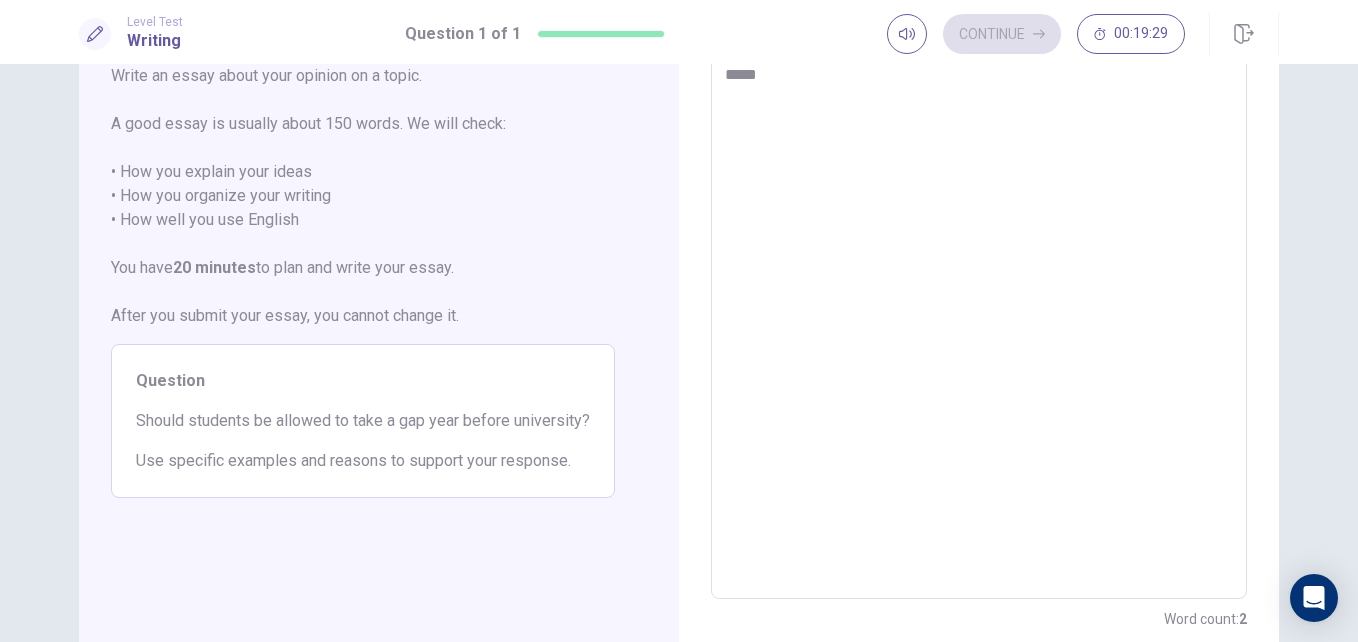 type on "*" 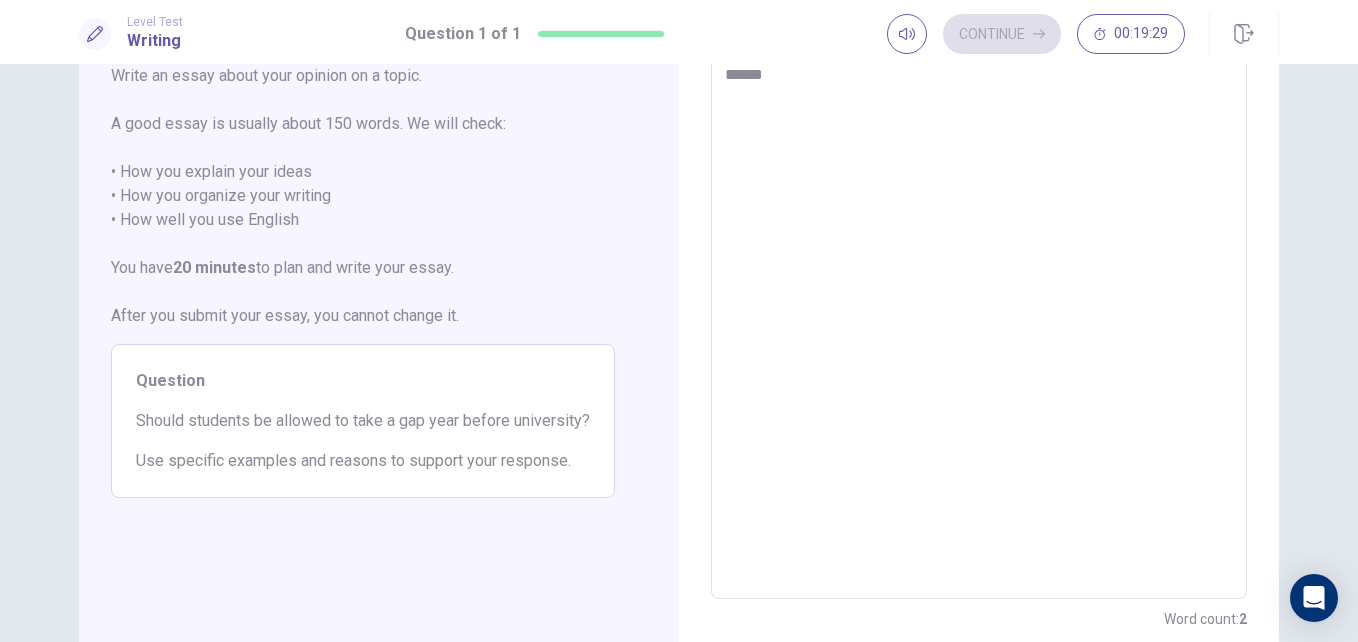type on "*" 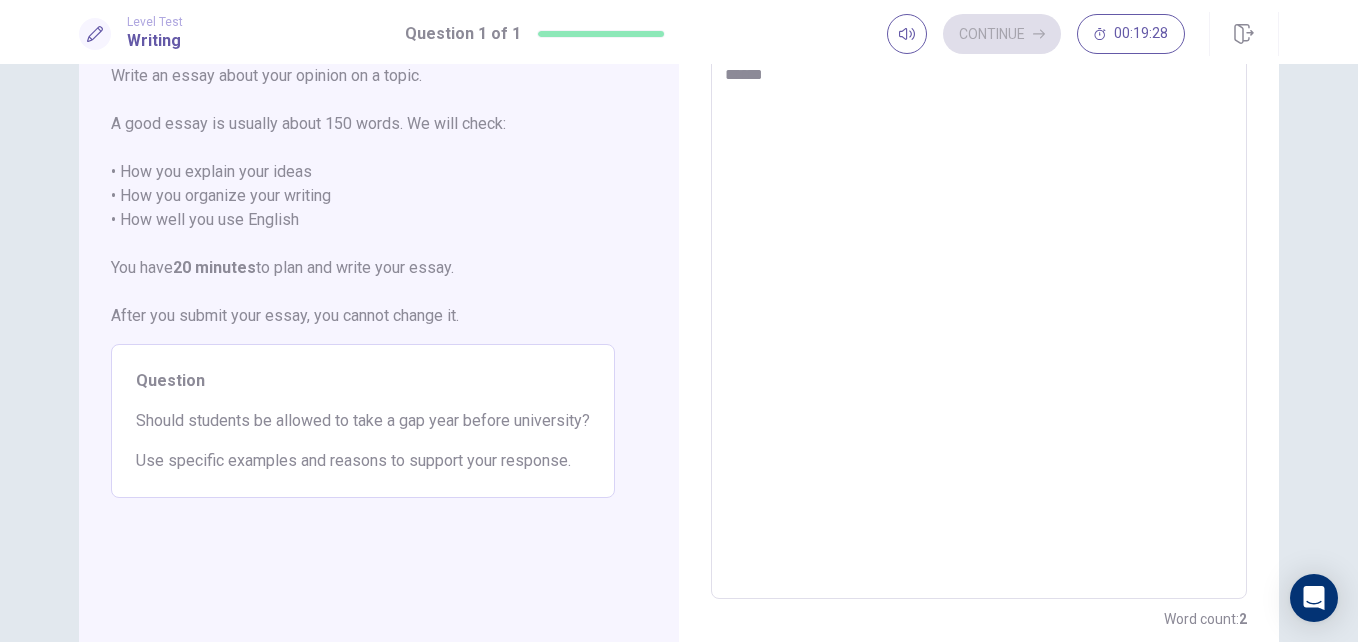 type on "*******" 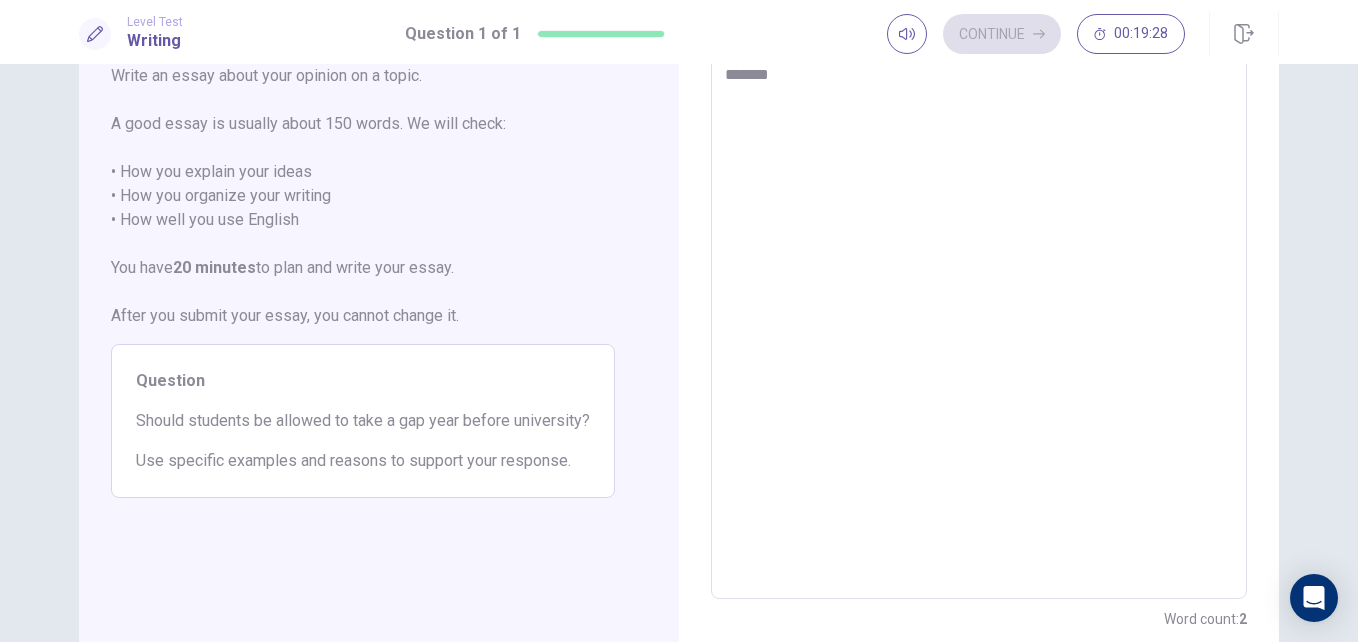 type on "*" 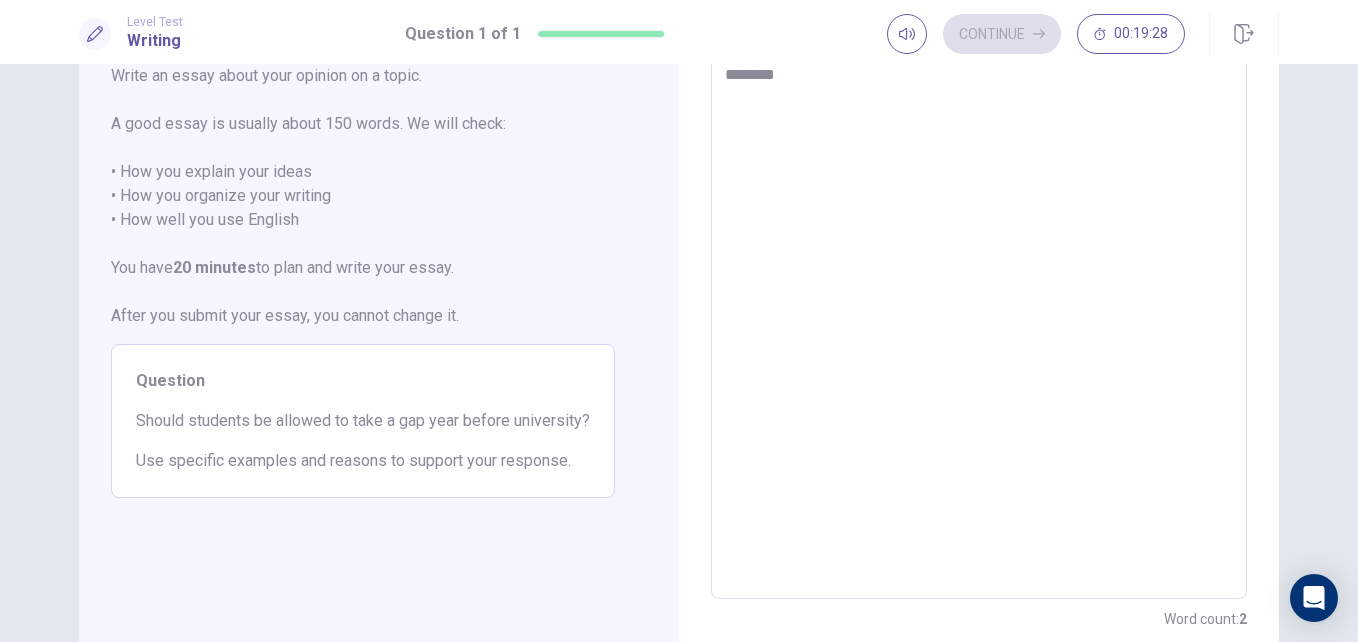 type on "*" 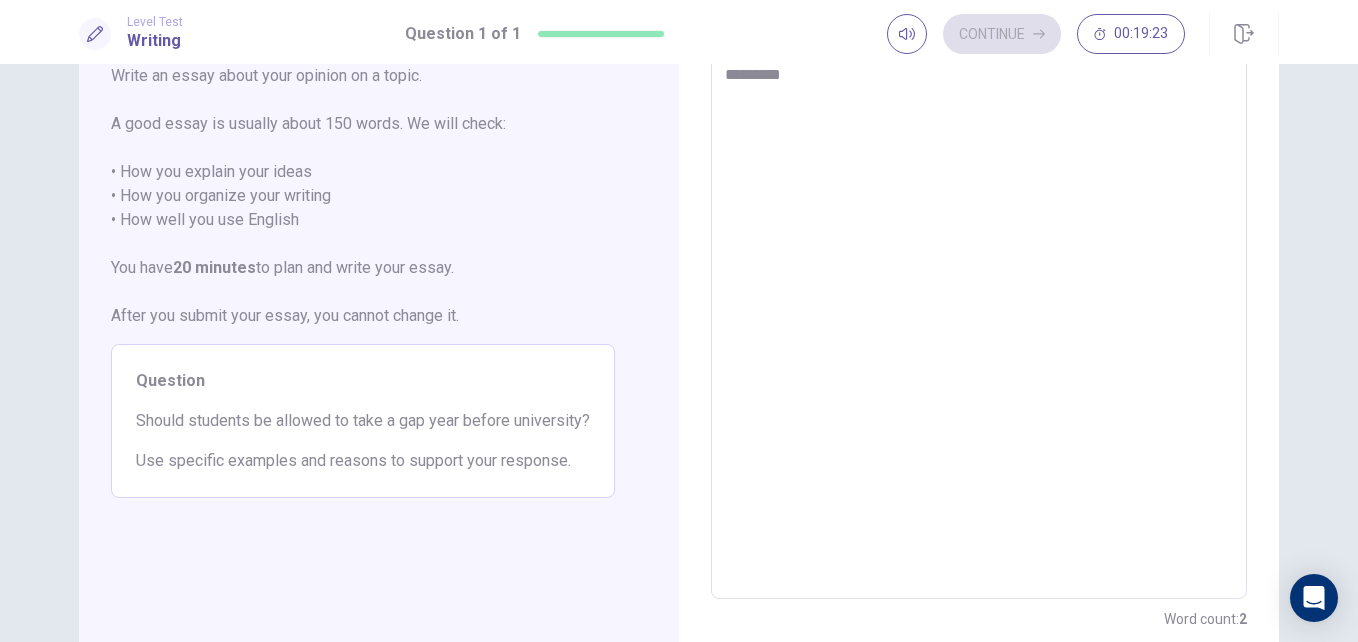 type on "*" 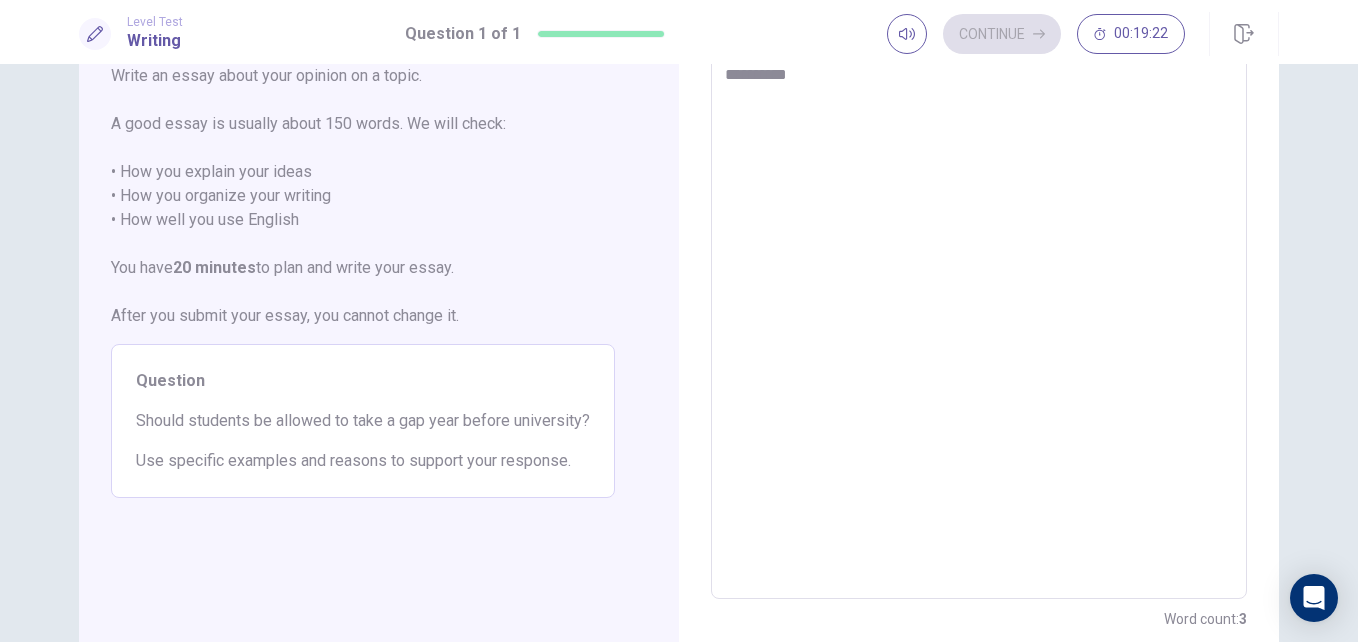 type on "*" 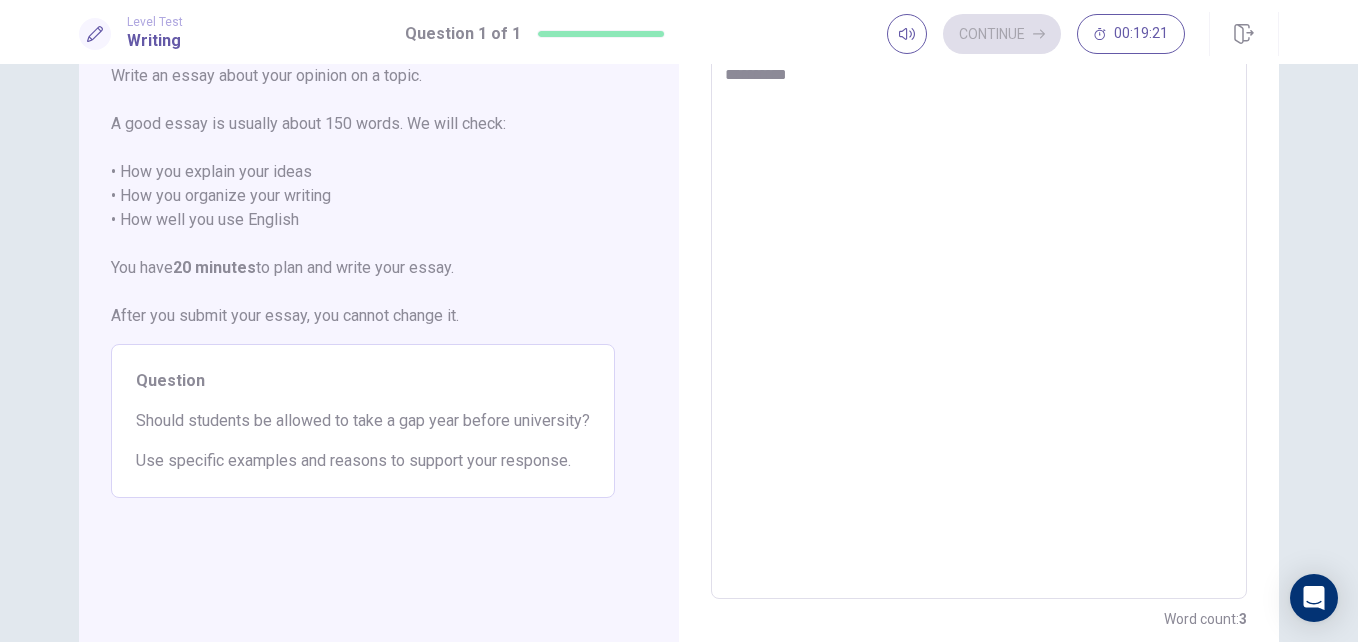 type on "**********" 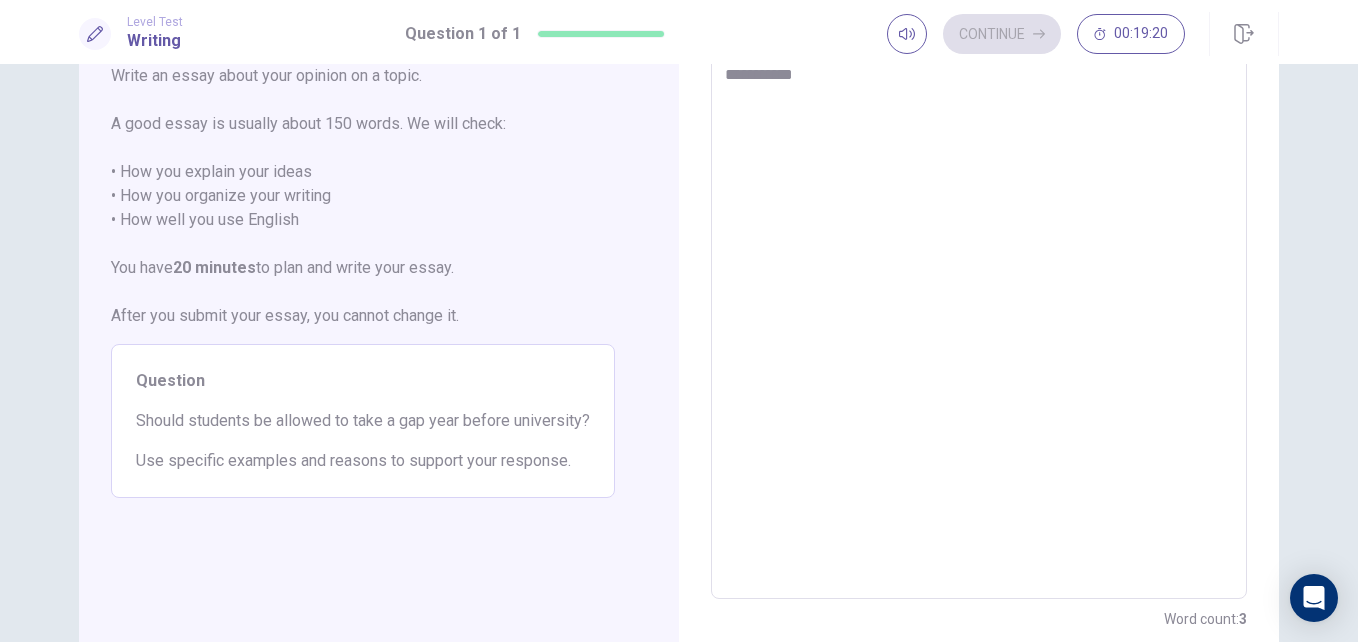 type on "*" 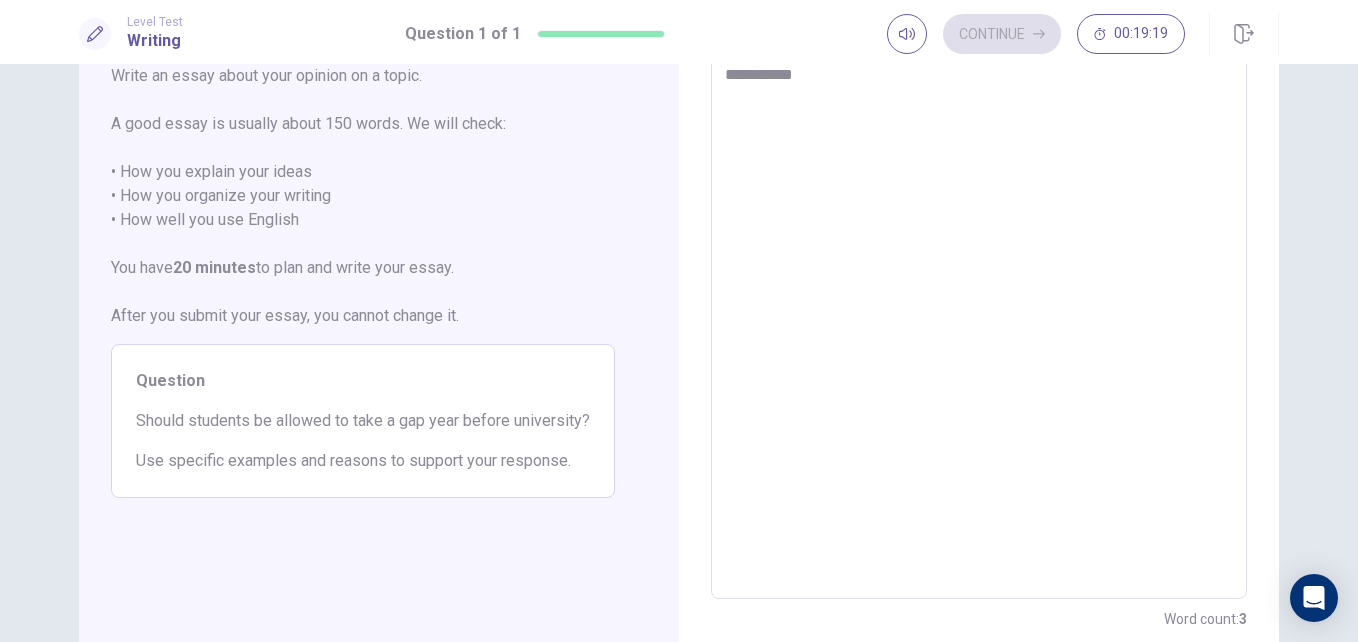 type on "**********" 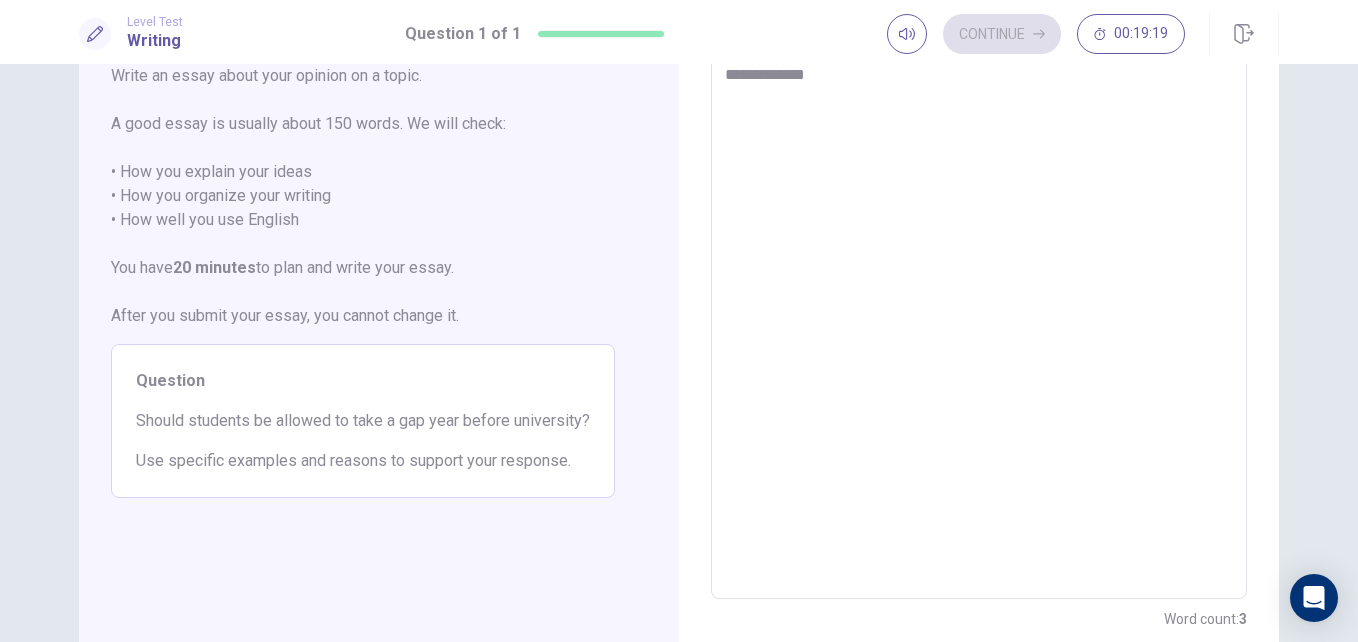 type on "*" 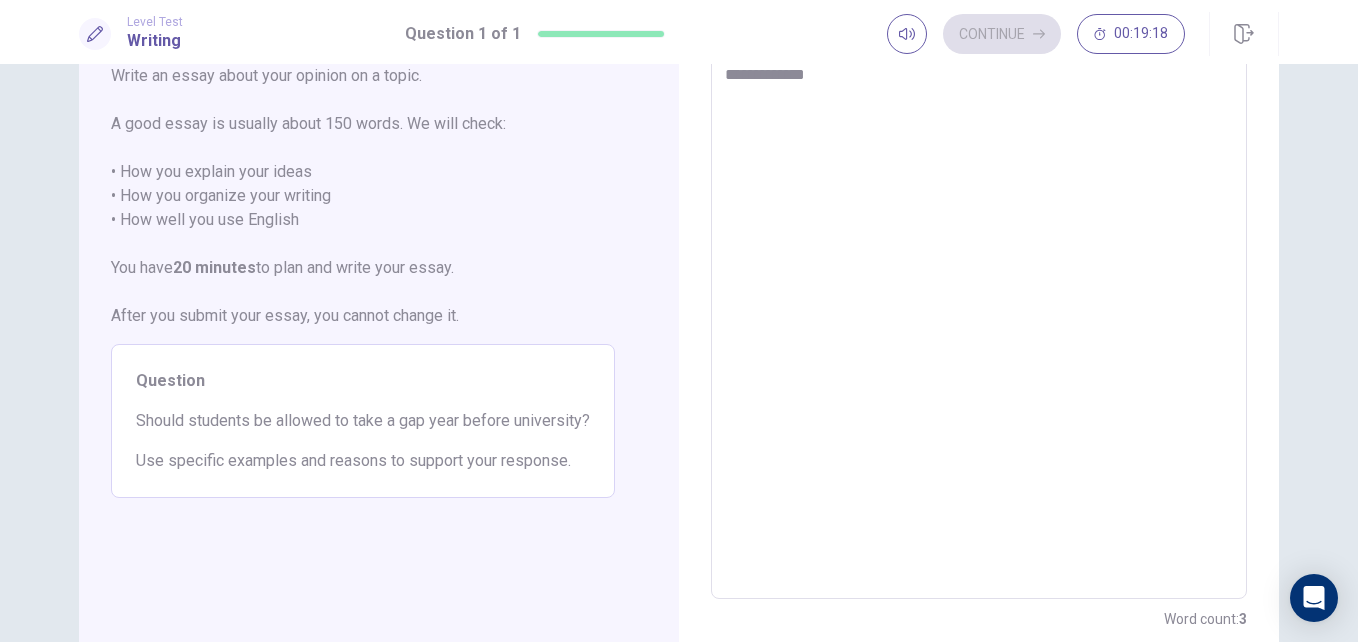 type on "**********" 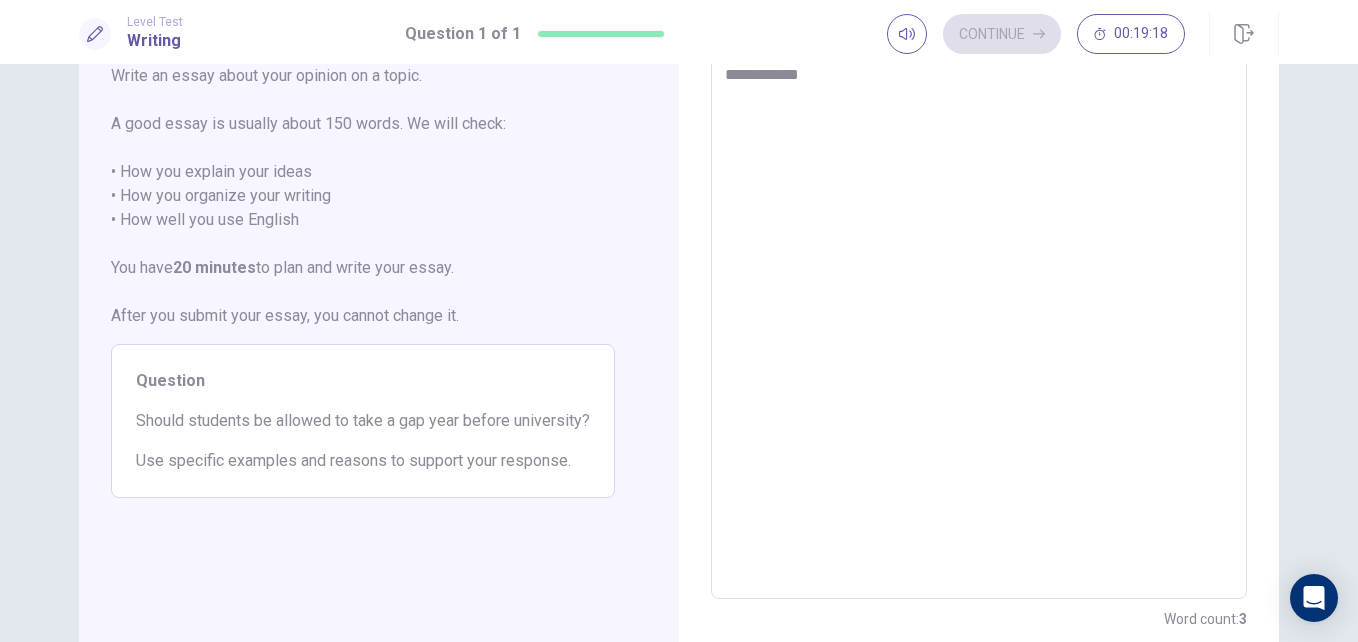 type on "*" 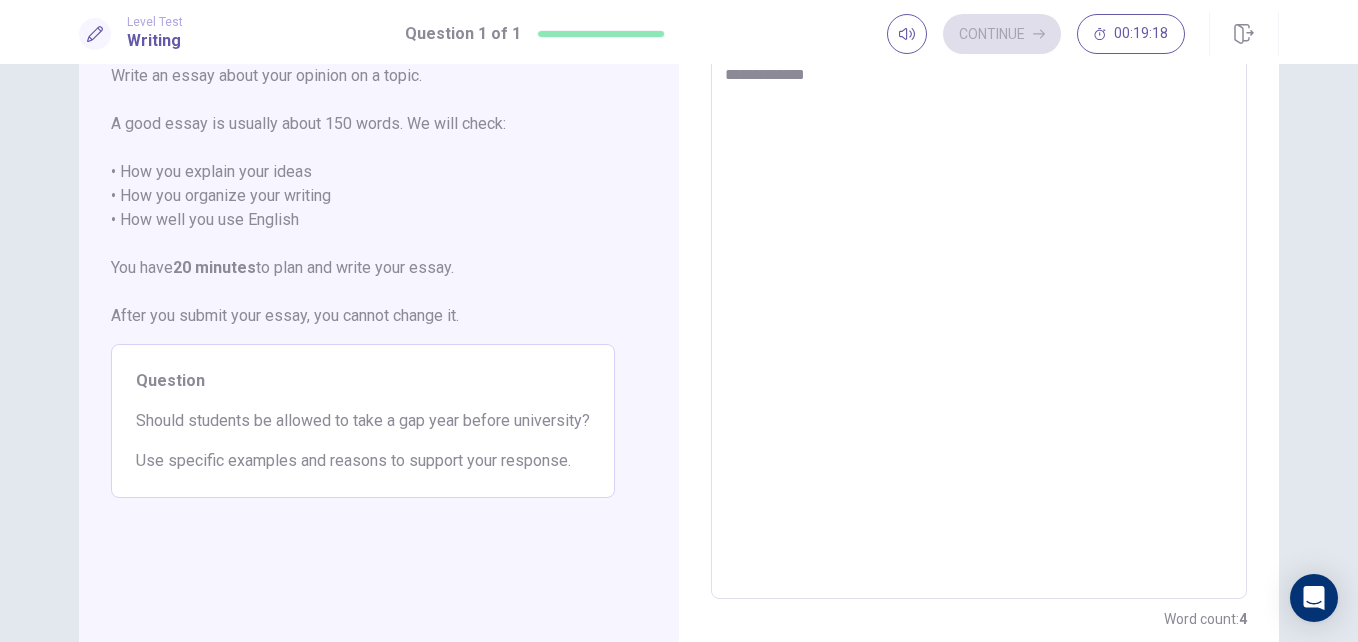 type on "*" 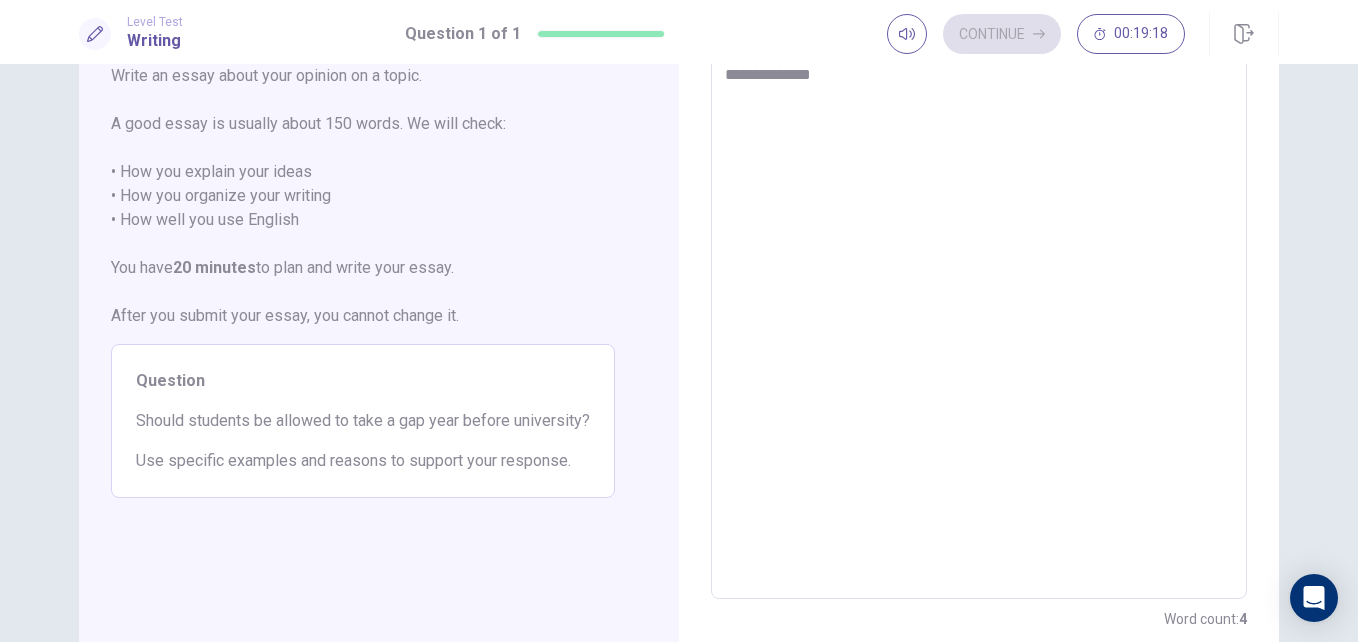 type on "*" 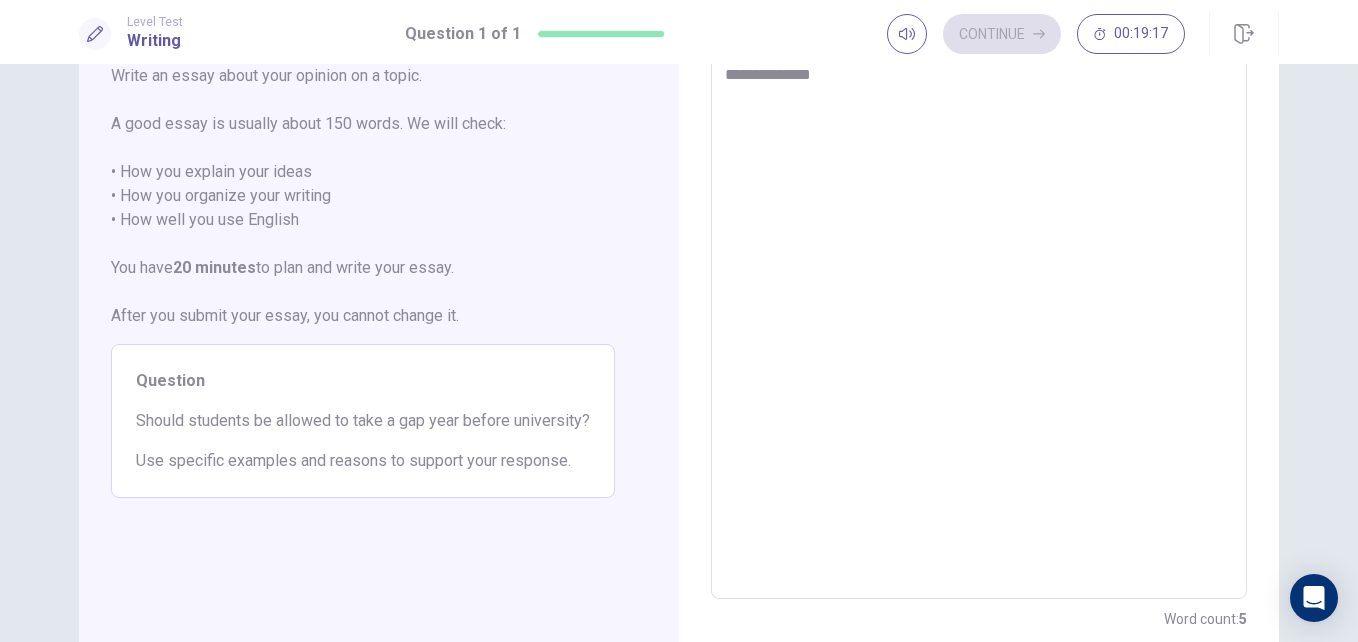 type on "**********" 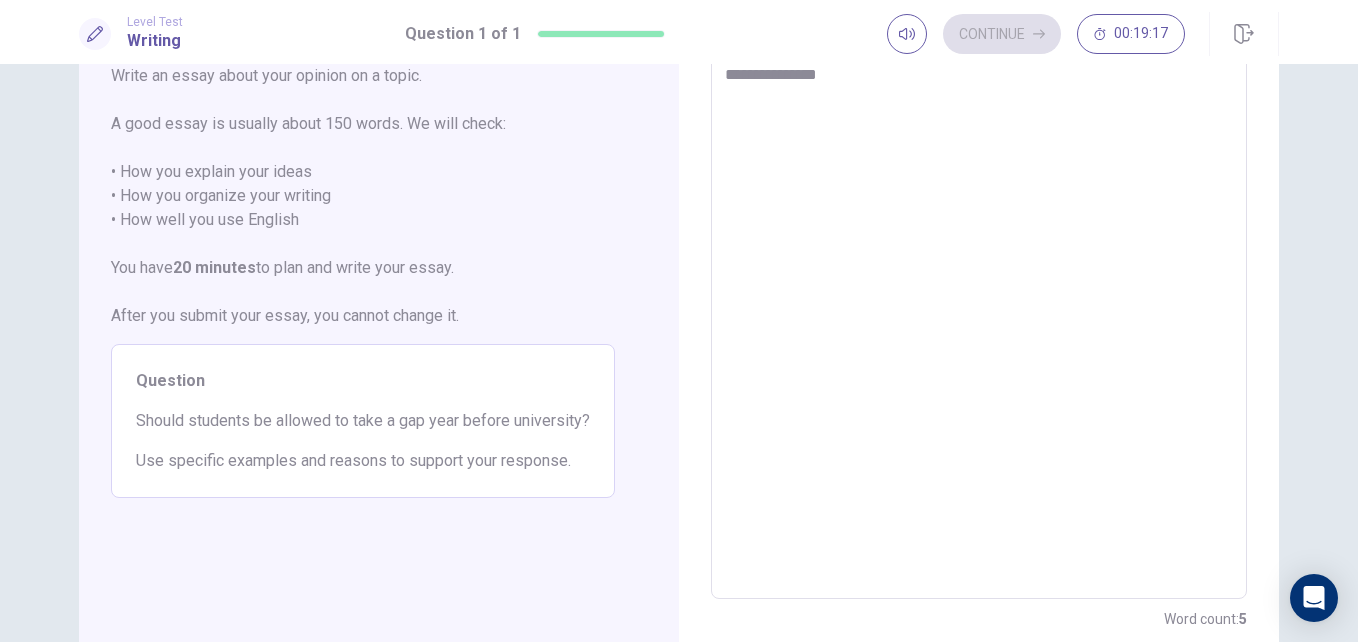 type on "*" 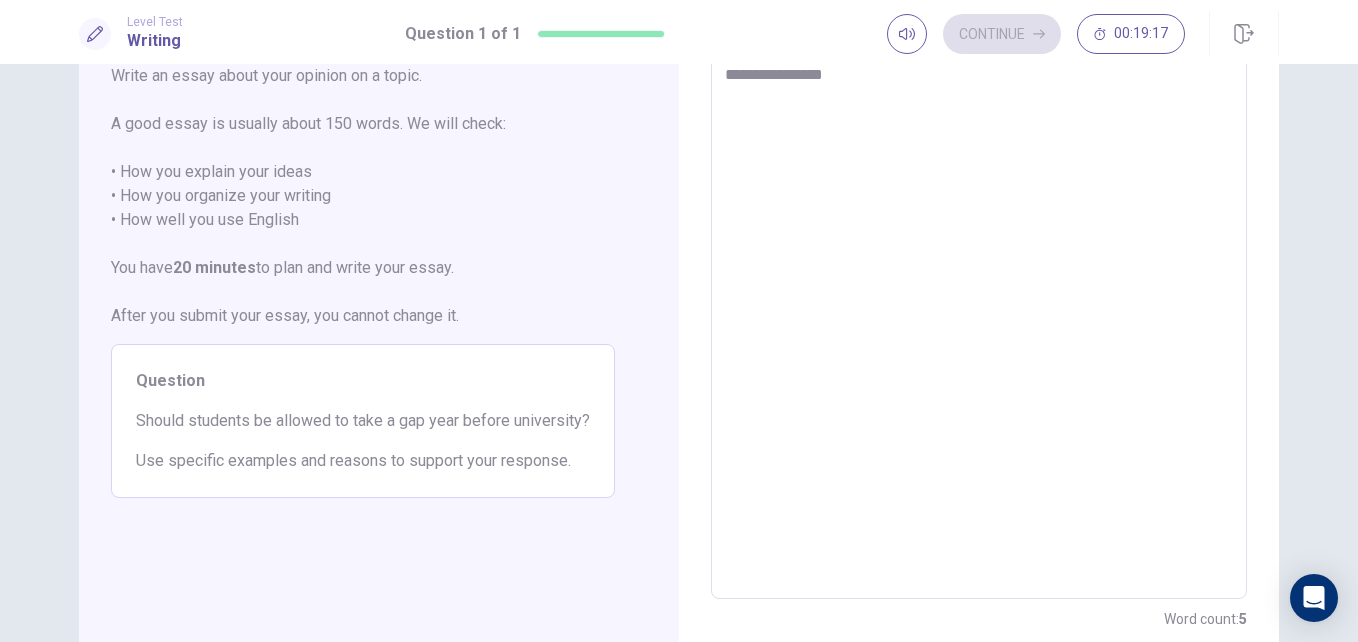 type on "*" 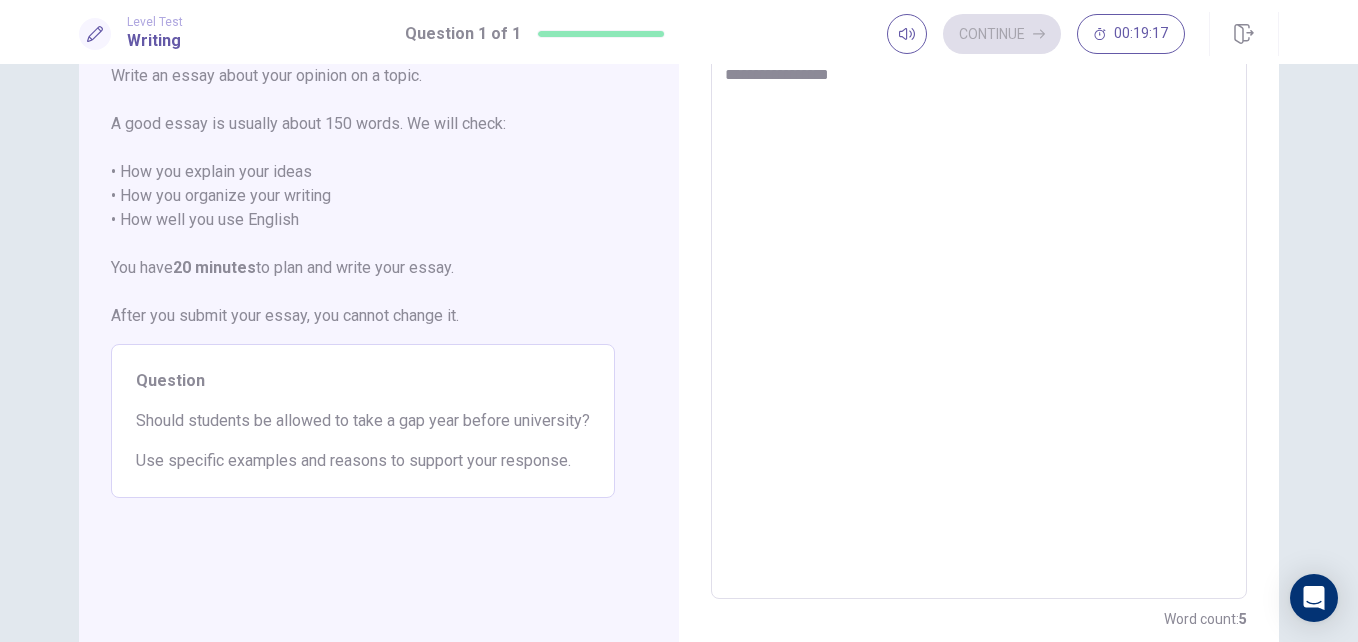 type on "*" 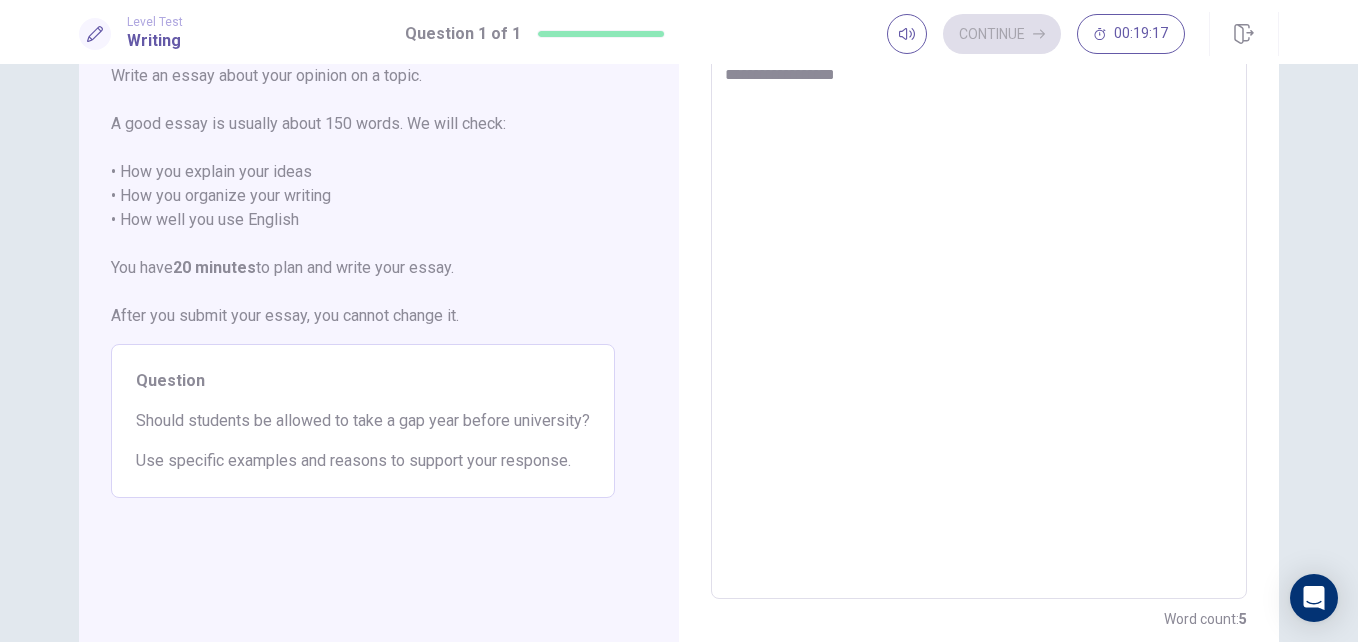 type on "*" 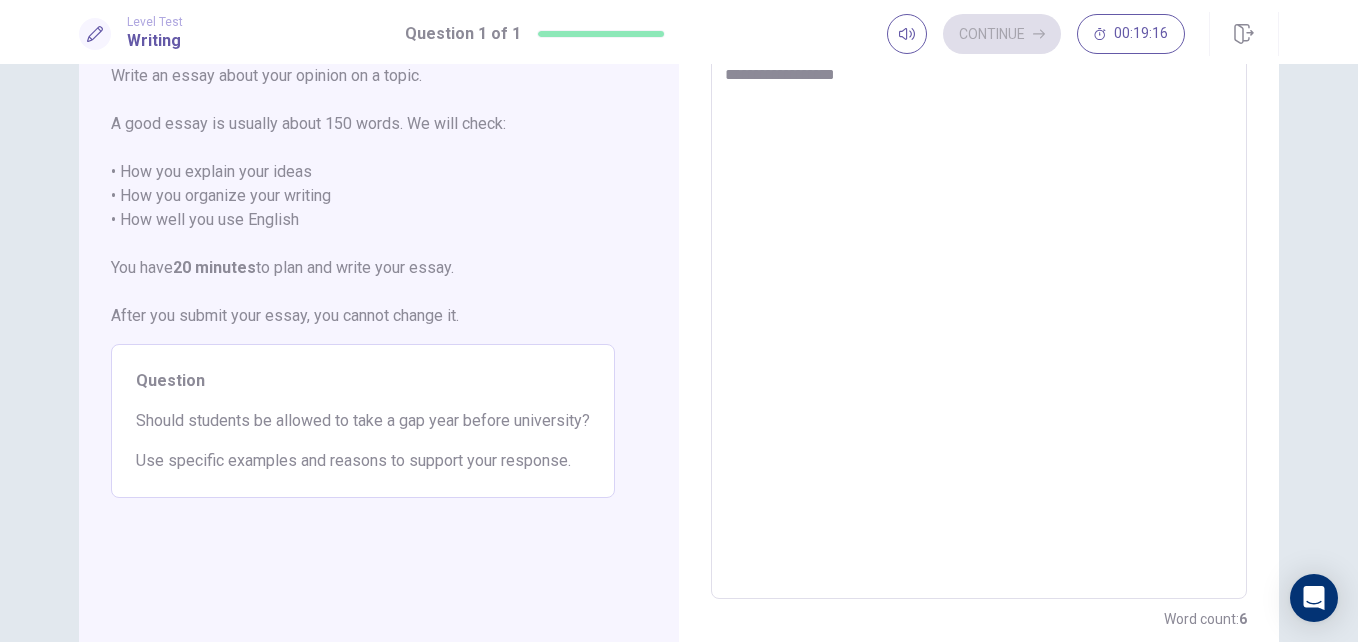 type on "**********" 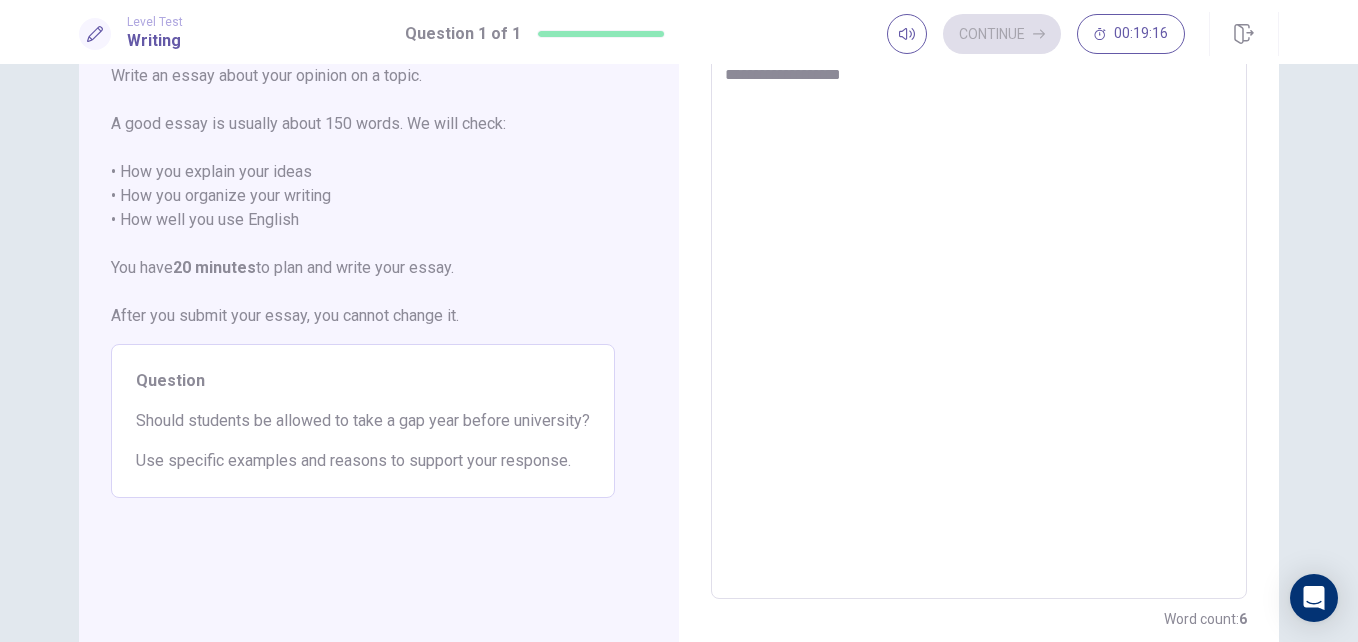 type on "*" 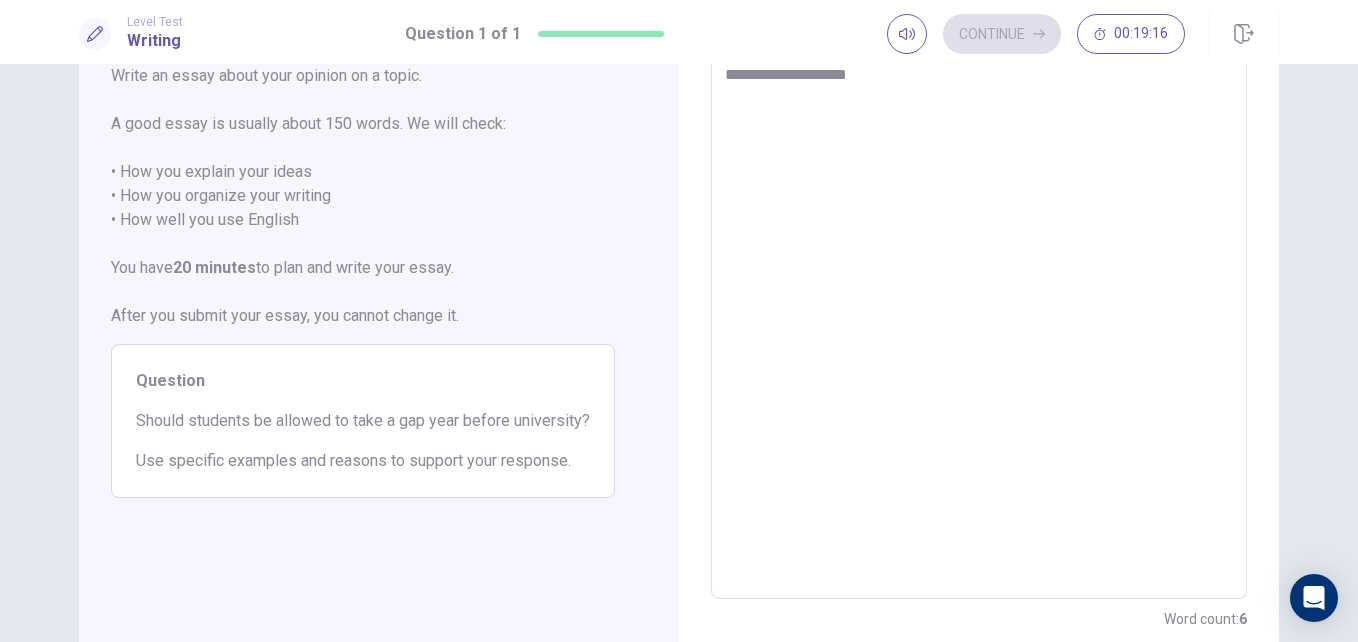 type on "*" 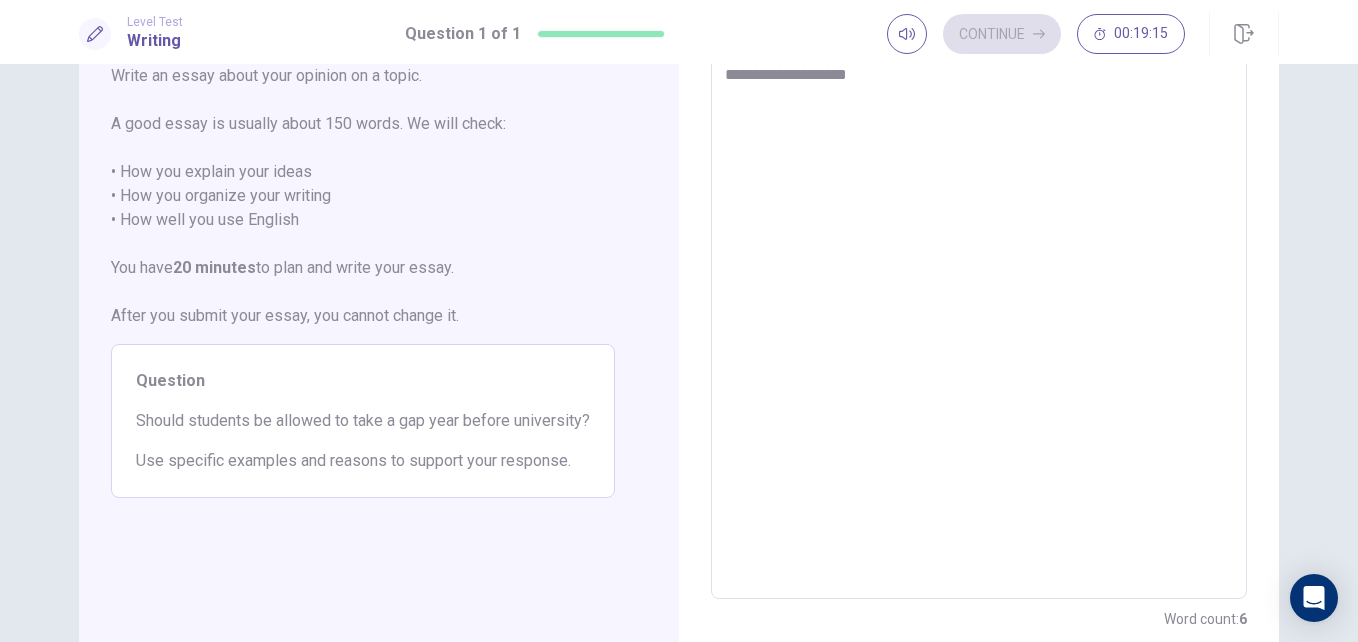 type on "**********" 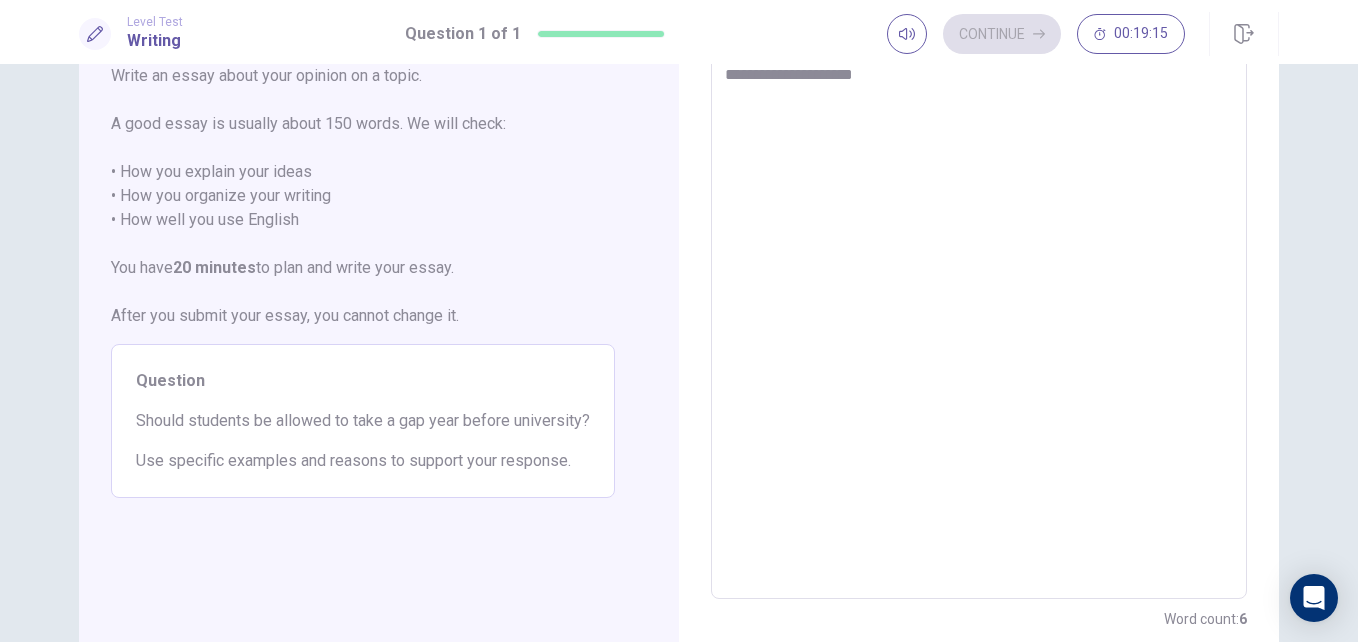 type on "*" 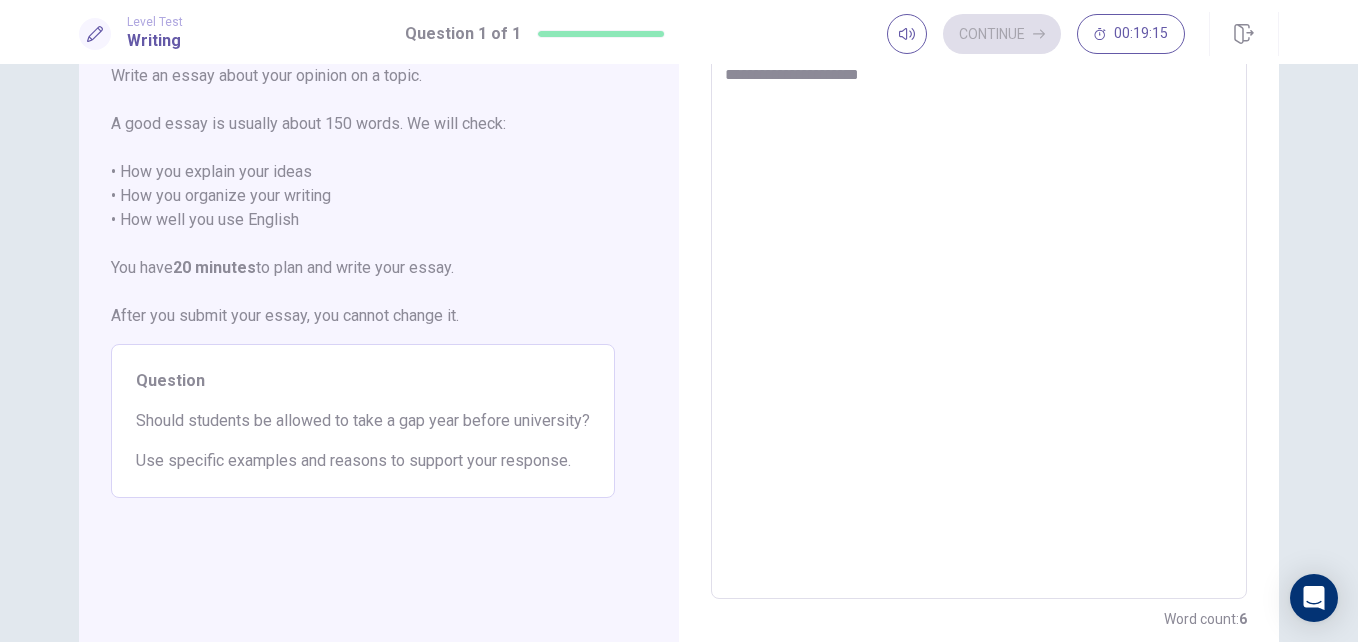 type on "*" 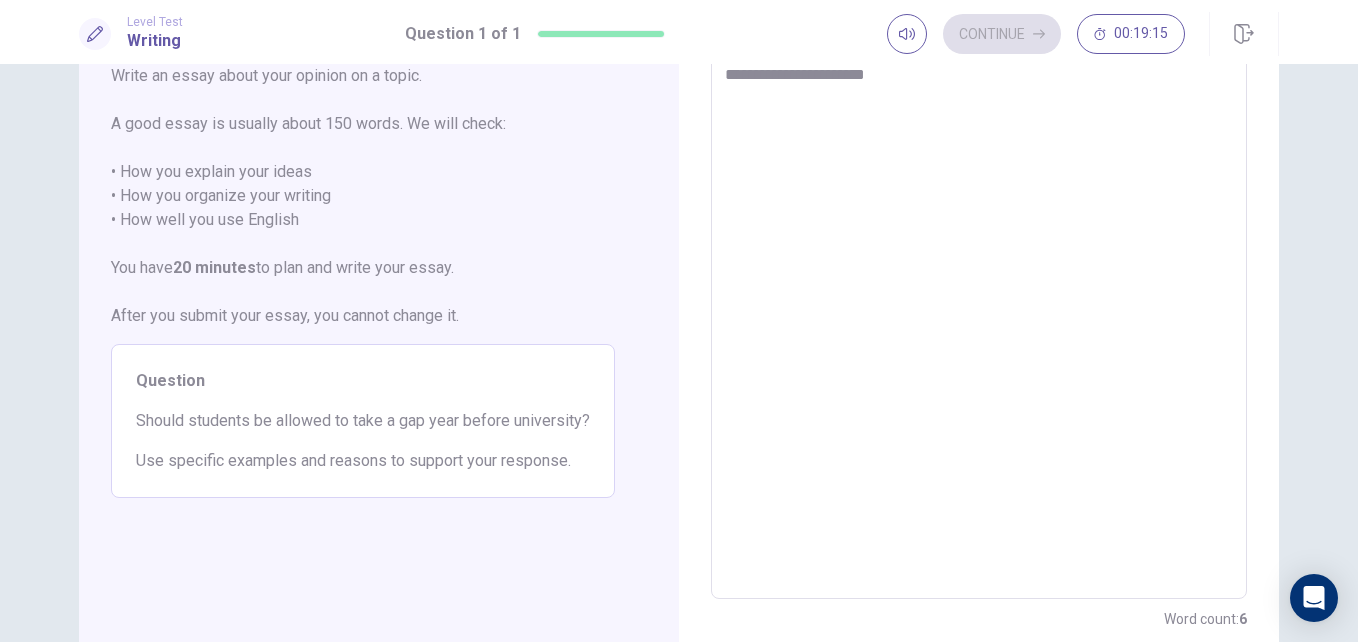 type on "*" 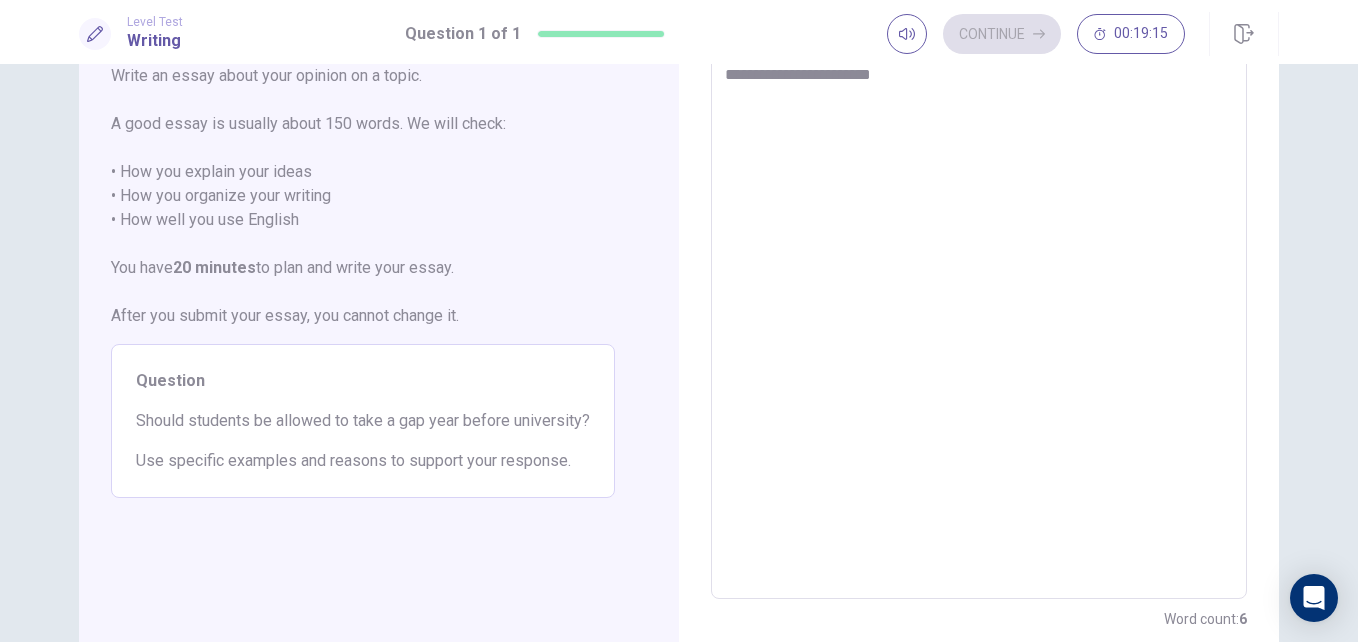 type on "*" 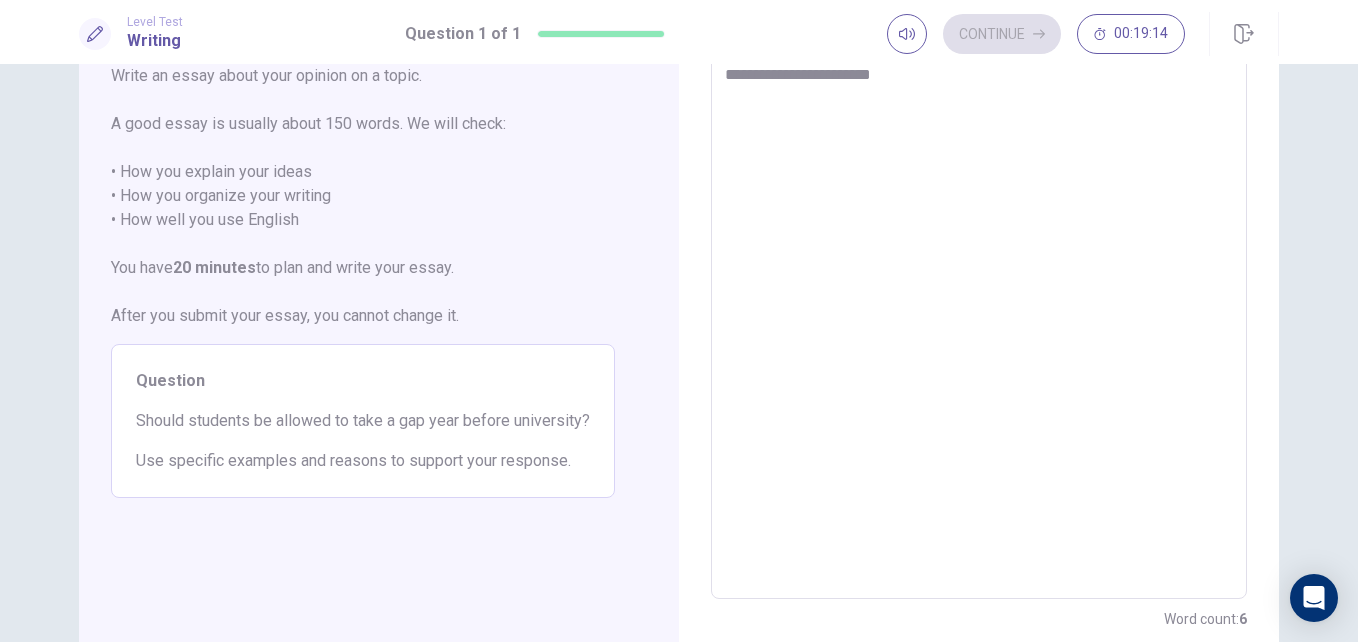 type on "**********" 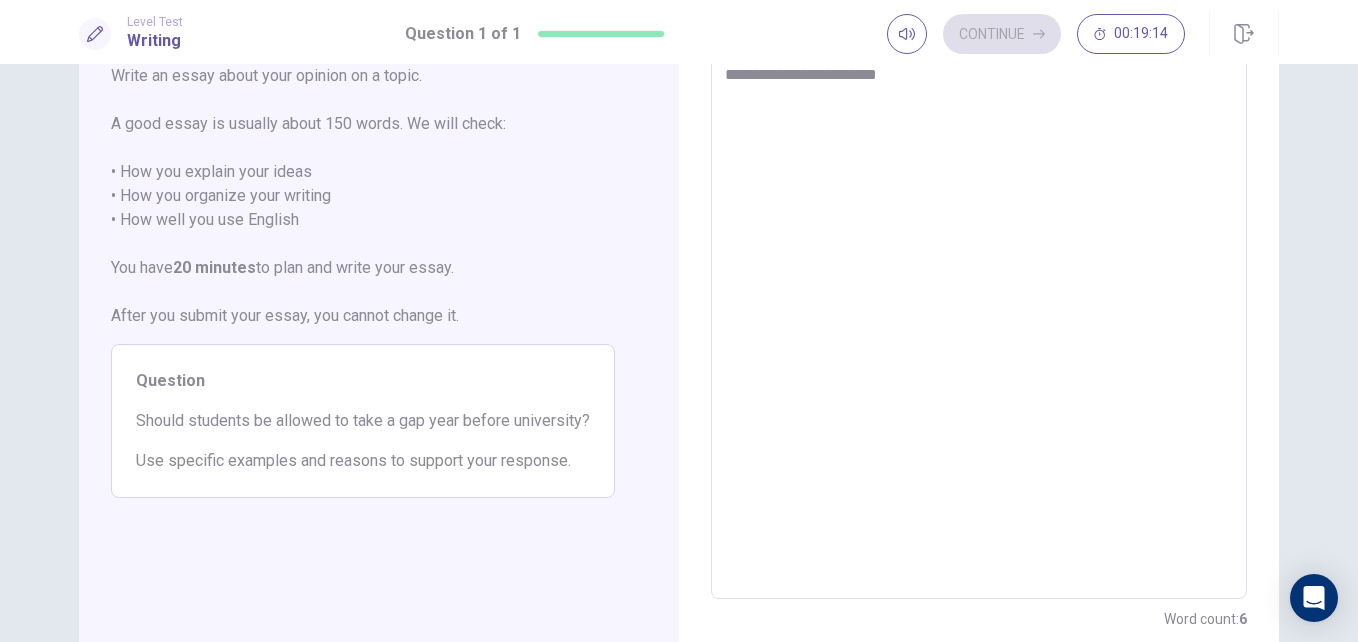 type on "*" 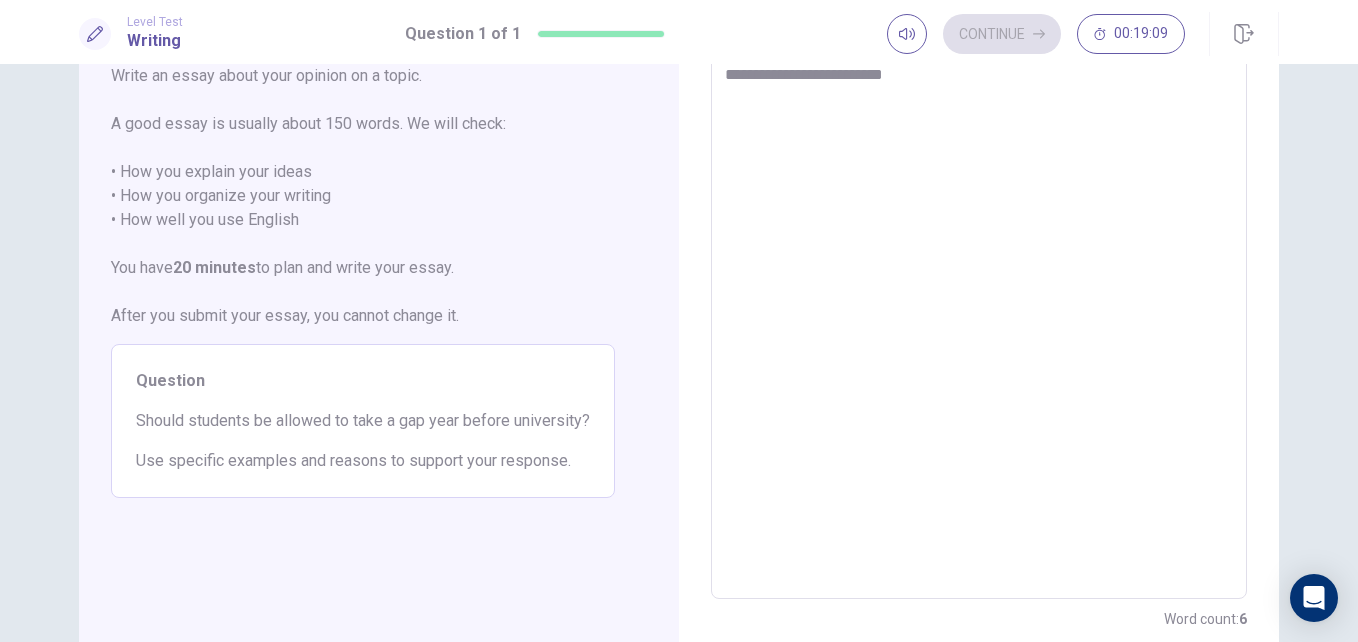 click on "**********" at bounding box center (979, 323) 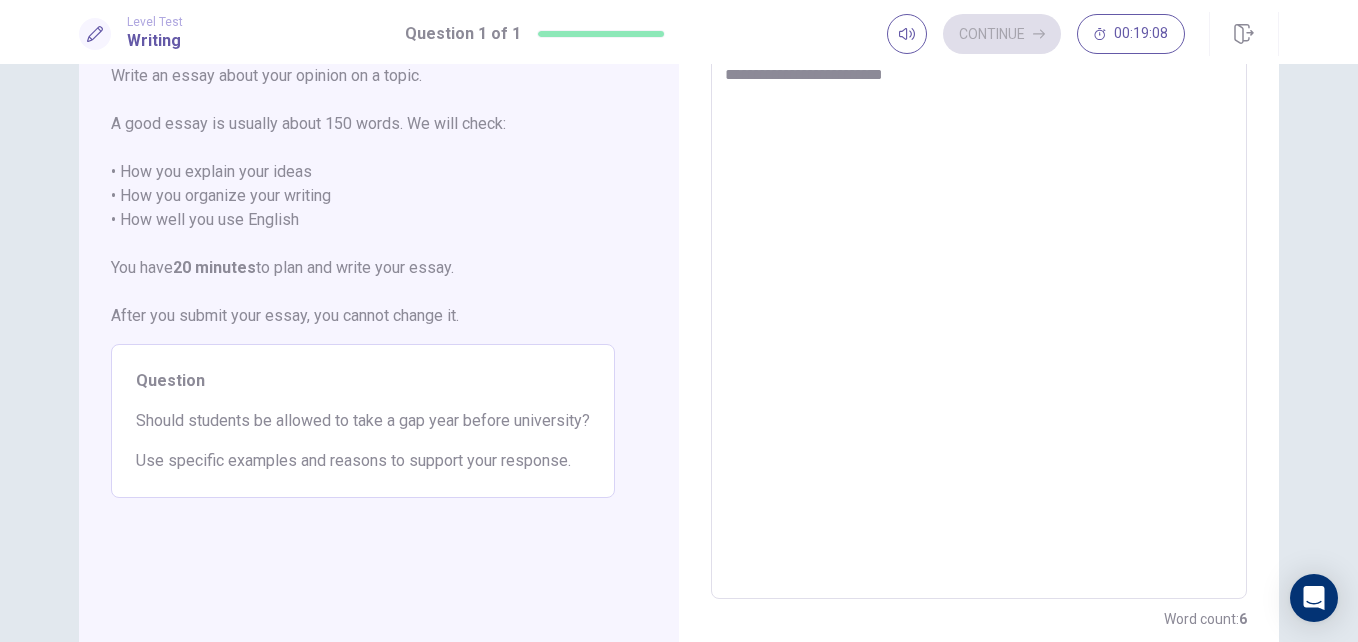 type on "*" 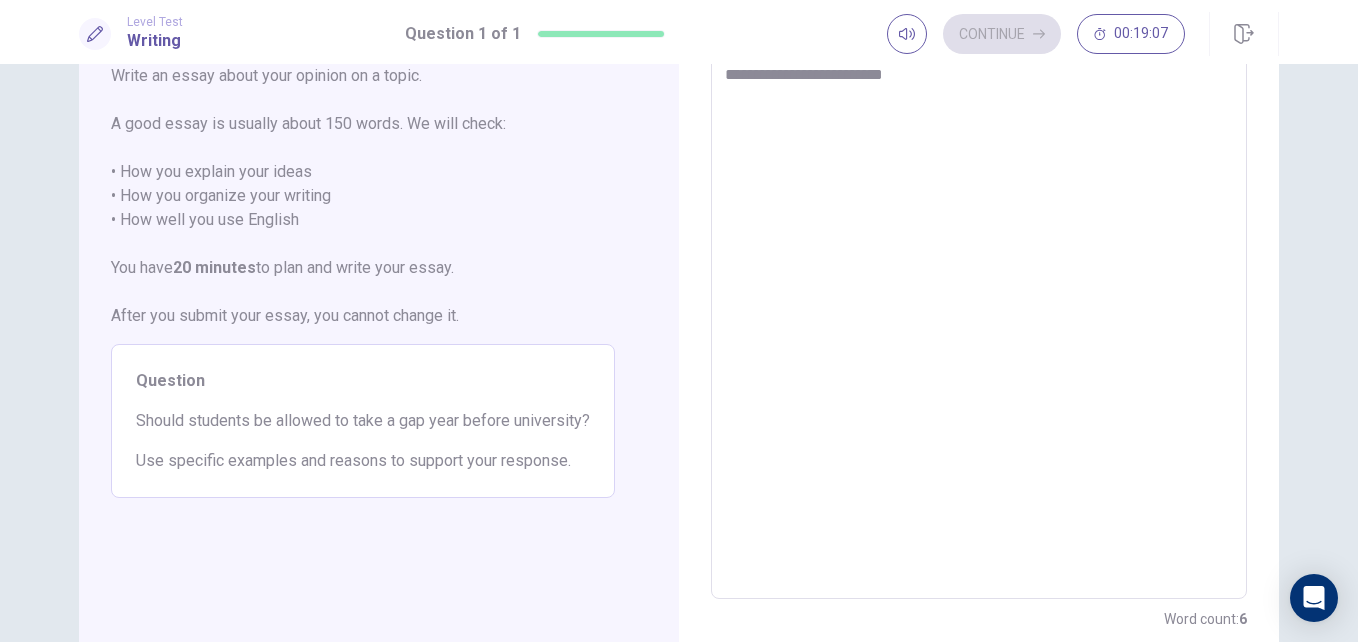 click on "**********" at bounding box center (979, 323) 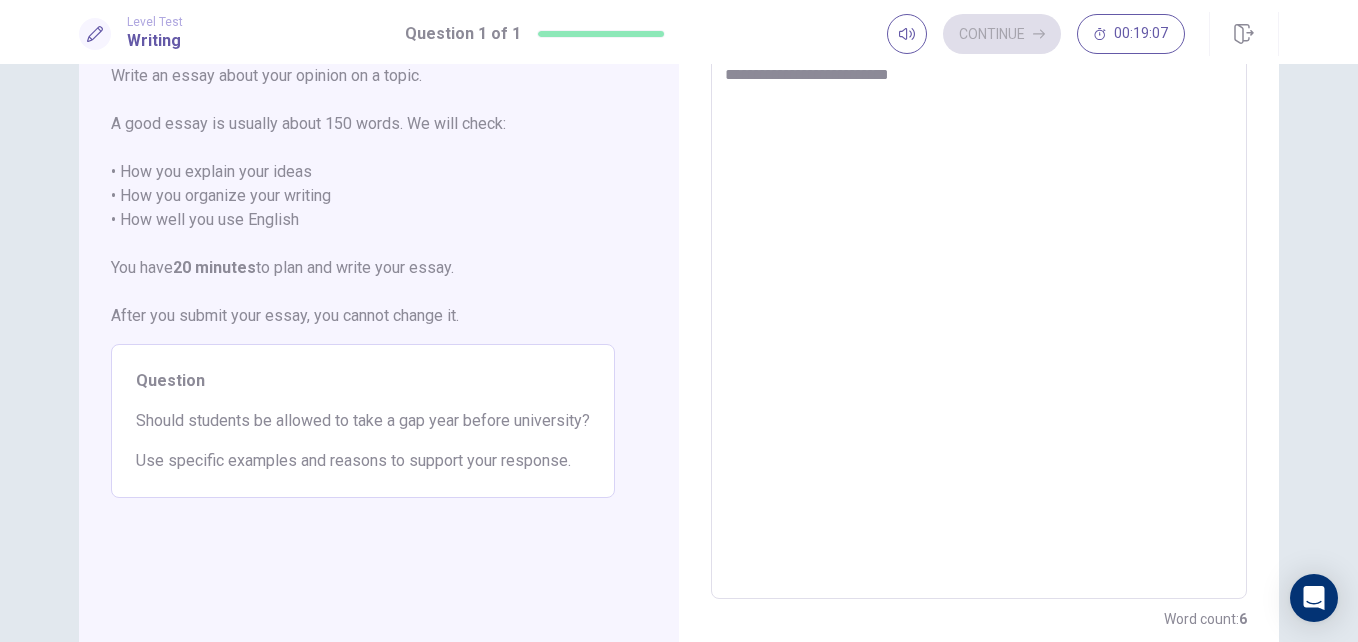 type on "*" 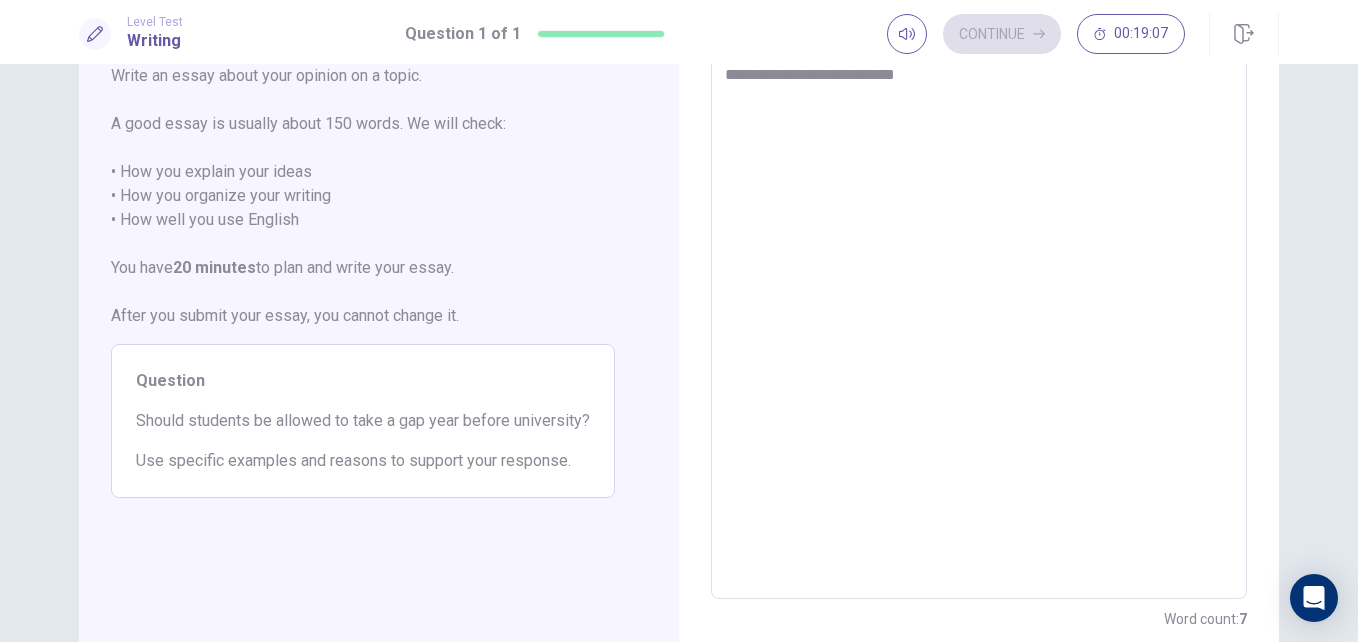type on "*" 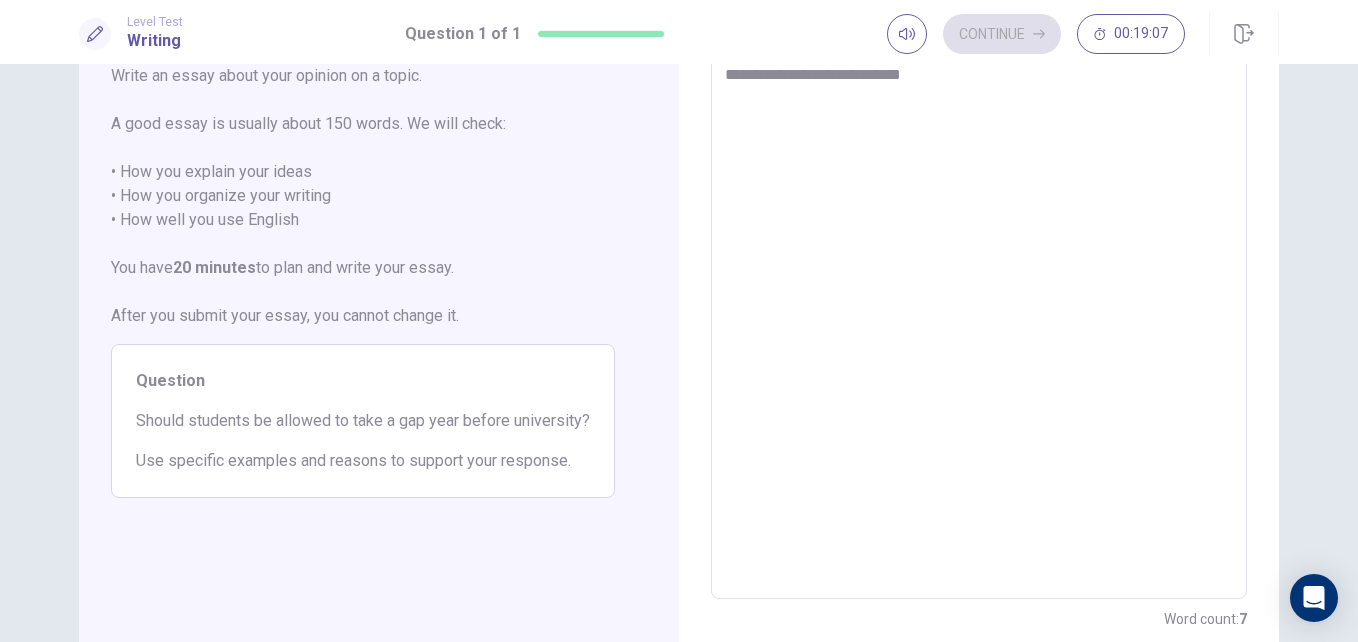 type on "*" 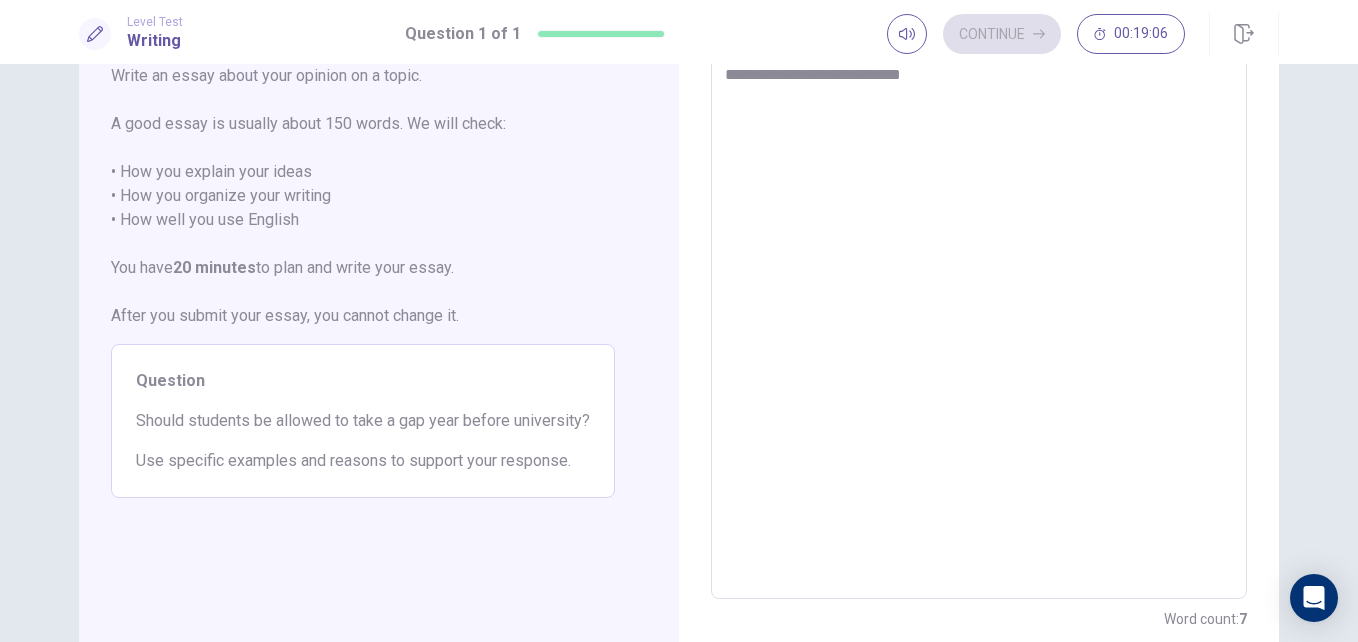 type on "**********" 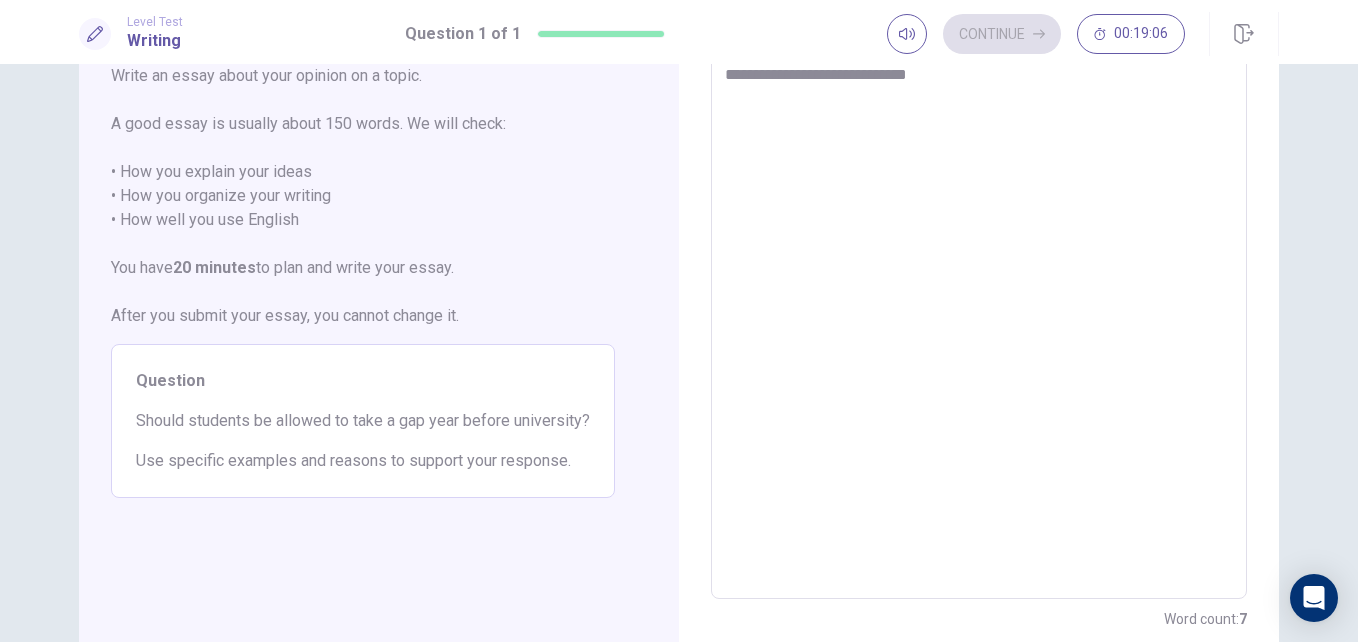 type on "*" 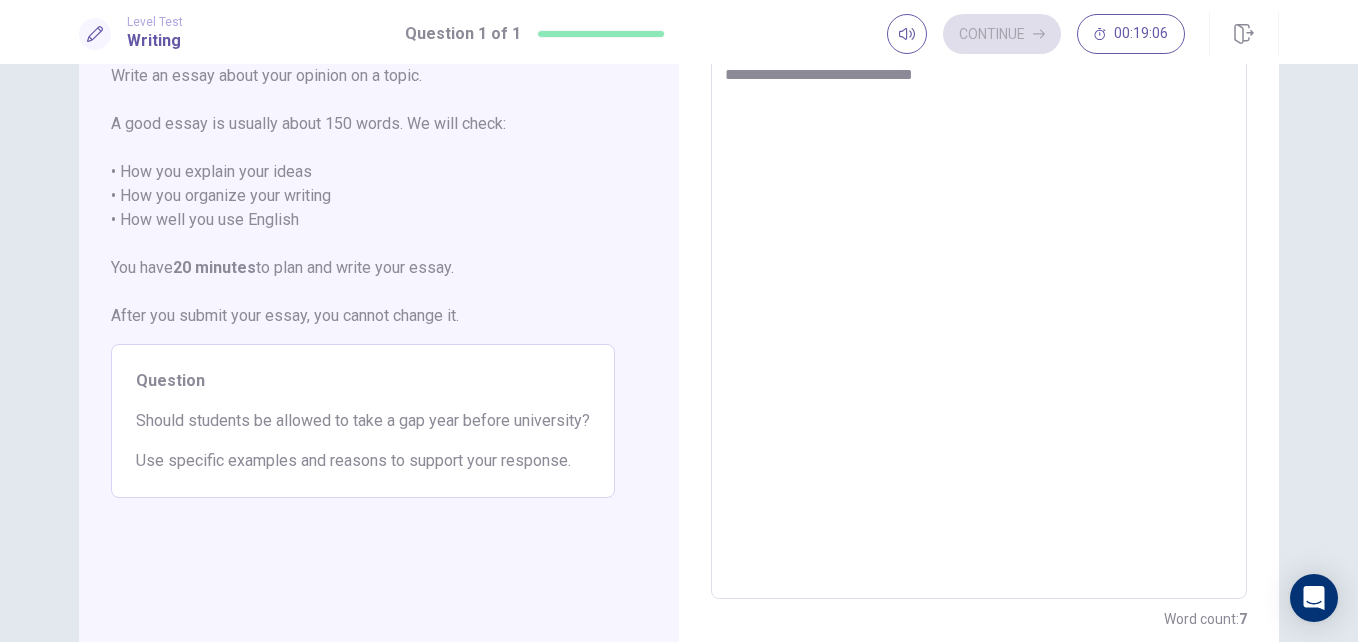 type on "*" 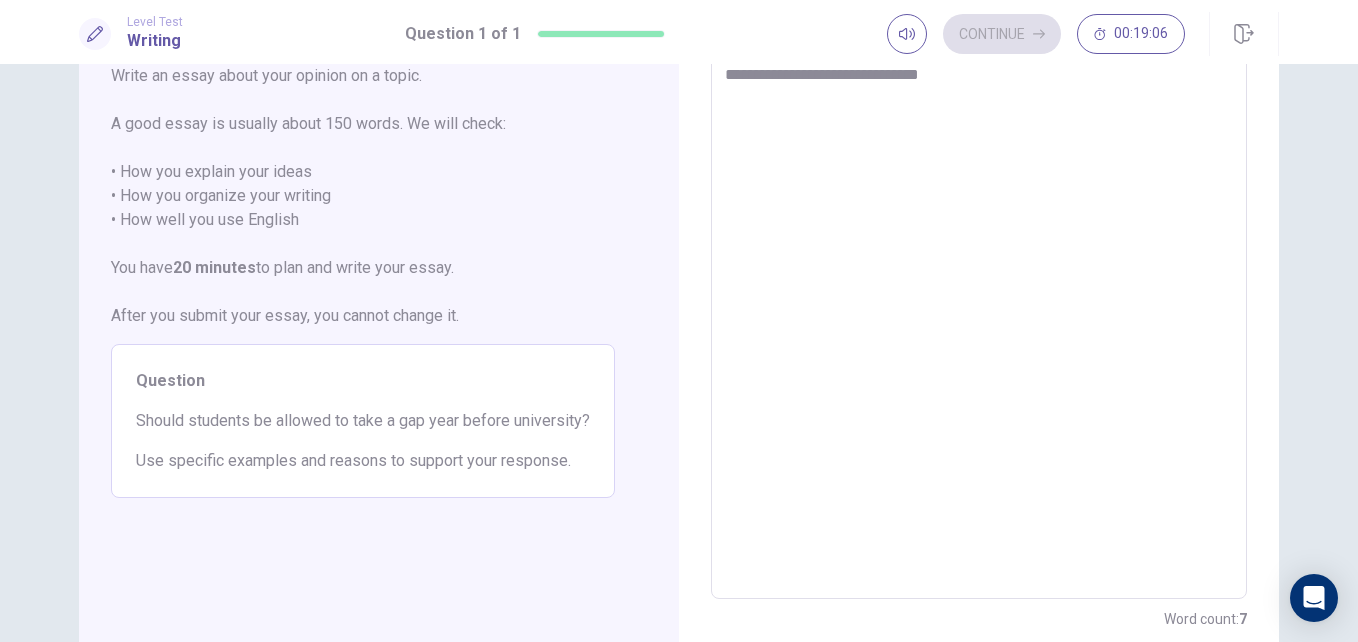 type on "*" 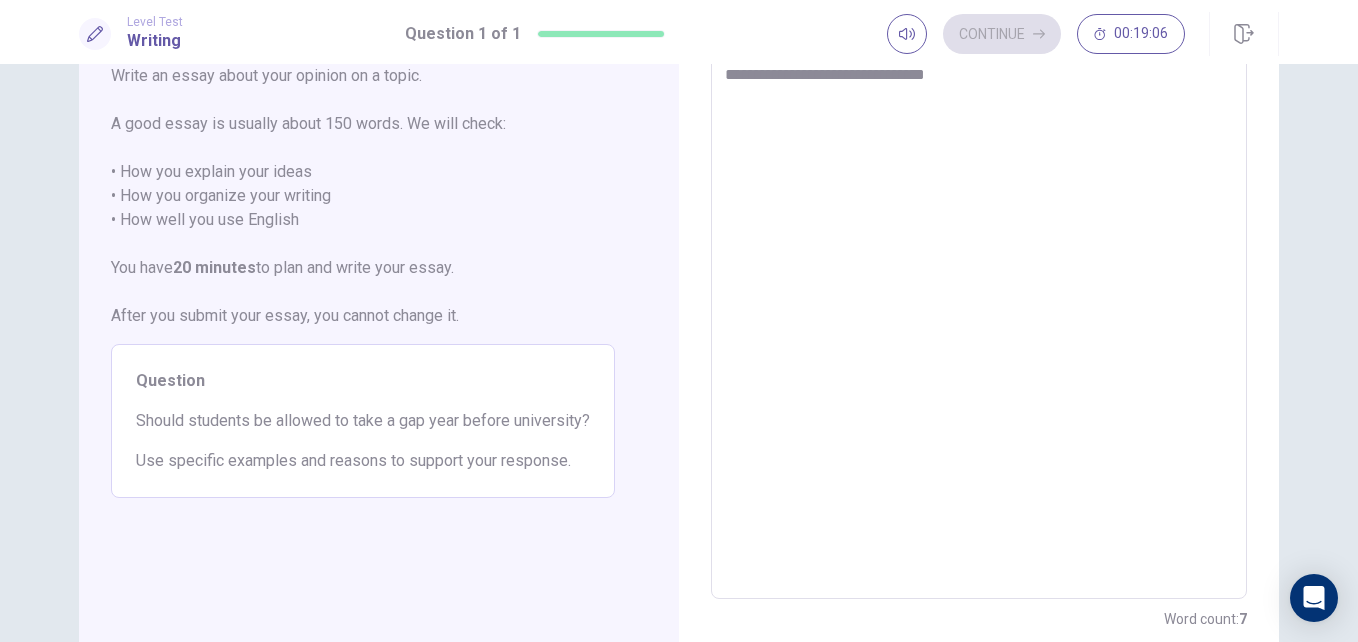 type on "*" 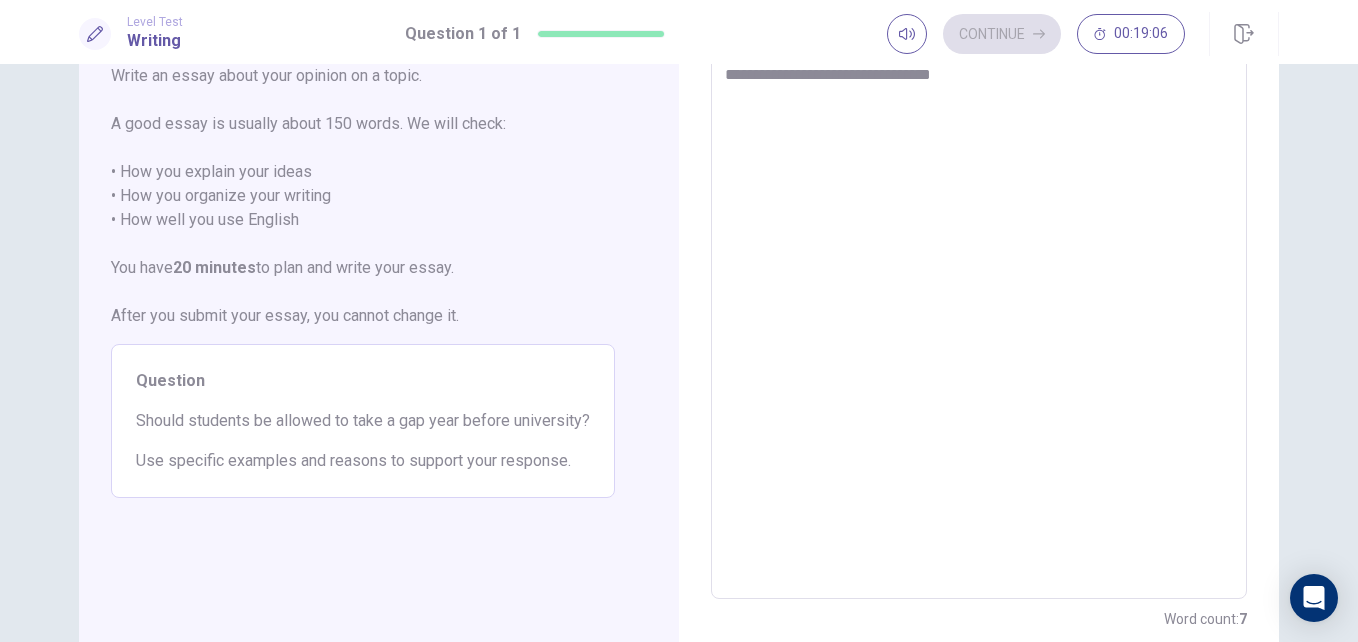type on "*" 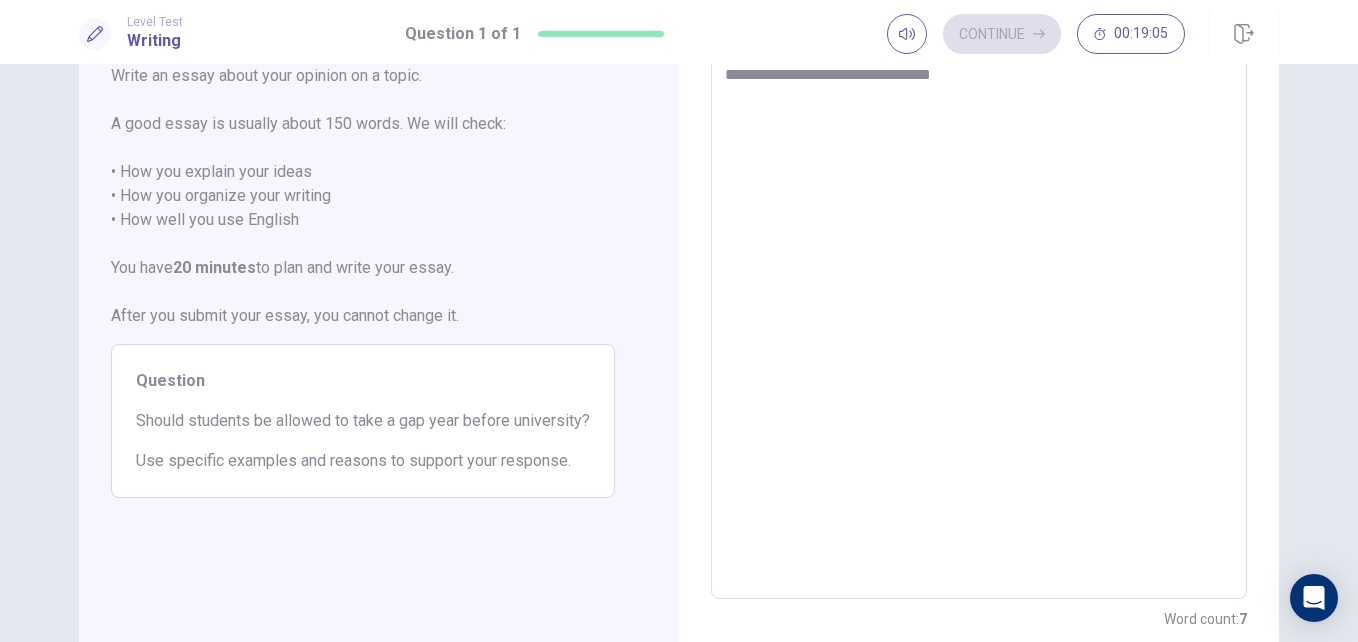 type on "**********" 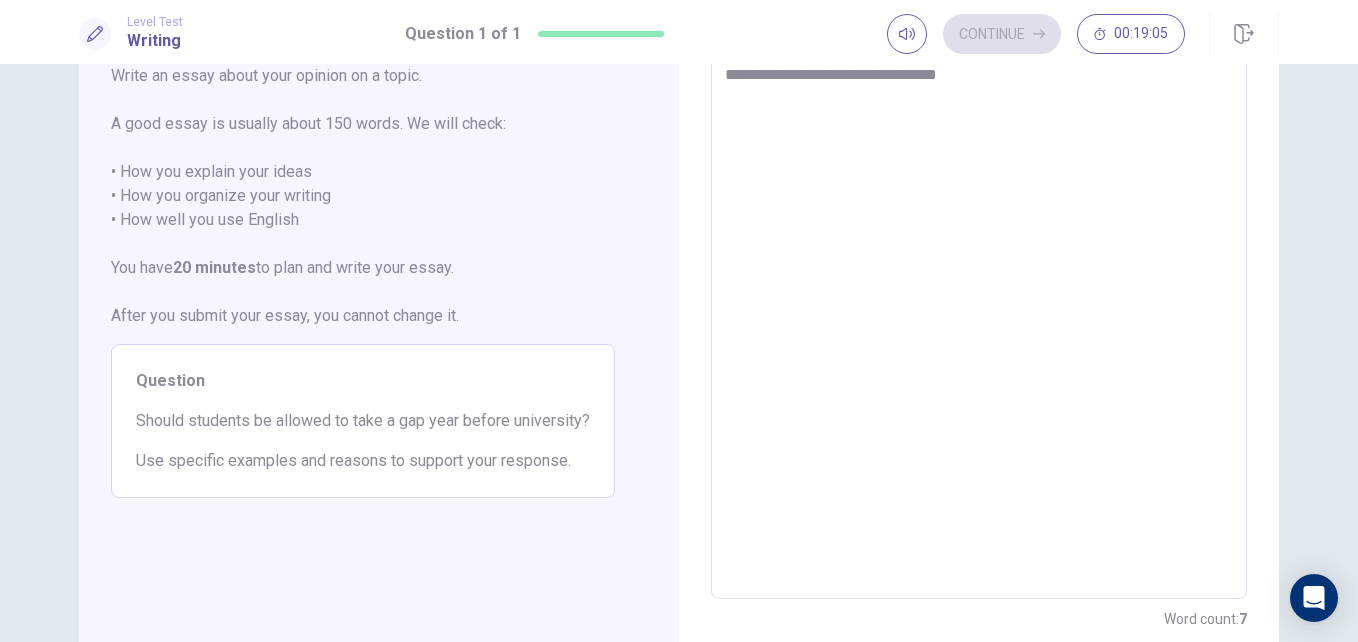 type on "*" 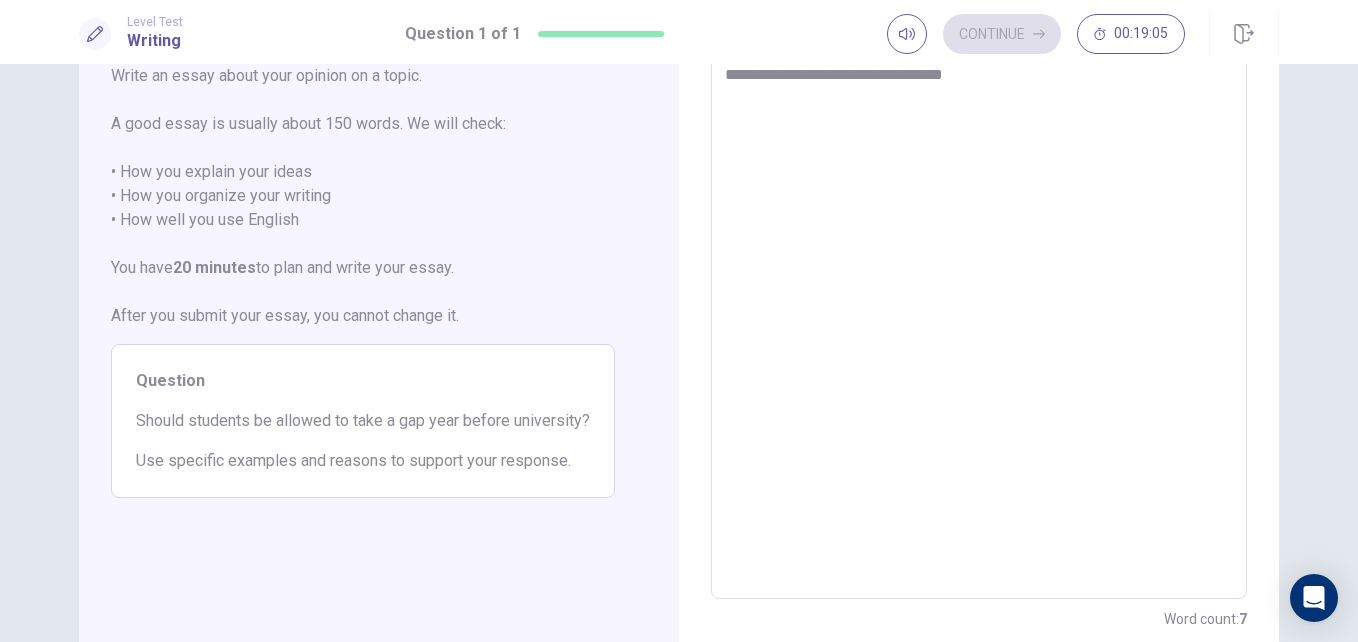 type on "*" 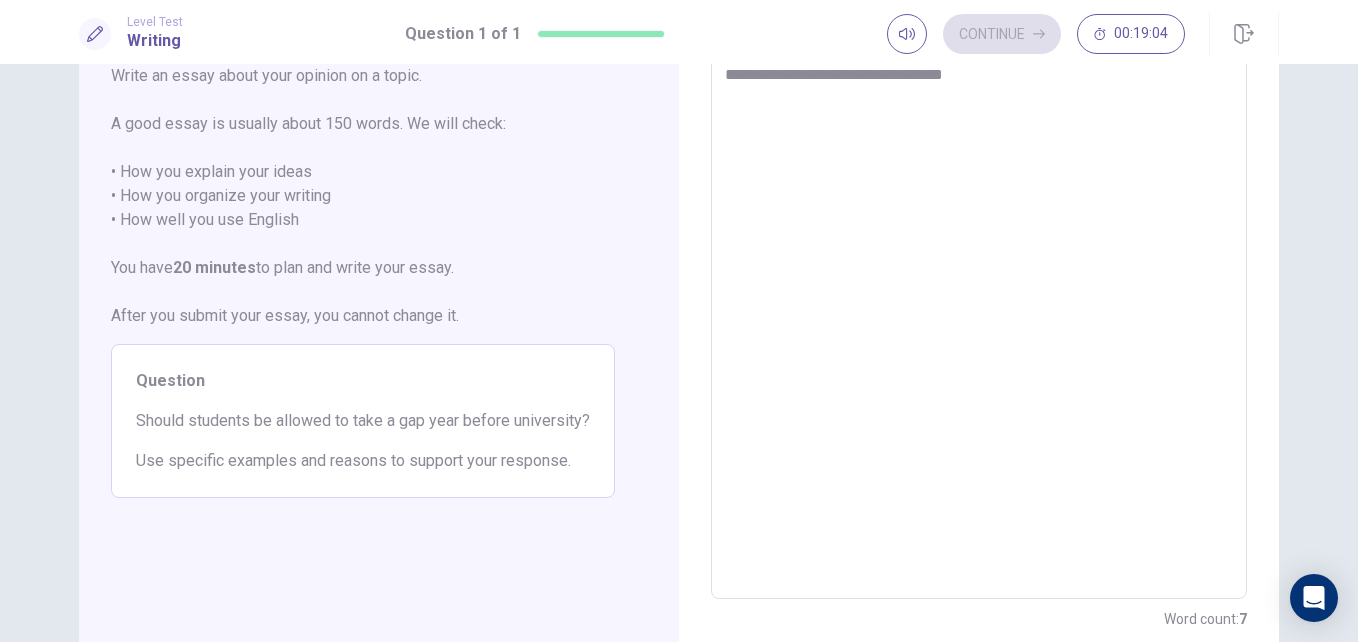 type on "**********" 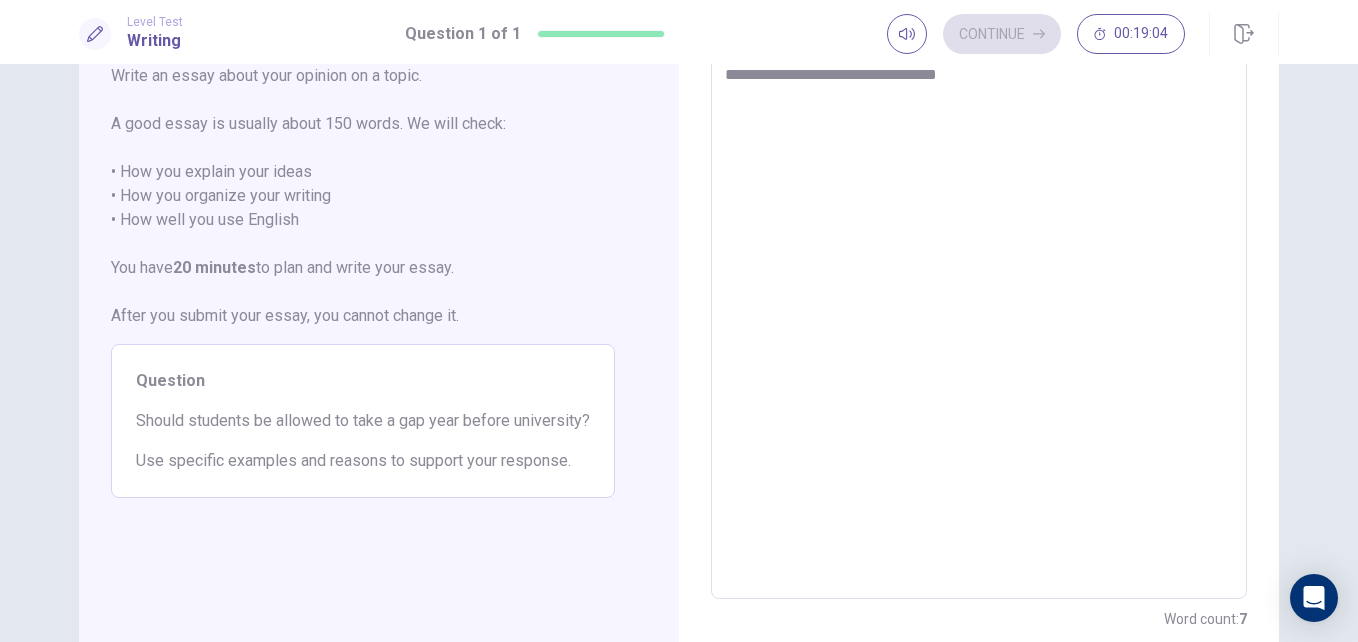 type on "*" 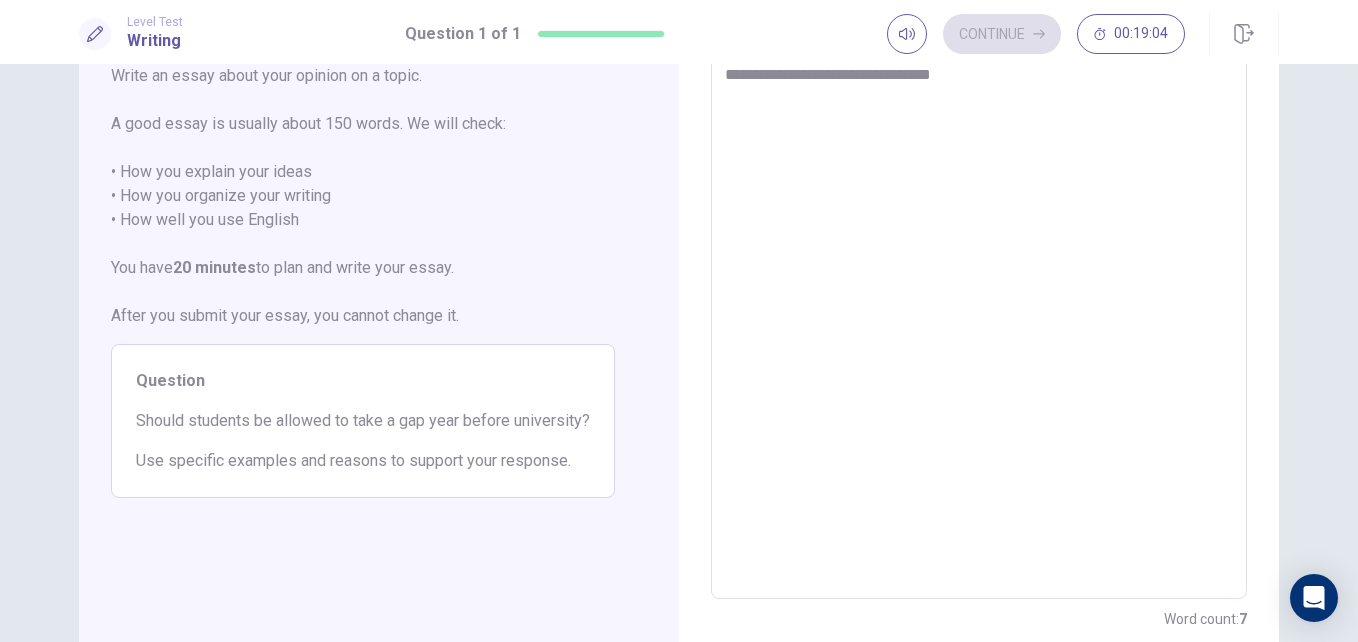 type on "*" 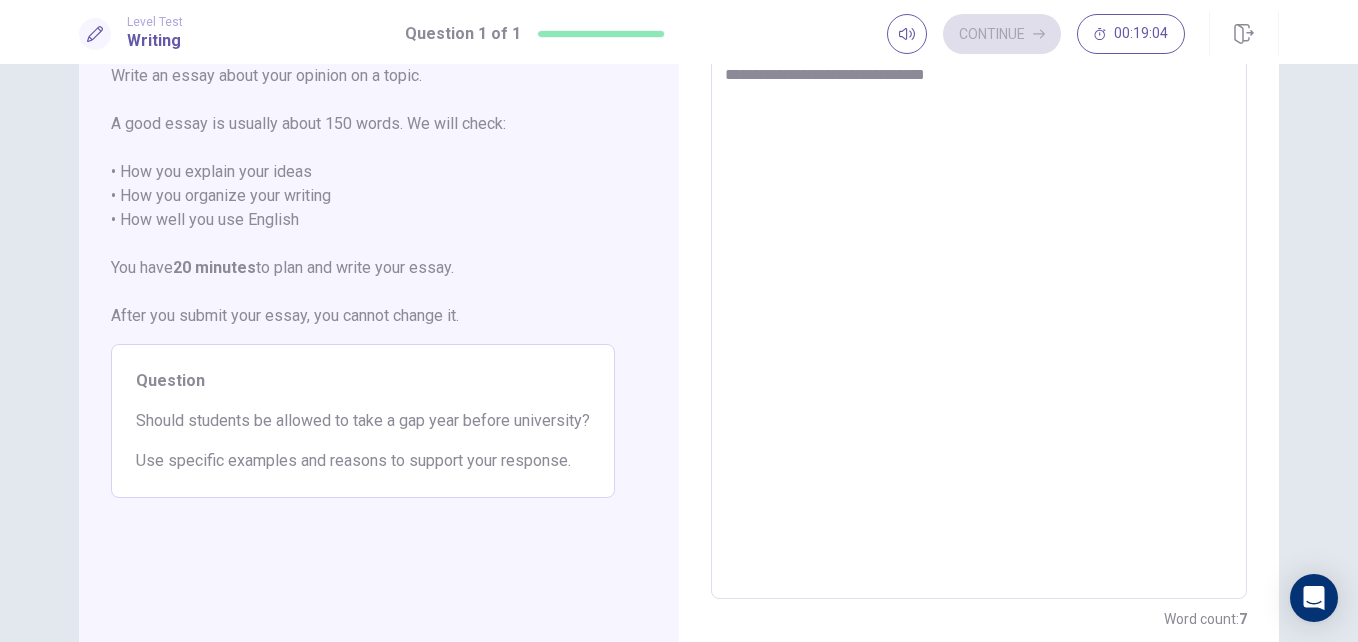 type on "*" 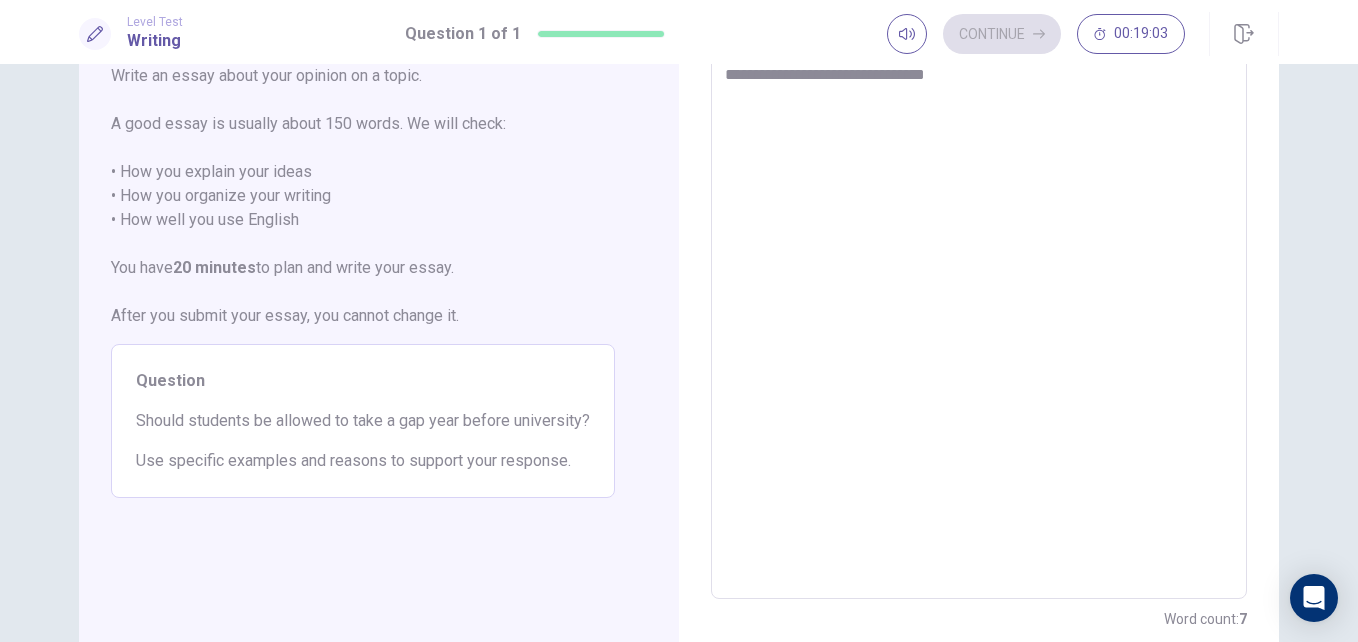 type on "**********" 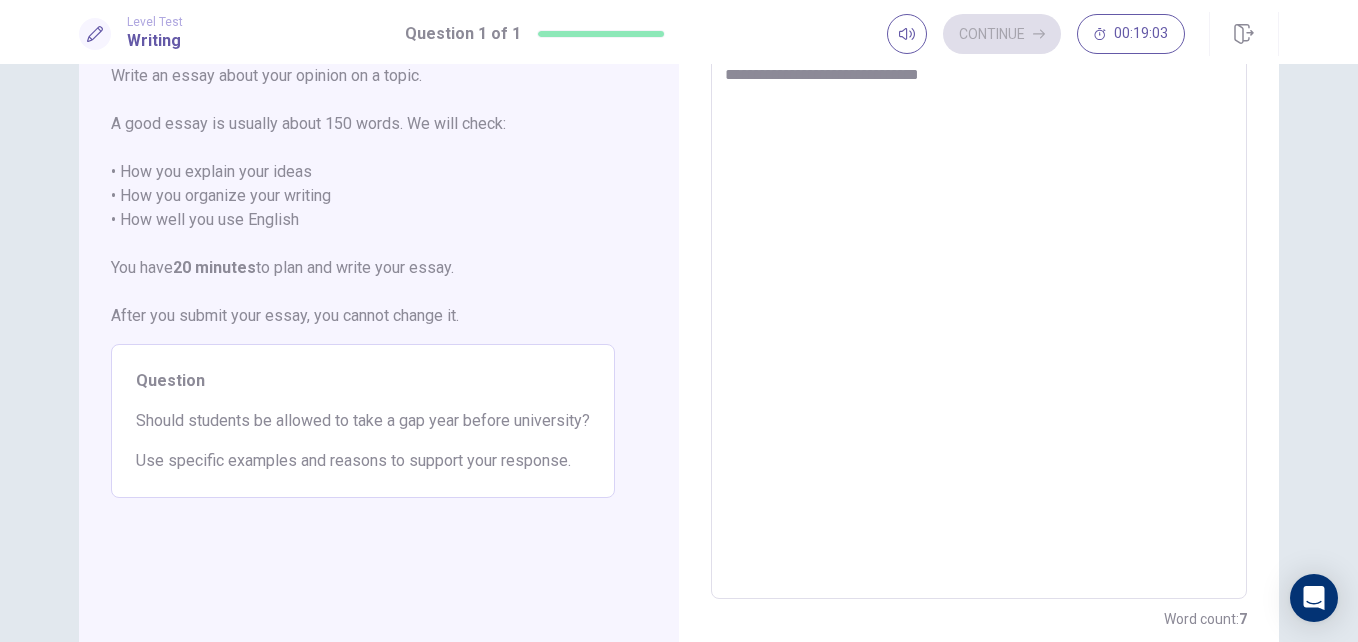type on "*" 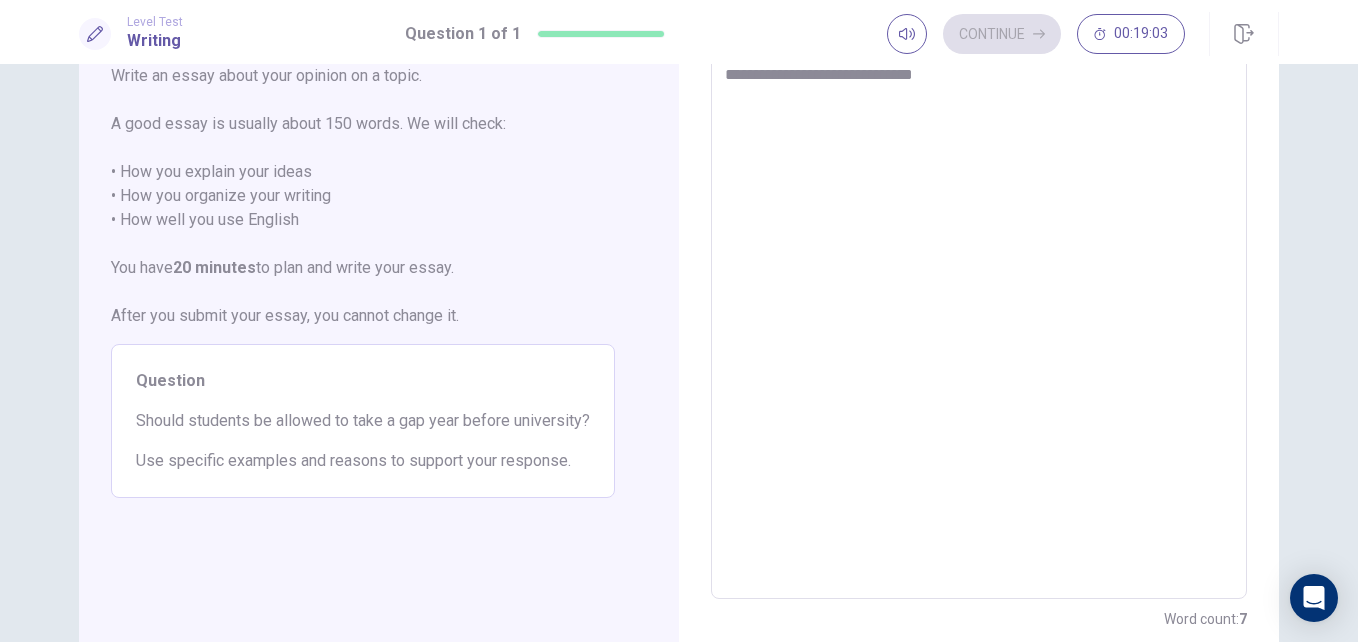 type on "*" 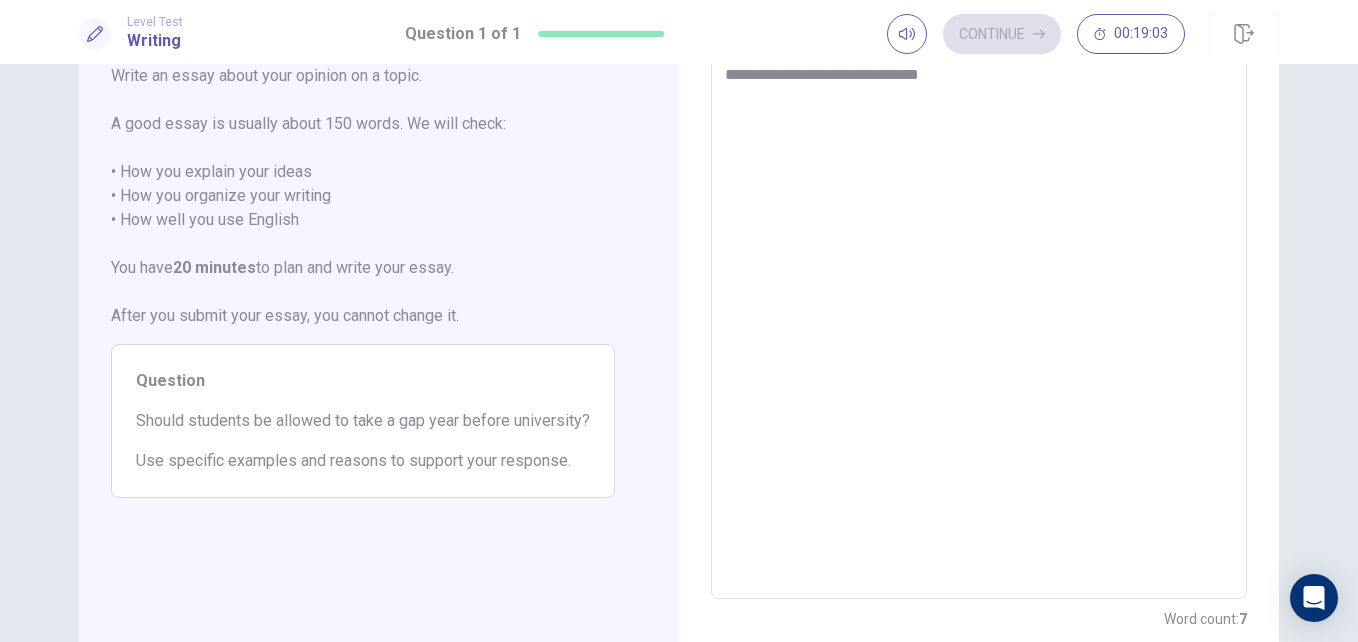 type on "*" 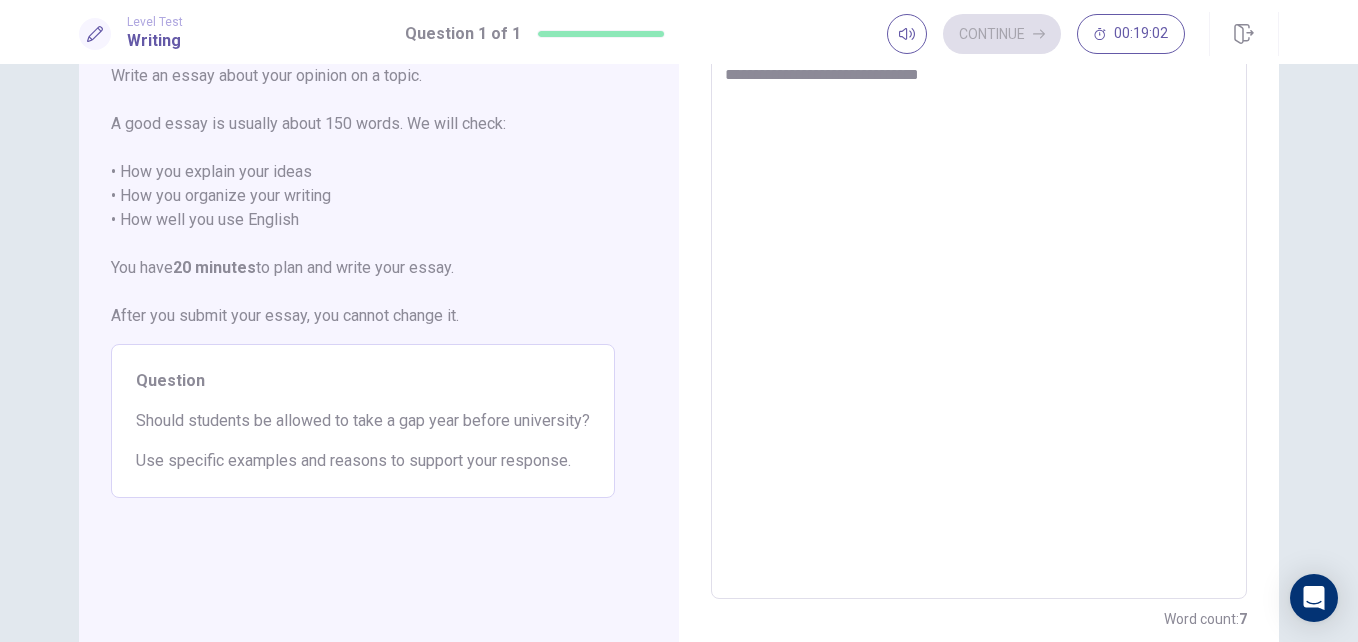 type on "**********" 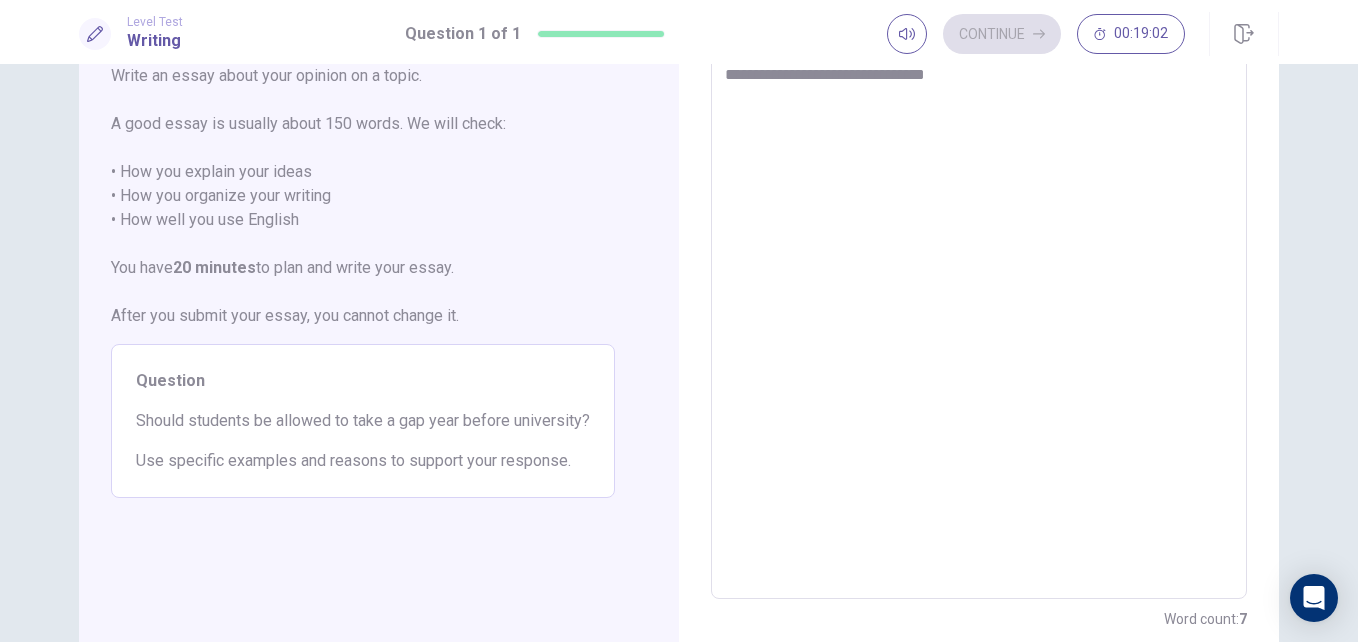 type on "*" 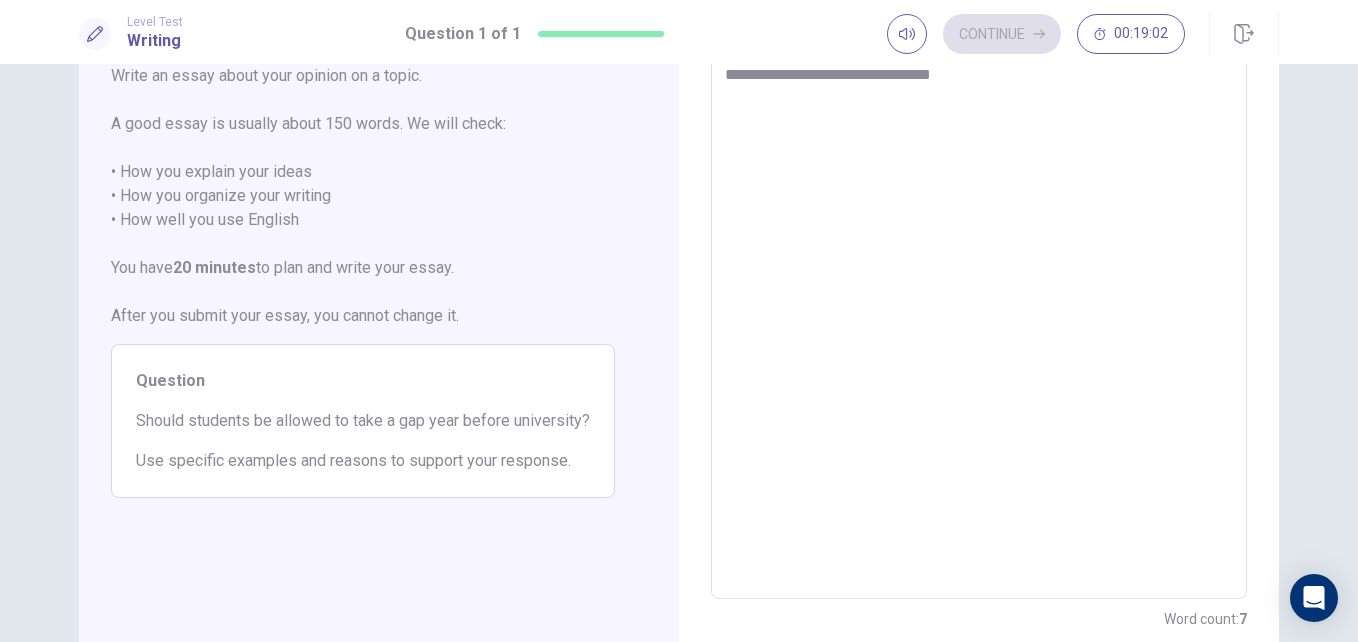 type on "*" 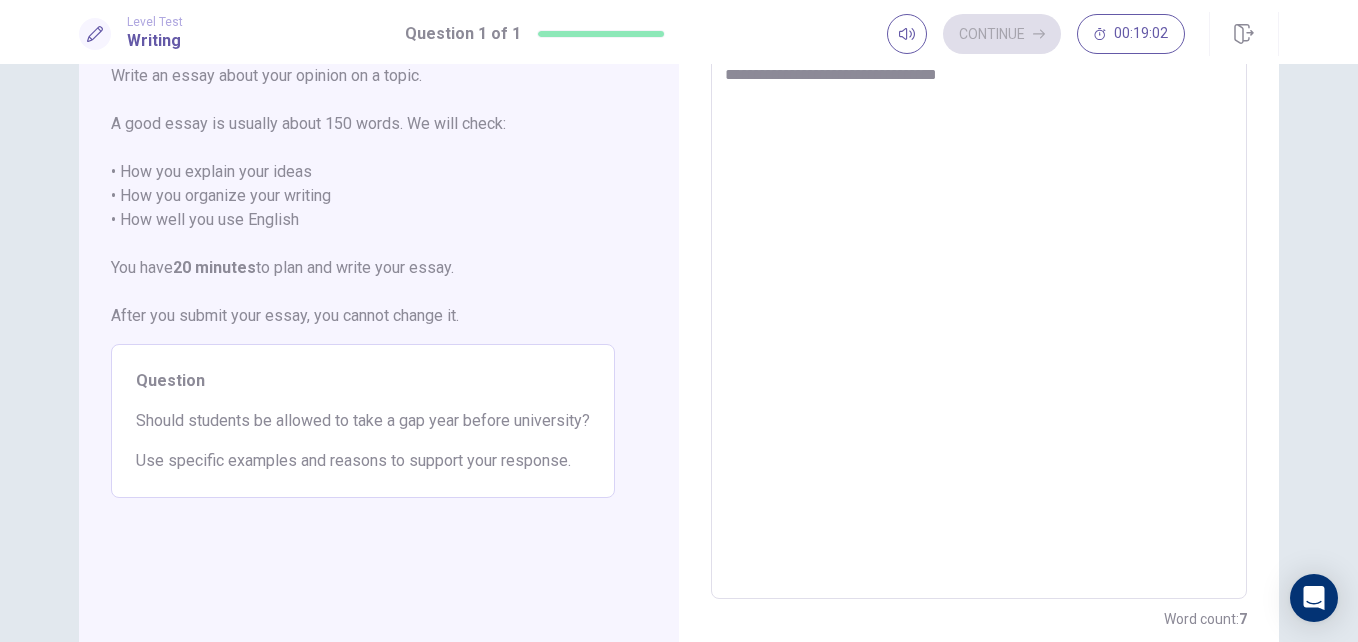 type on "*" 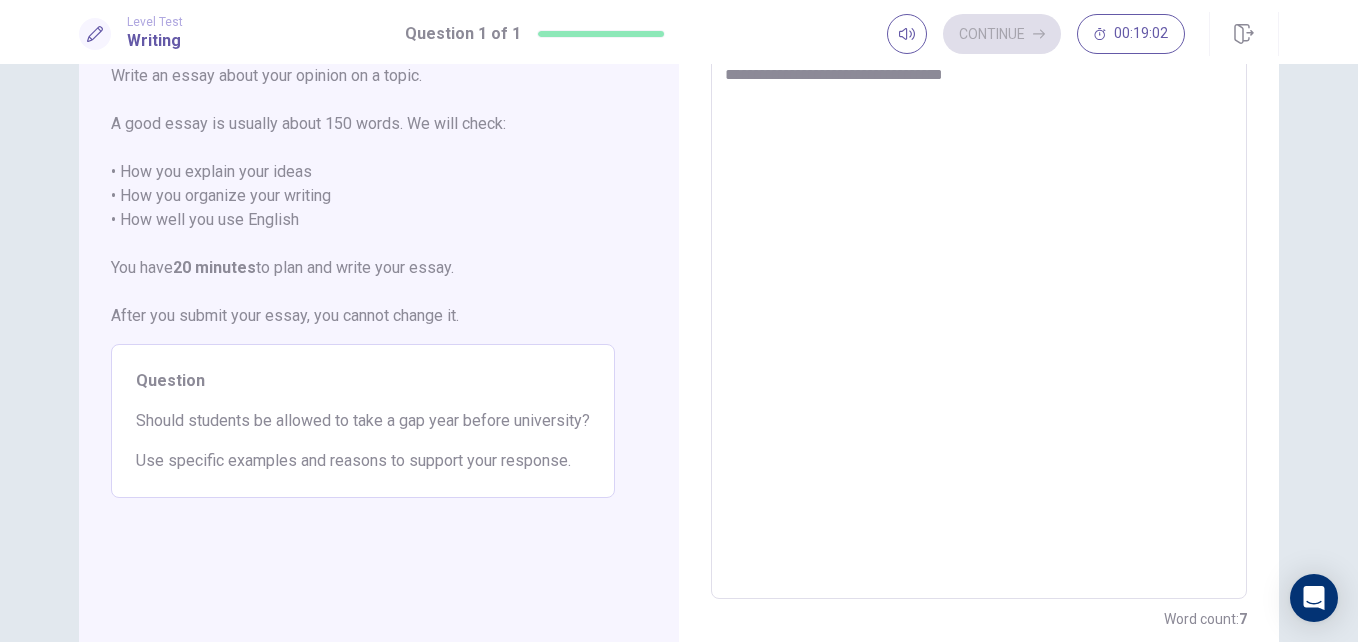 type on "*" 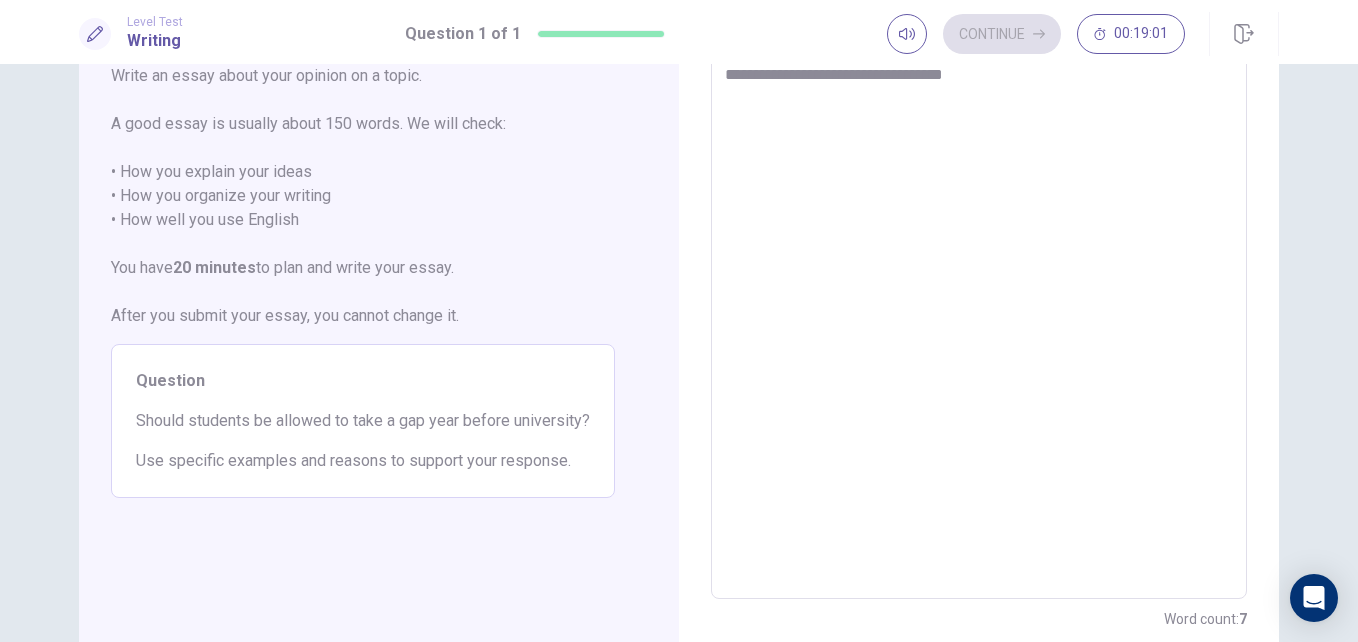 type on "**********" 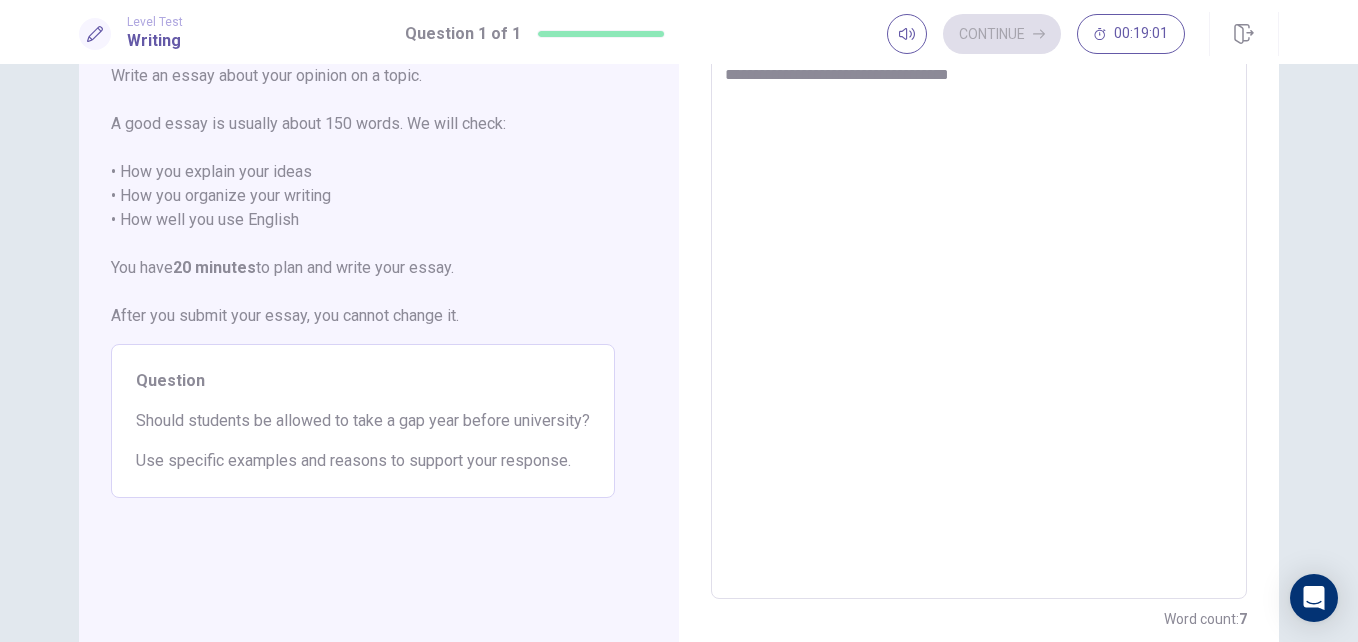 type on "*" 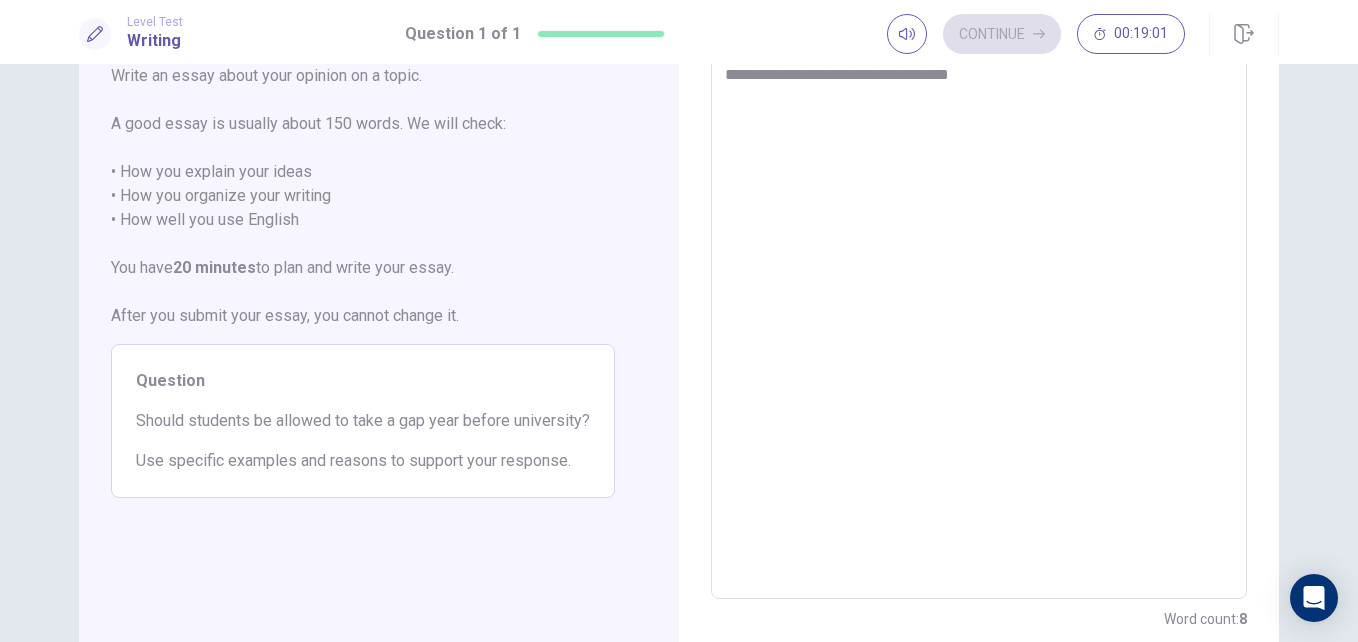 type on "**********" 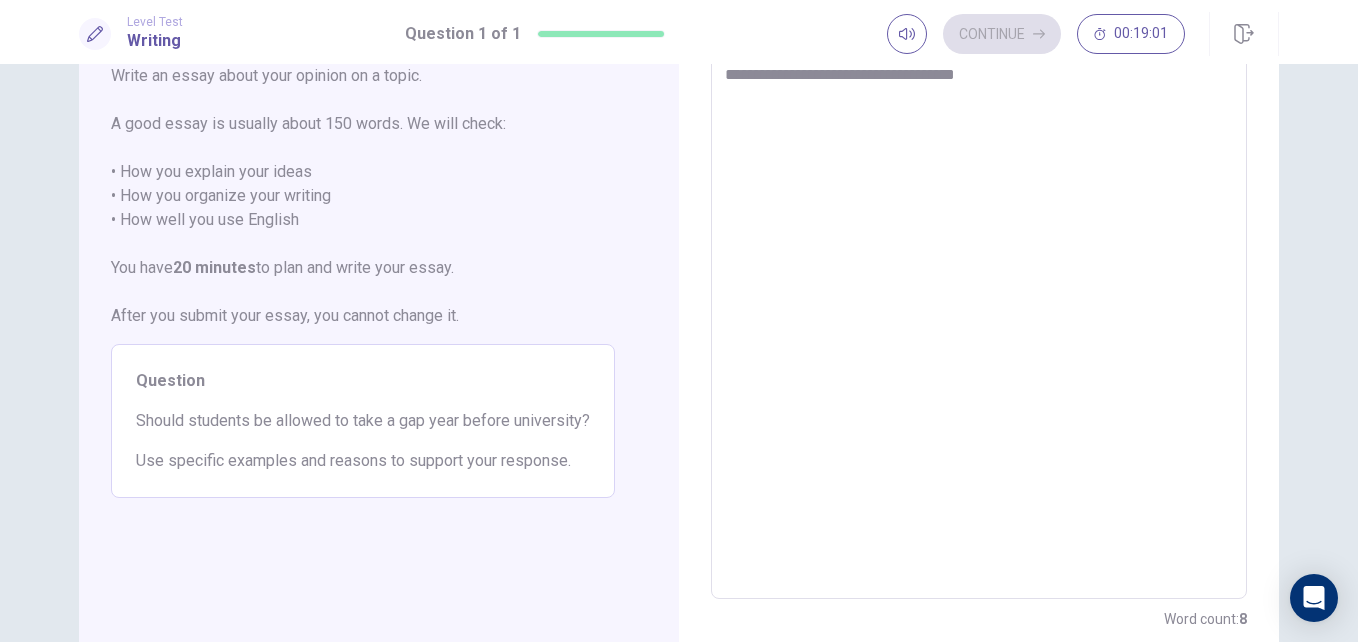 type on "*" 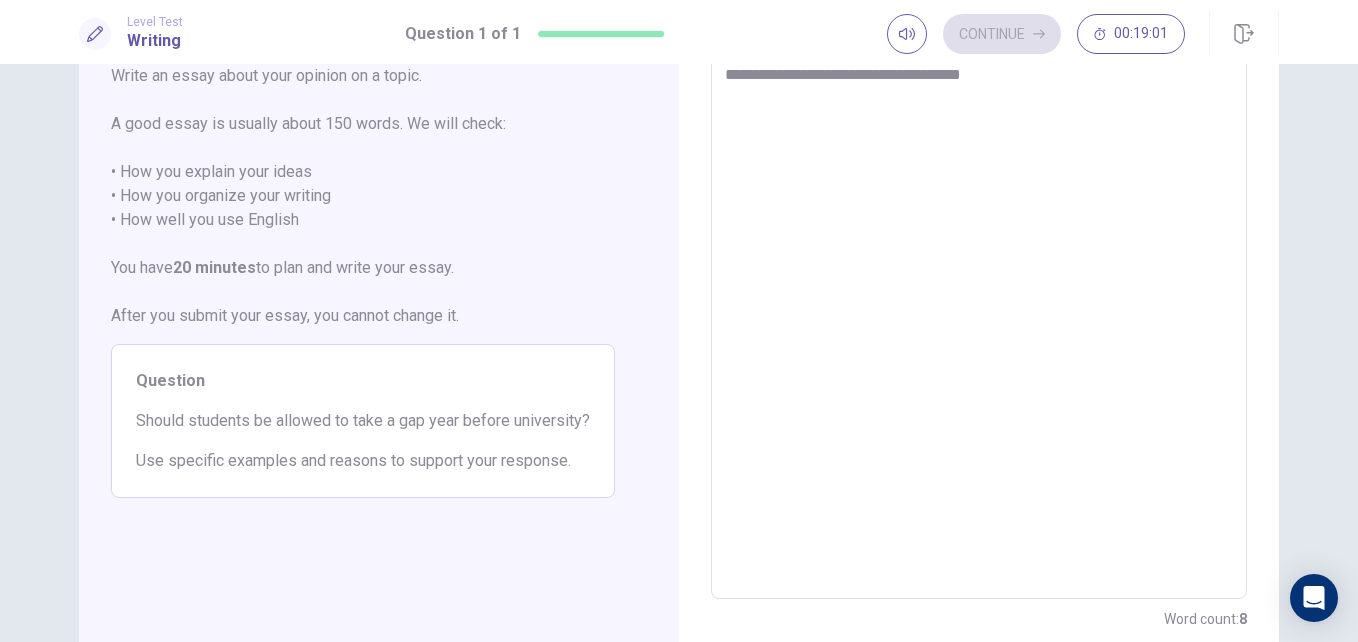type on "*" 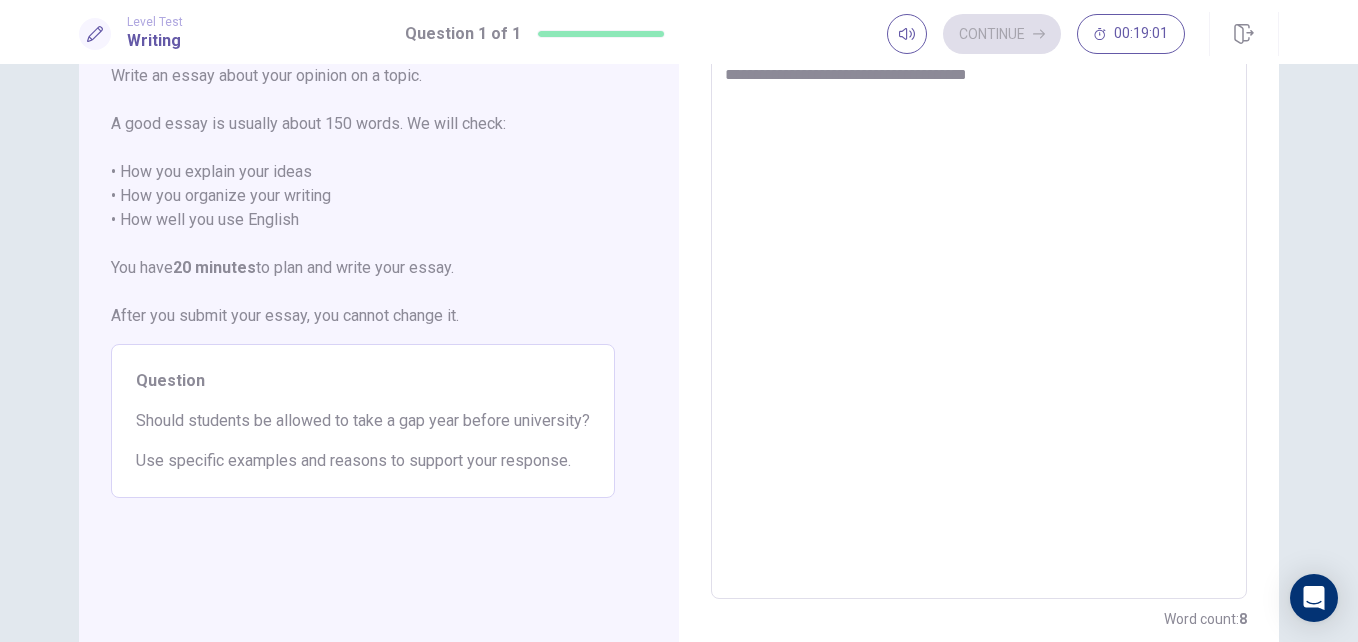 type on "*" 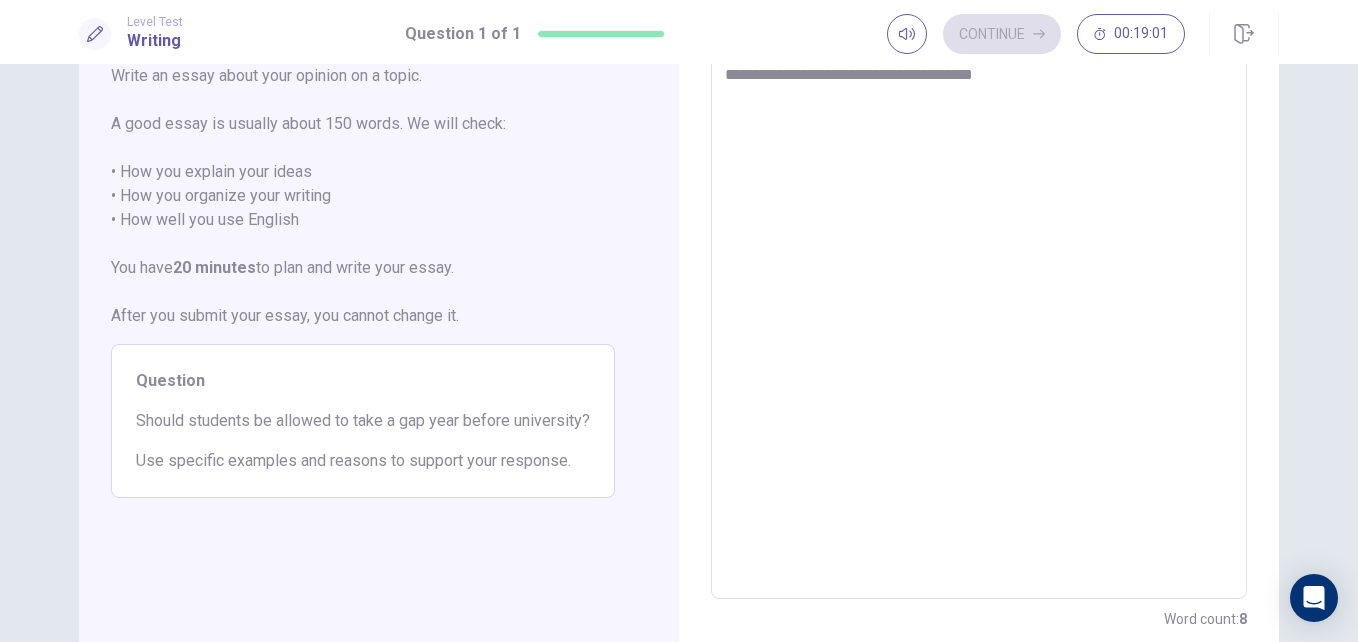 type on "*" 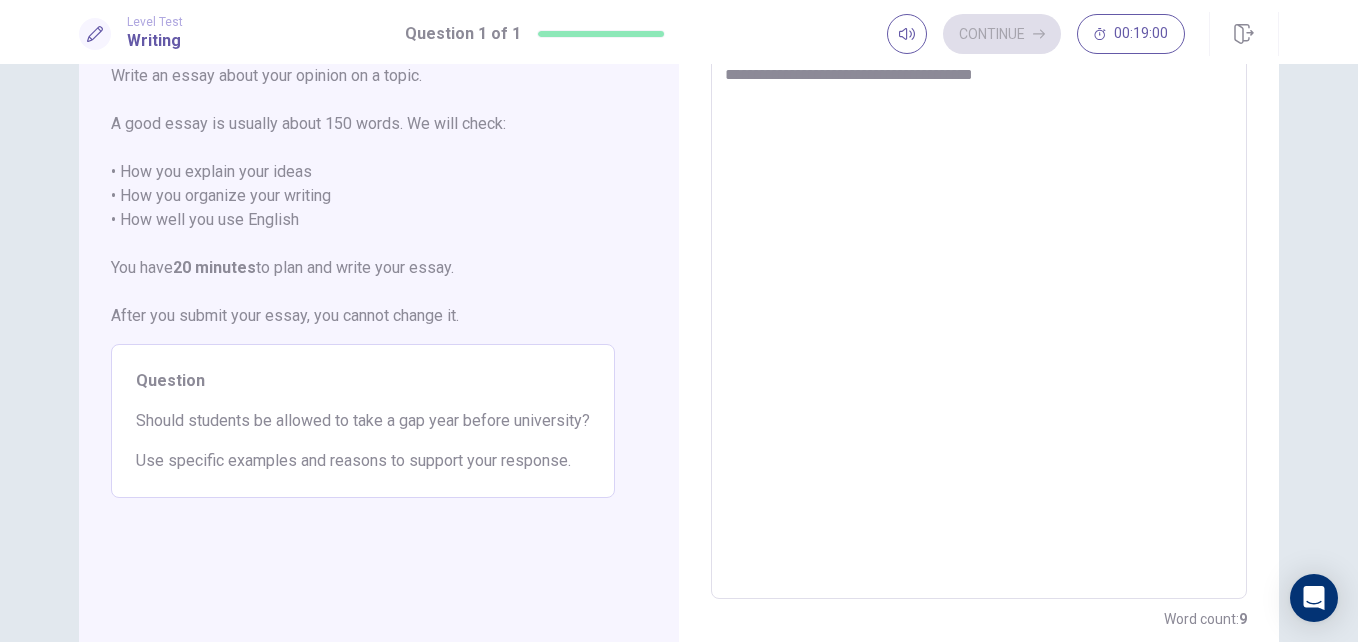 type on "**********" 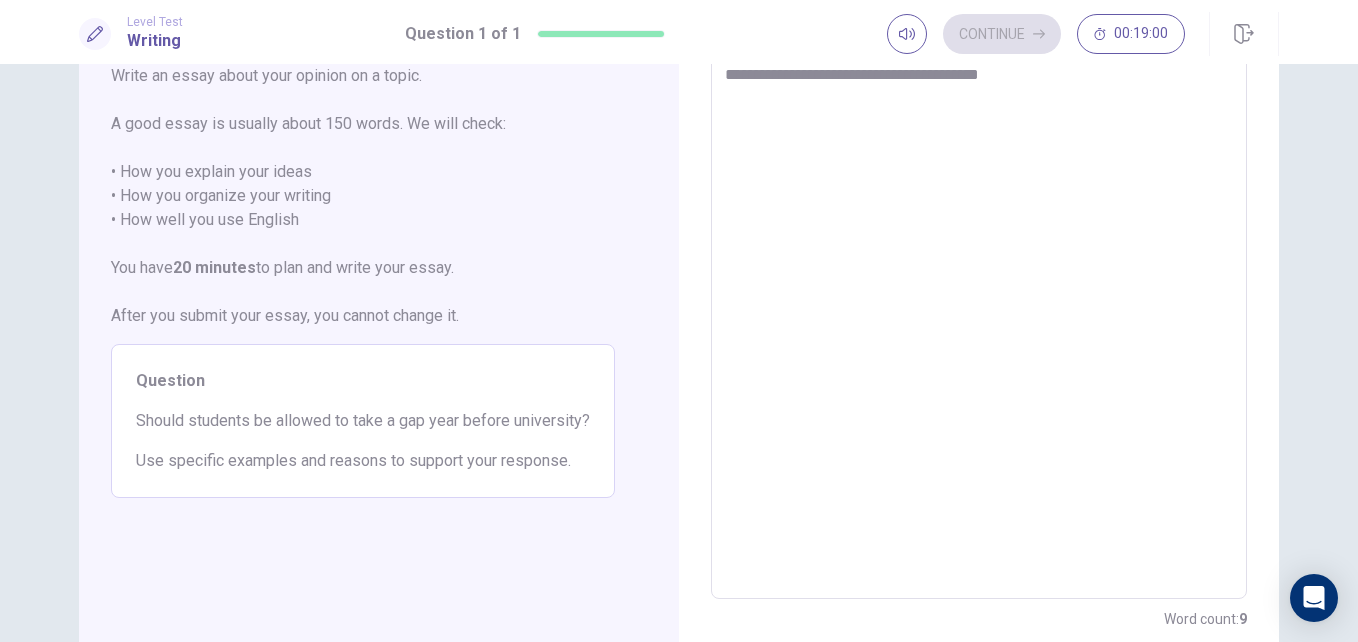type on "*" 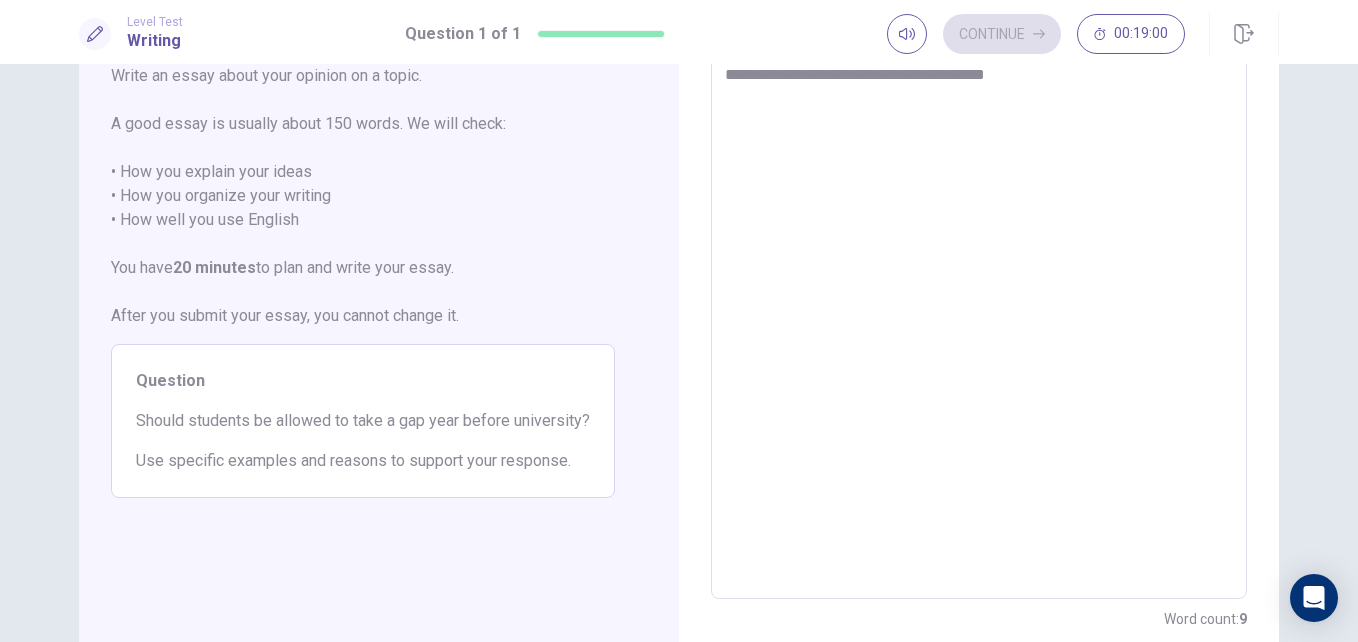 type on "*" 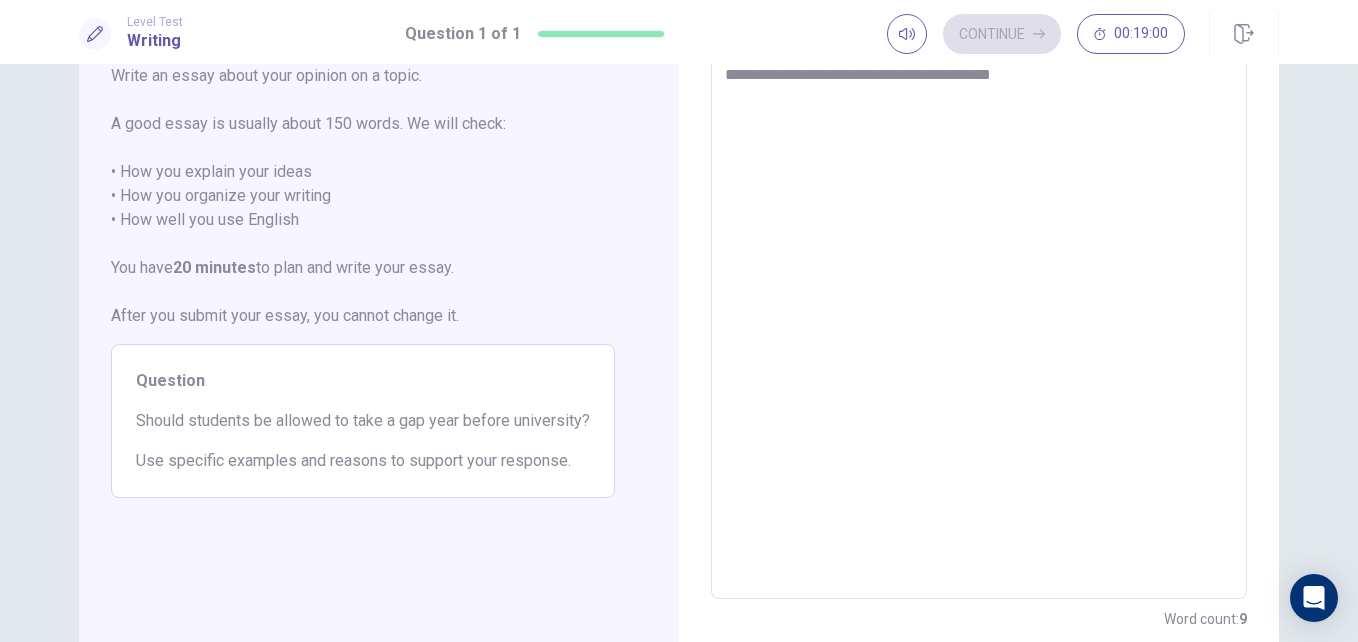 type on "*" 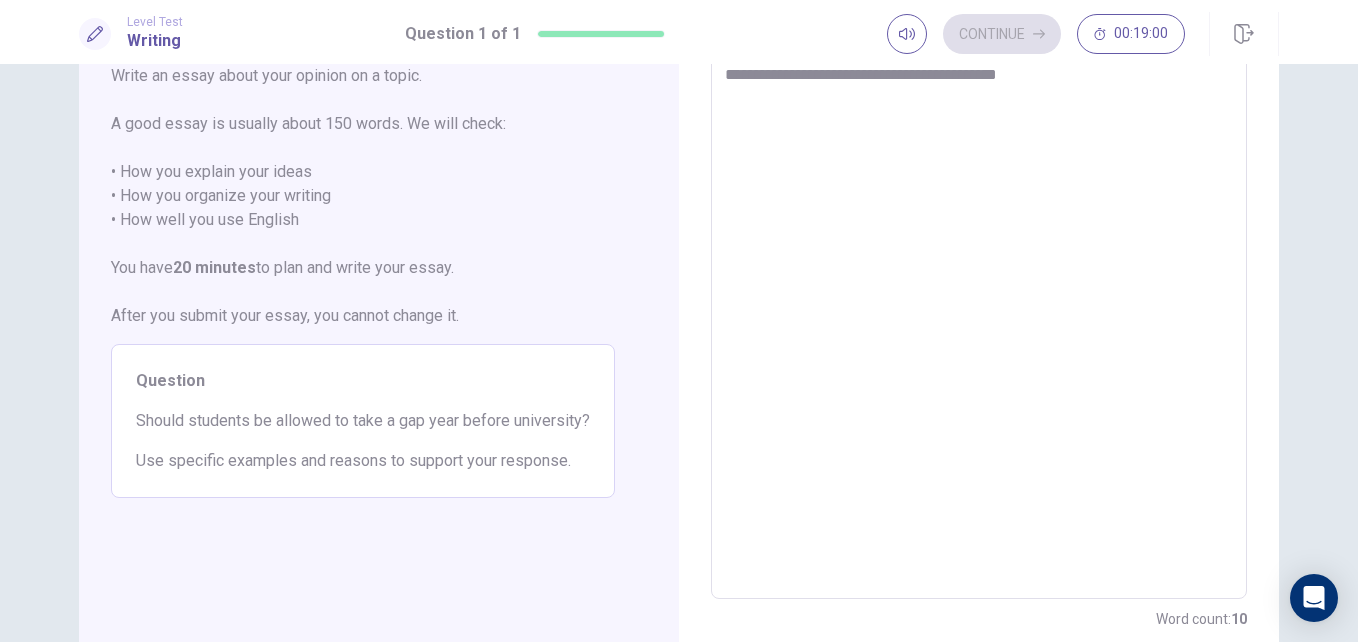 type on "*" 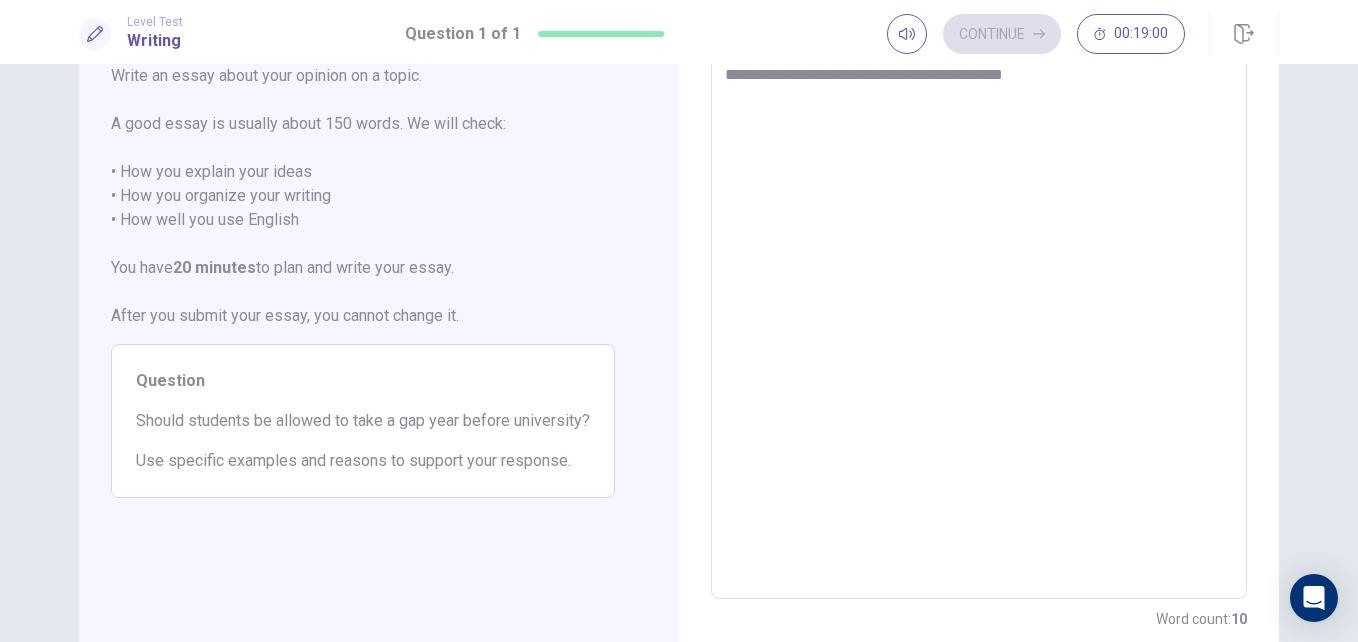 type on "*" 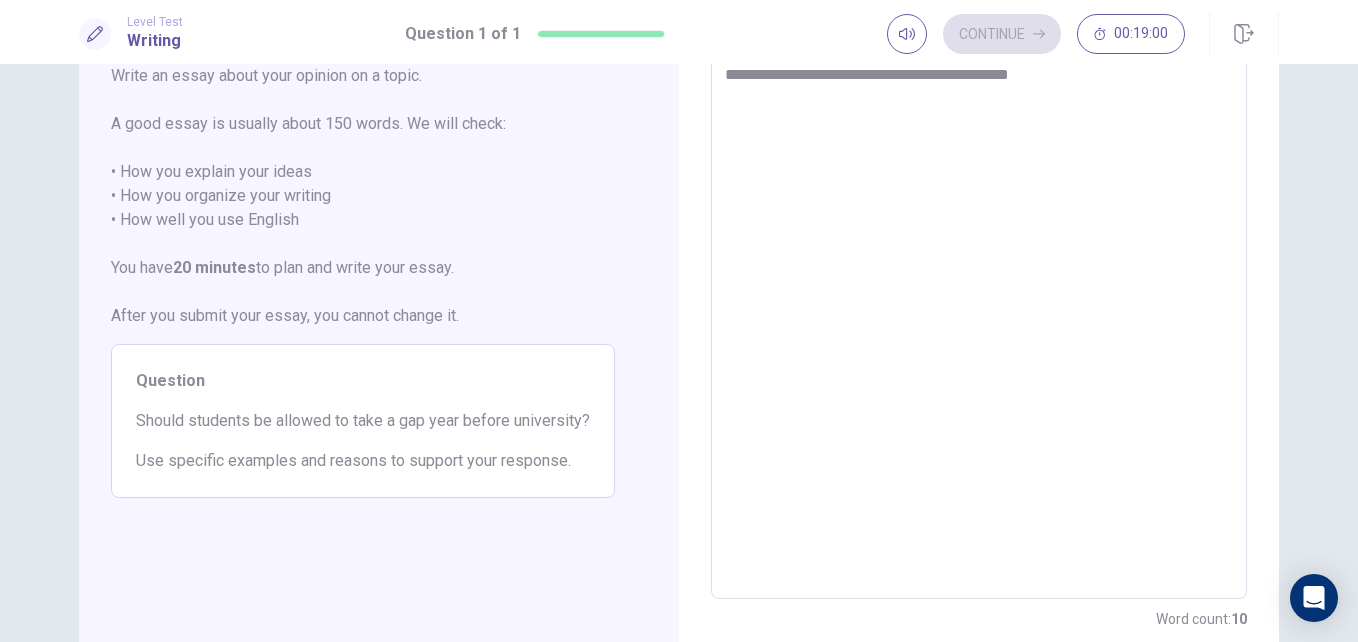 type on "*" 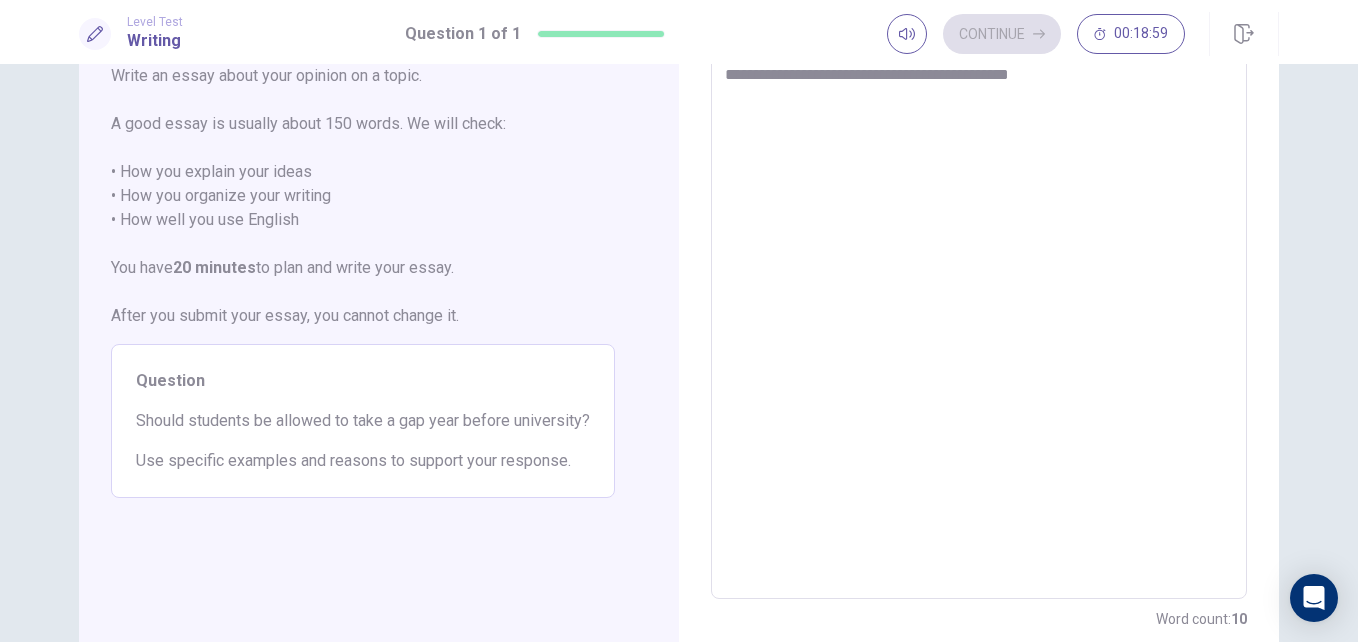 type on "**********" 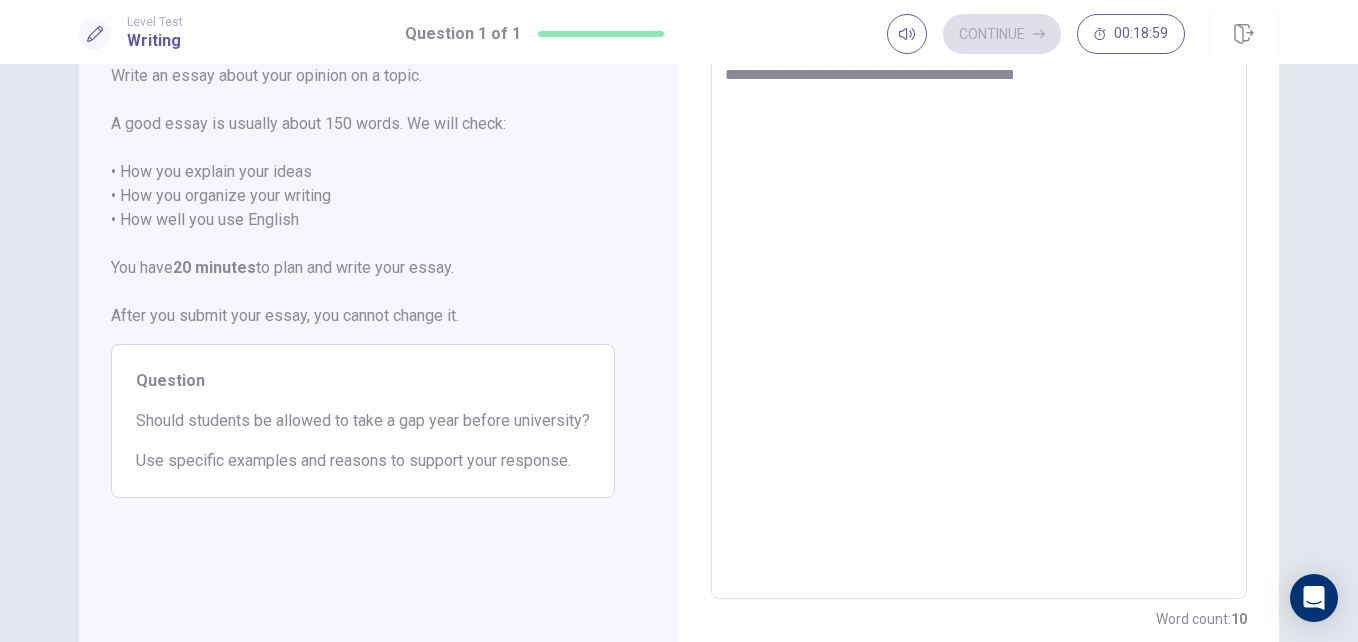 type on "*" 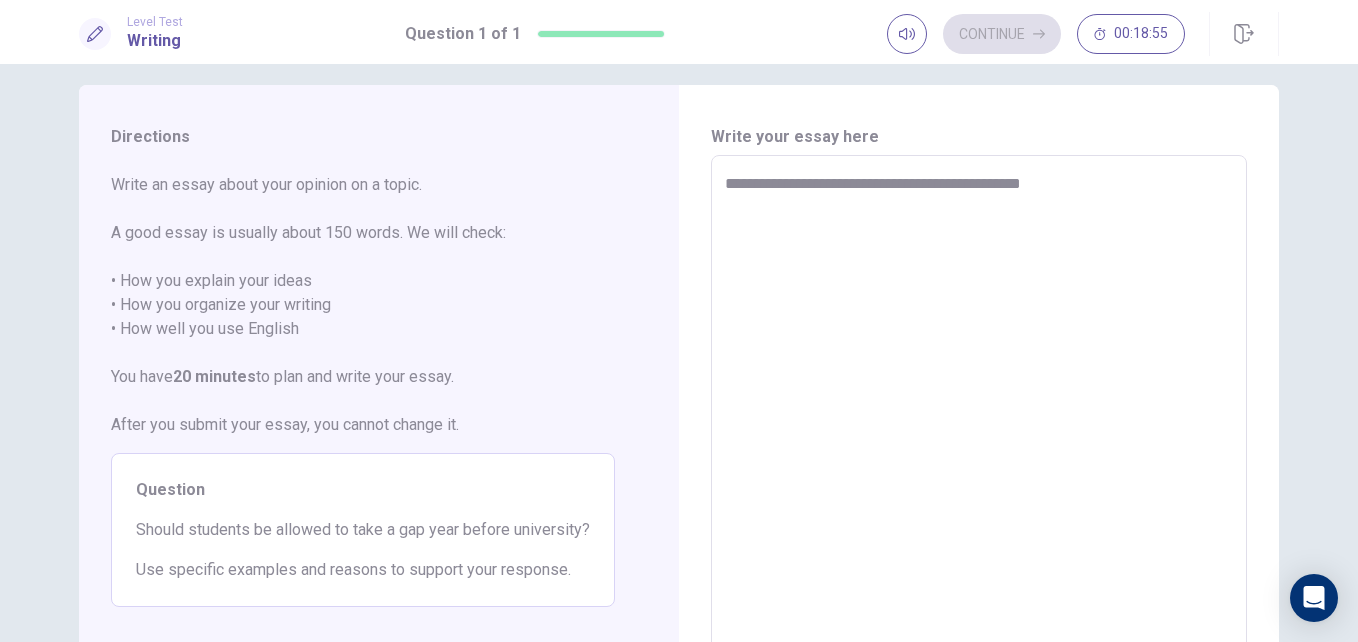 scroll, scrollTop: 0, scrollLeft: 0, axis: both 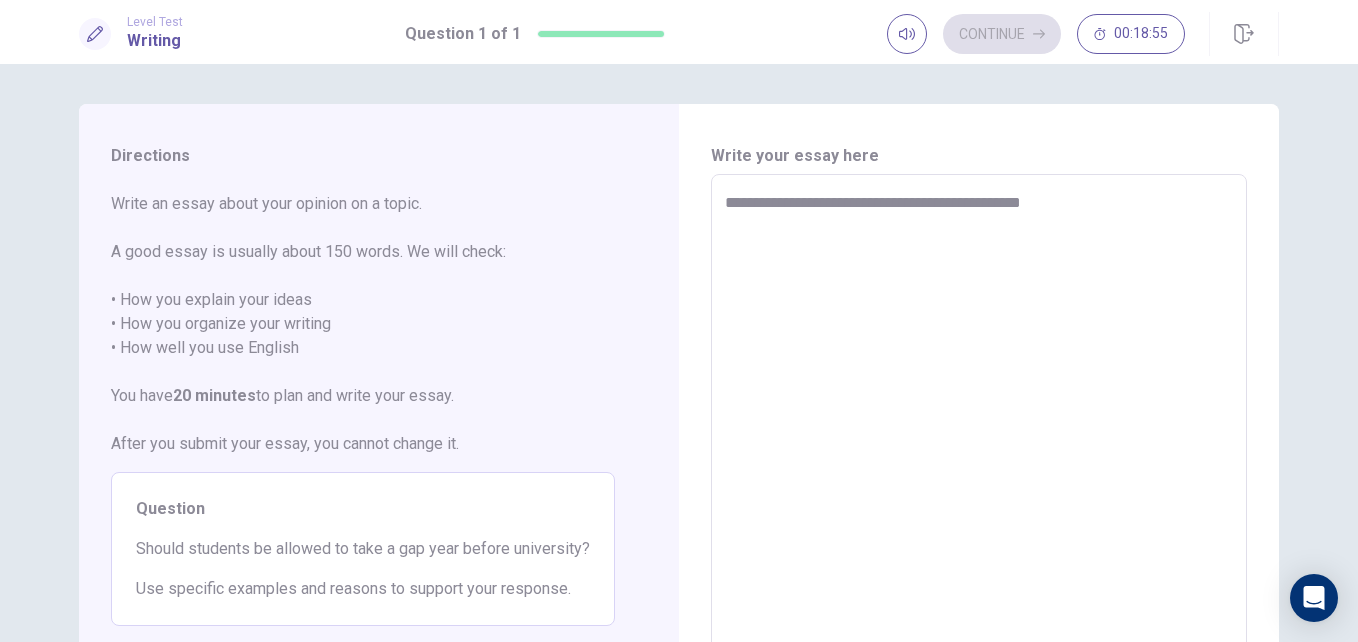 type on "*" 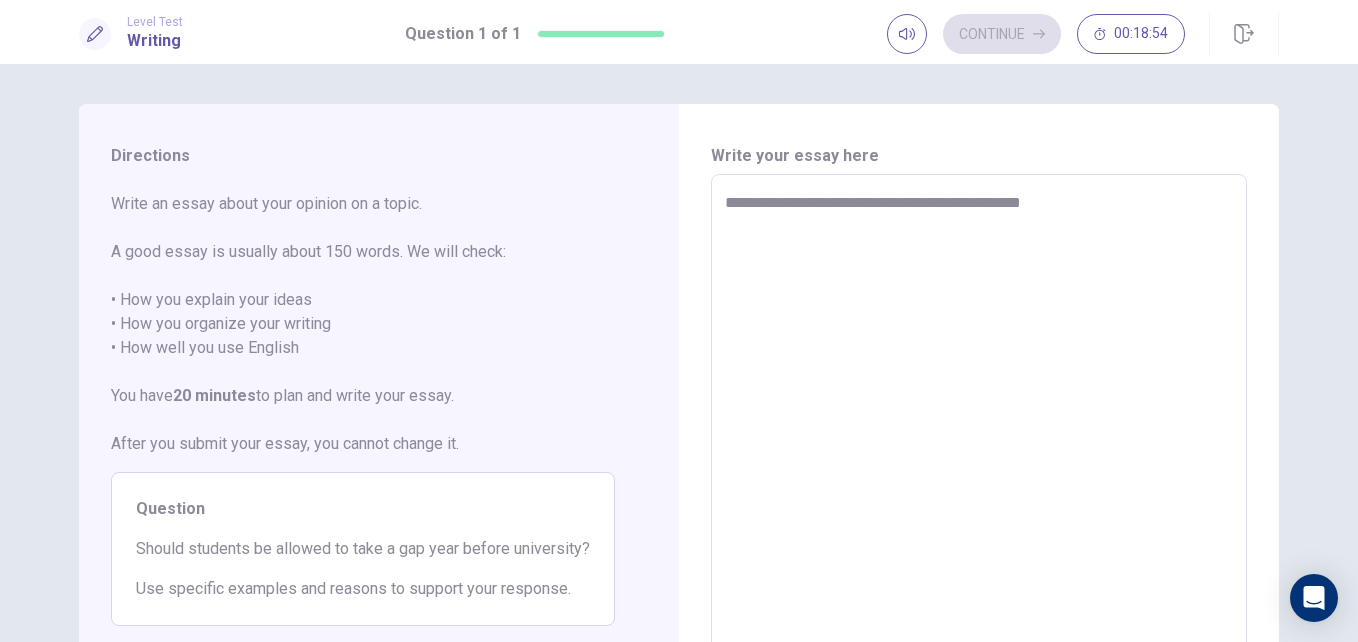 type on "**********" 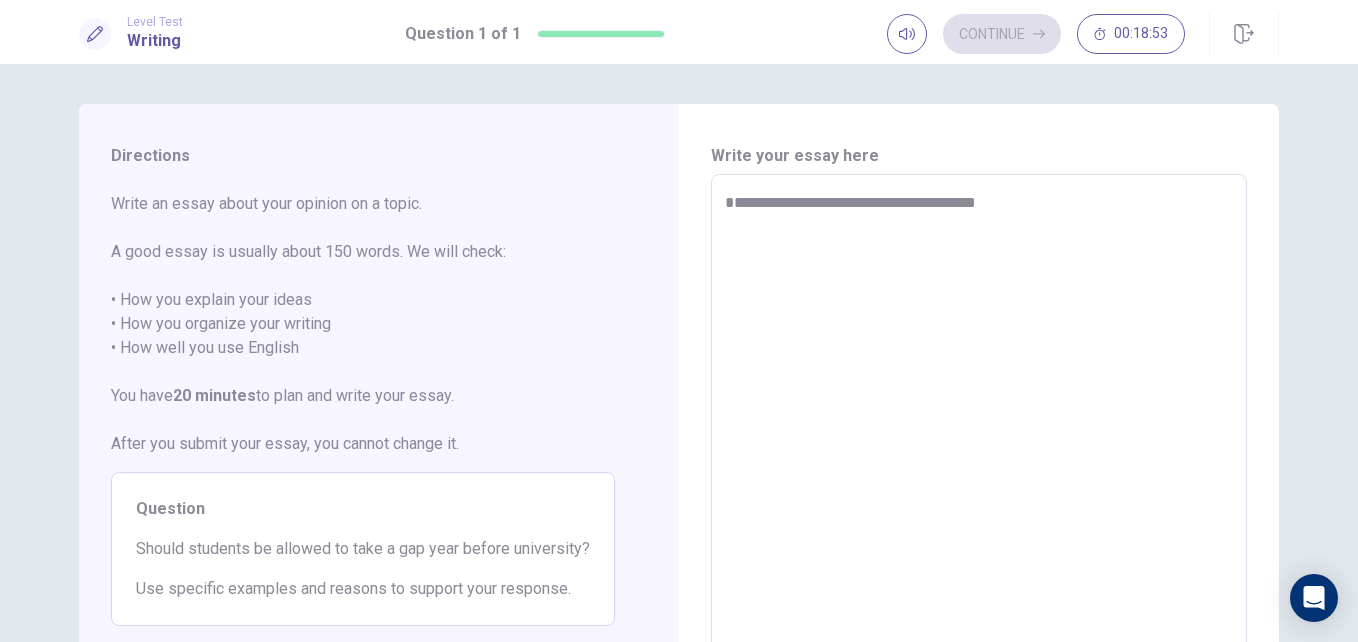 click on "**********" at bounding box center [979, 451] 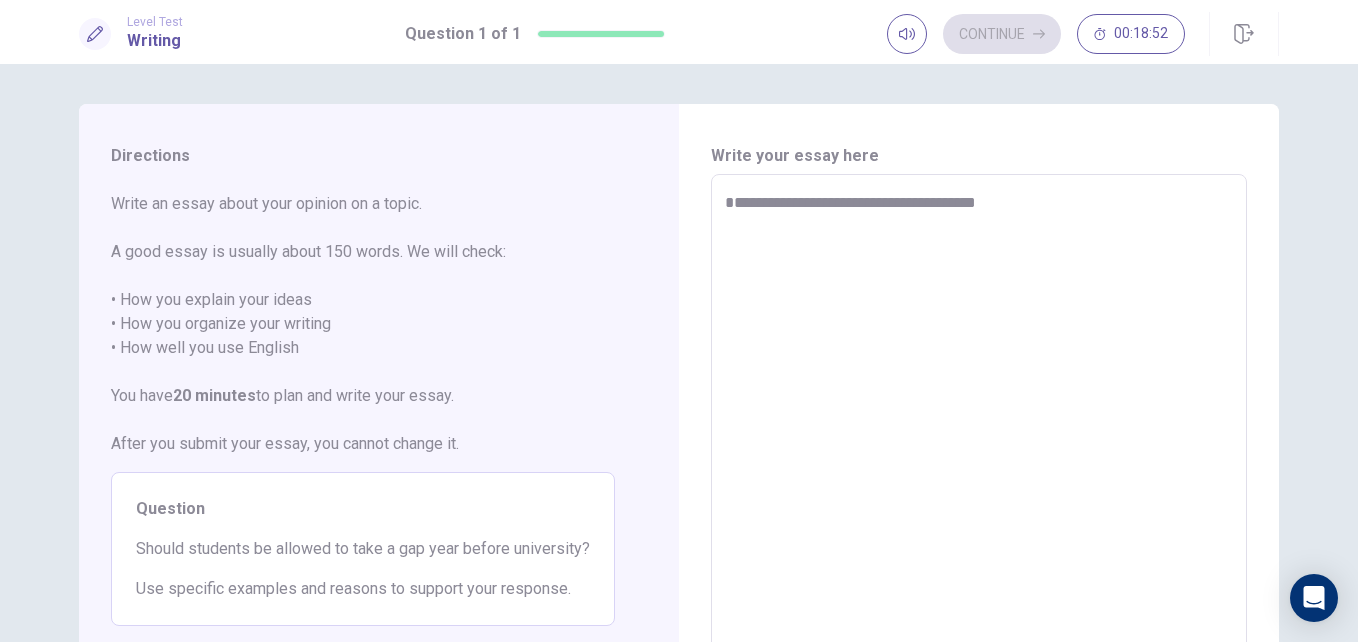 type on "**********" 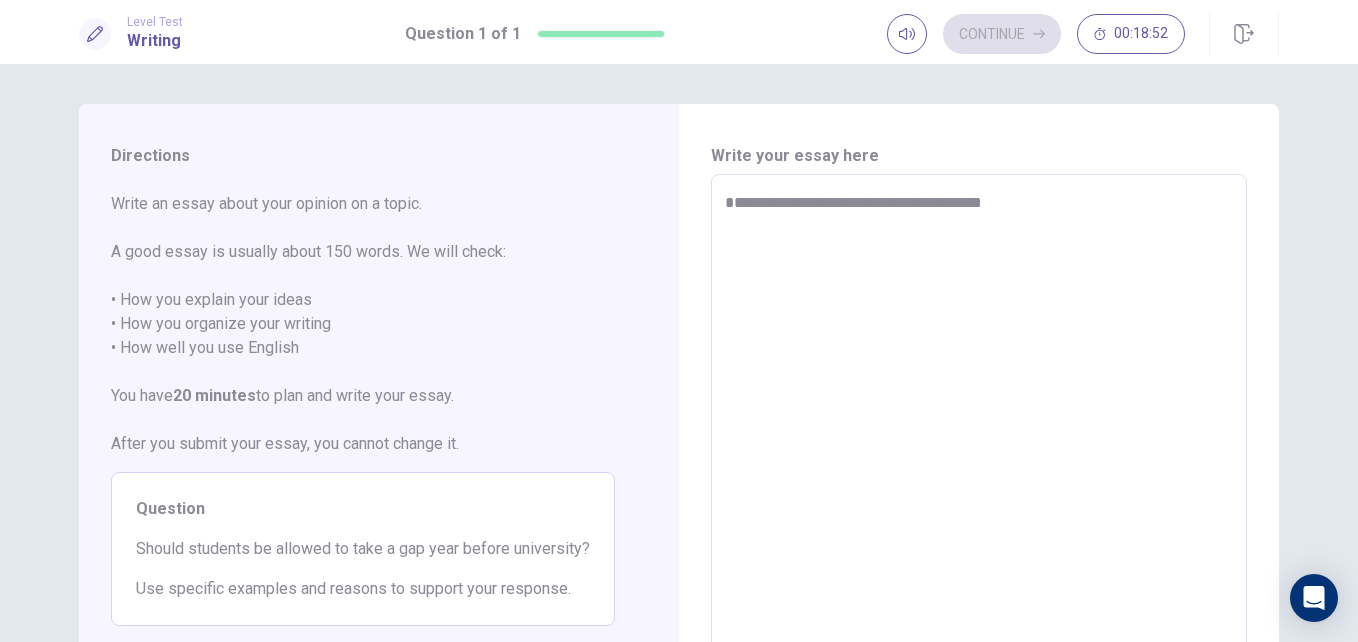 type on "*" 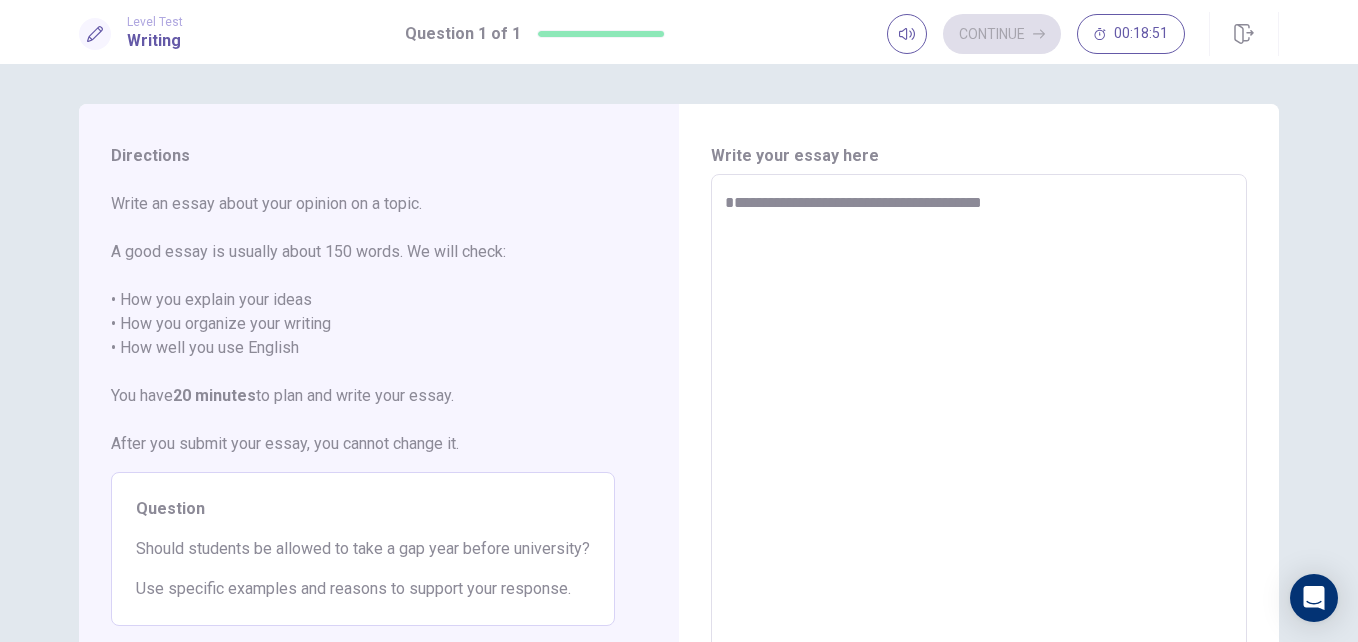 type on "**********" 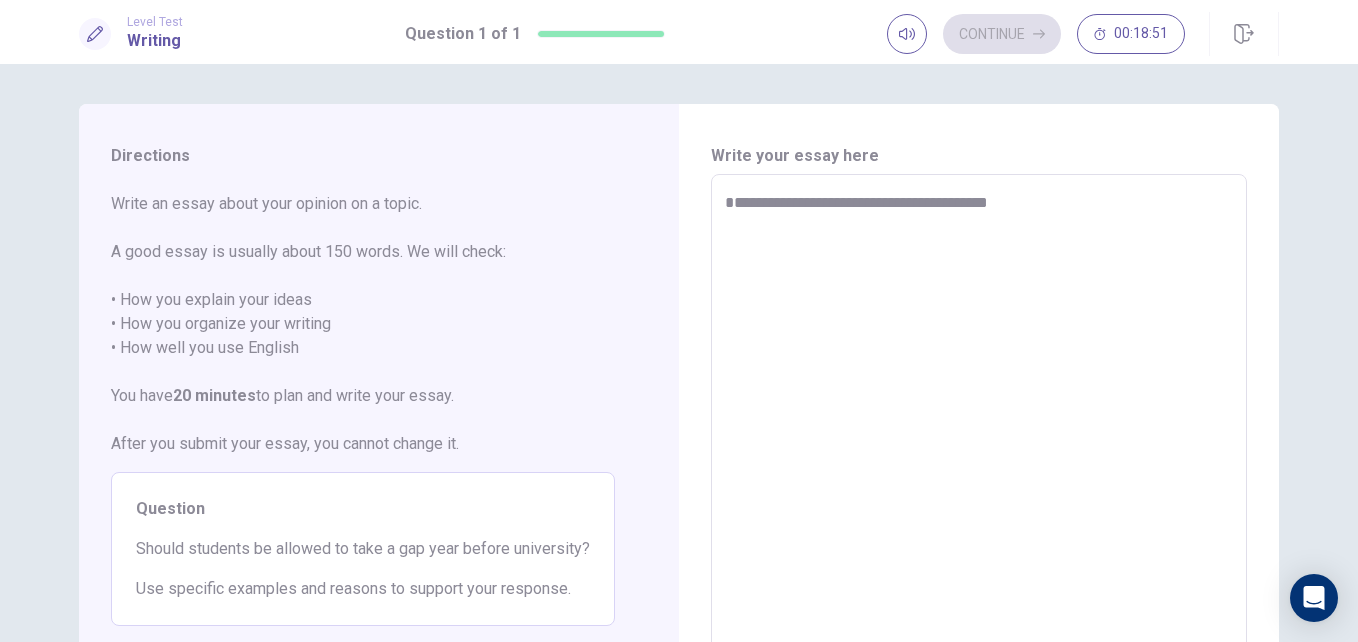 type on "*" 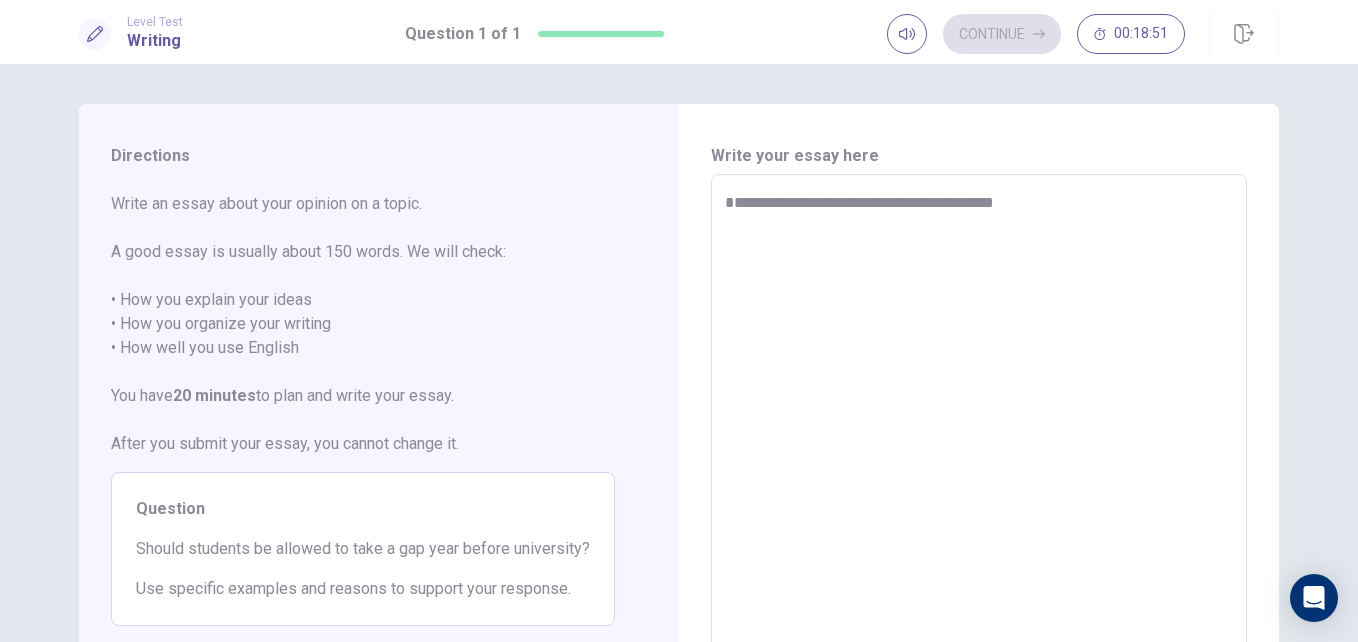 type on "*" 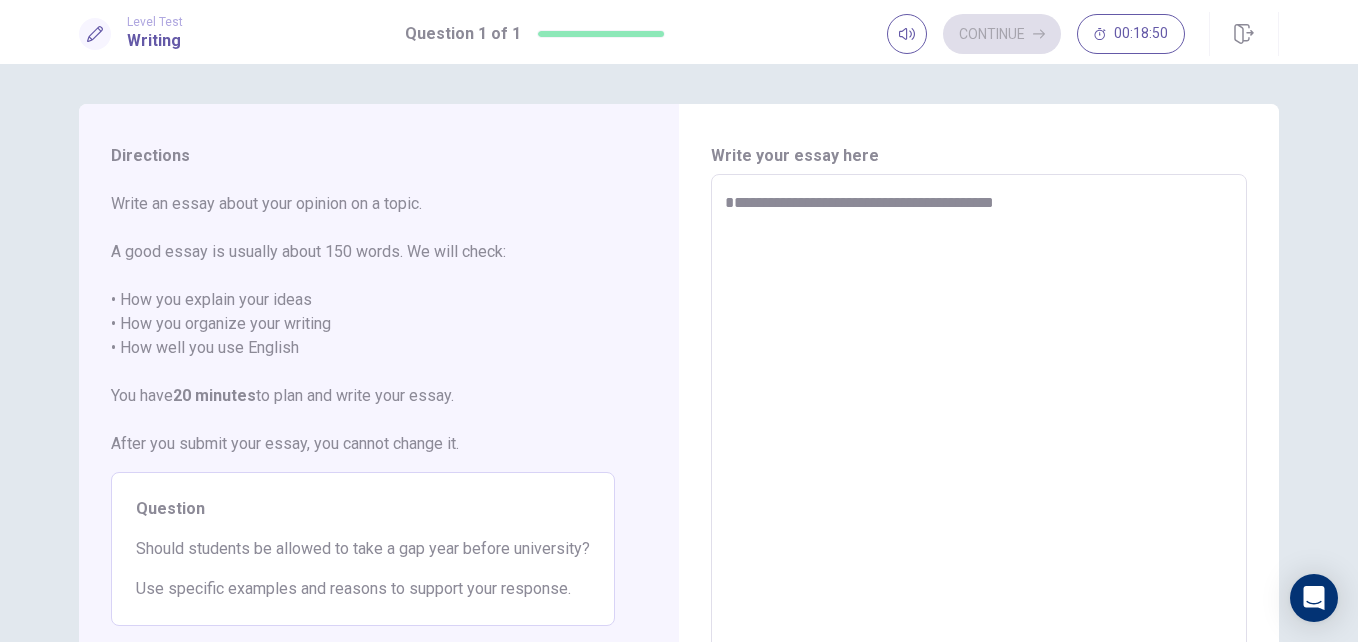type on "**********" 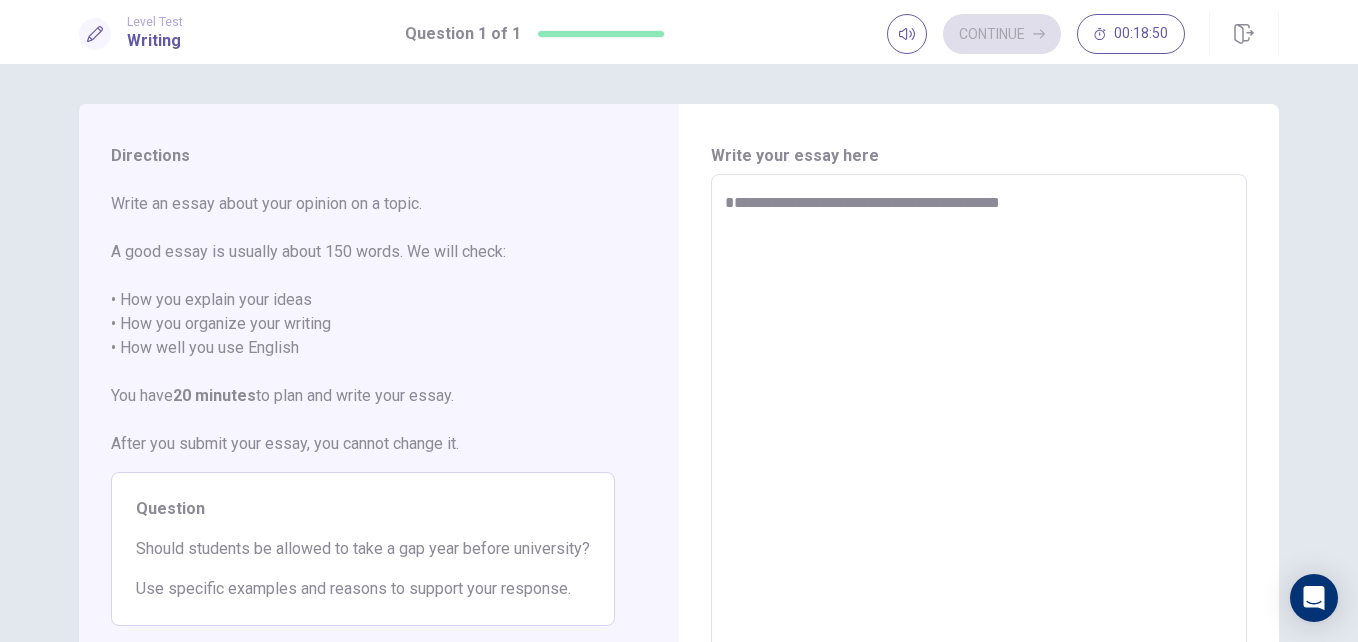 type on "*" 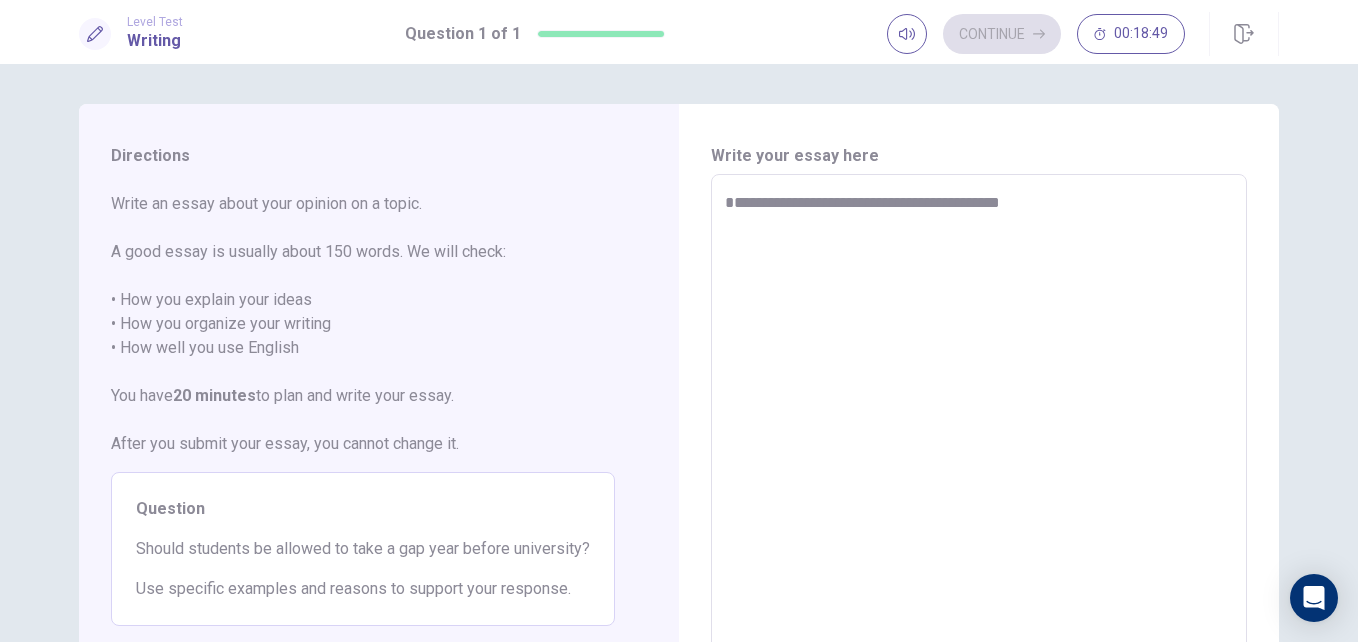 type on "**********" 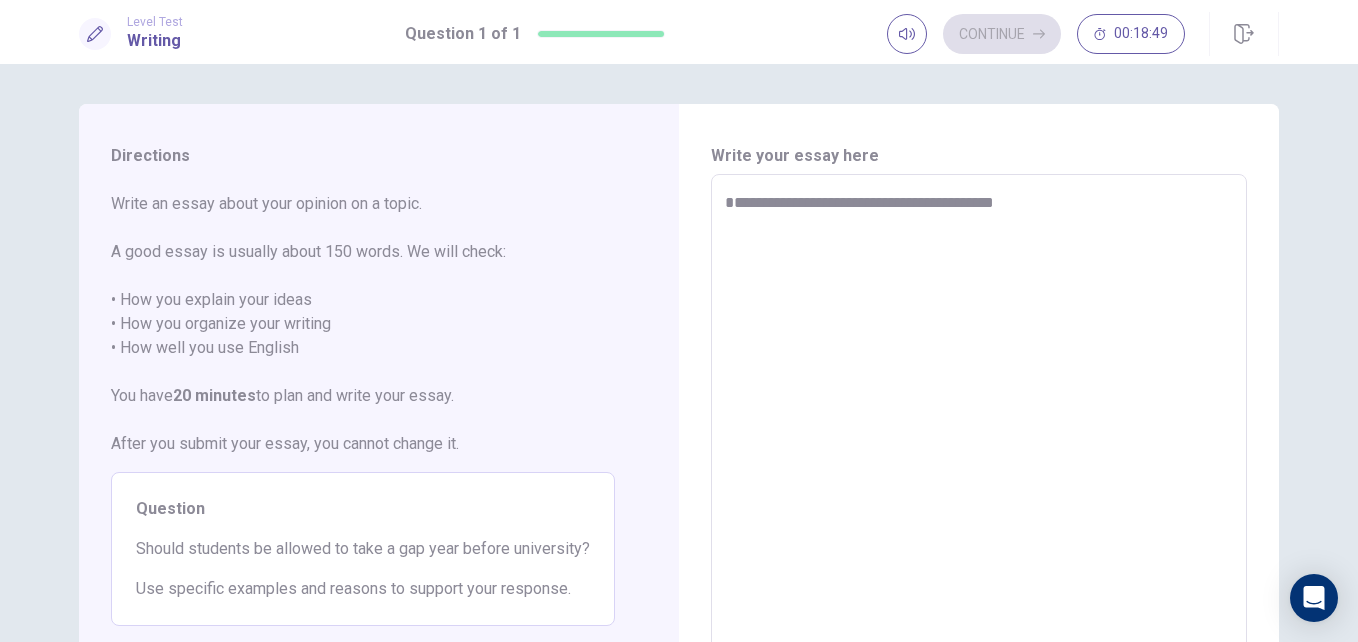 type on "*" 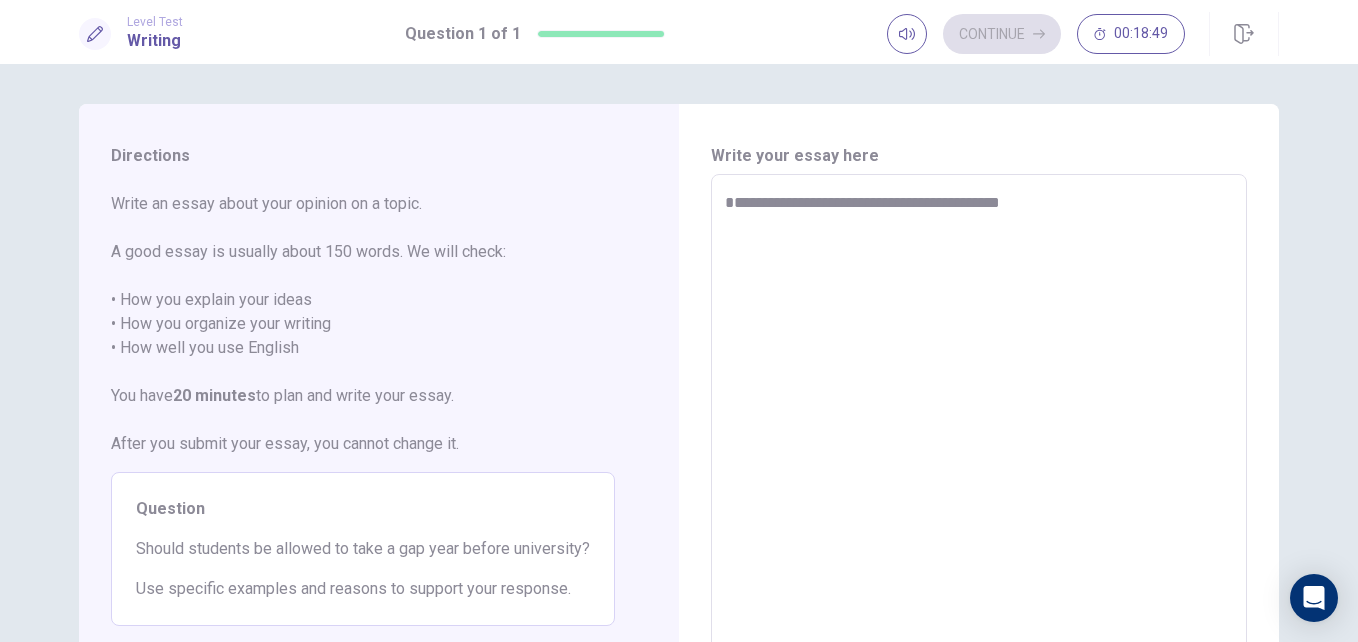 type on "*" 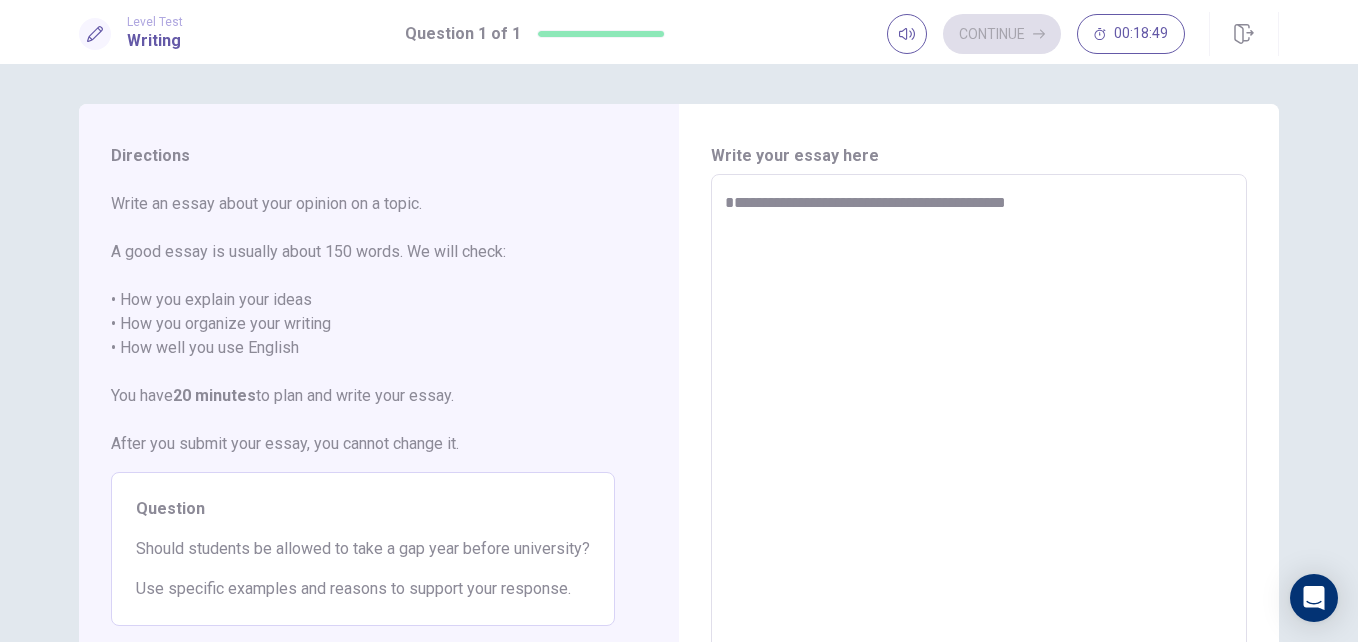 type on "*" 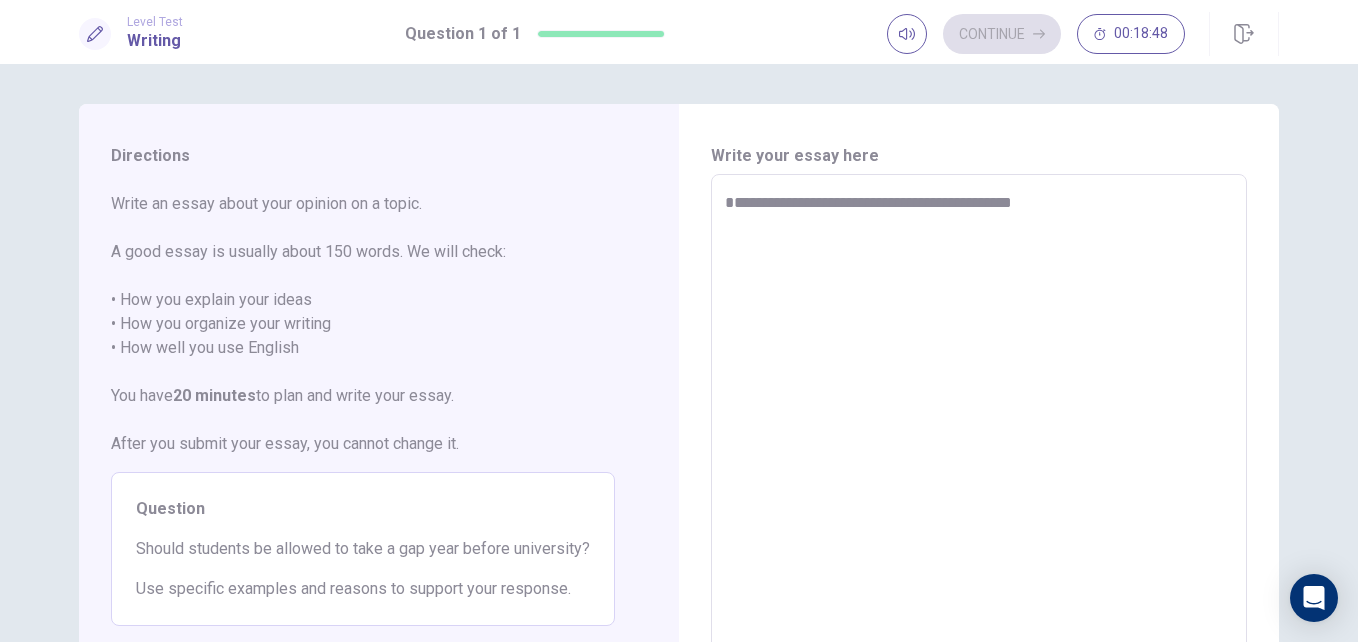 type on "*" 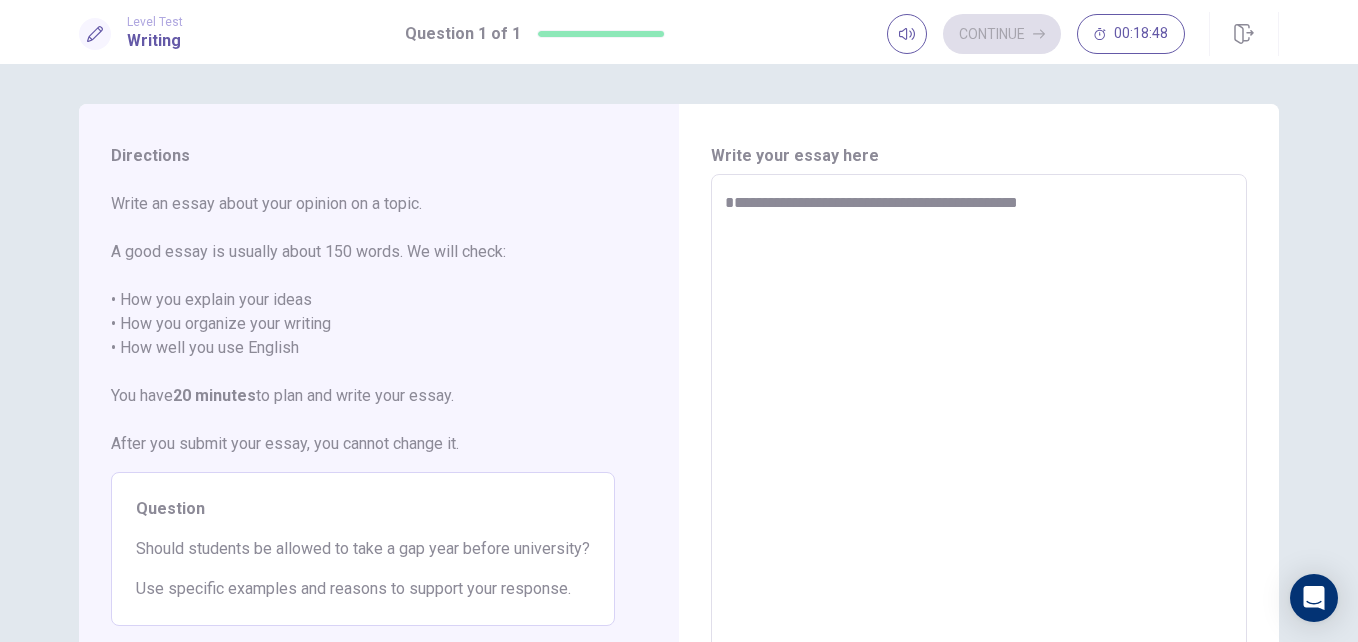 type on "*" 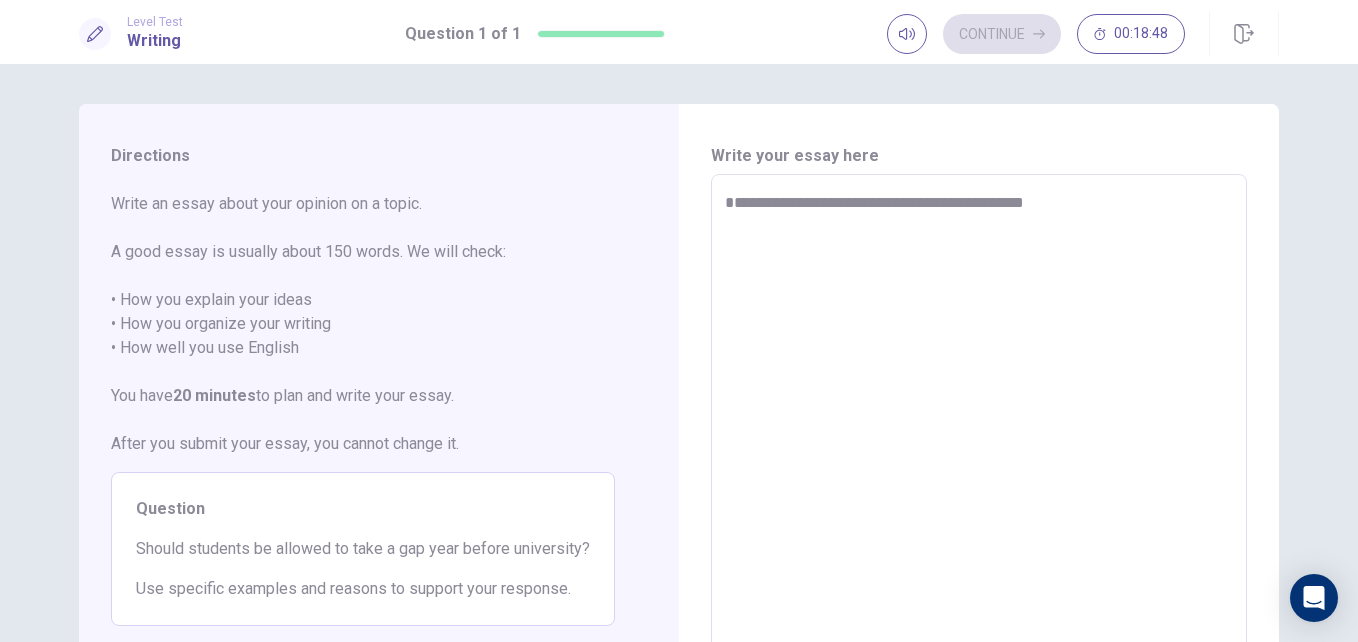 type on "*" 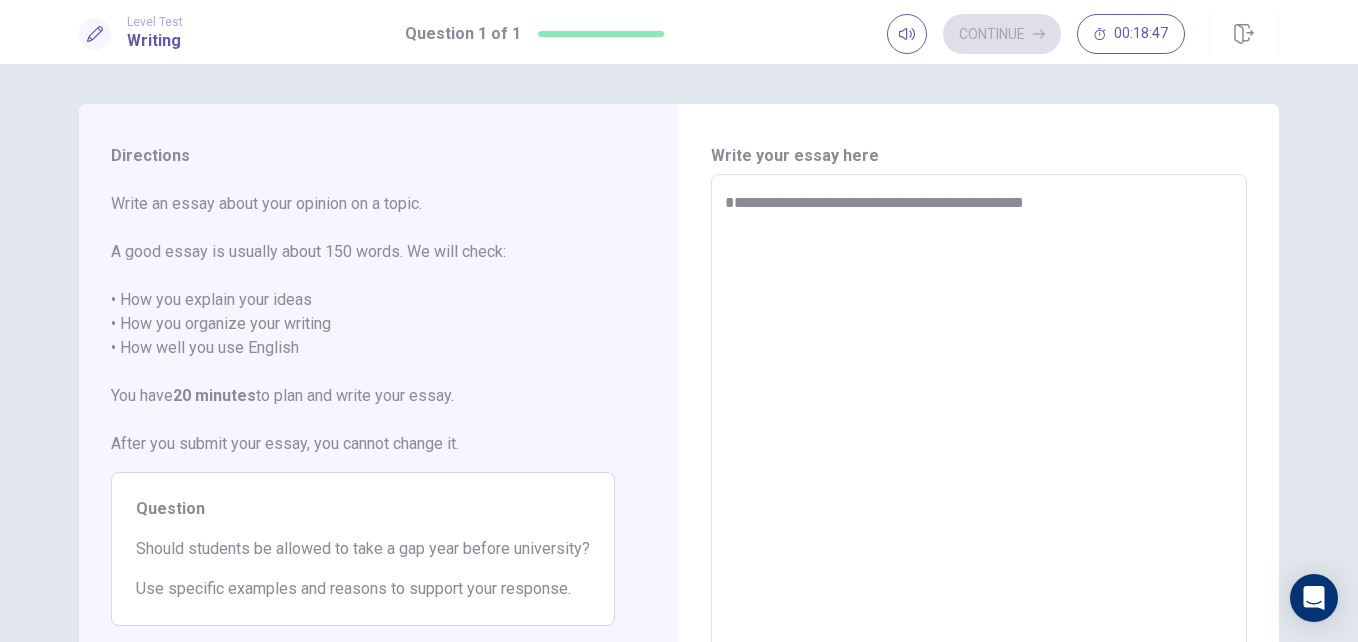 type on "**********" 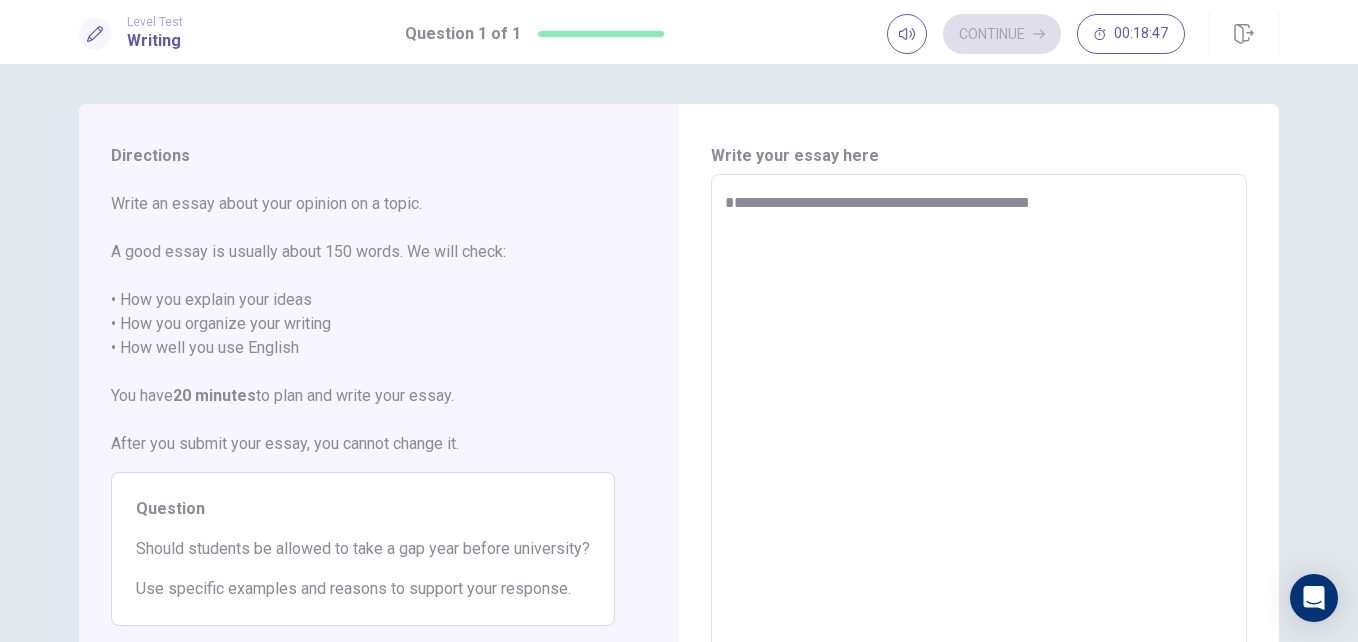 type on "*" 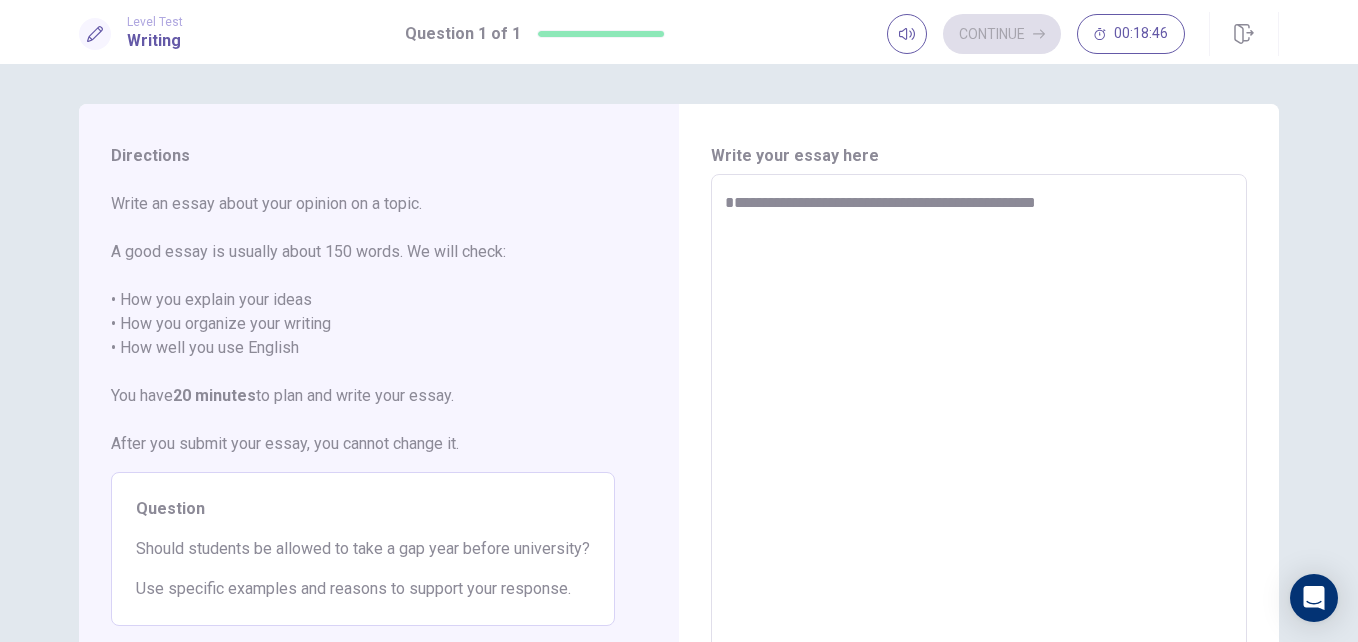 type on "*" 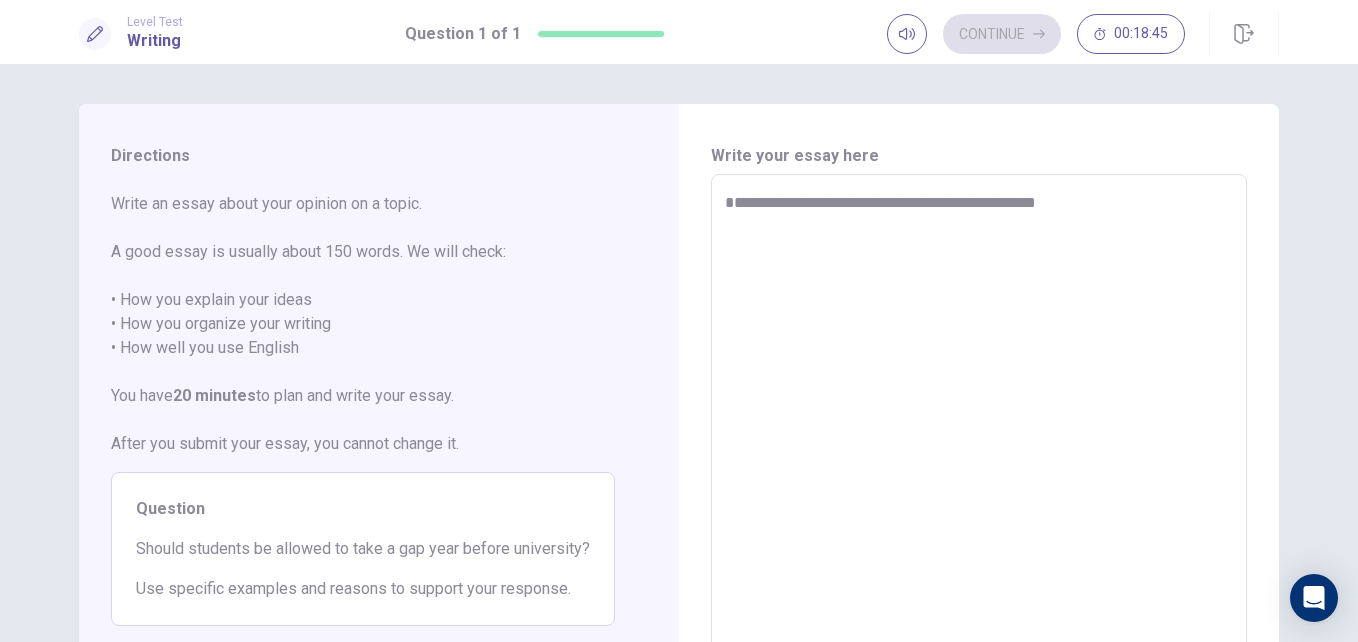 type on "**********" 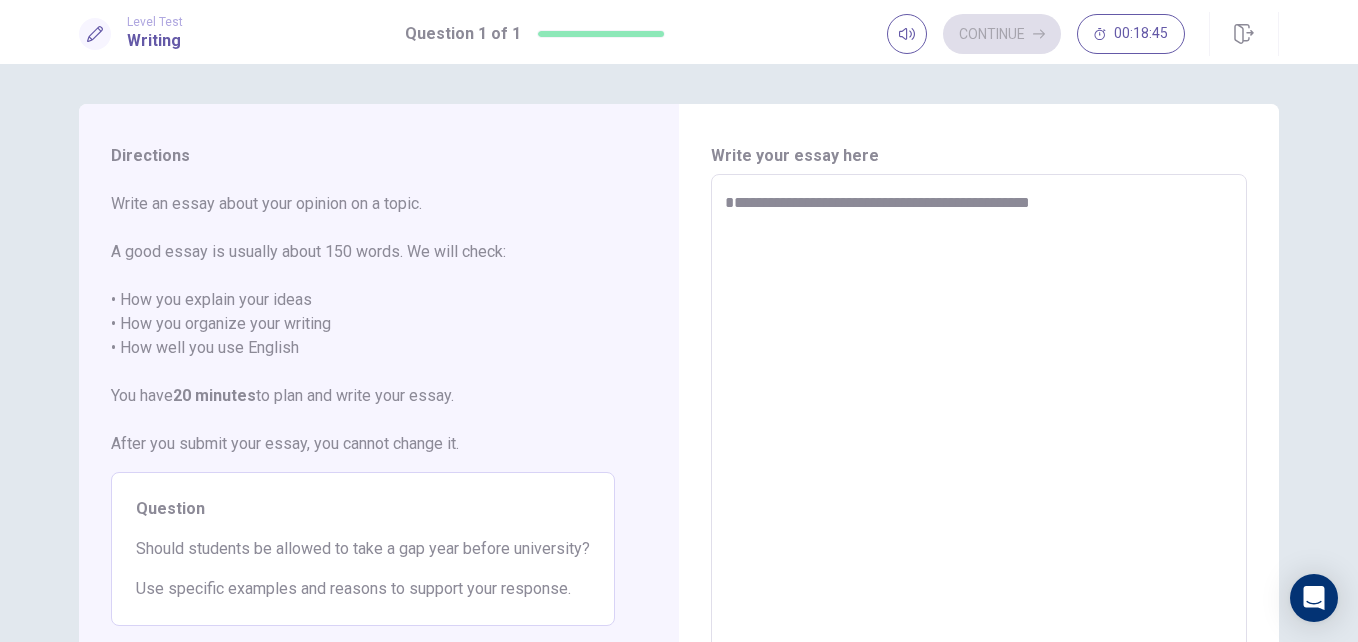 type on "*" 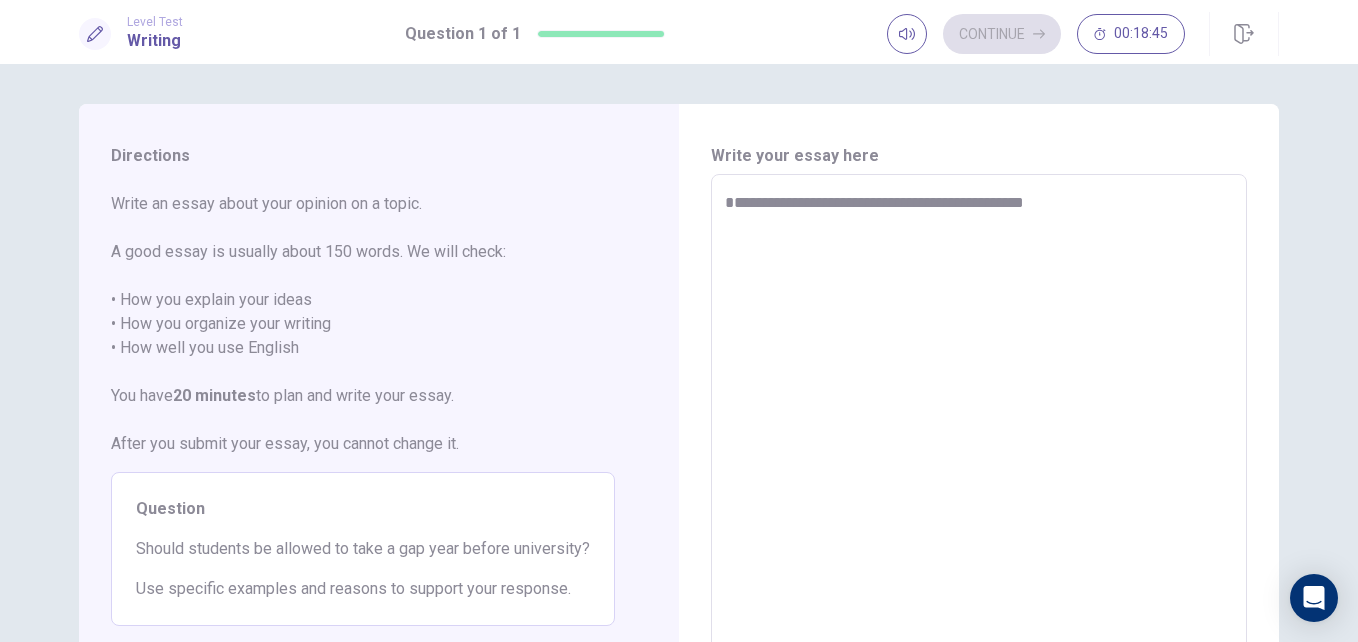 type on "*" 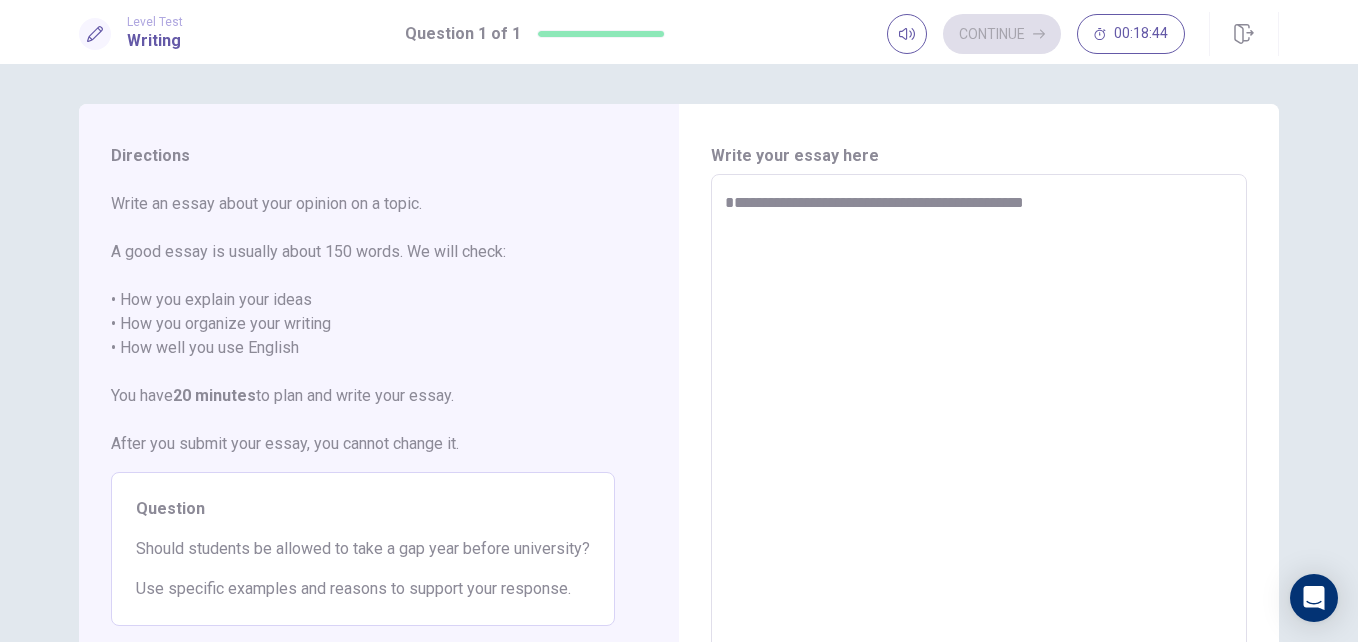 type on "**********" 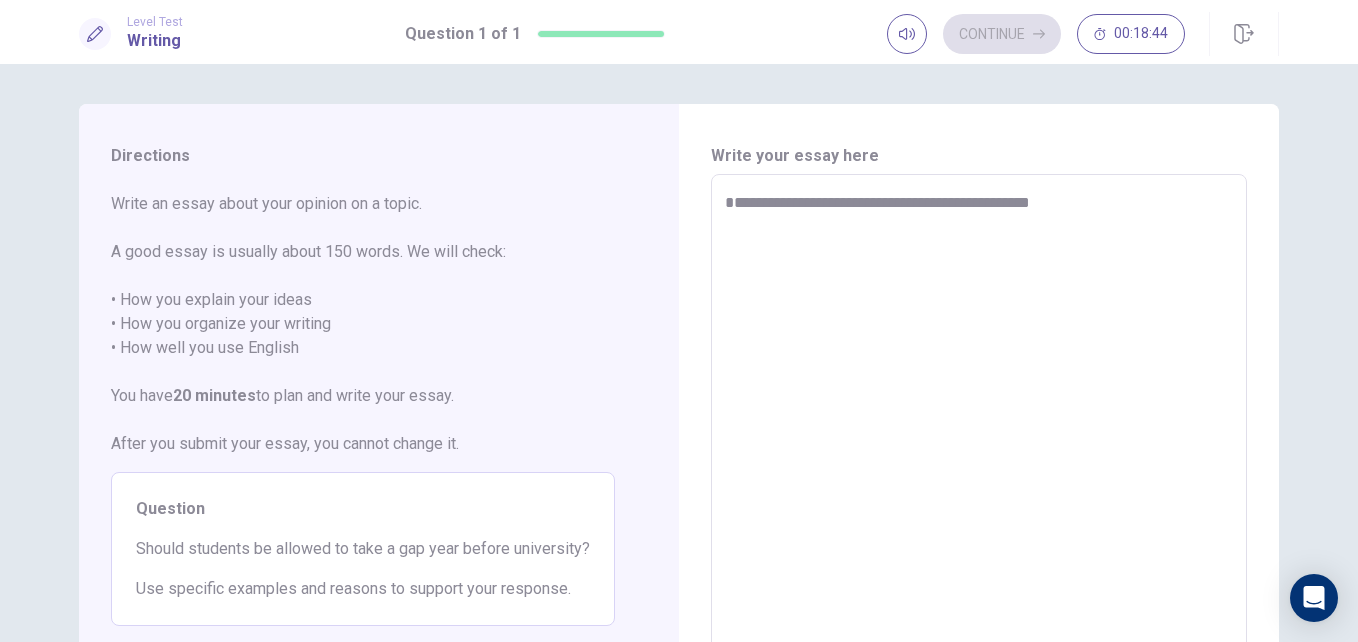 type on "*" 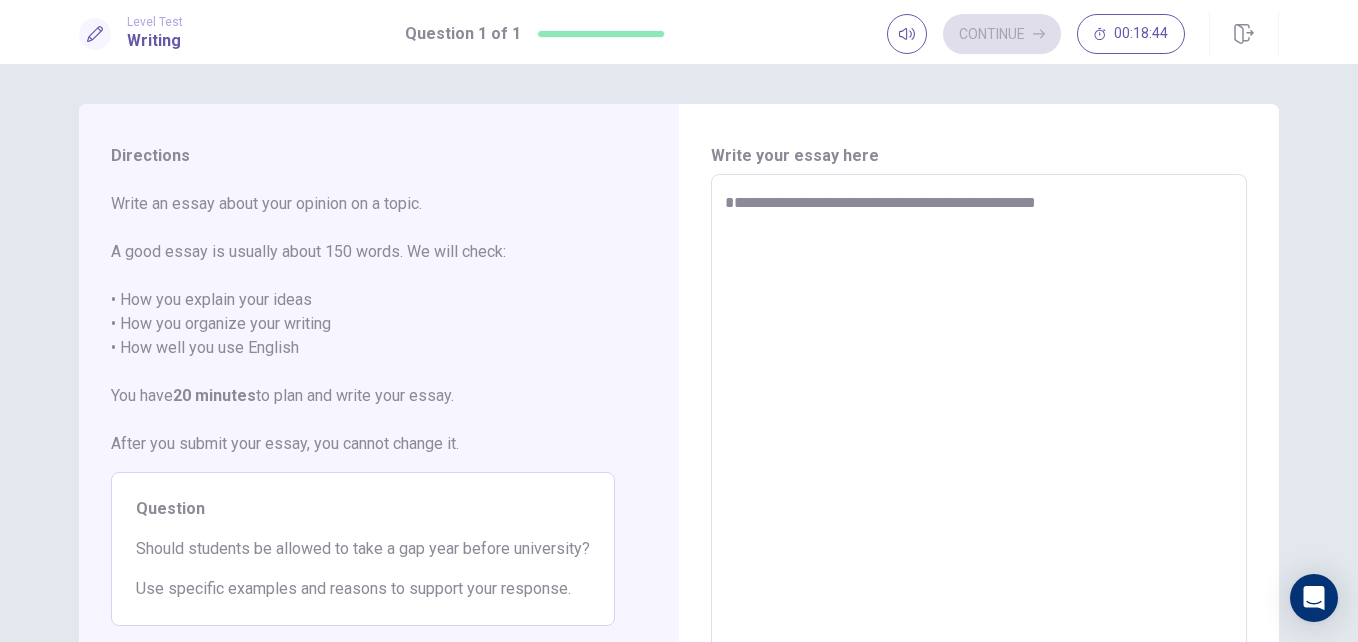 type on "*" 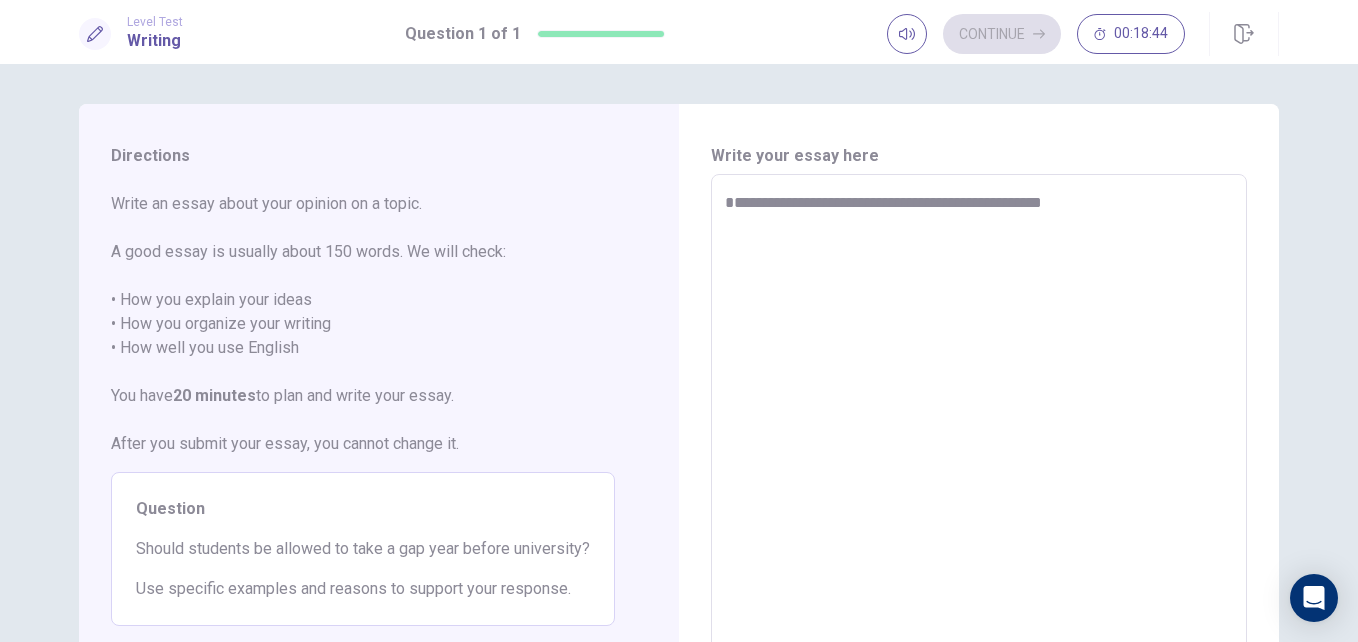 type on "*" 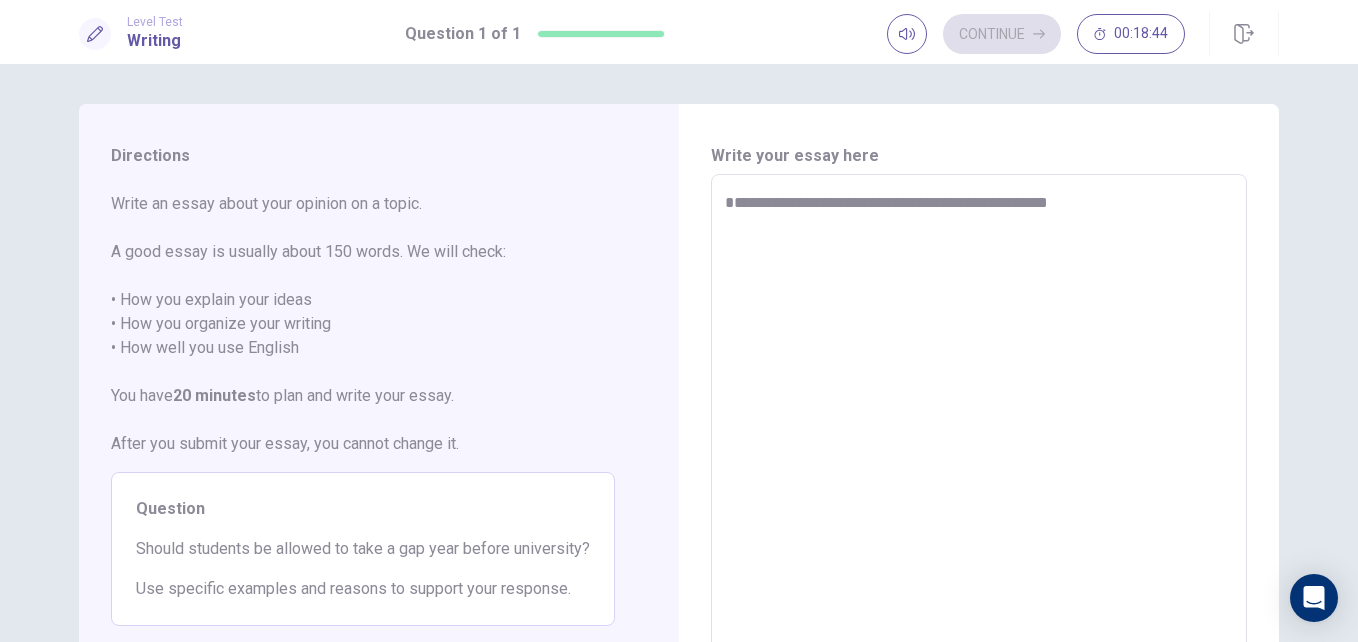 type on "*" 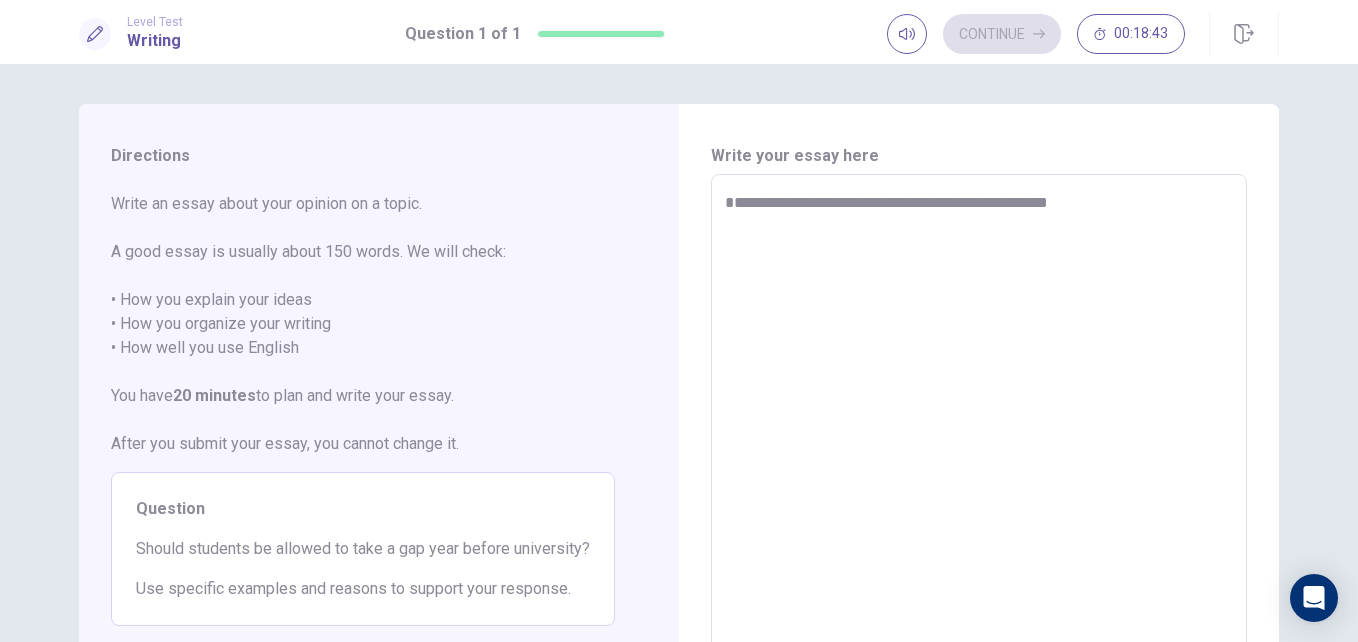 type on "**********" 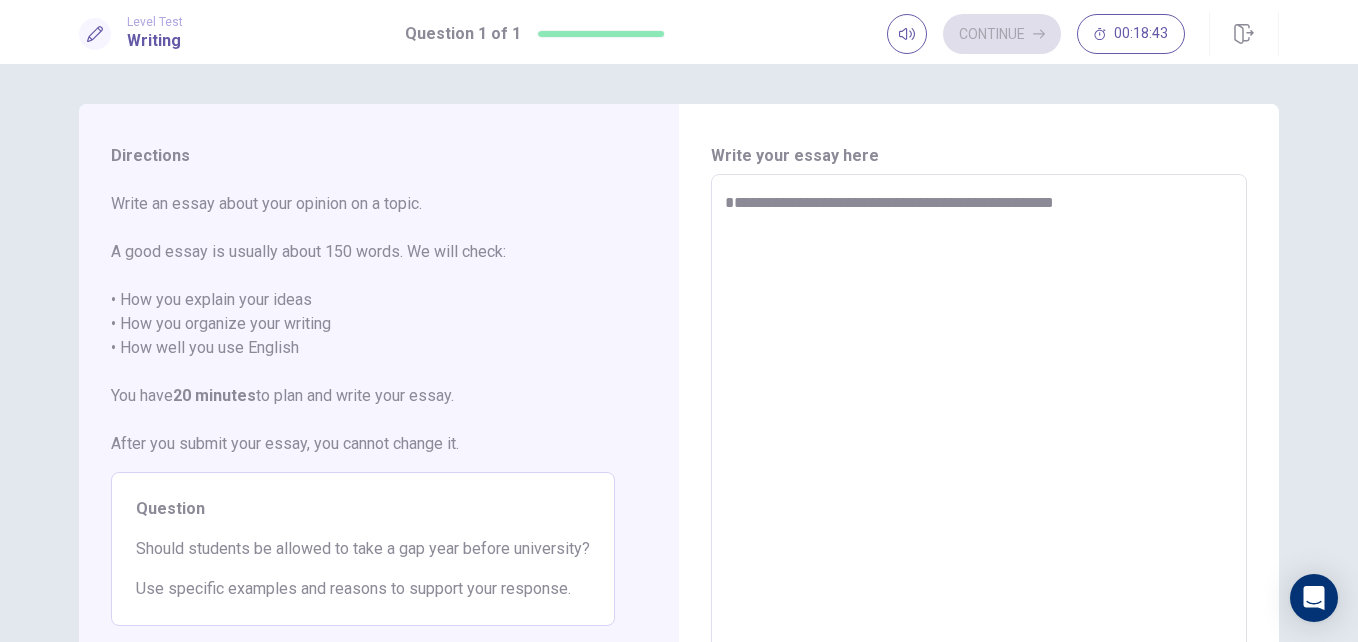 type on "*" 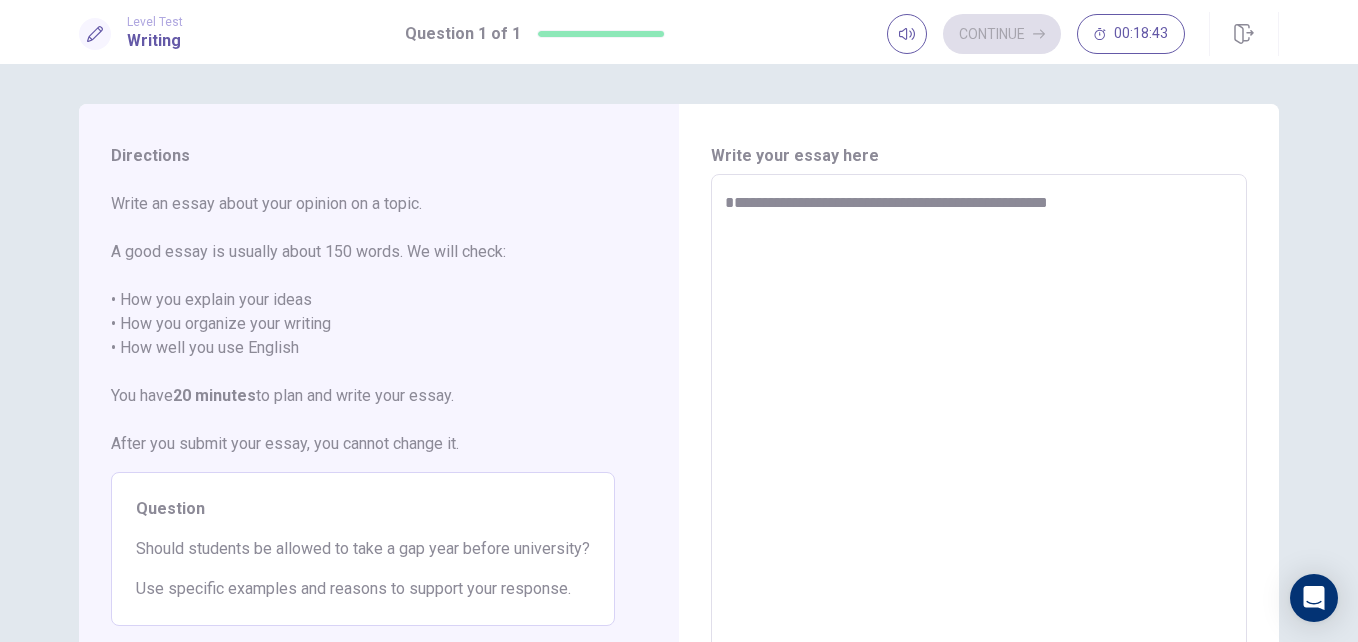 type on "*" 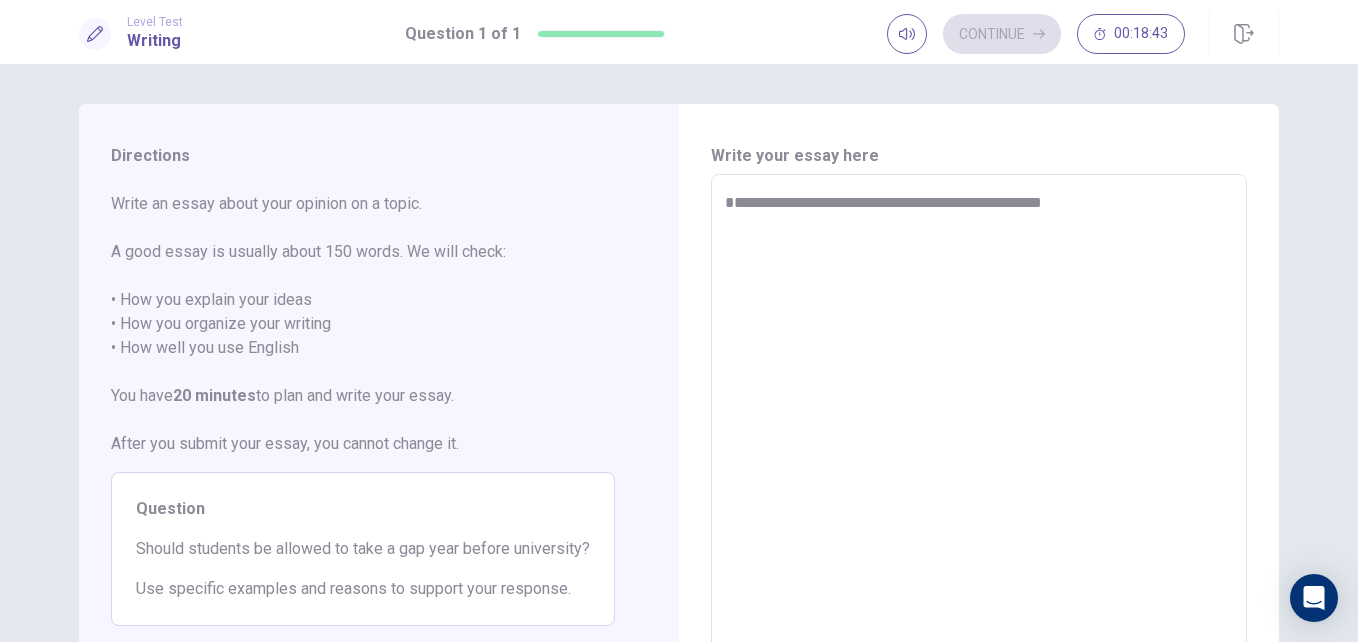 type on "*" 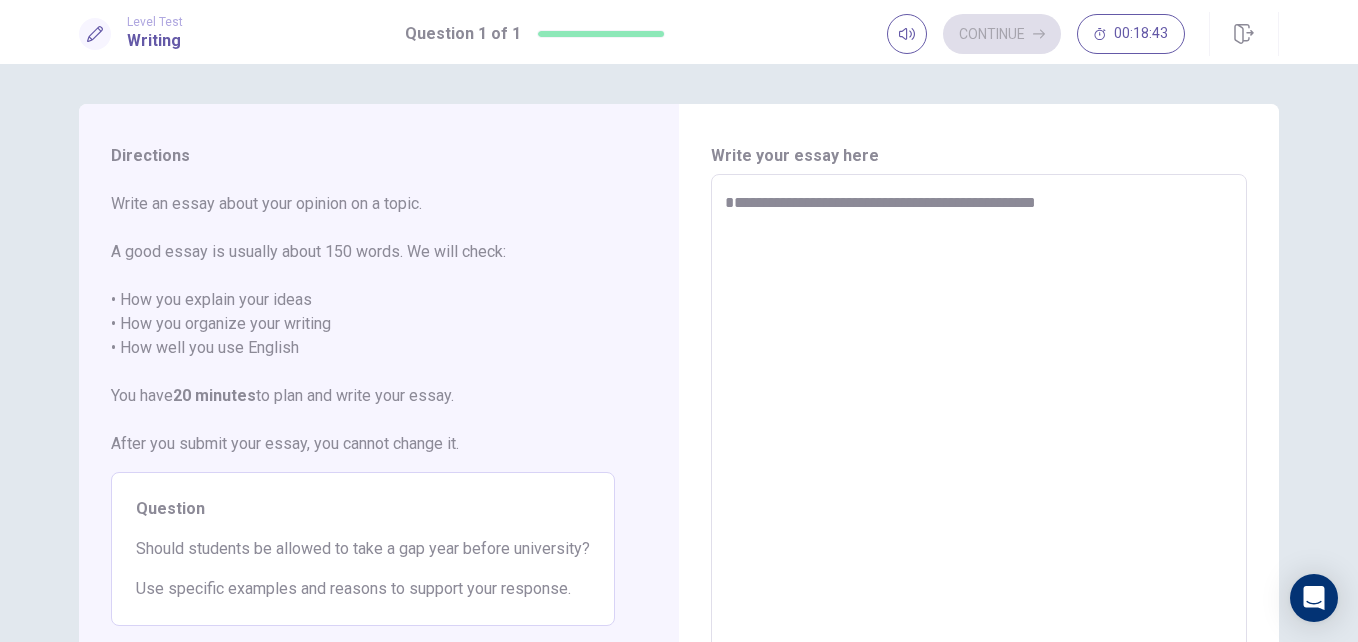 type on "*" 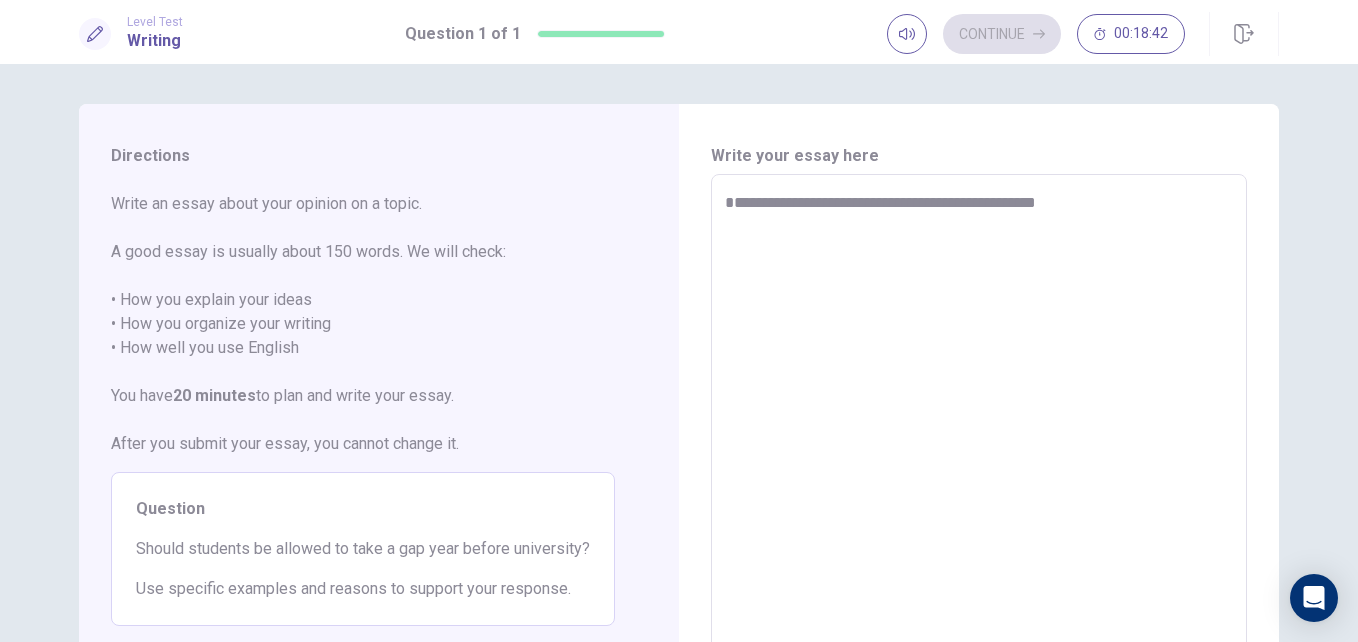 type on "**********" 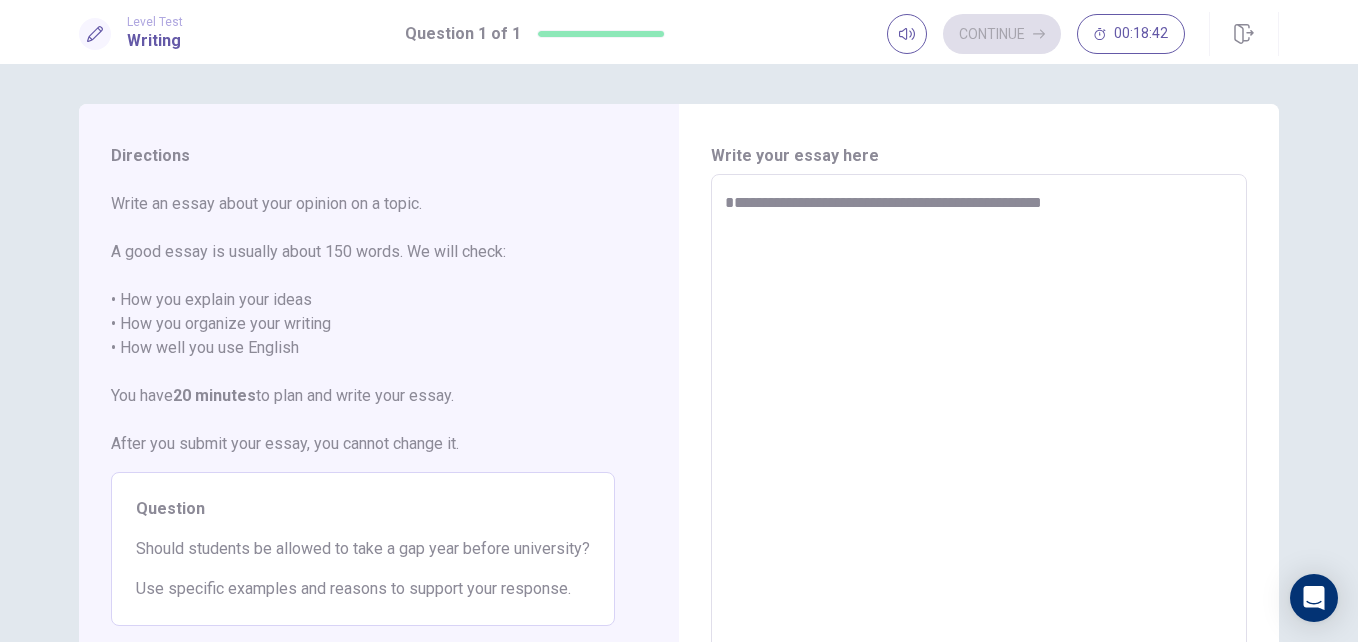 type on "*" 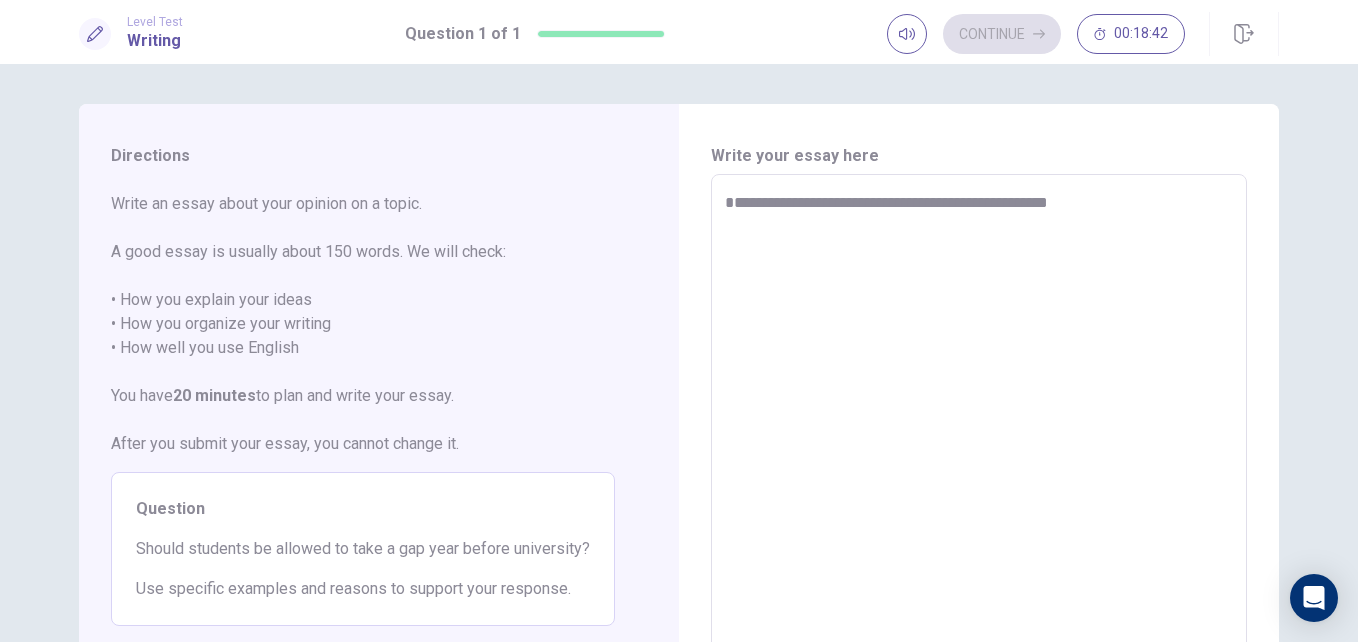 type on "*" 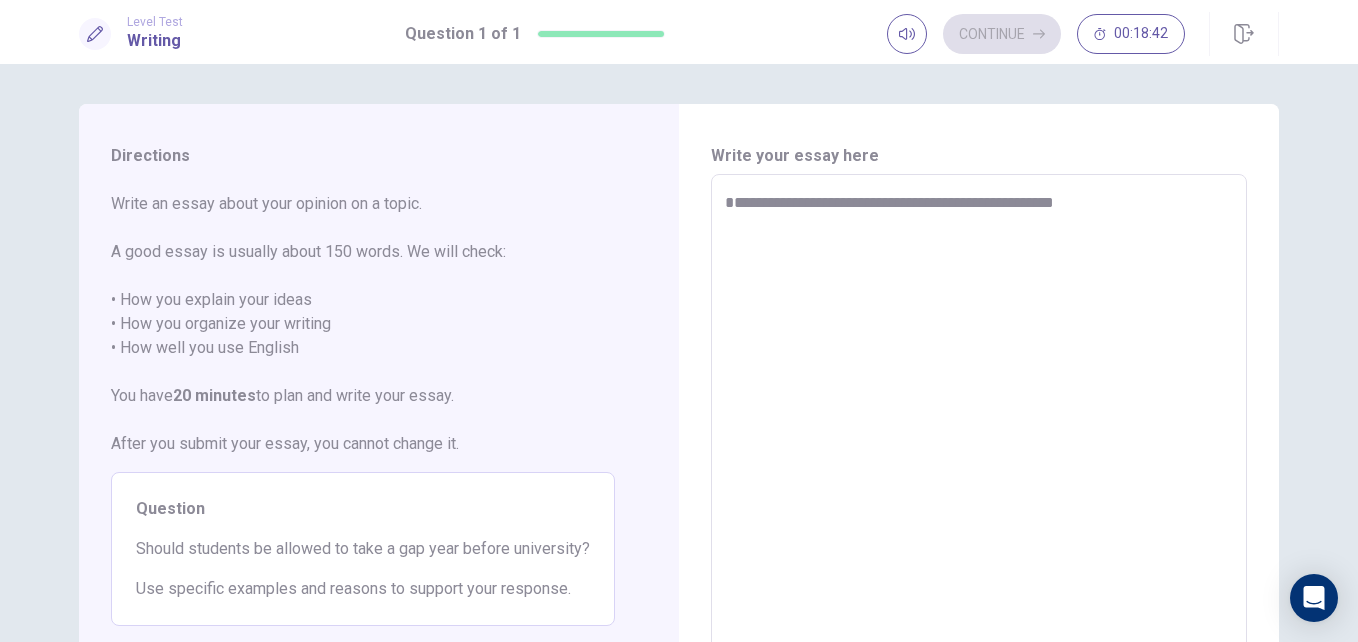 type on "*" 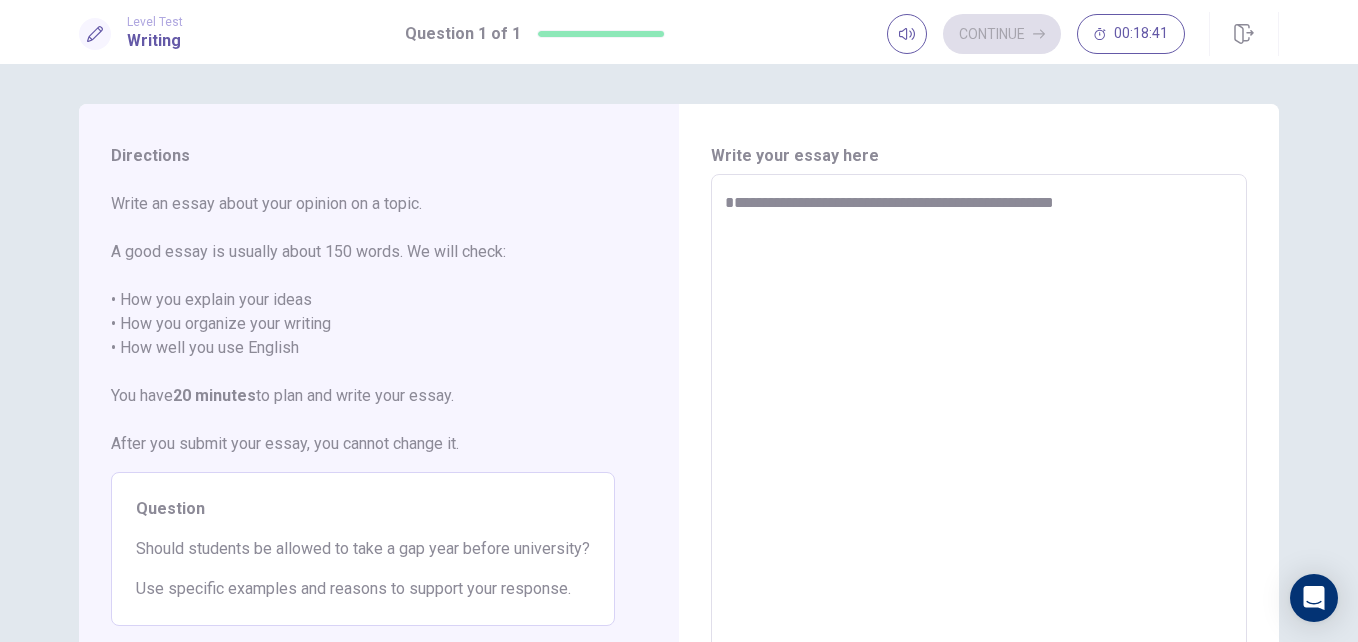type on "**********" 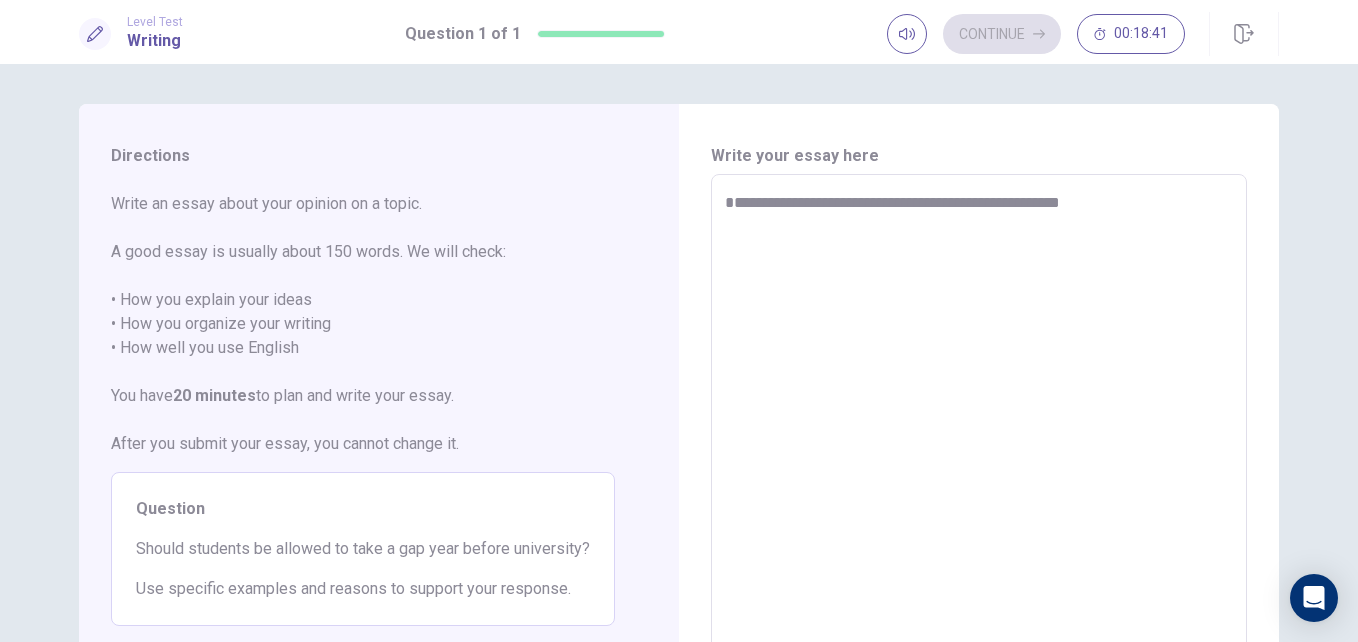 type on "*" 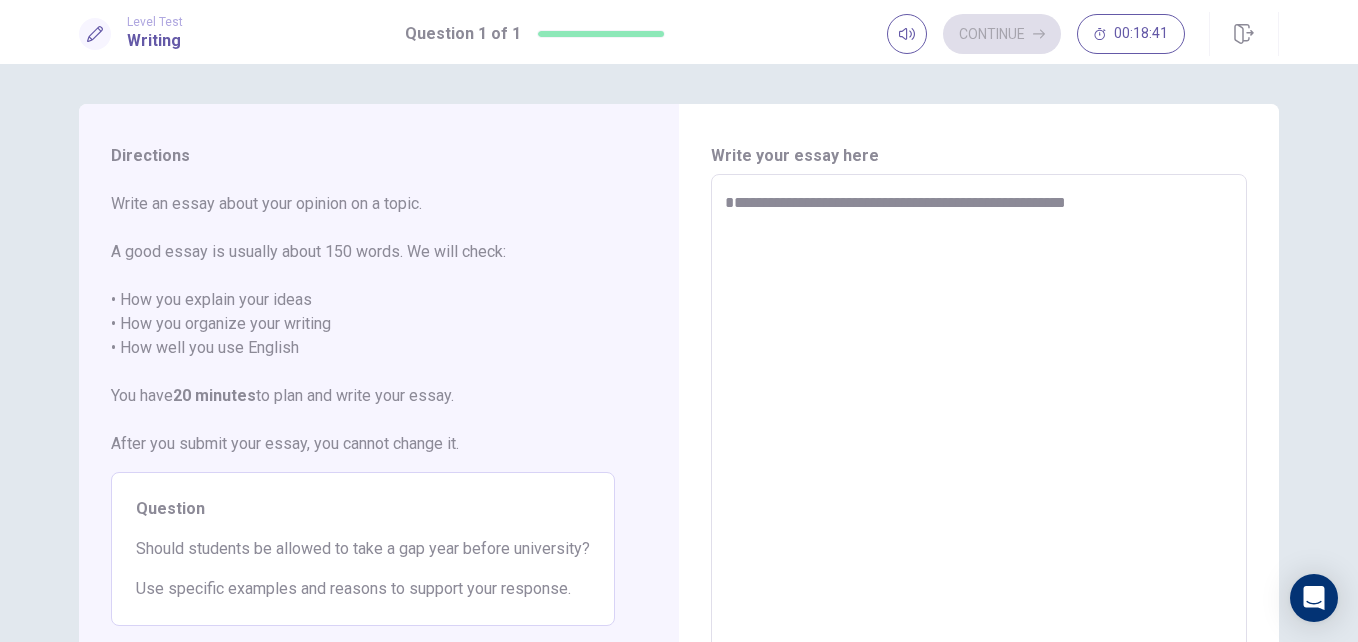 type on "**********" 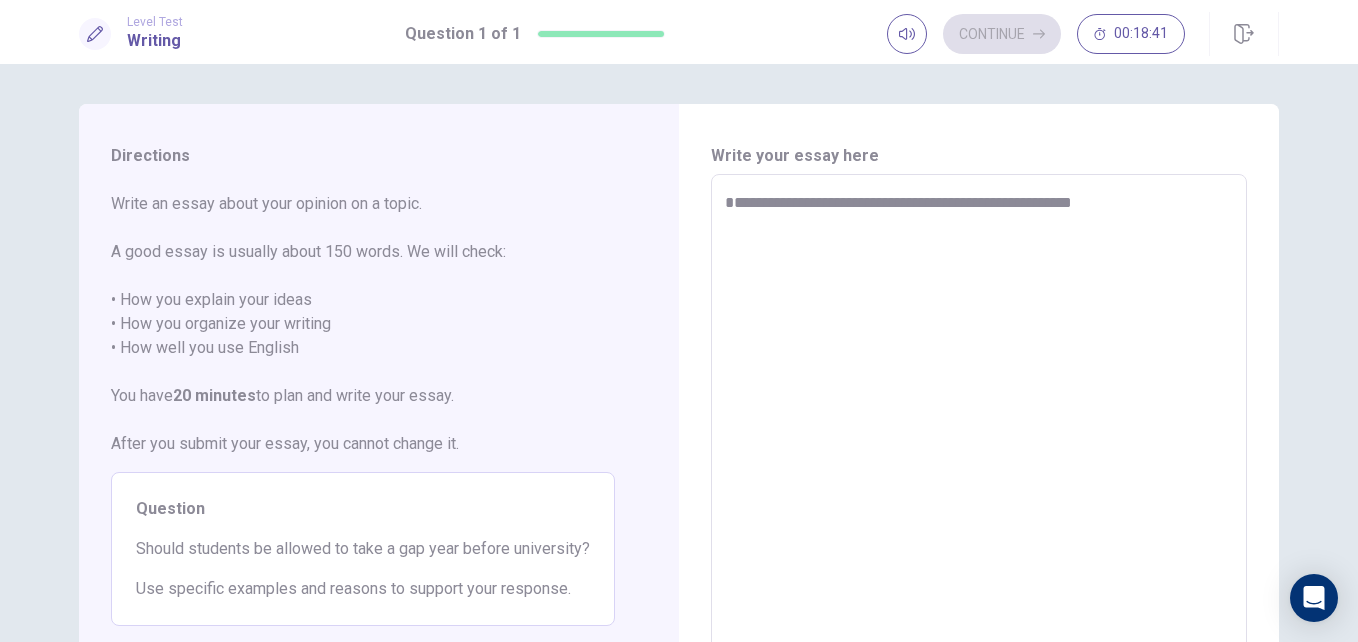 type on "*" 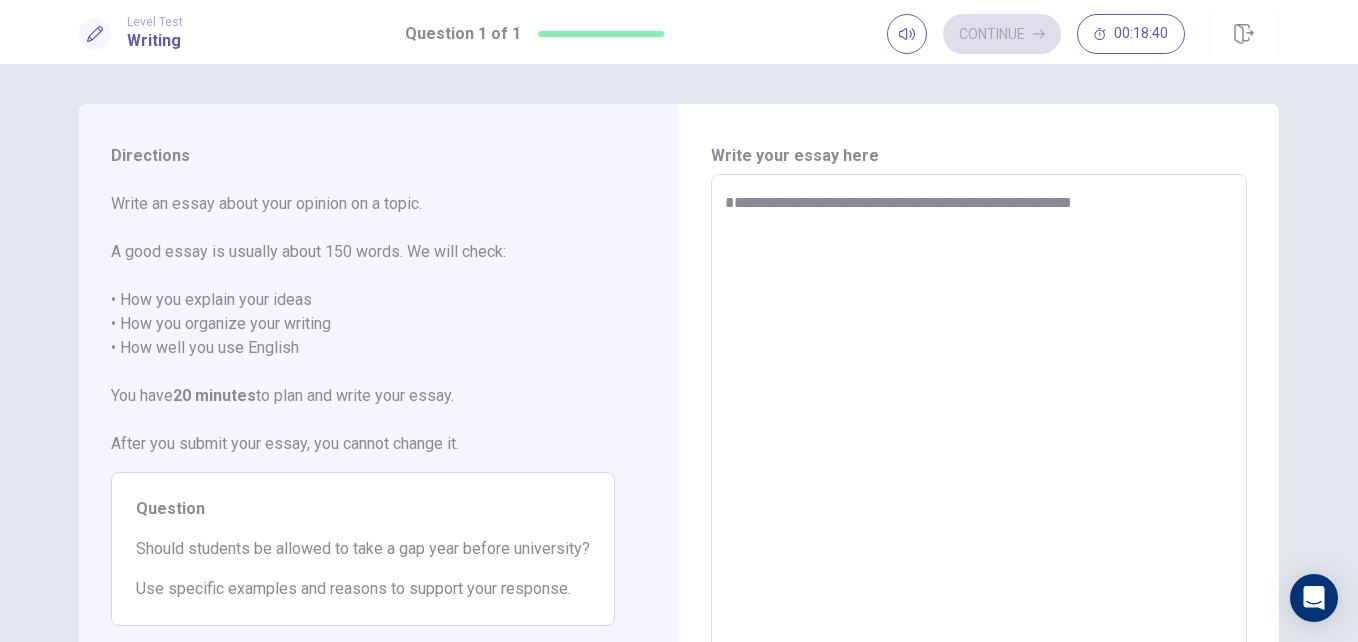 type on "**********" 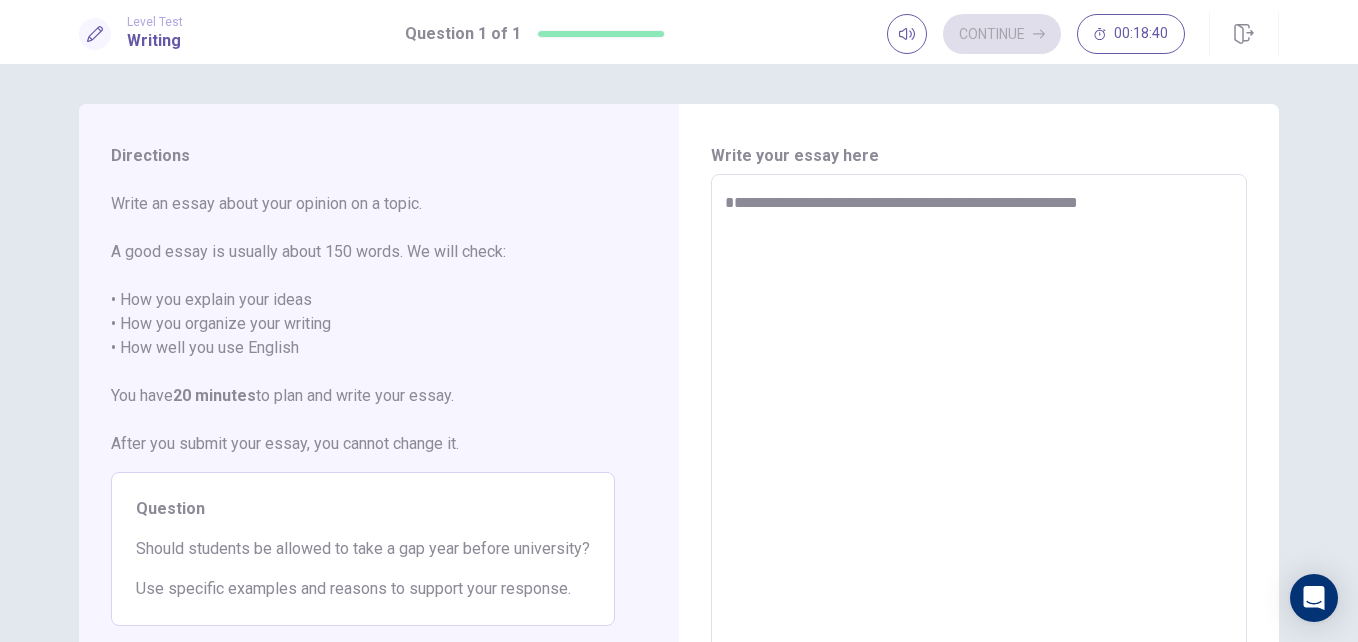 type on "*" 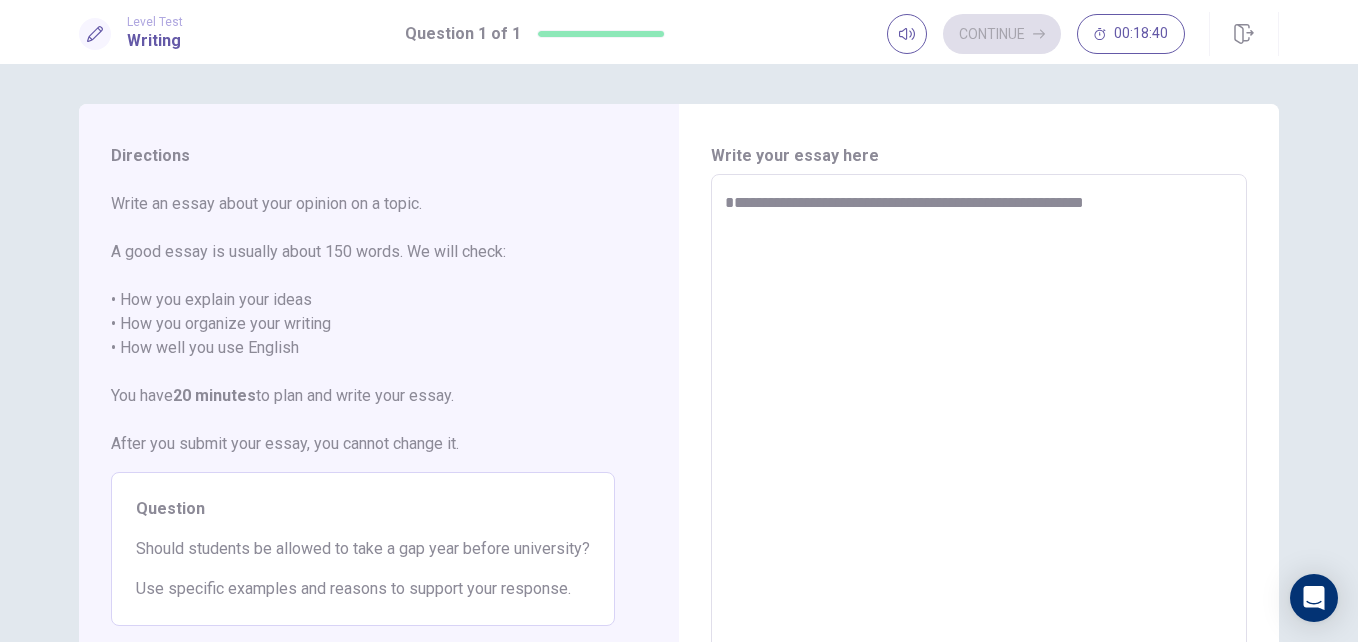 type on "*" 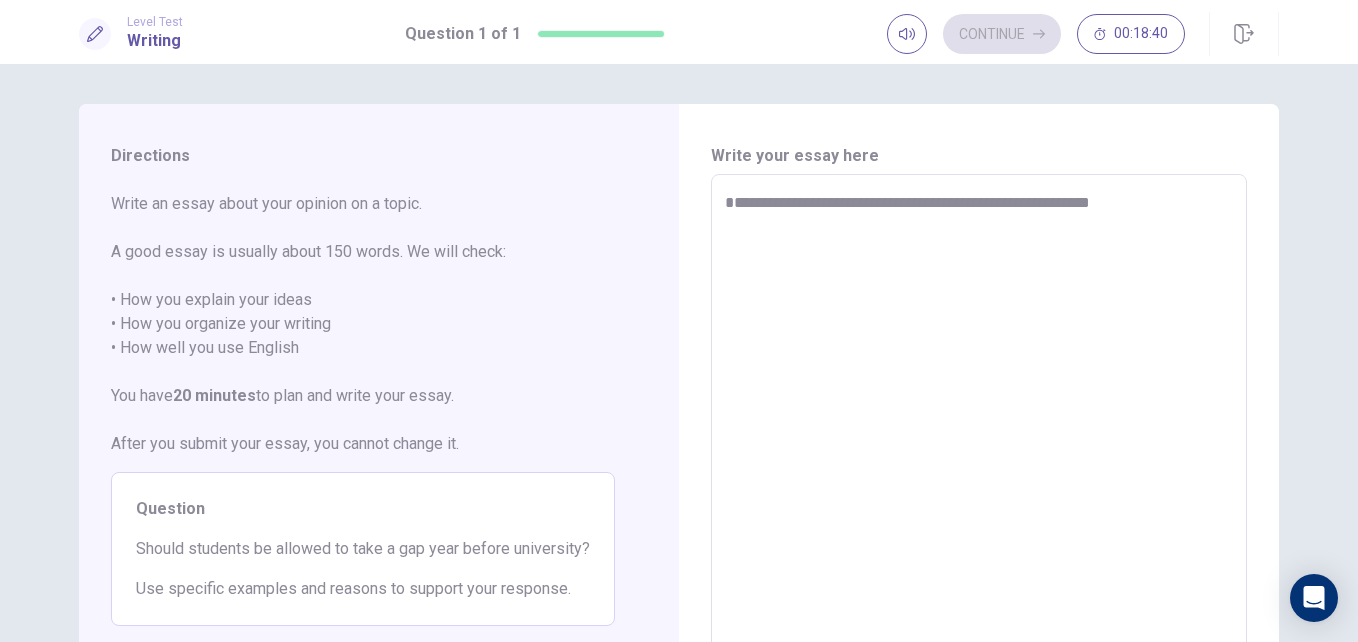 type on "*" 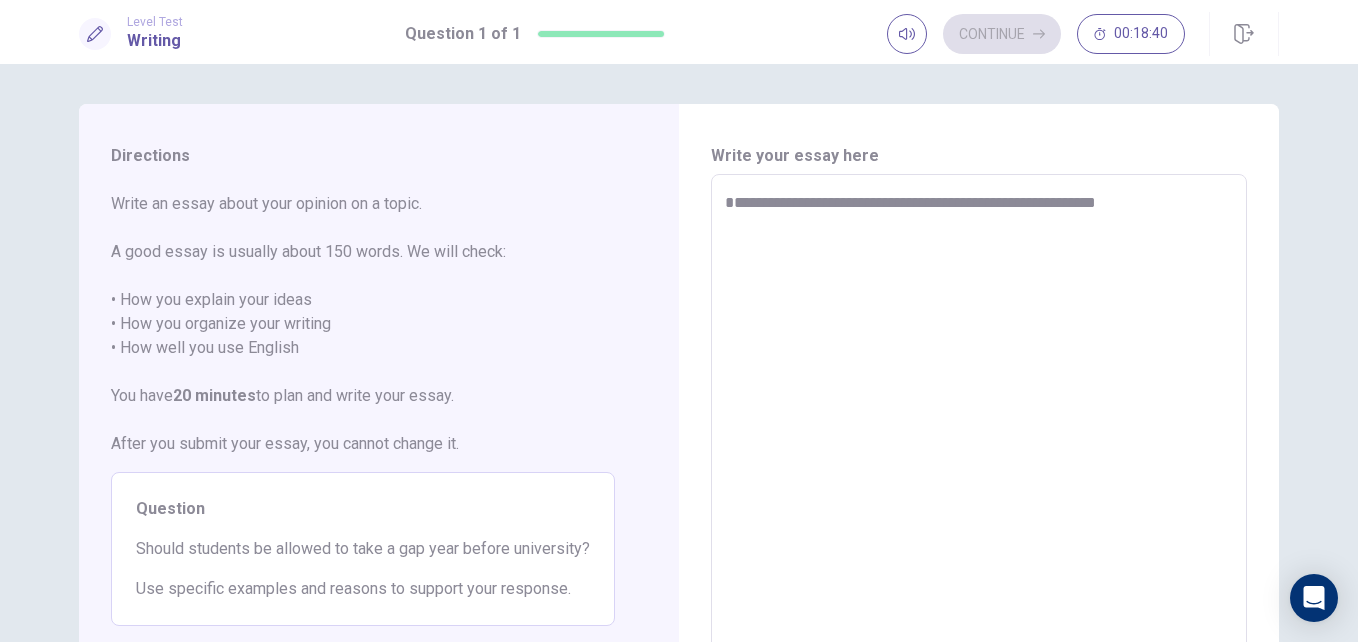 type on "*" 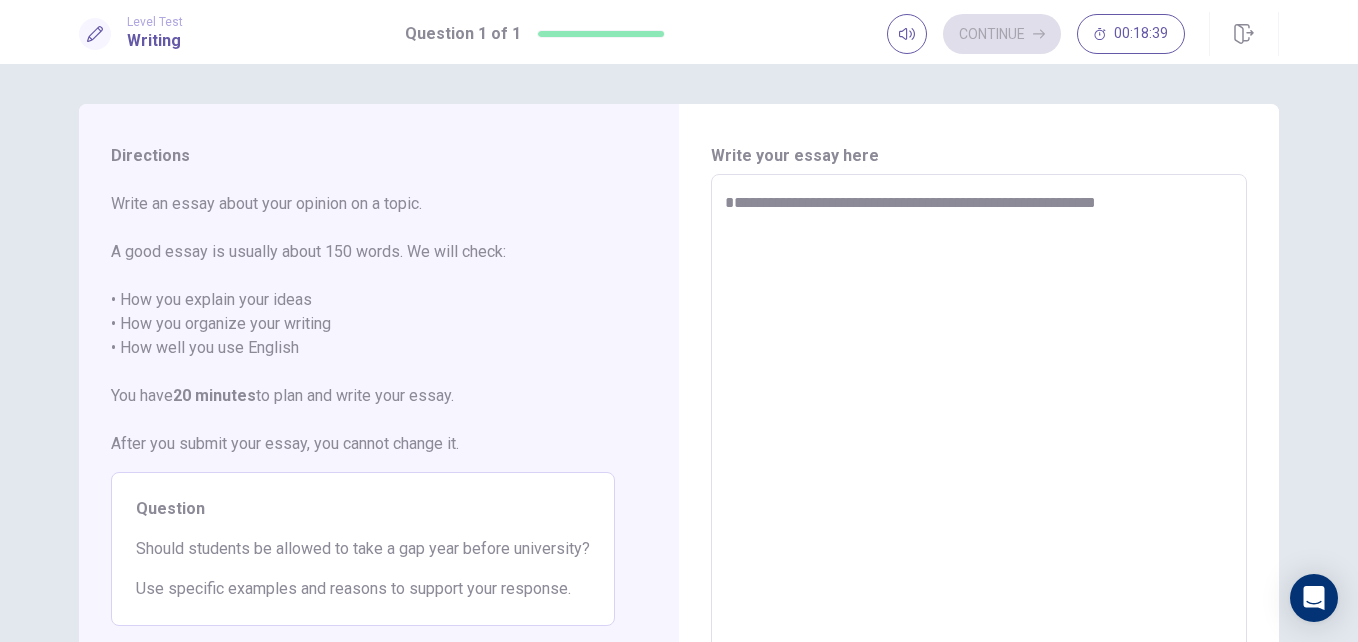 type on "**********" 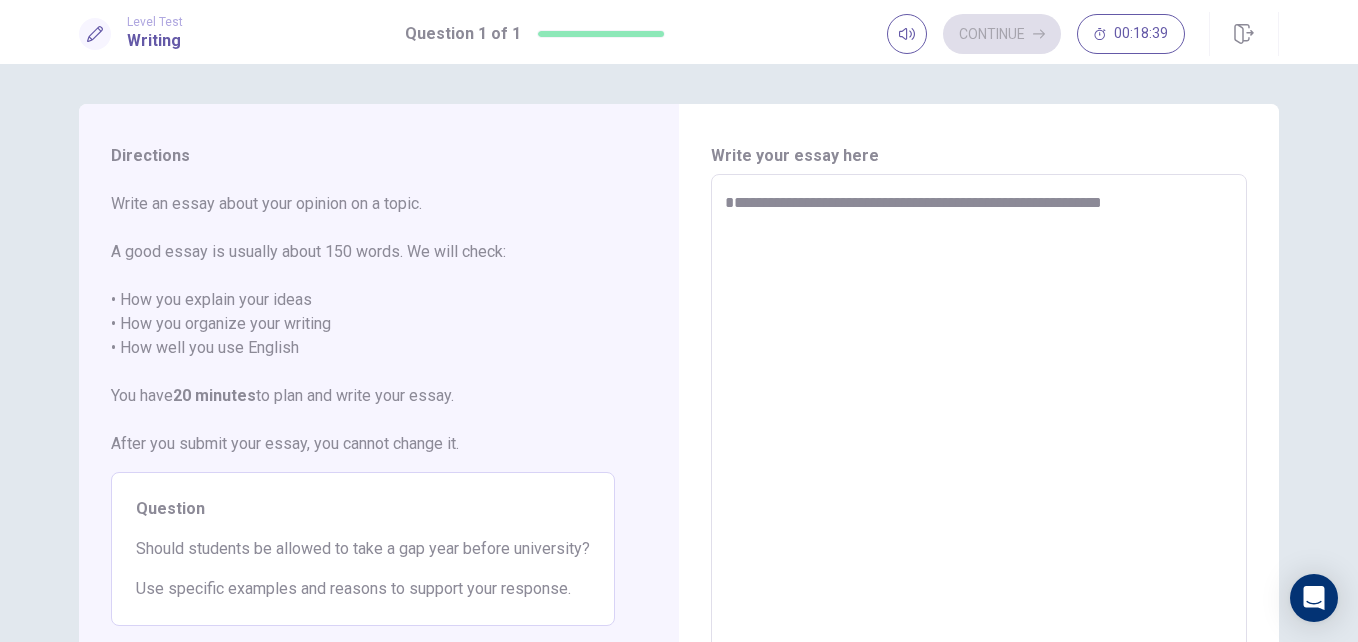 type on "*" 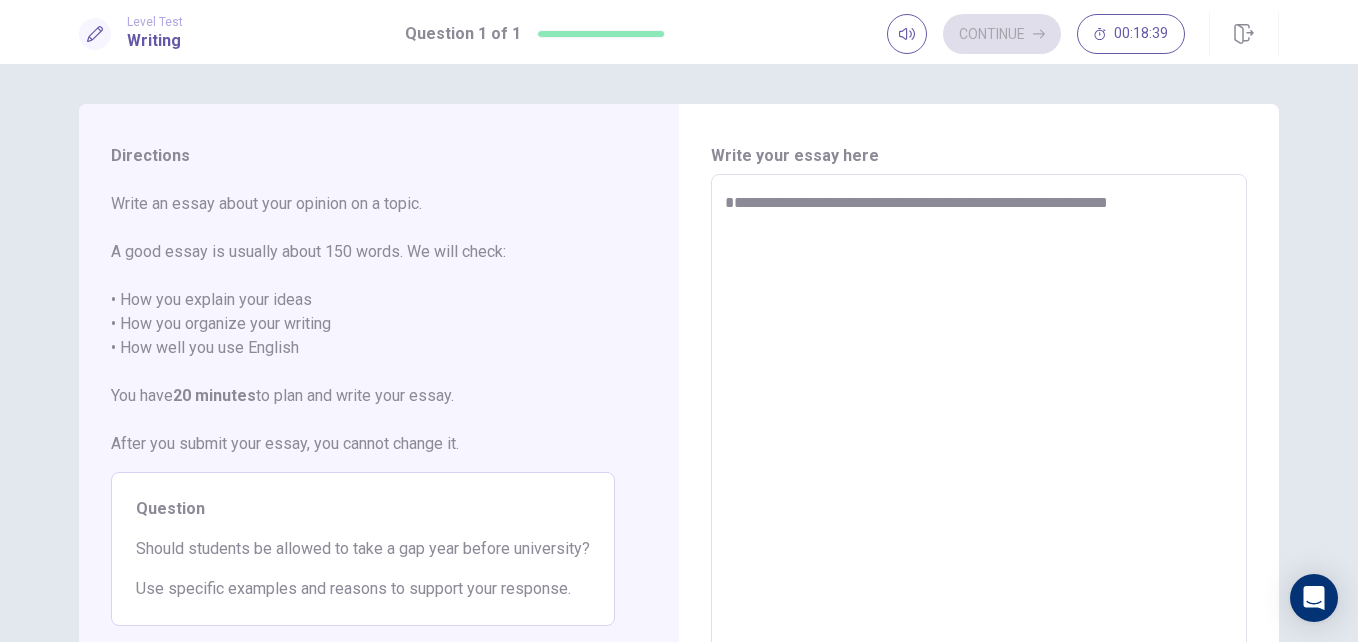 type on "**********" 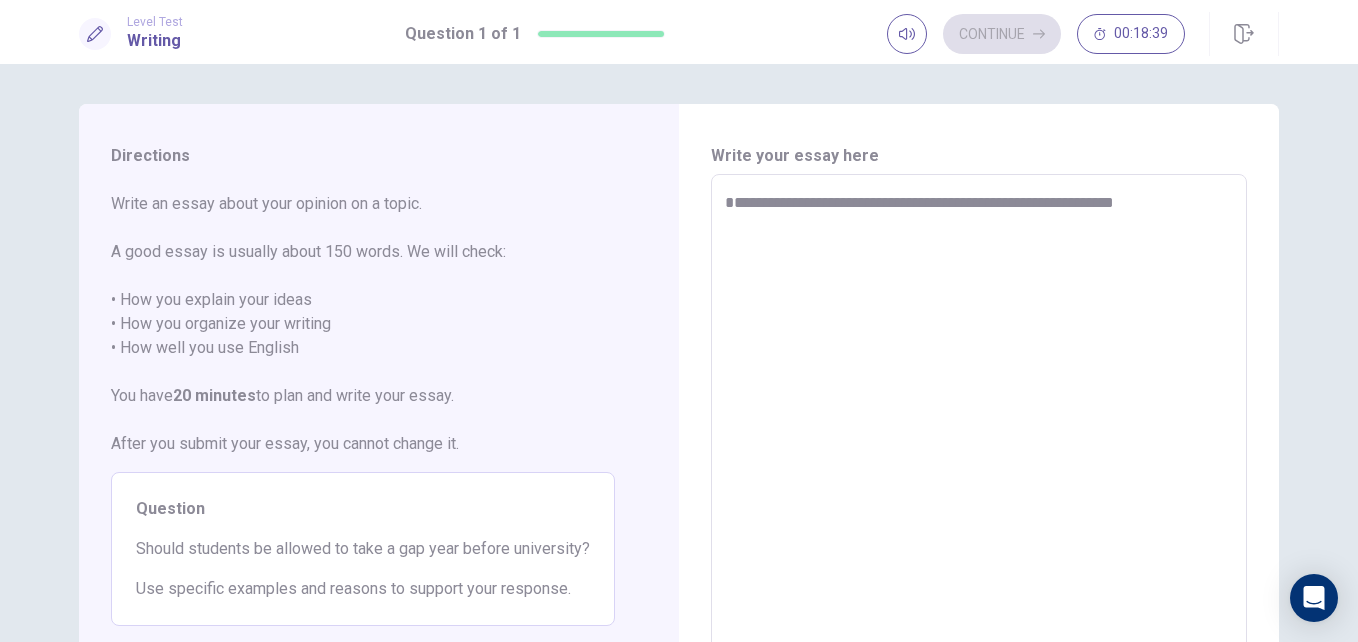 type on "*" 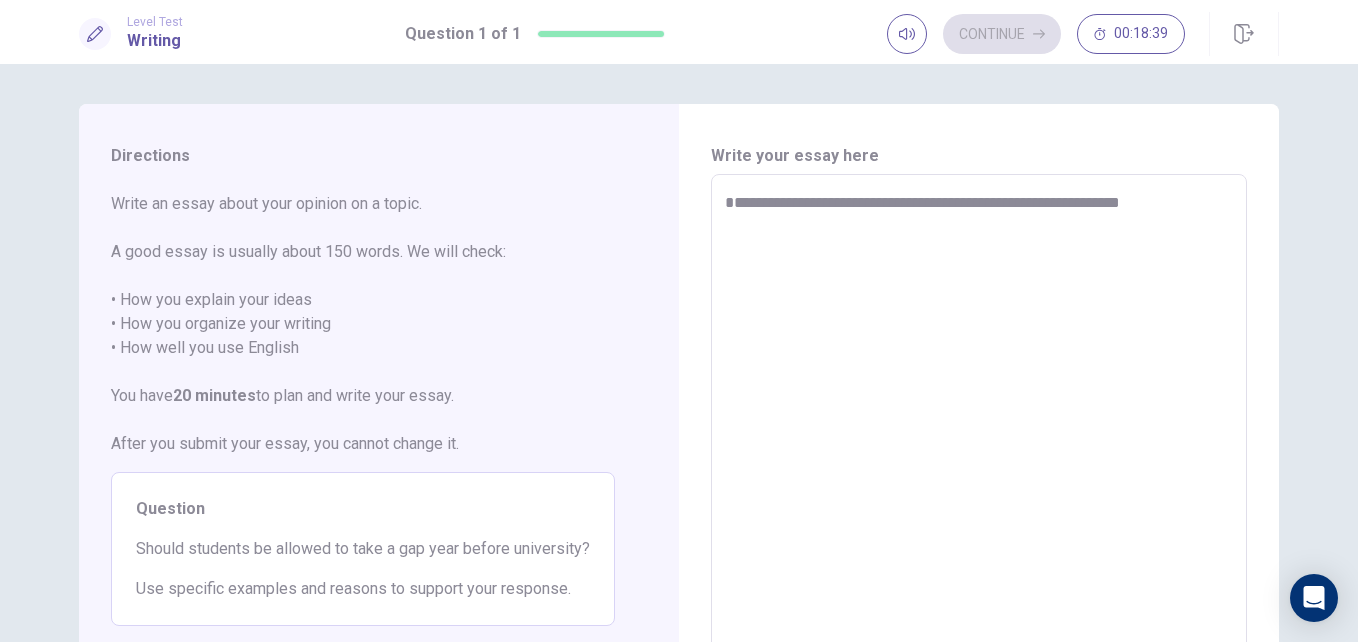 type on "*" 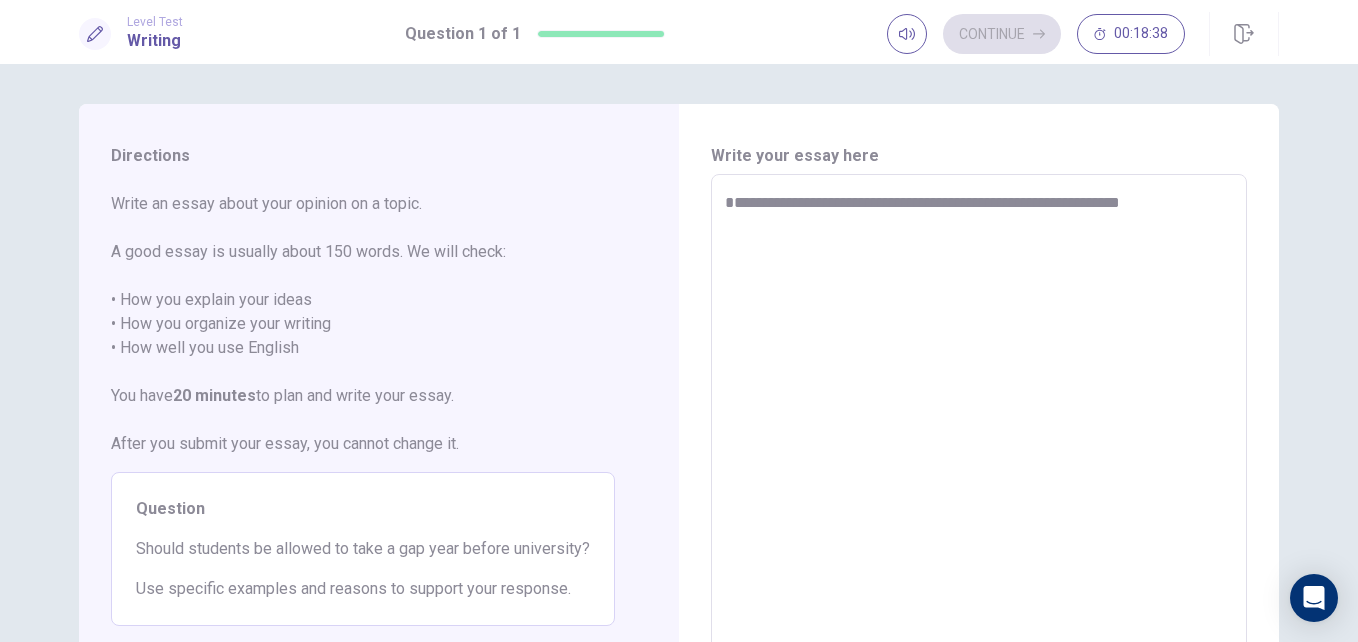 type on "**********" 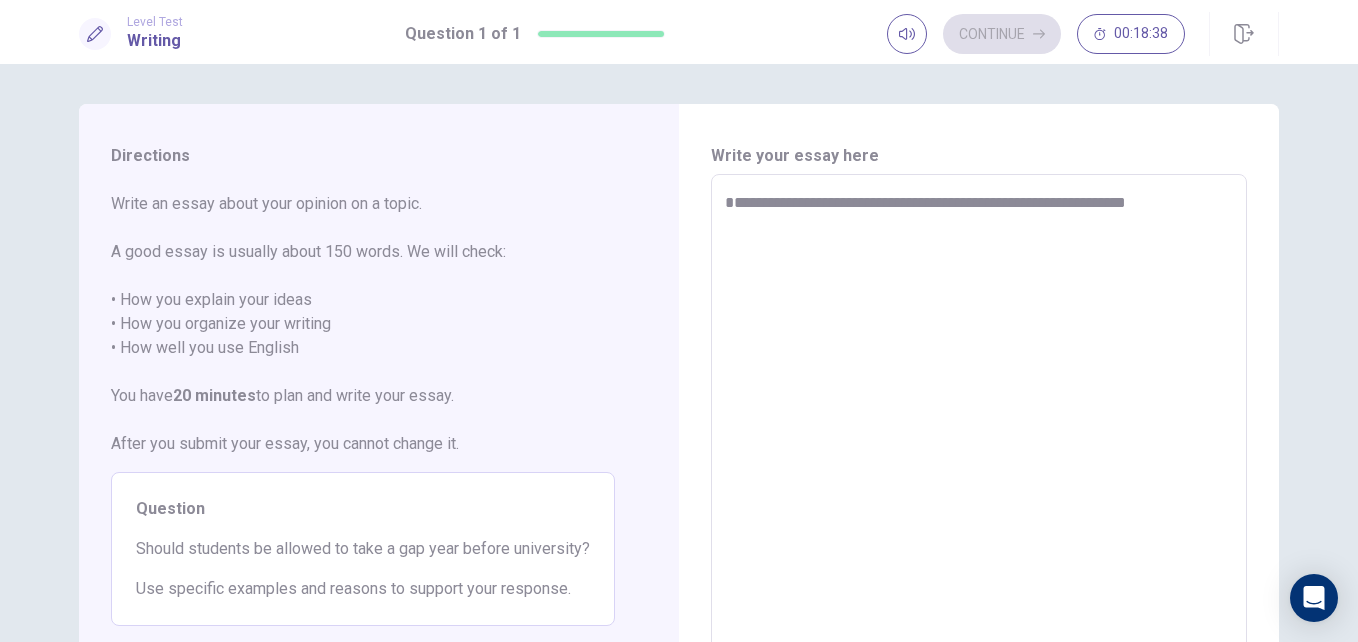 type on "*" 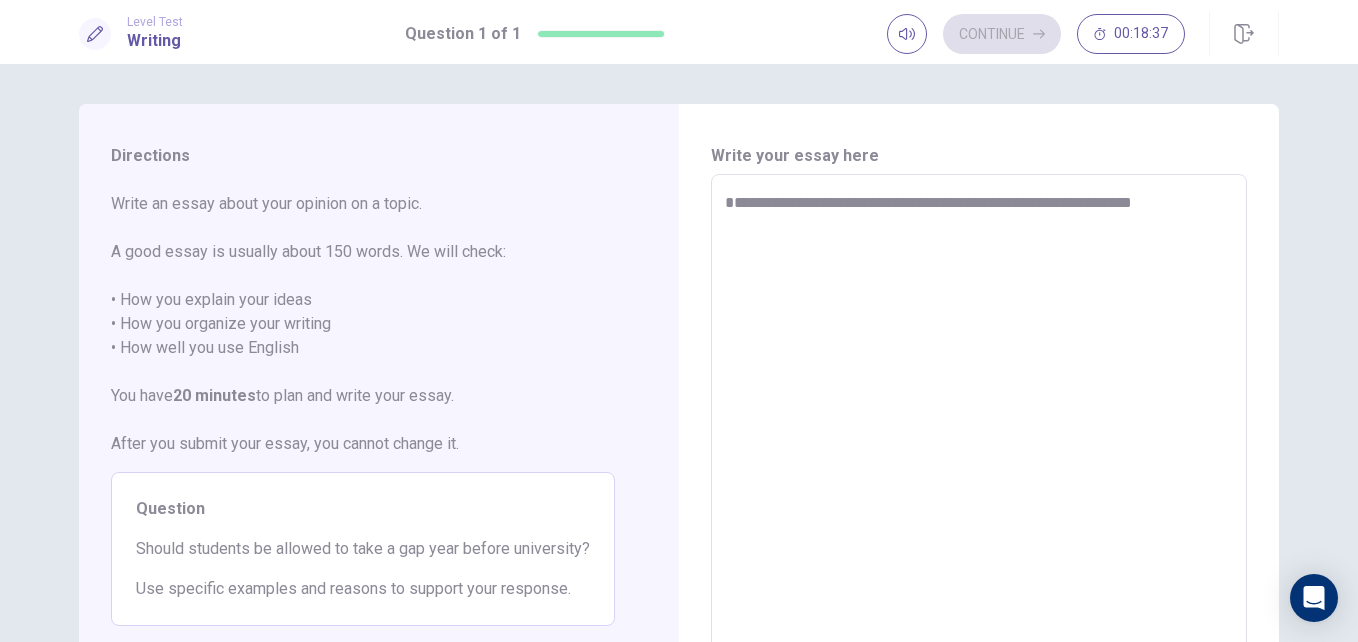 type on "*" 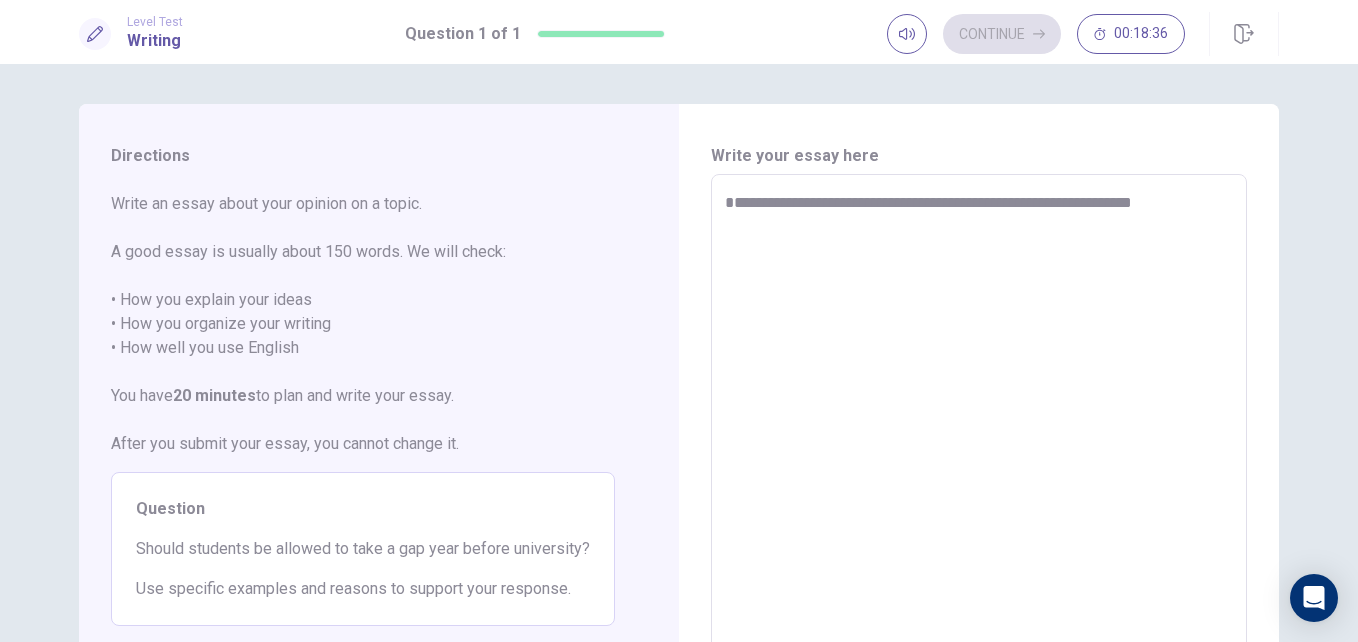 type on "**********" 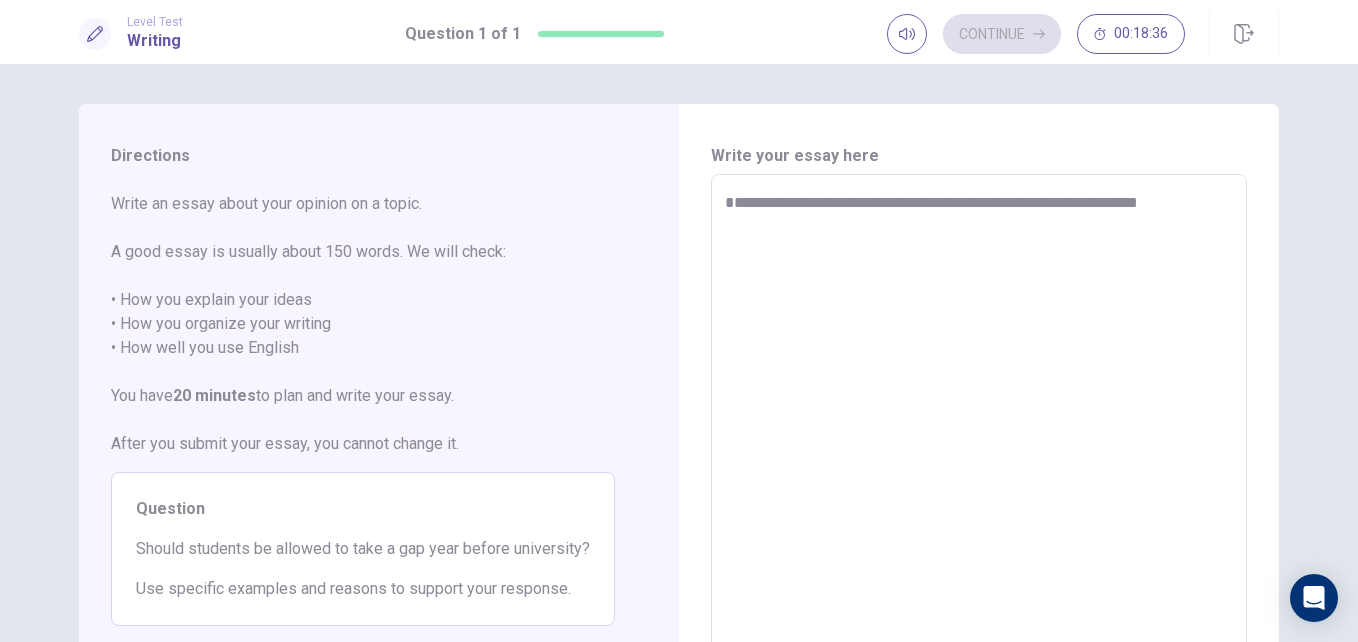 type on "*" 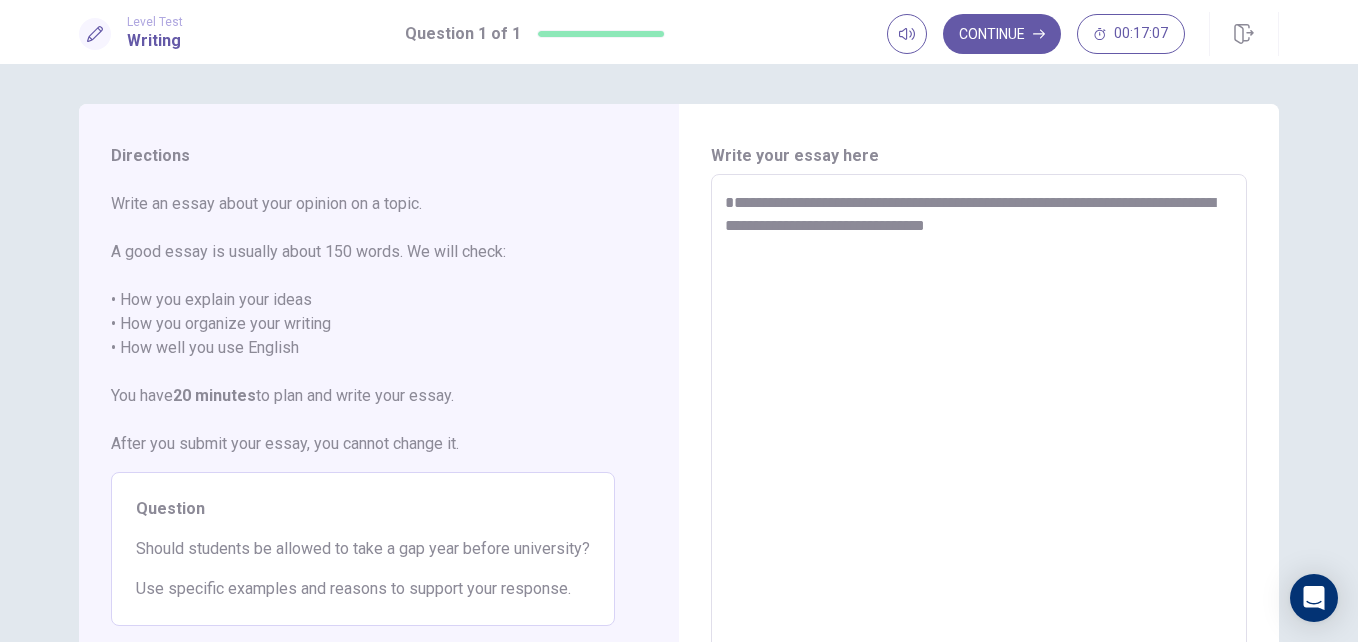 click on "**********" at bounding box center [979, 451] 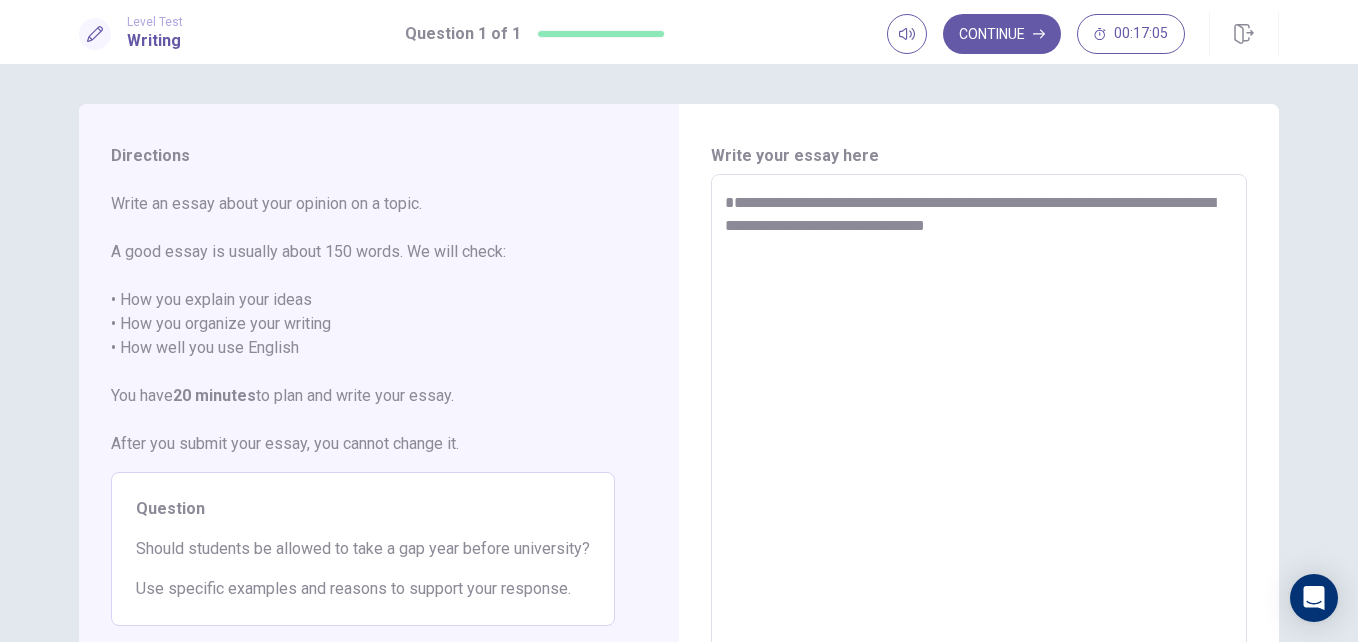 click on "**********" at bounding box center [979, 451] 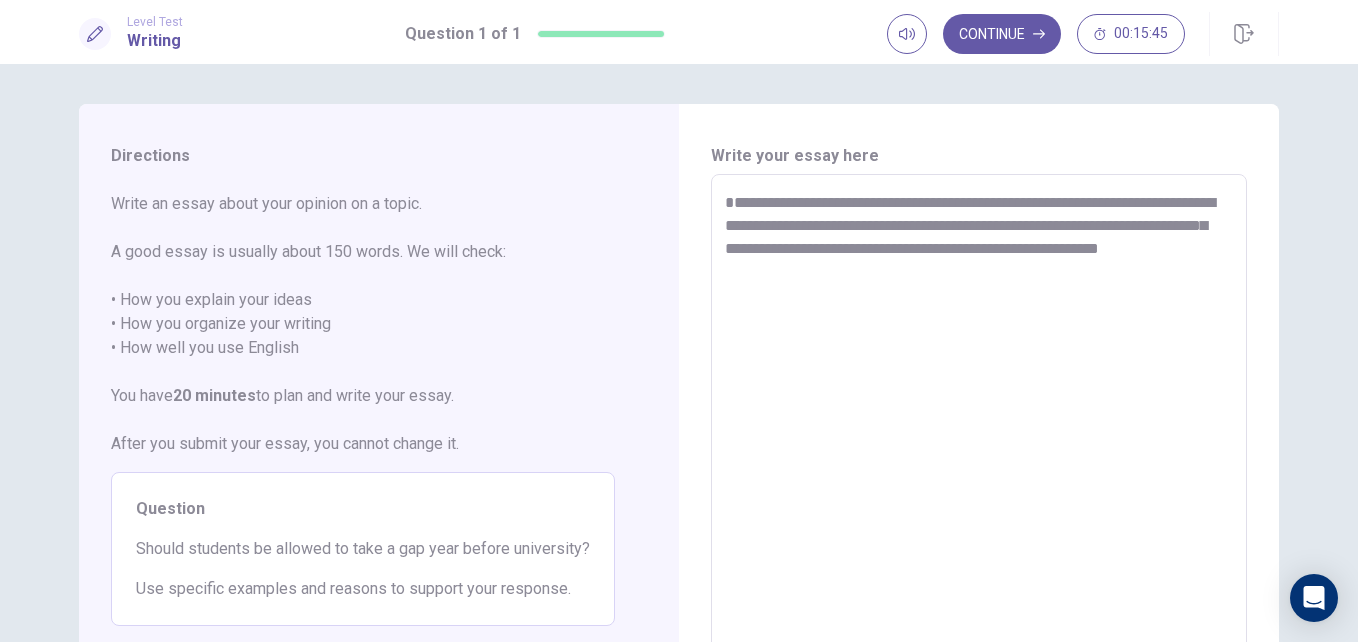 click on "**********" at bounding box center (979, 451) 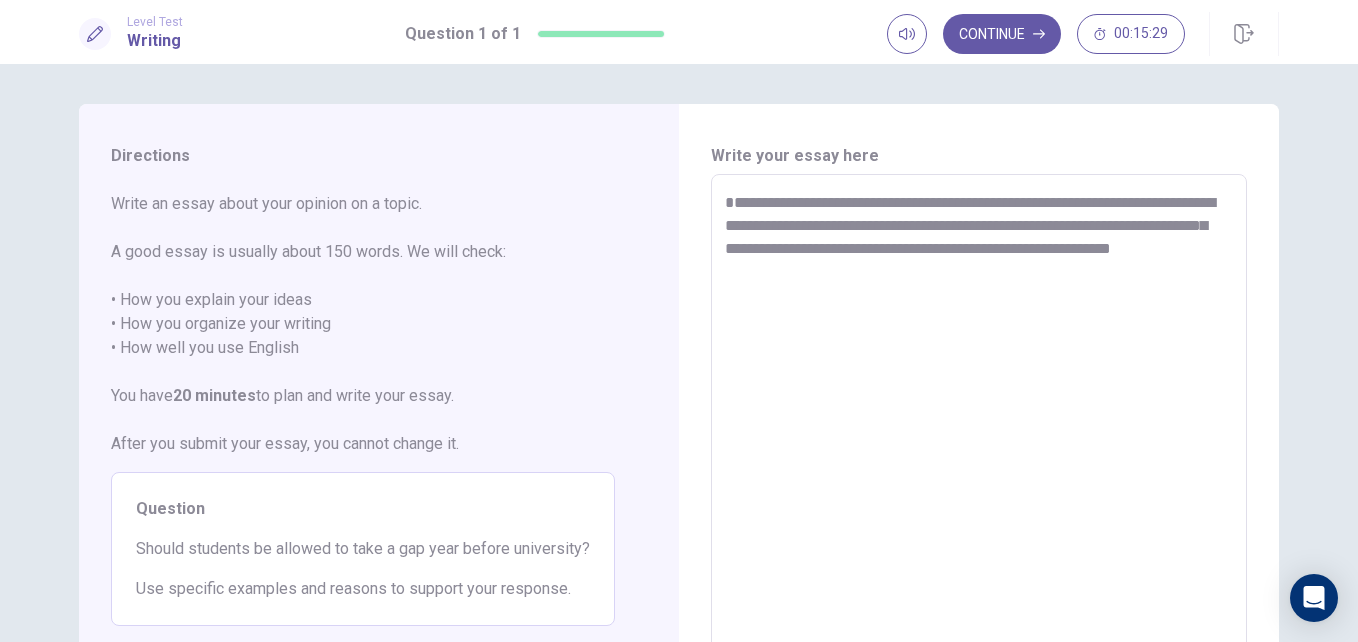 drag, startPoint x: 1006, startPoint y: 201, endPoint x: 925, endPoint y: 203, distance: 81.02469 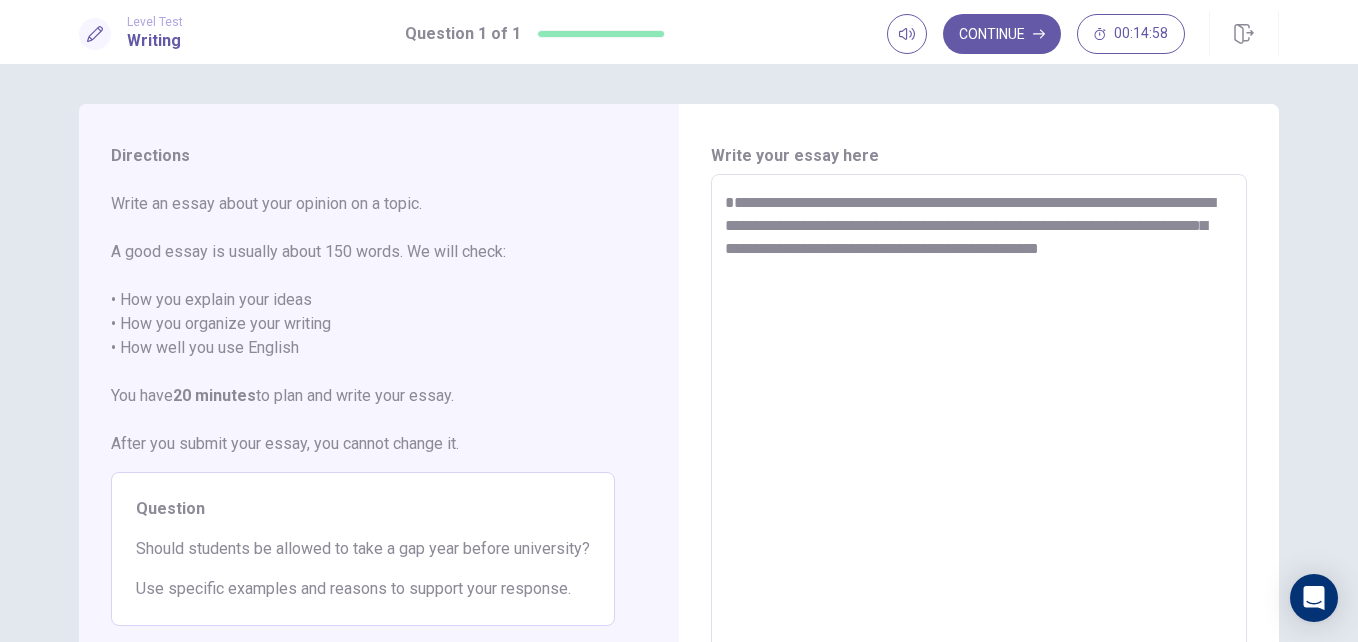 click on "**********" at bounding box center [979, 451] 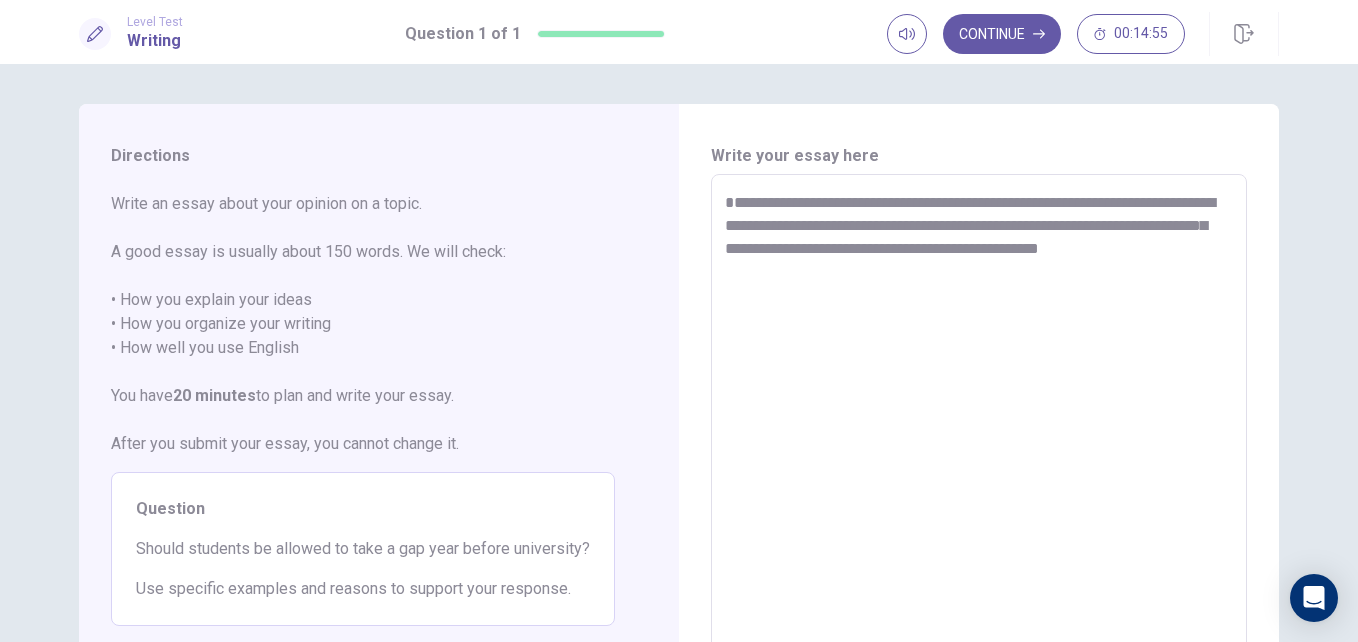 drag, startPoint x: 1214, startPoint y: 247, endPoint x: 1134, endPoint y: 245, distance: 80.024994 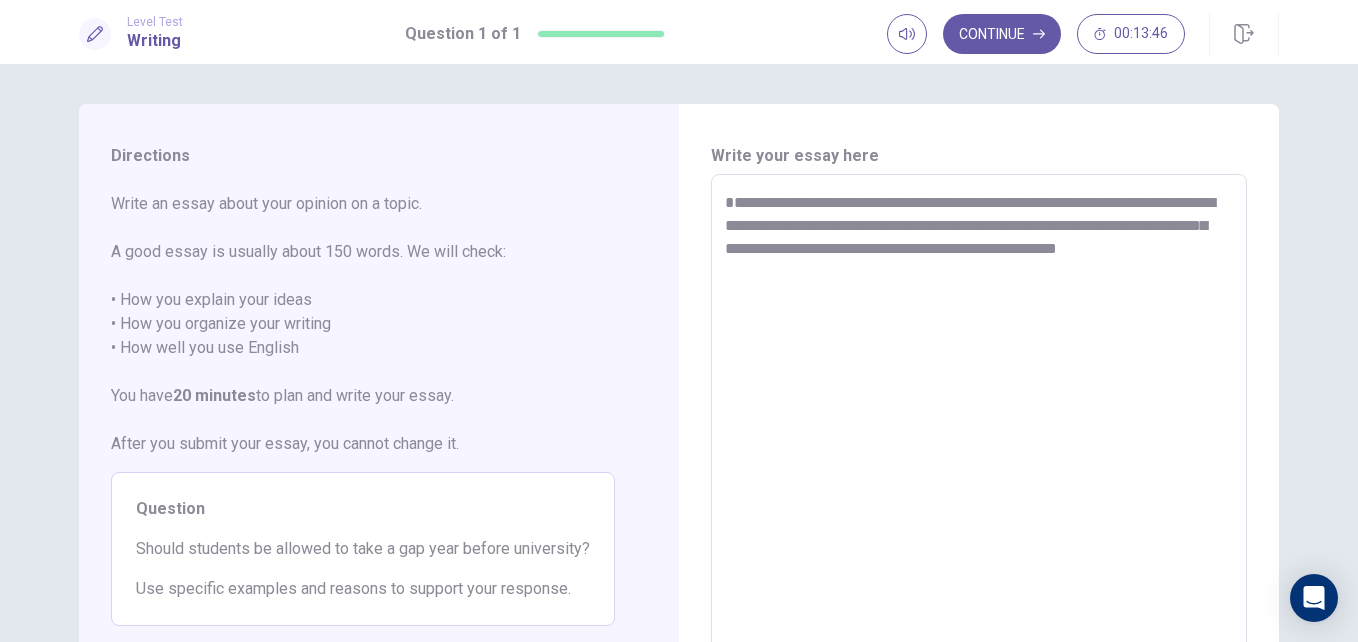 click on "**********" at bounding box center (979, 451) 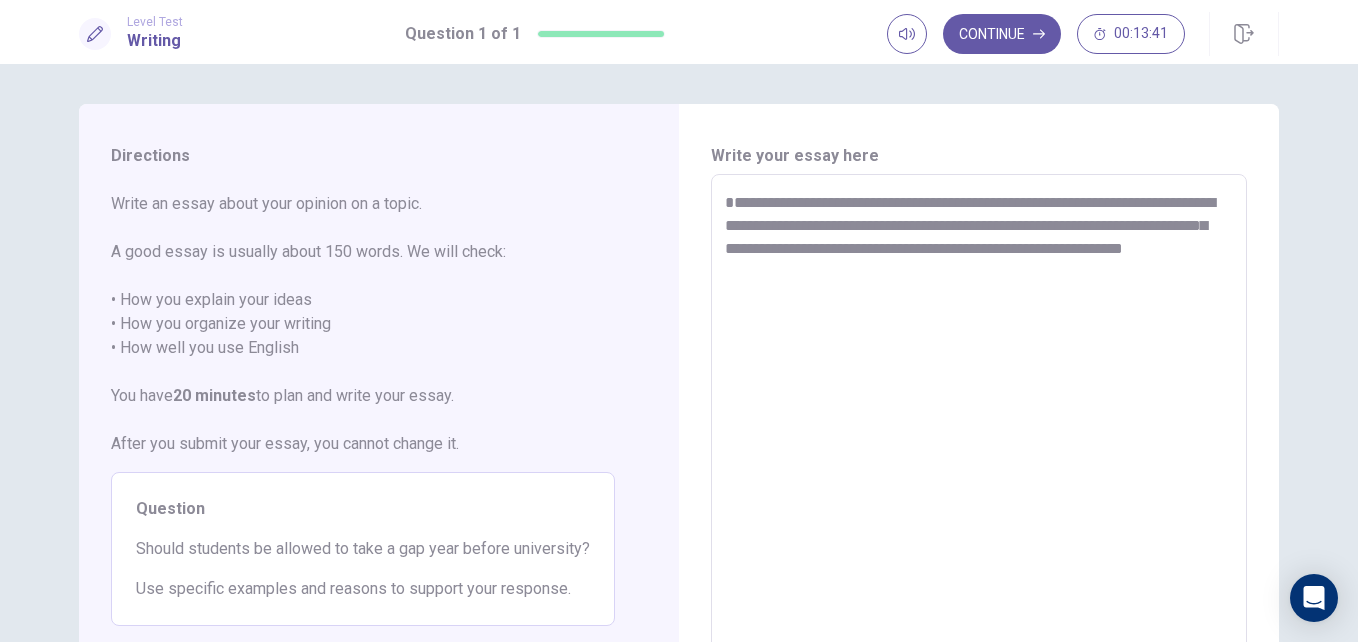 click on "**********" at bounding box center (979, 451) 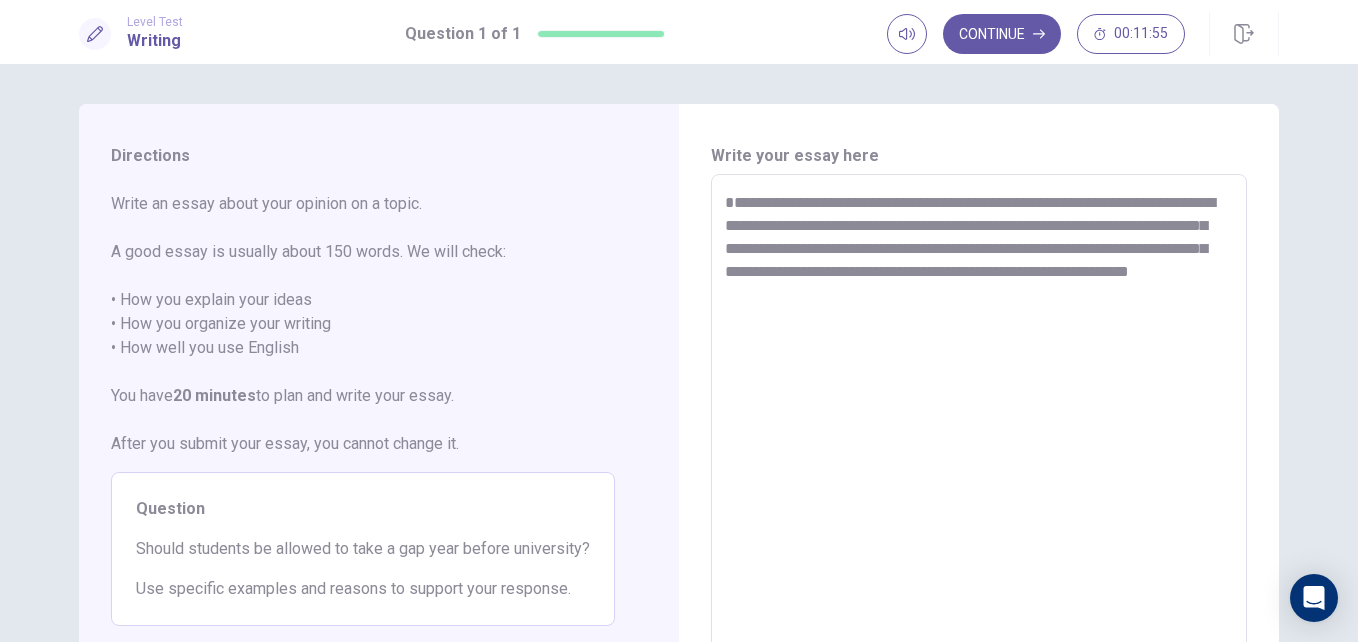 drag, startPoint x: 936, startPoint y: 289, endPoint x: 719, endPoint y: 205, distance: 232.69078 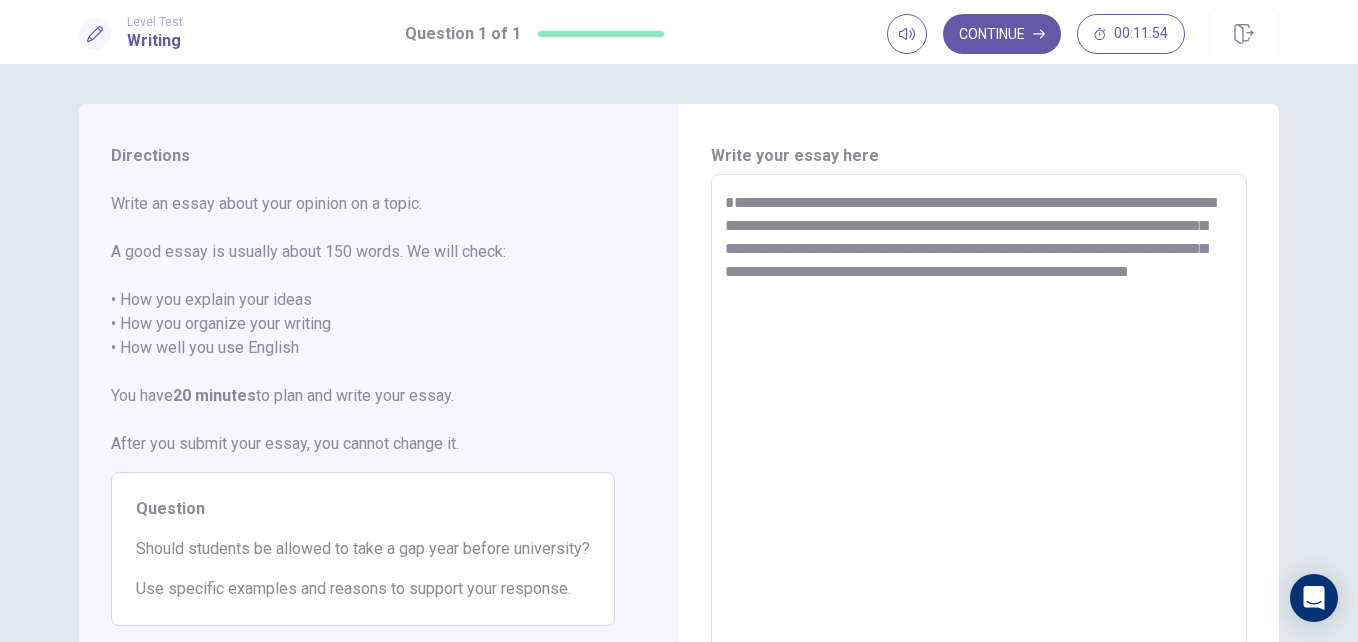 click on "**********" at bounding box center (979, 451) 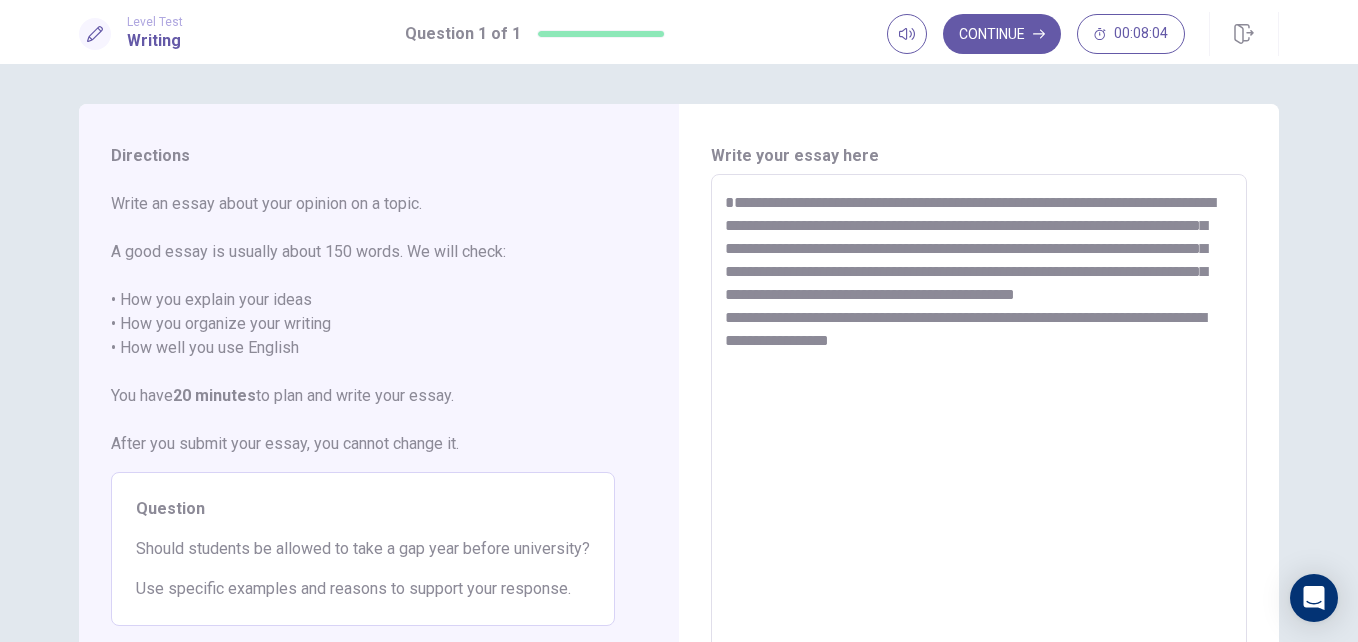 drag, startPoint x: 765, startPoint y: 362, endPoint x: 776, endPoint y: 364, distance: 11.18034 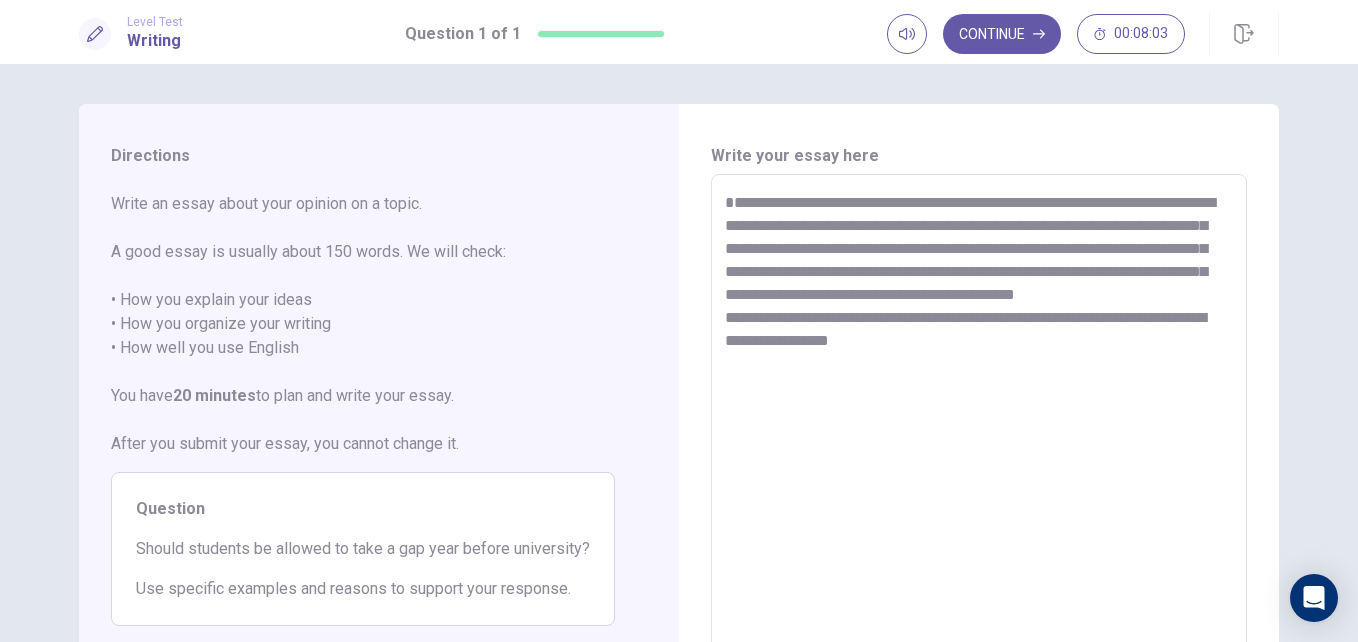 click on "**********" at bounding box center [979, 451] 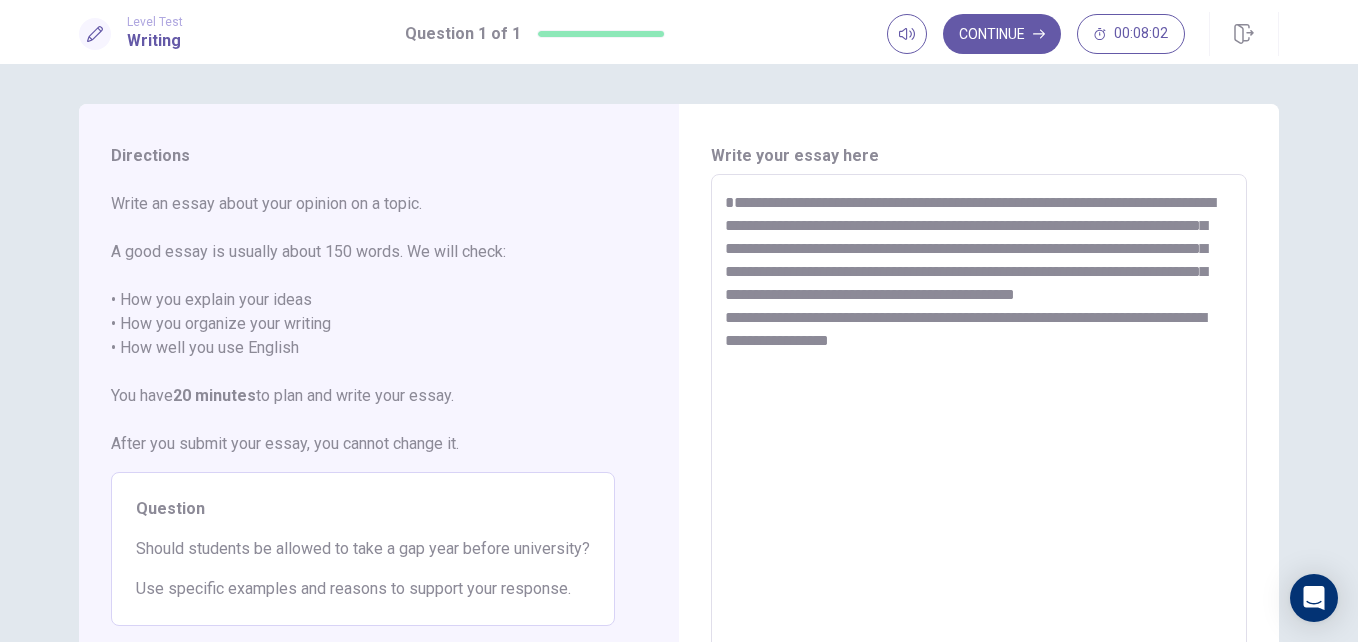 click on "**********" at bounding box center (979, 451) 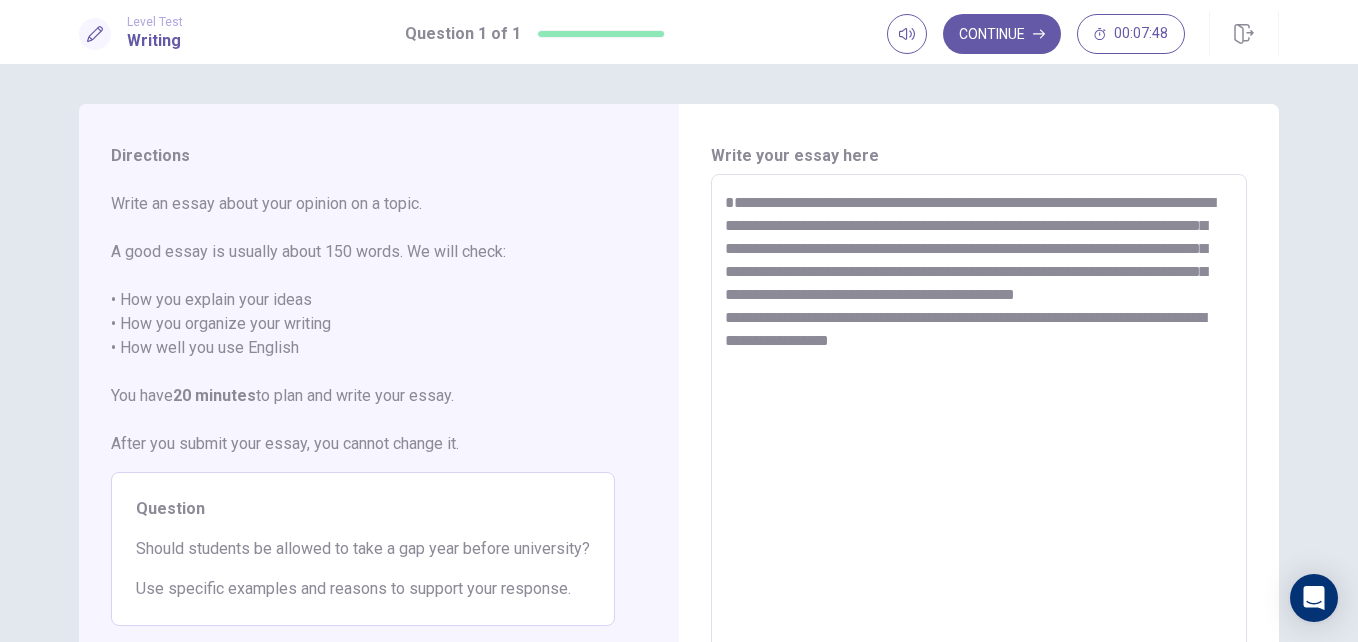 click on "**********" at bounding box center (979, 451) 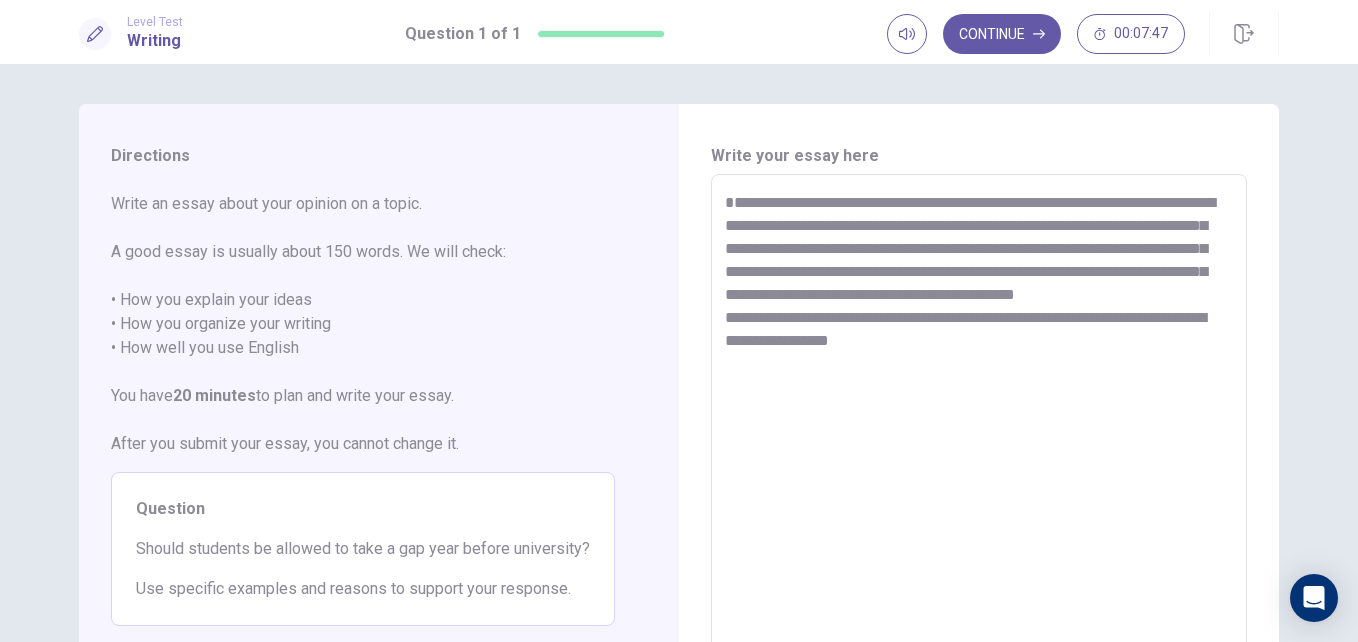 click on "**********" at bounding box center [979, 451] 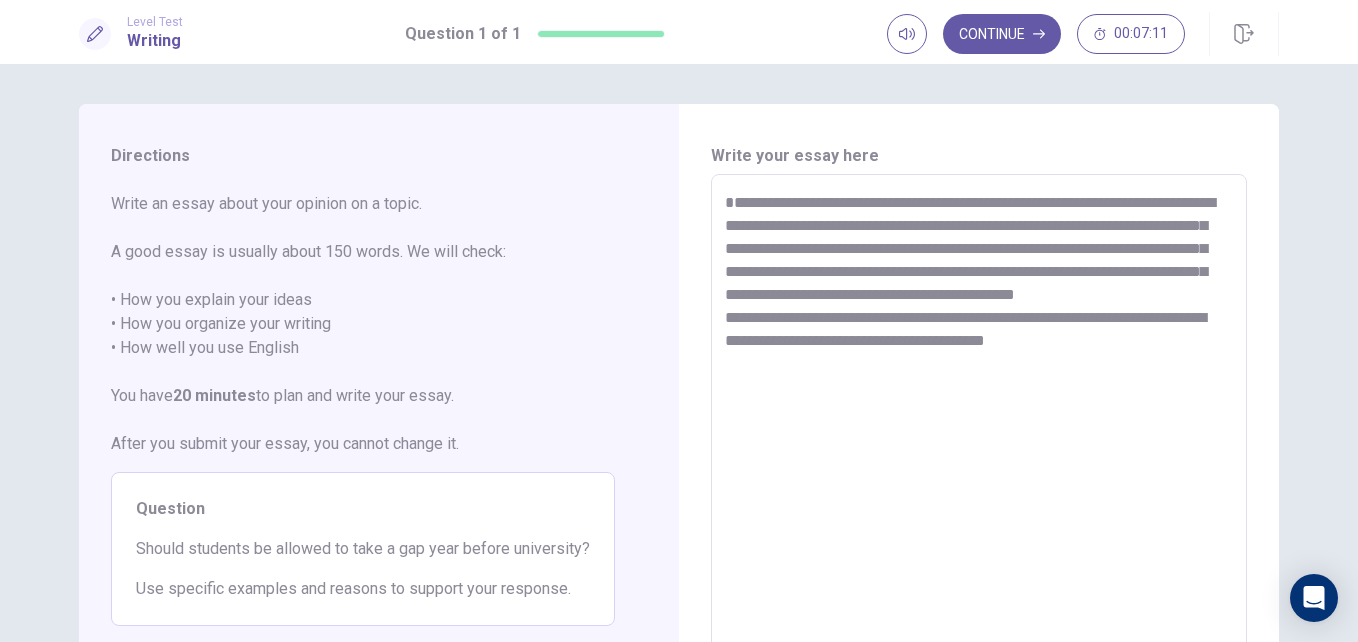 click on "**********" at bounding box center [979, 451] 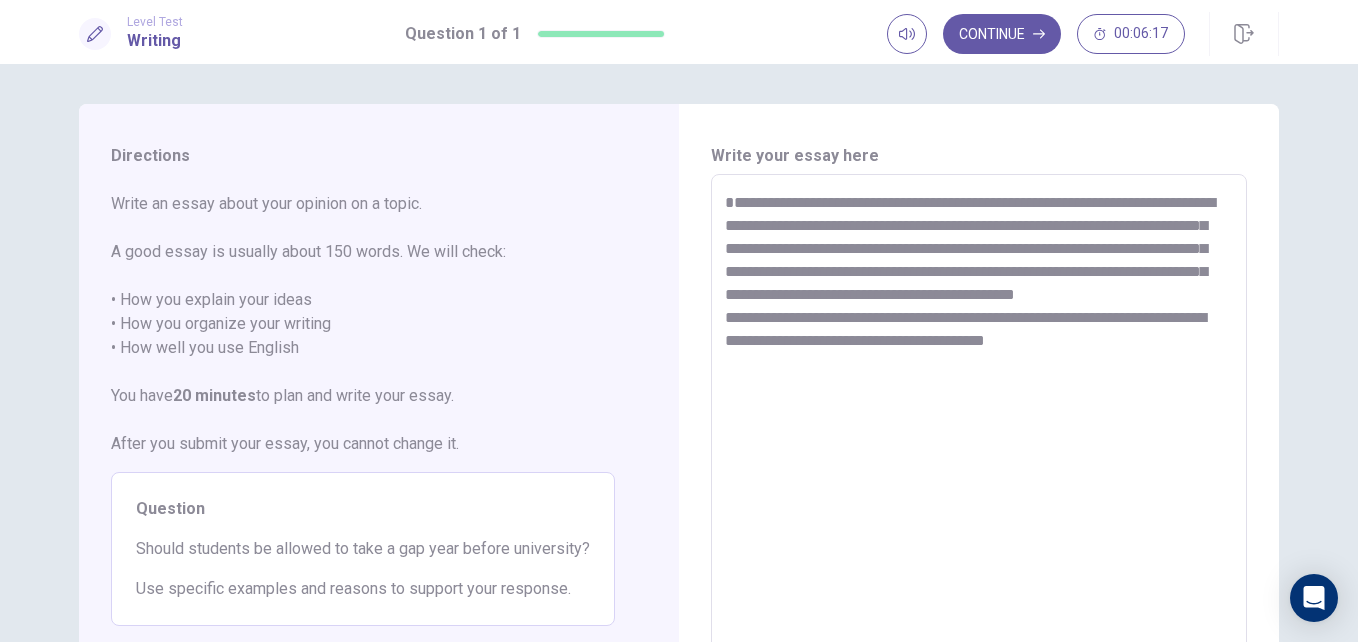 click on "**********" at bounding box center [979, 451] 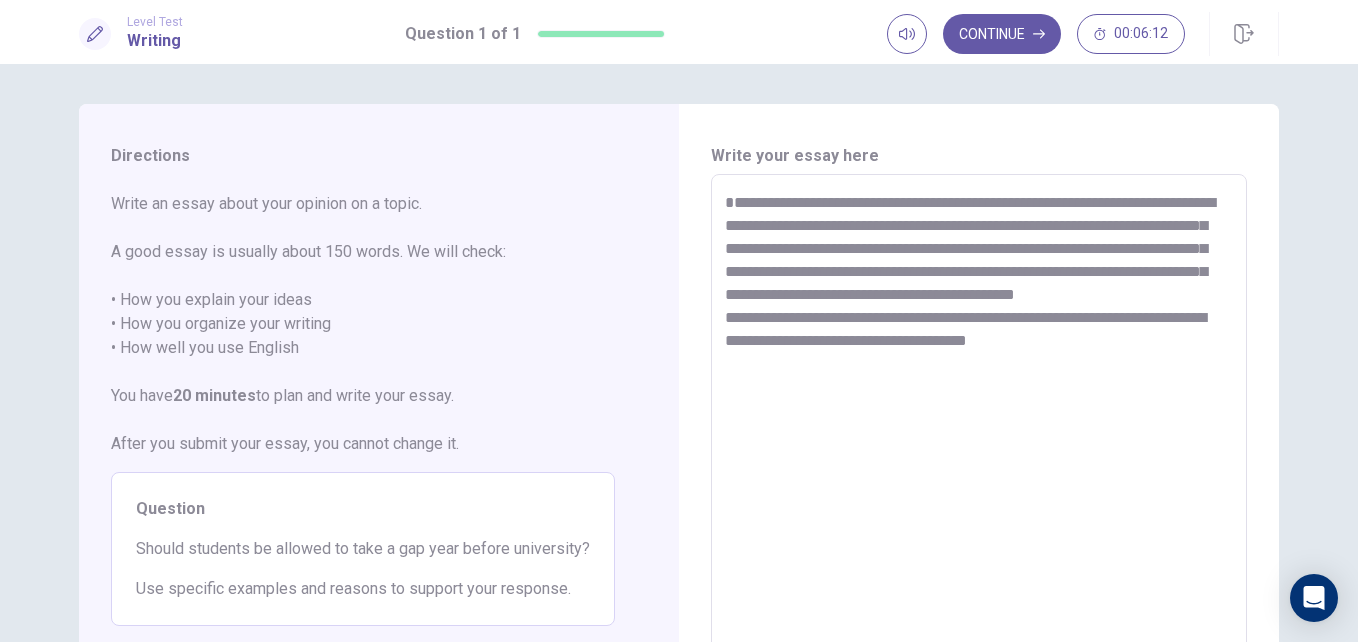 click on "**********" at bounding box center [979, 451] 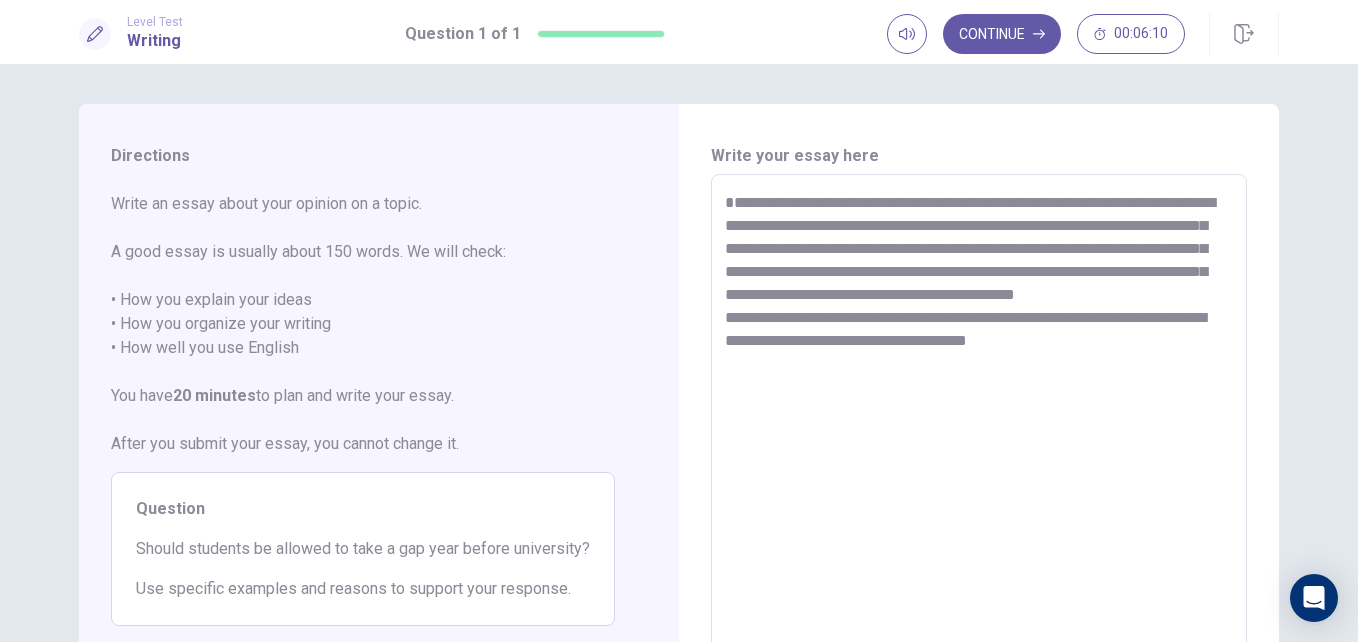 click on "**********" at bounding box center (979, 451) 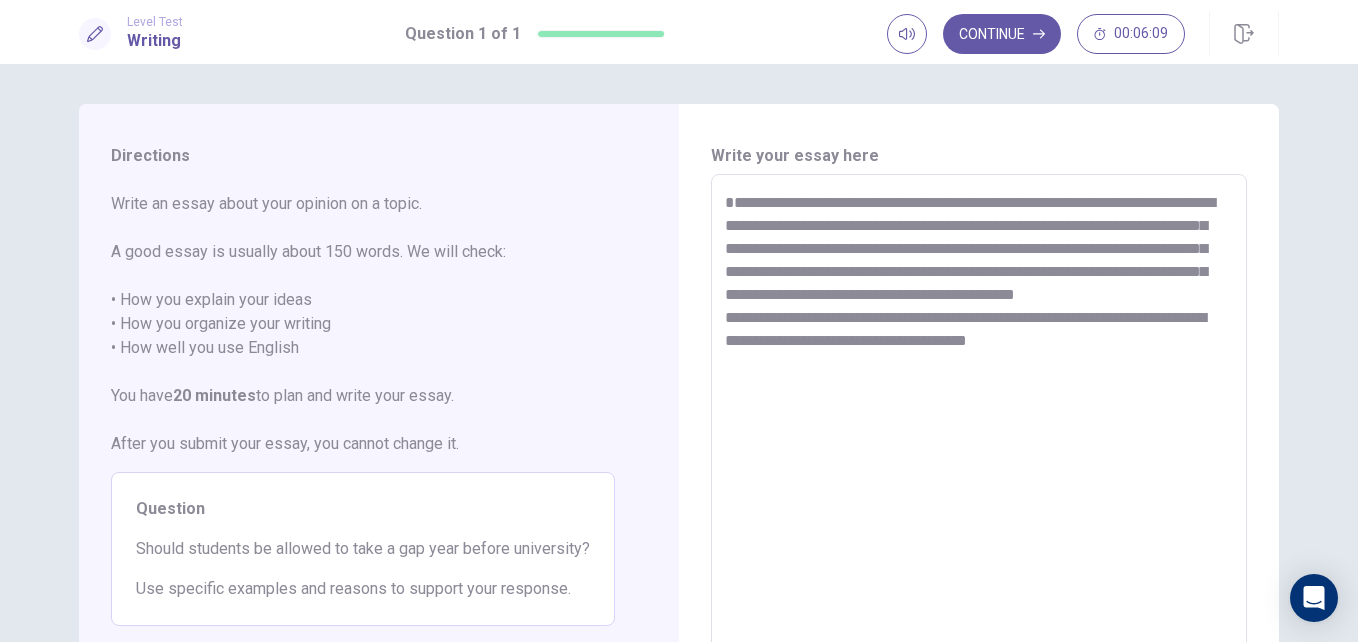 click on "**********" at bounding box center (979, 451) 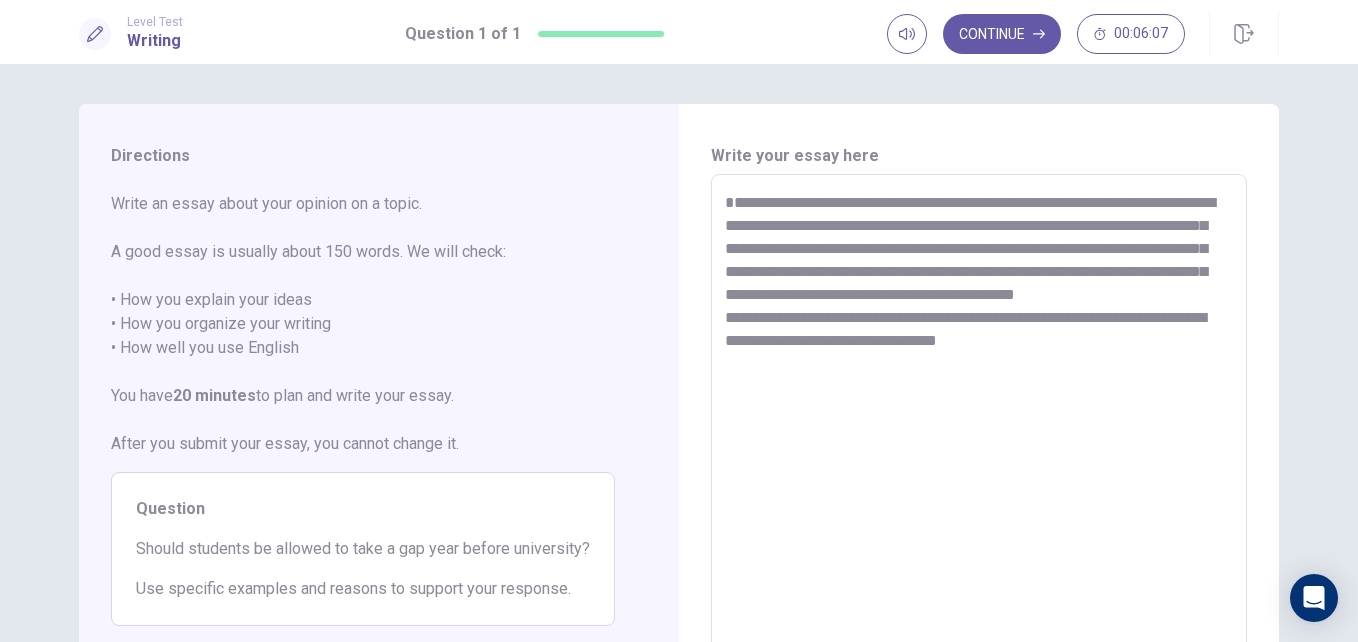 click on "**********" at bounding box center (979, 451) 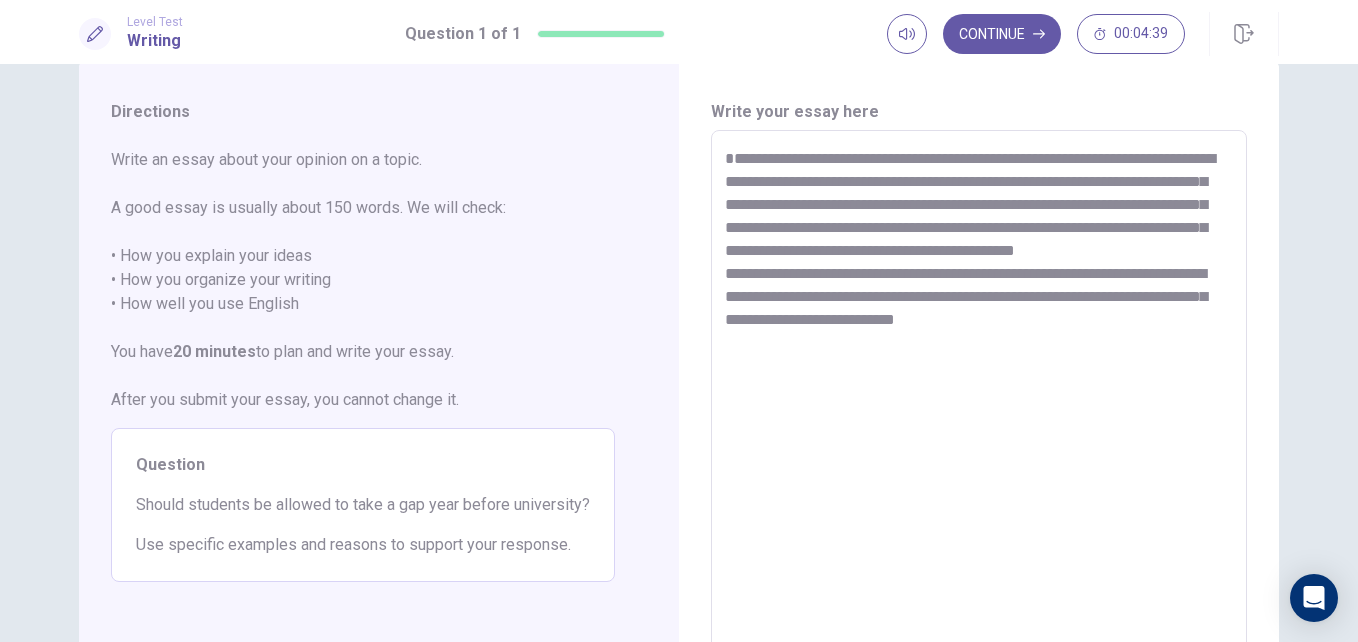 scroll, scrollTop: 51, scrollLeft: 0, axis: vertical 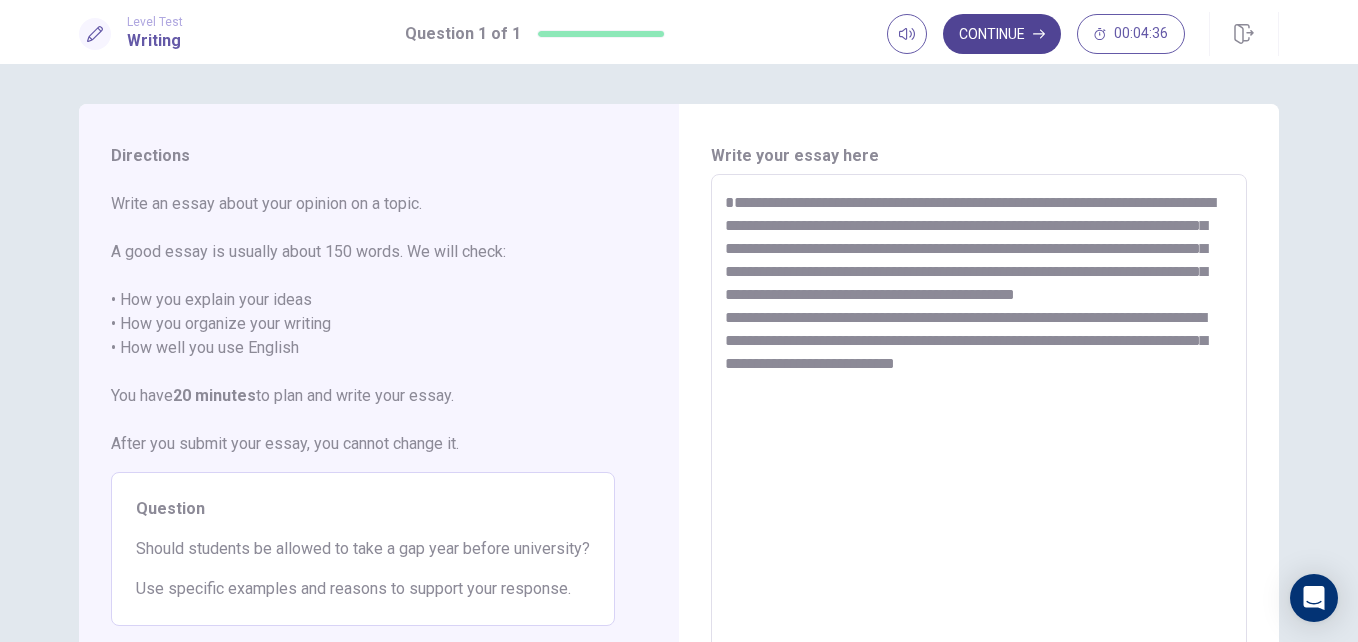click on "Continue" at bounding box center [1002, 34] 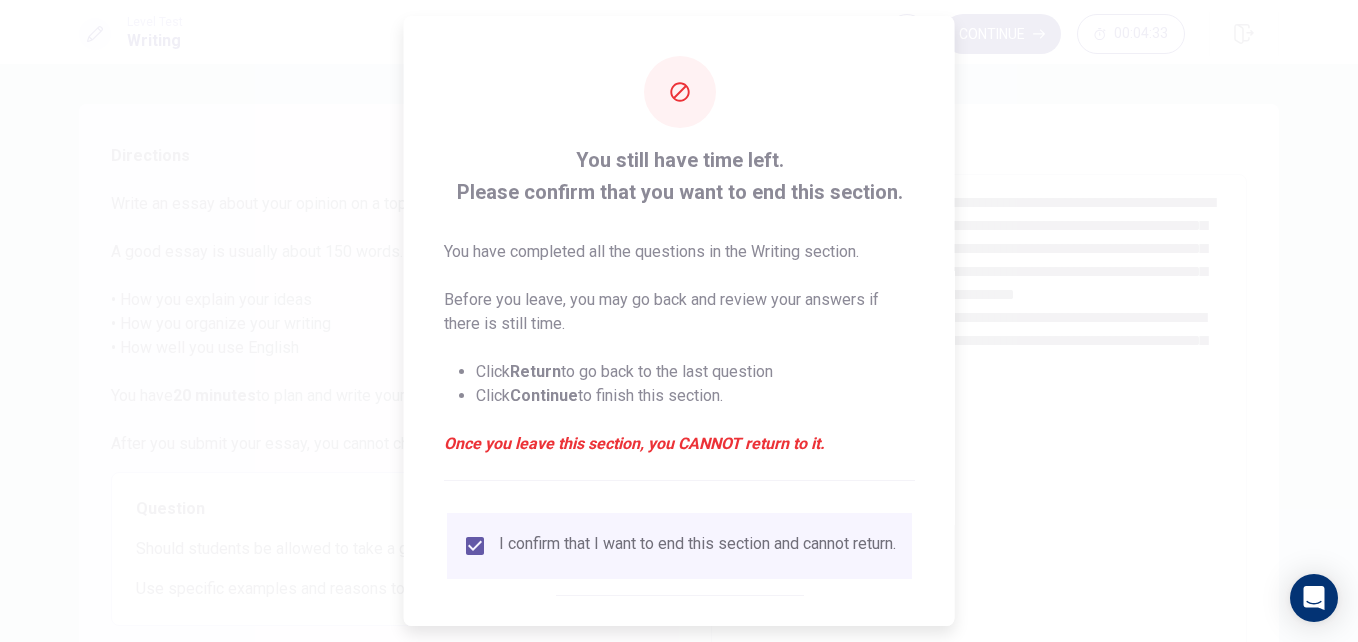 scroll, scrollTop: 104, scrollLeft: 0, axis: vertical 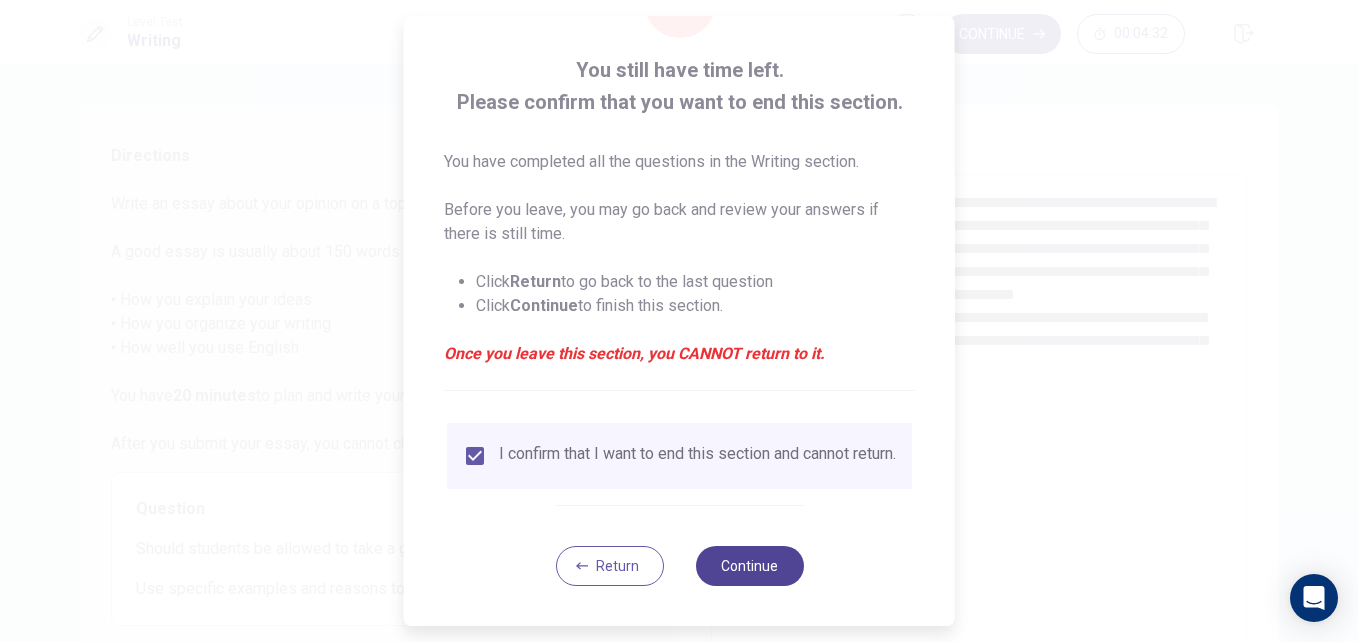 click on "Continue" at bounding box center [749, 566] 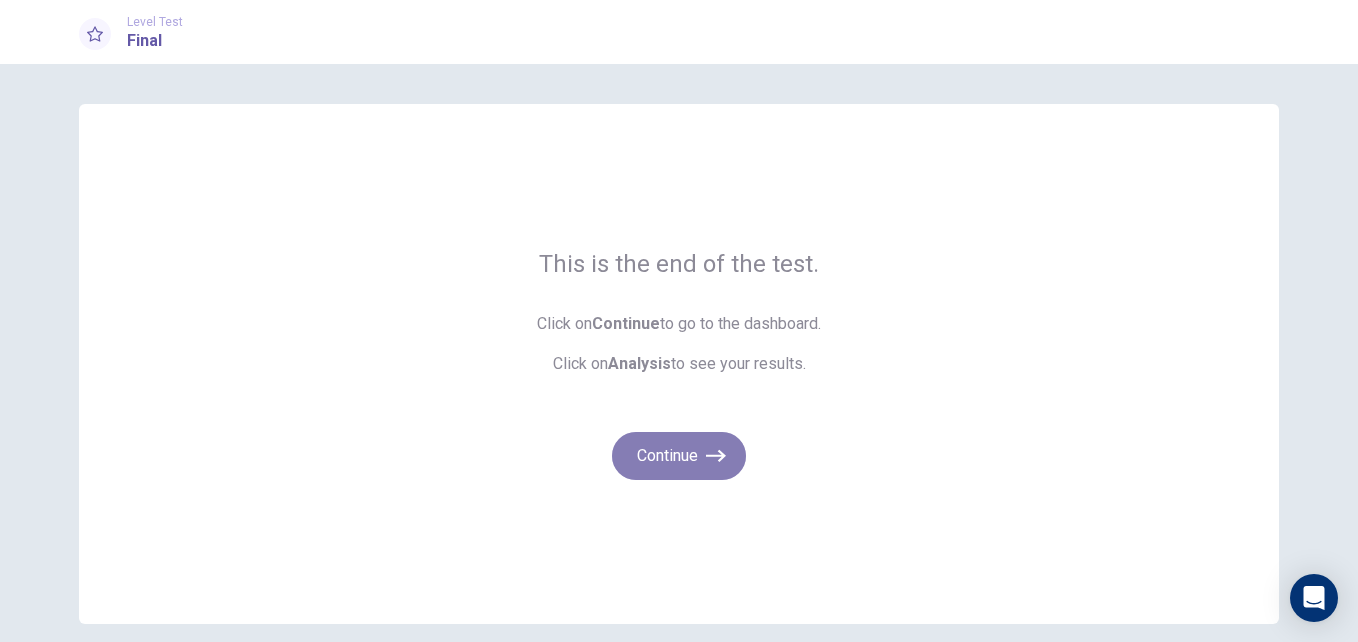 click 